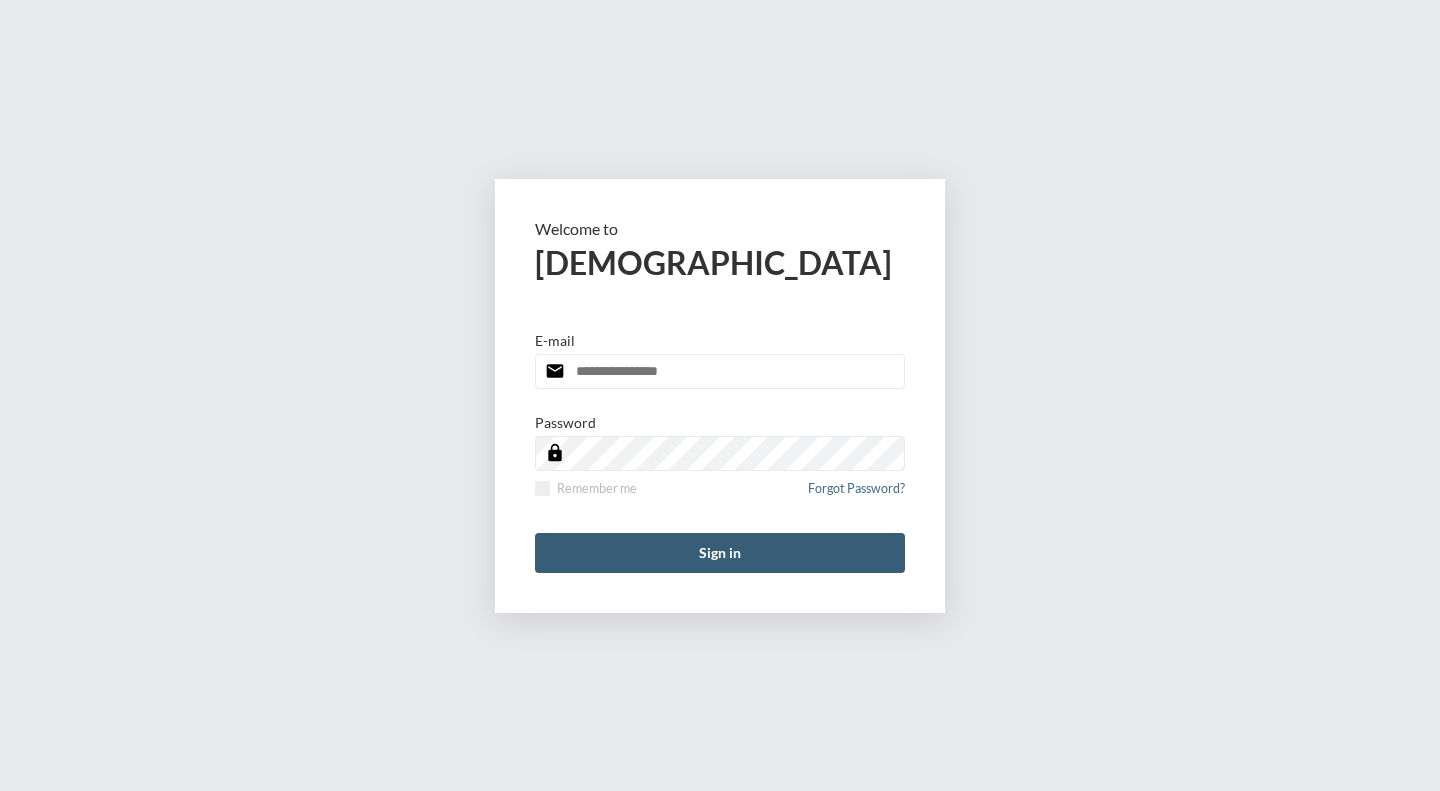 scroll, scrollTop: 0, scrollLeft: 0, axis: both 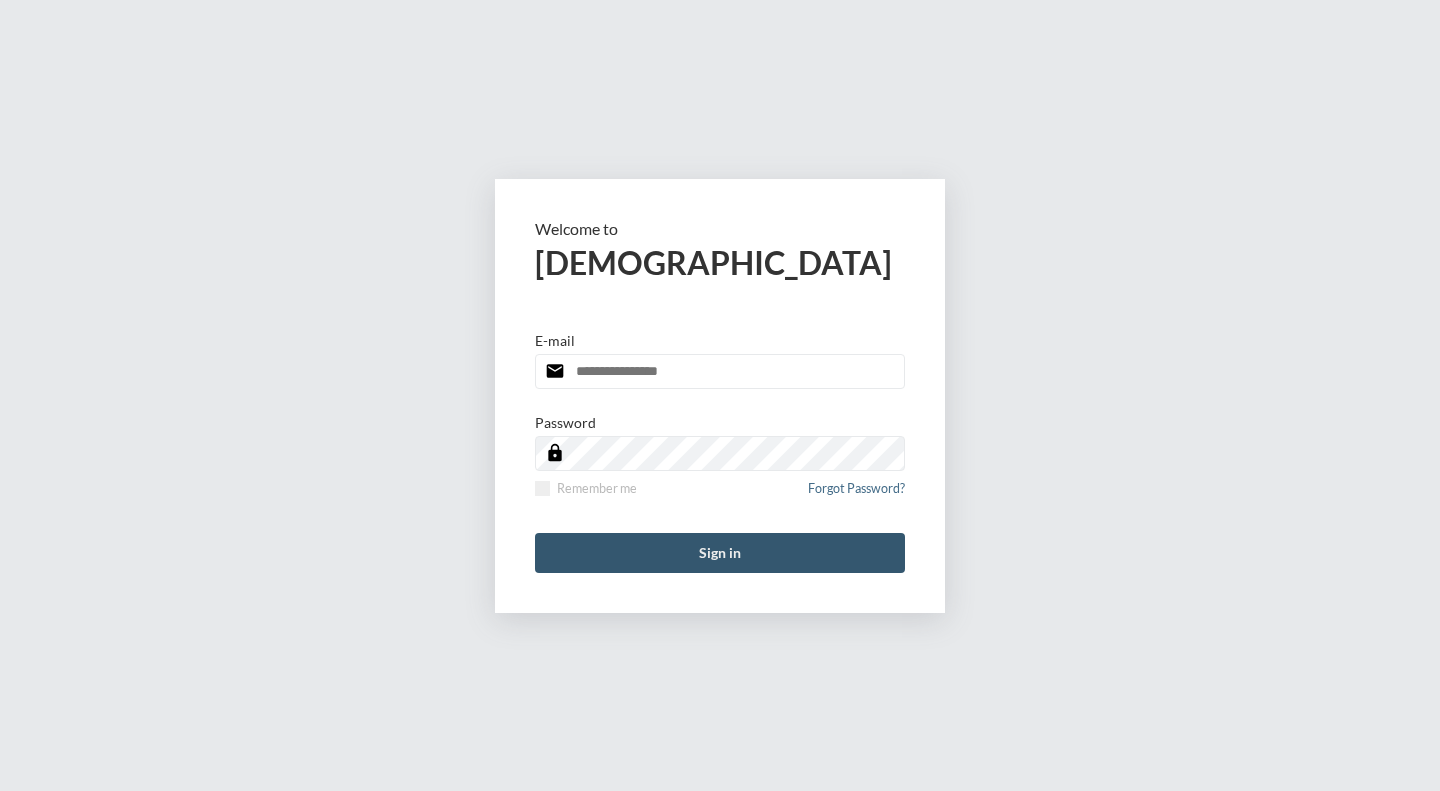 type on "**********" 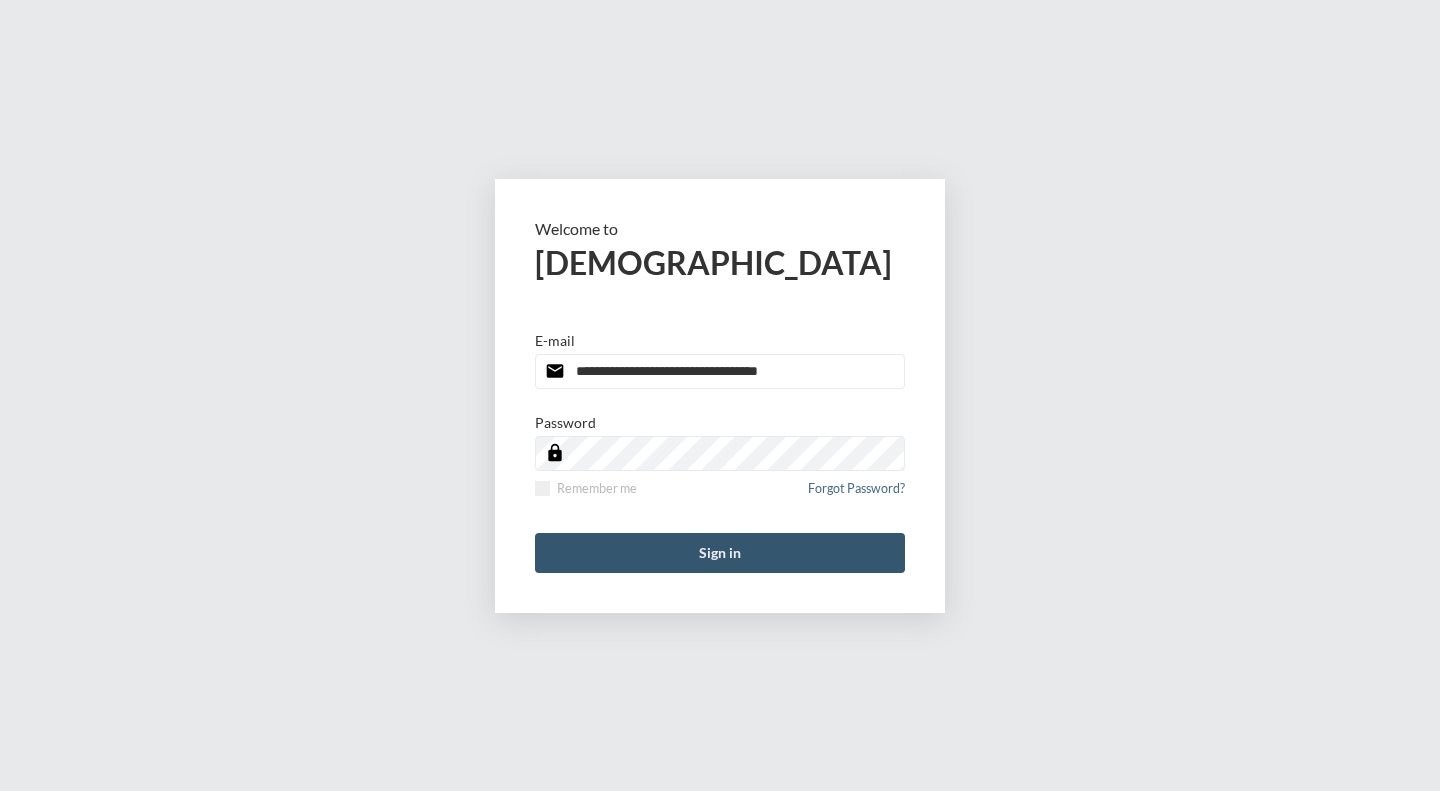click on "Sign in" at bounding box center [720, 553] 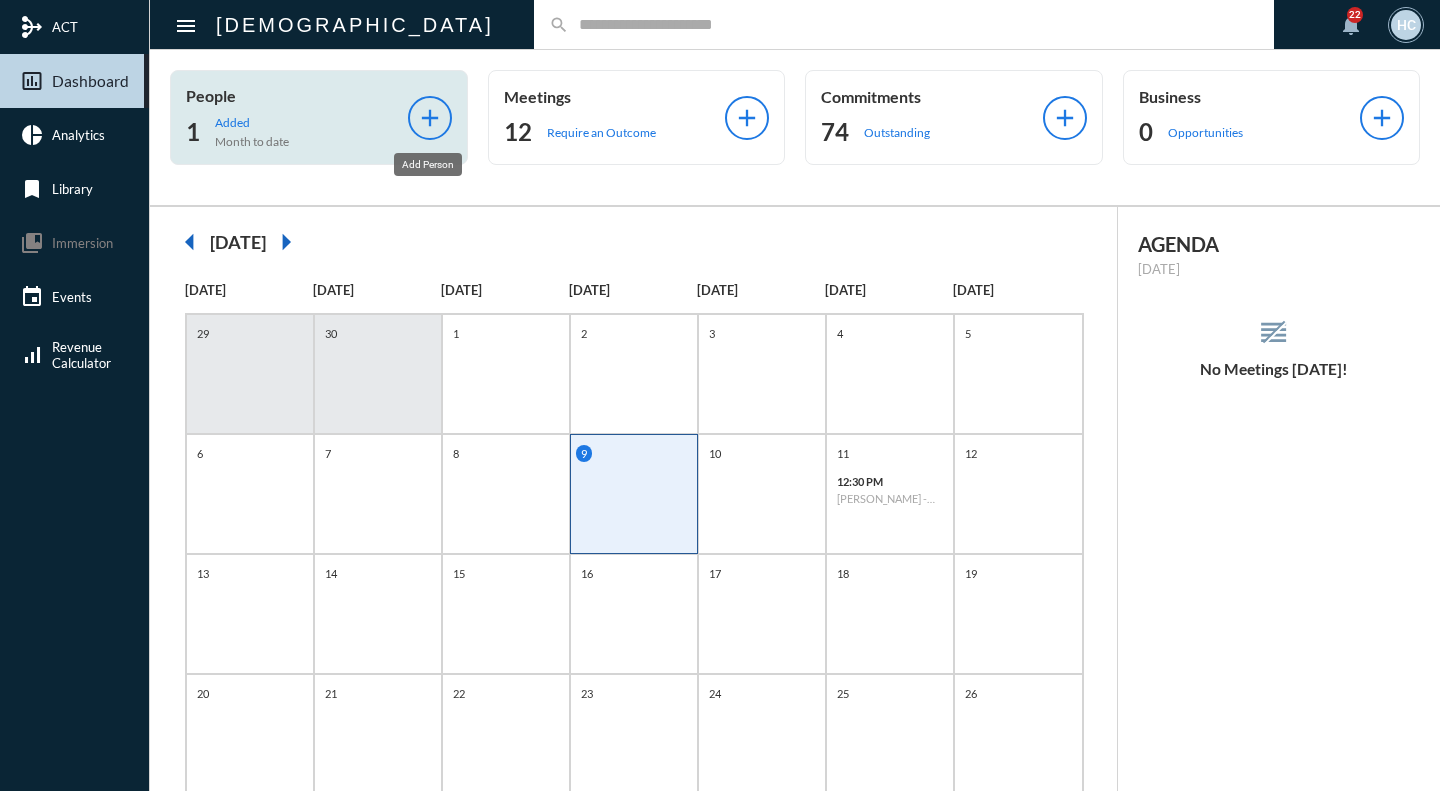 click on "add" 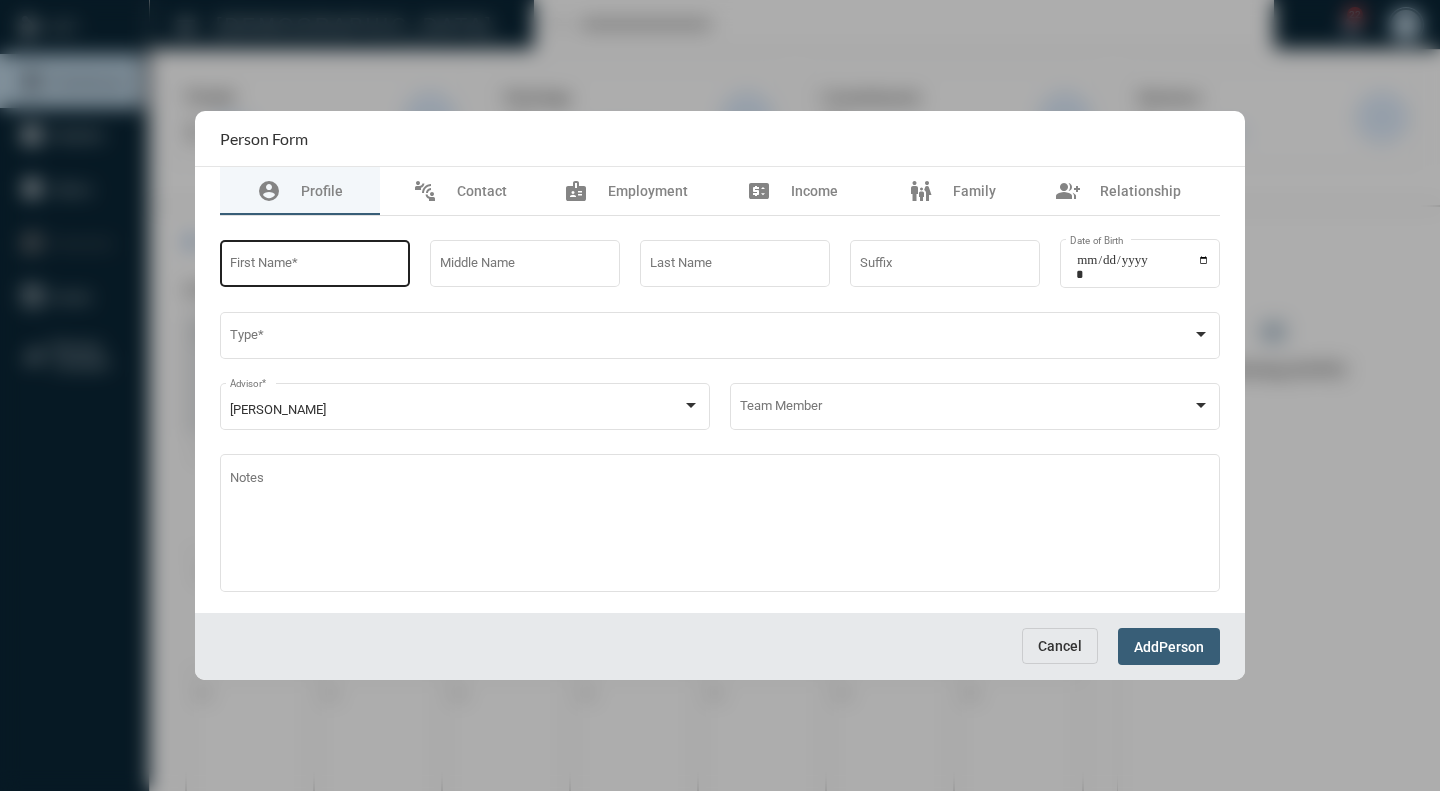 click on "First Name  *" at bounding box center [315, 261] 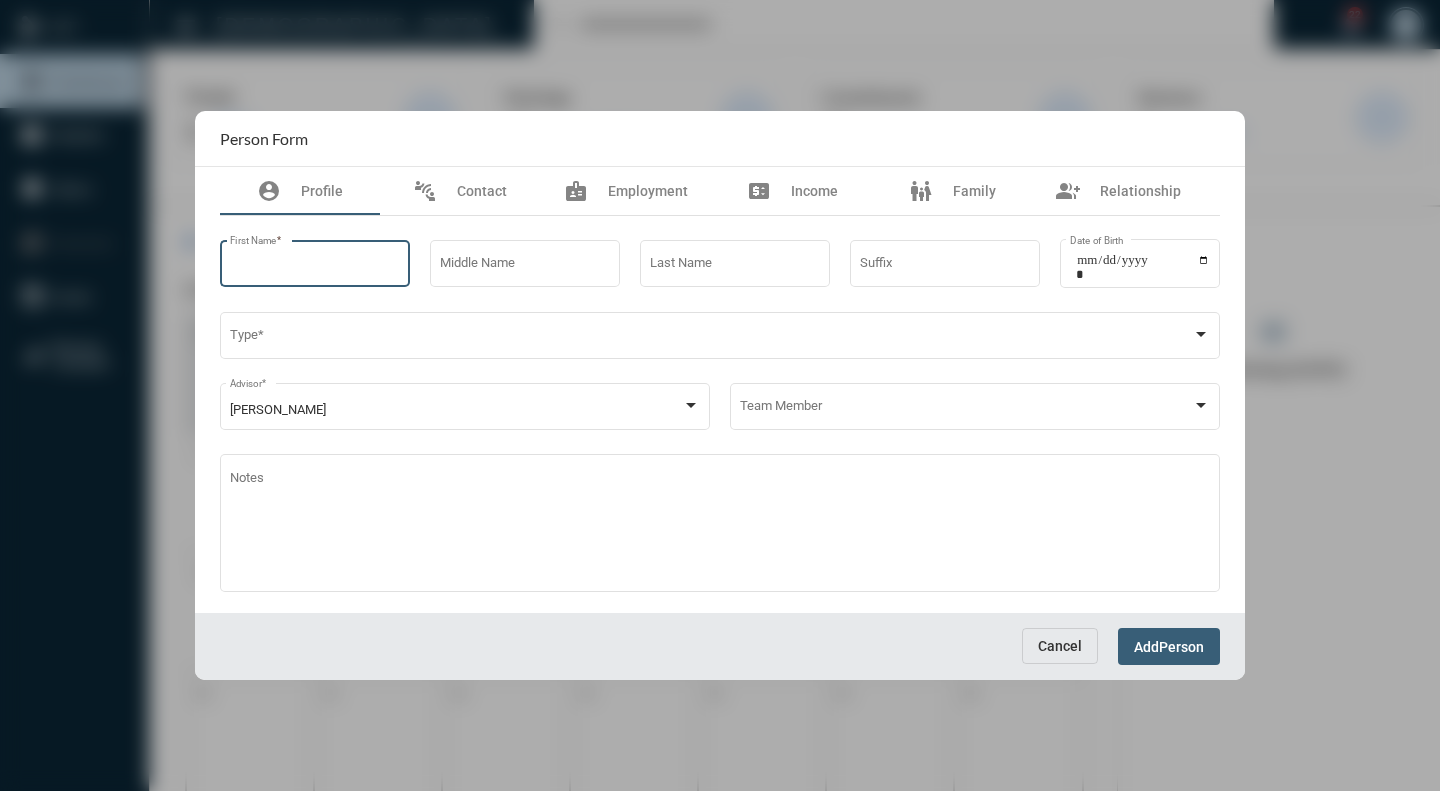 click on "First Name  *" at bounding box center [315, 266] 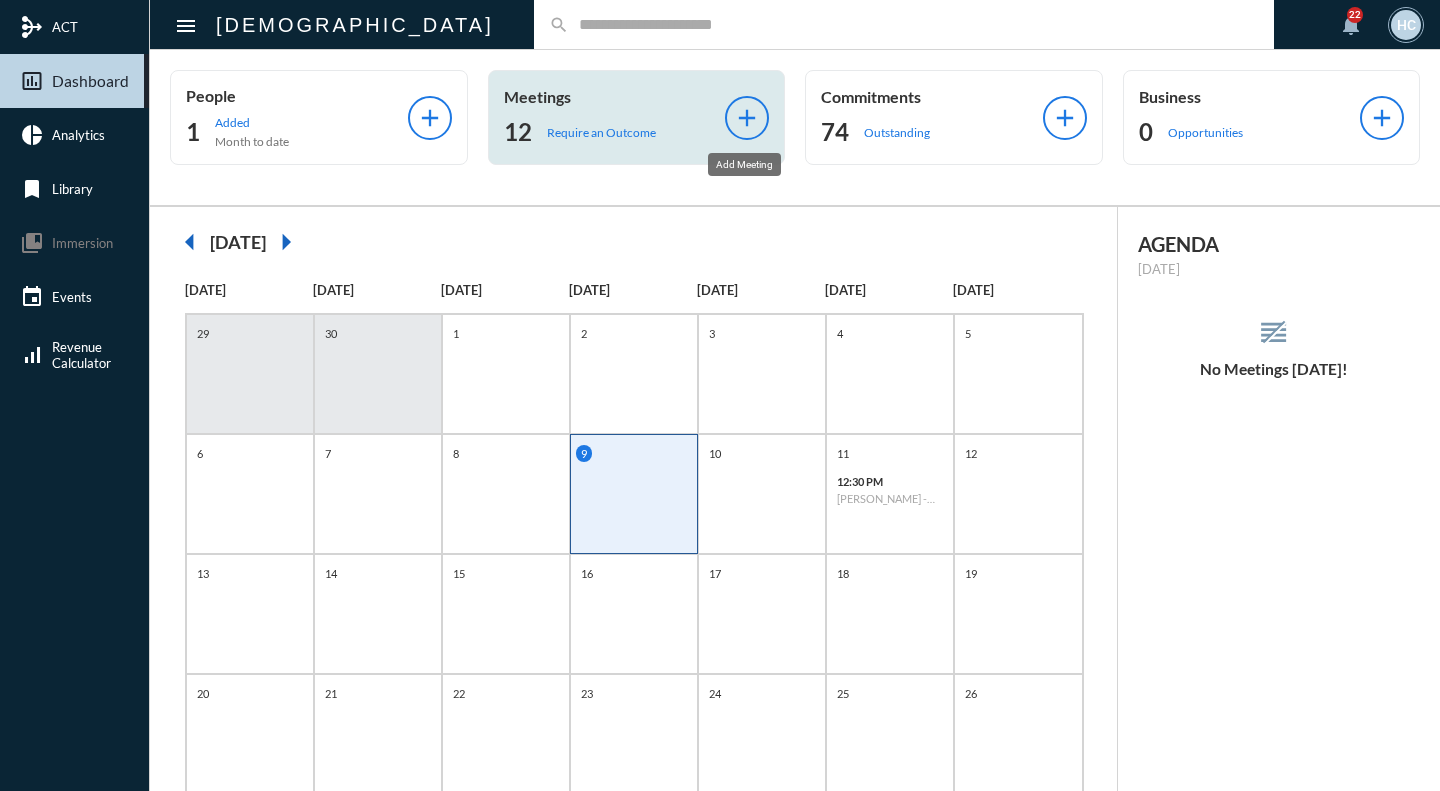 click on "add" 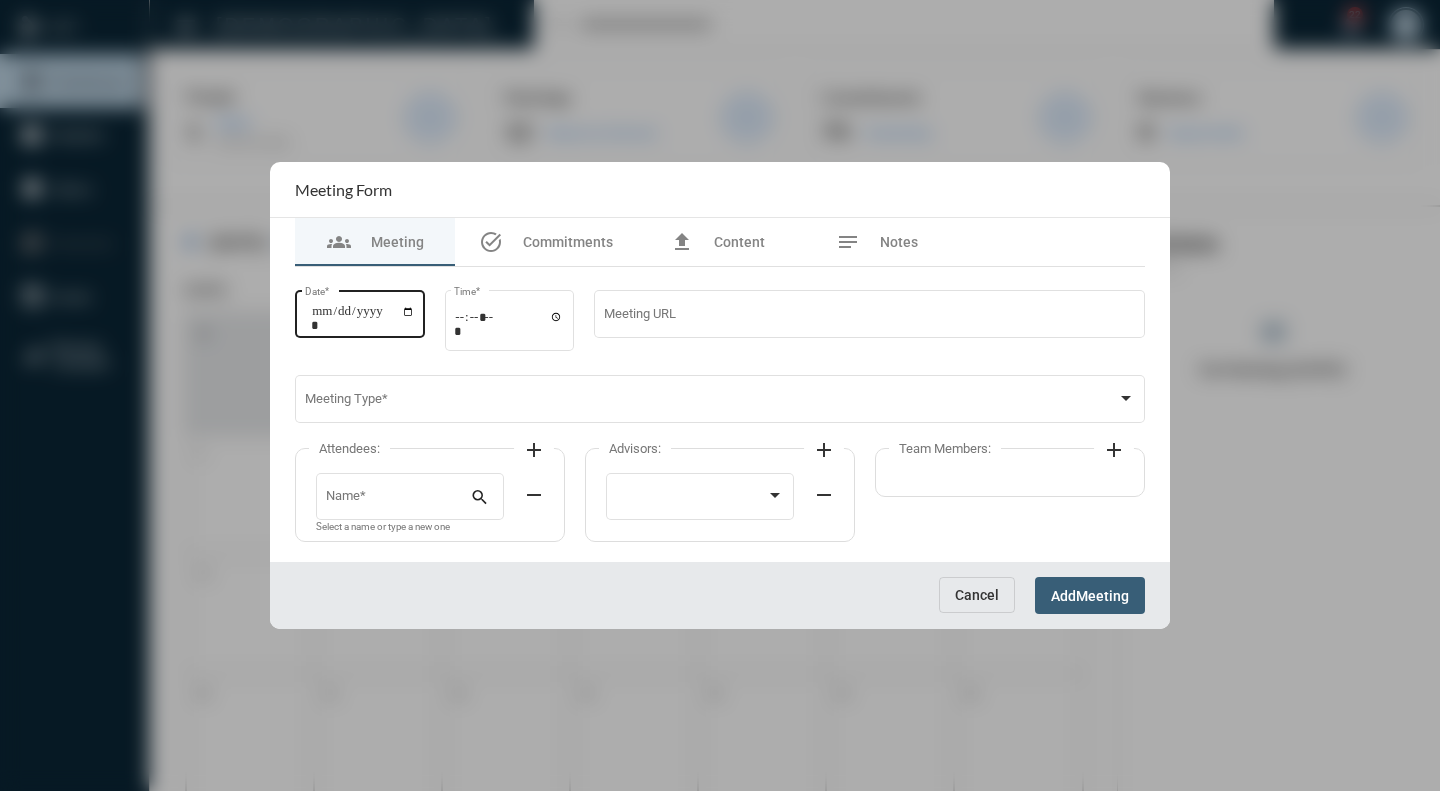 click on "Date  *" at bounding box center [360, 312] 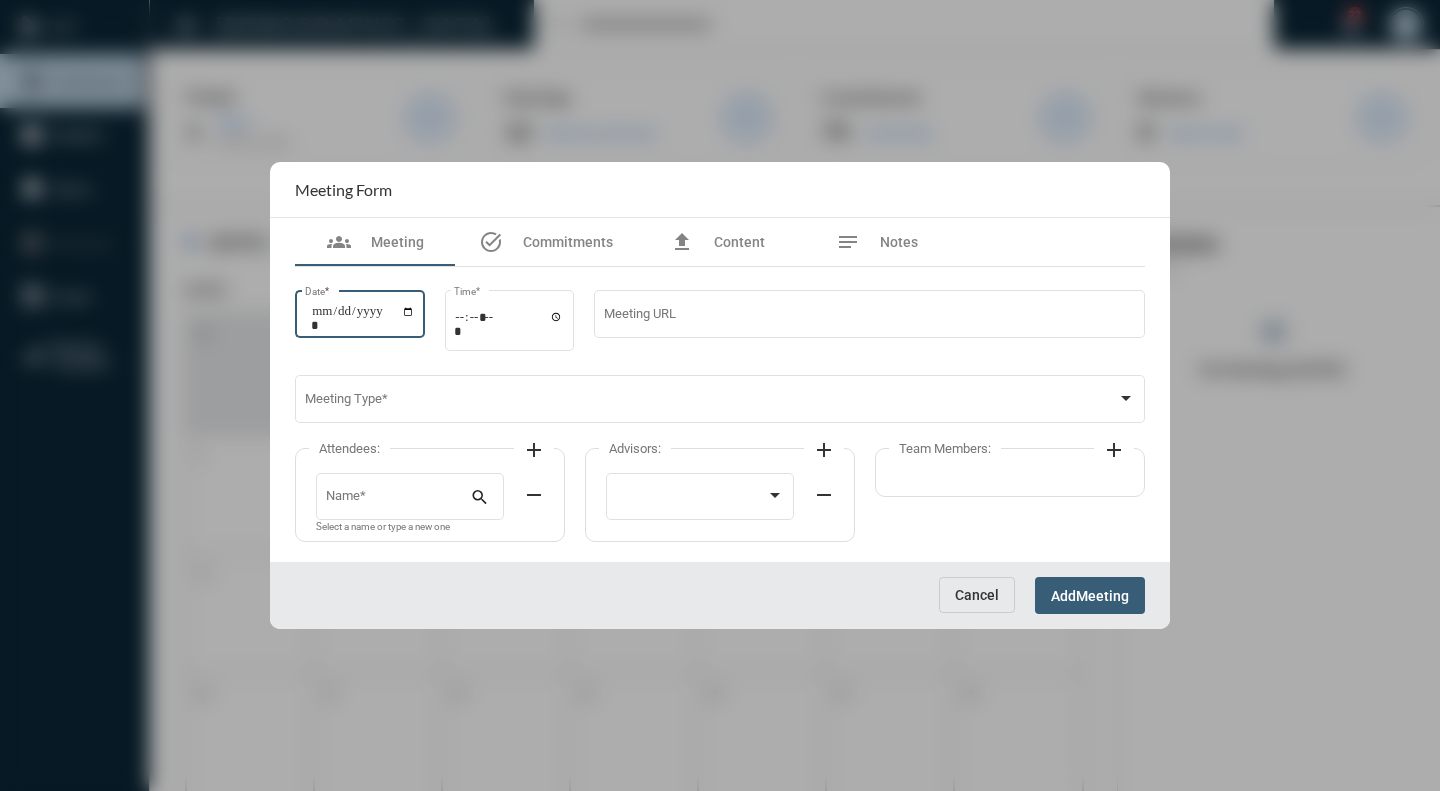 click on "Date  *" at bounding box center (363, 318) 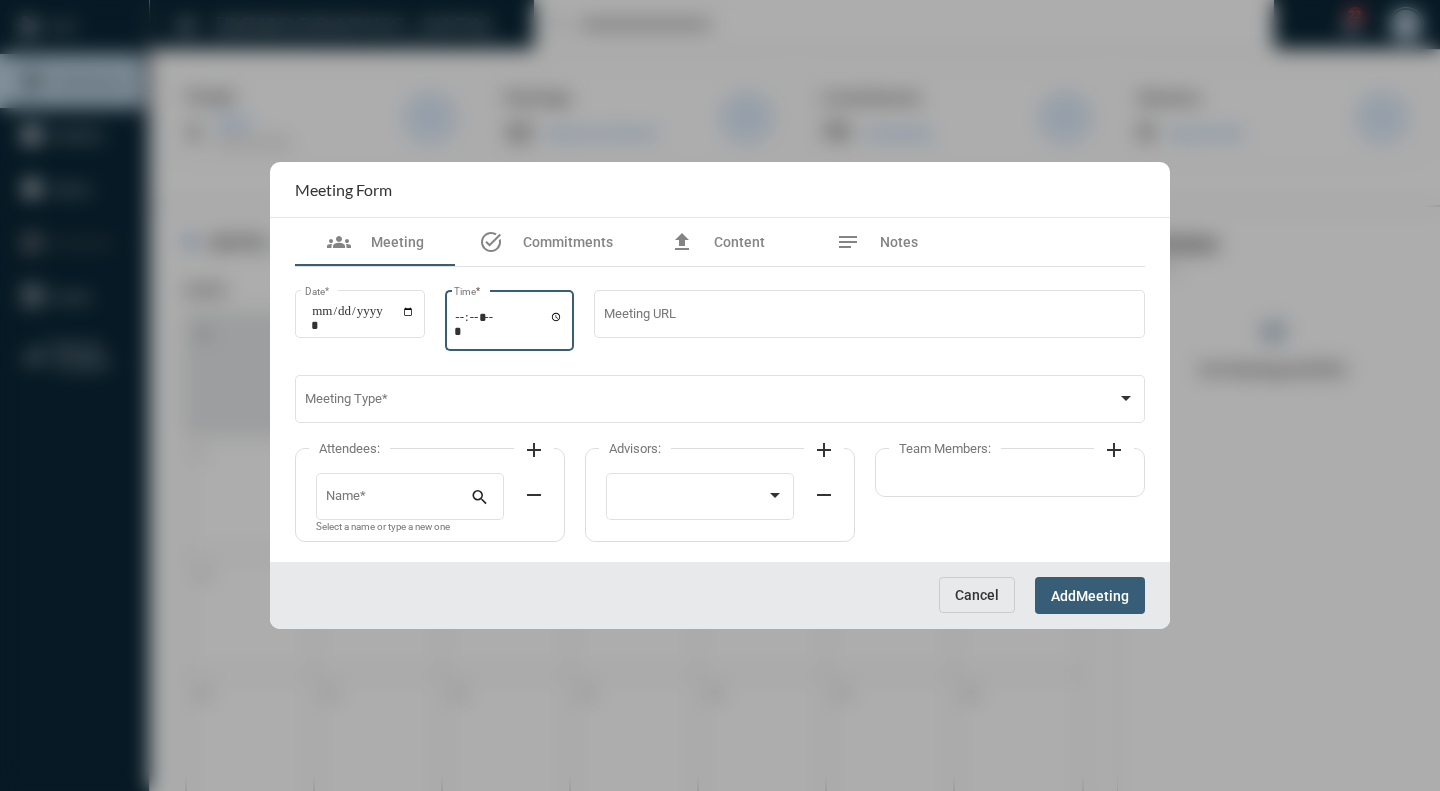 click on "Time  *" at bounding box center [509, 323] 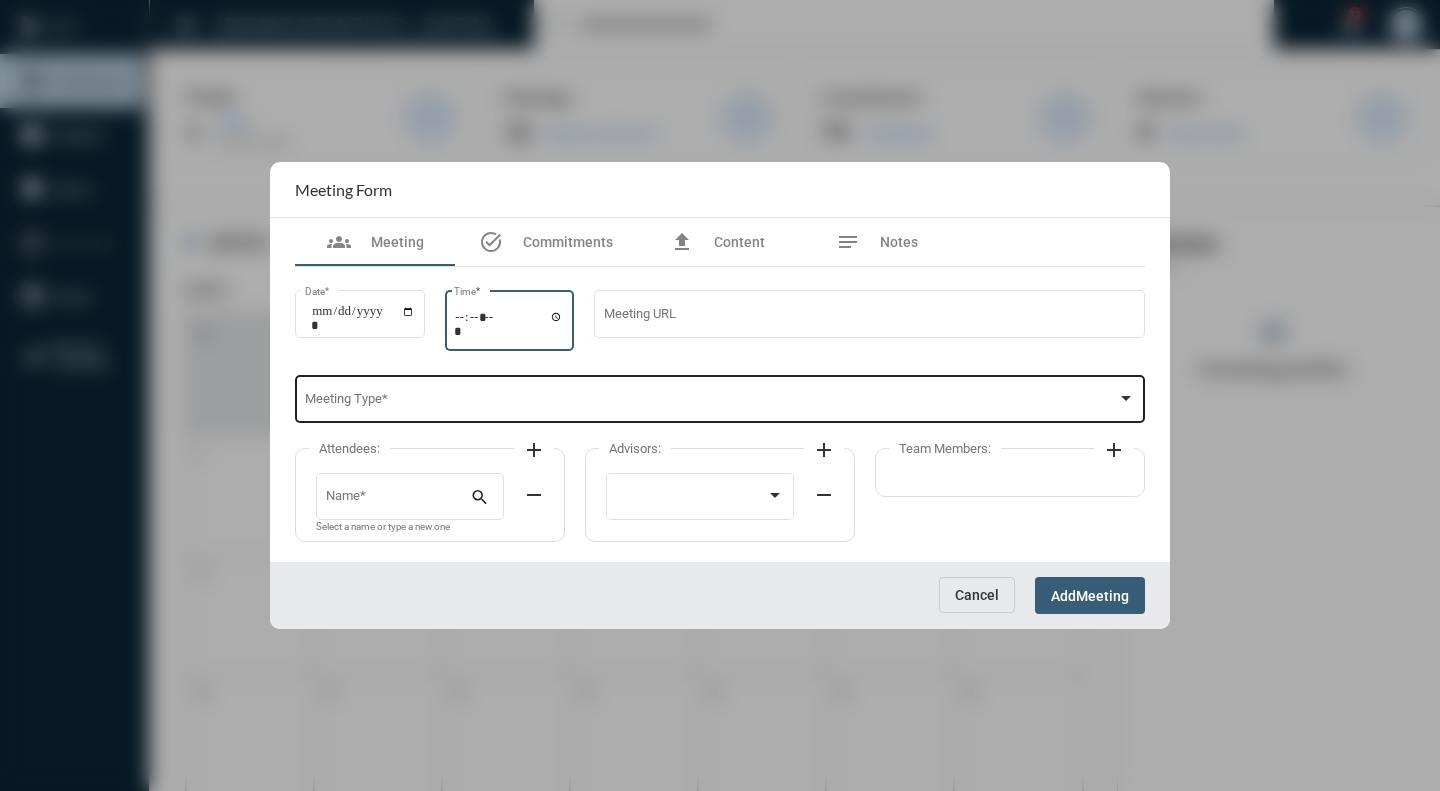 type on "*****" 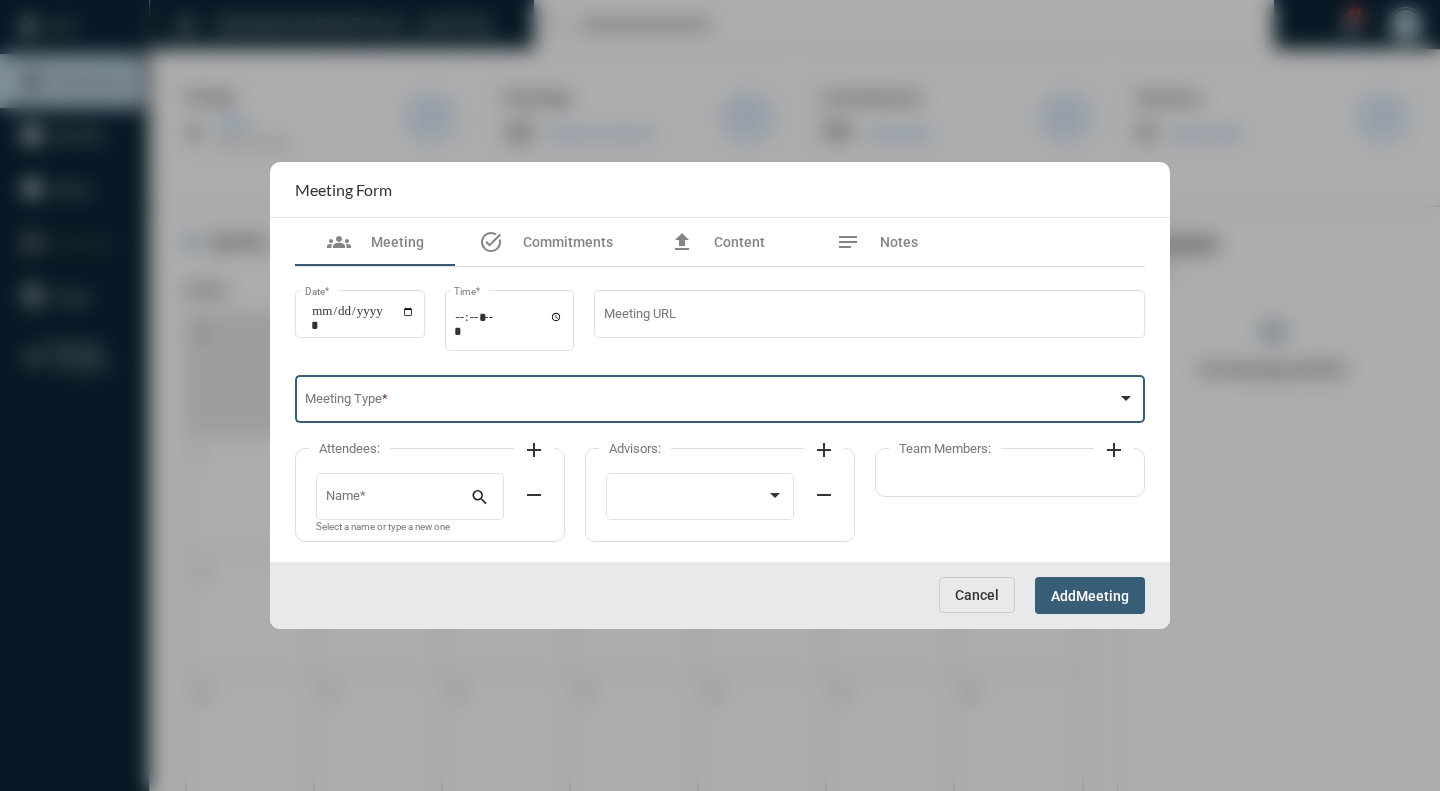 click at bounding box center [711, 402] 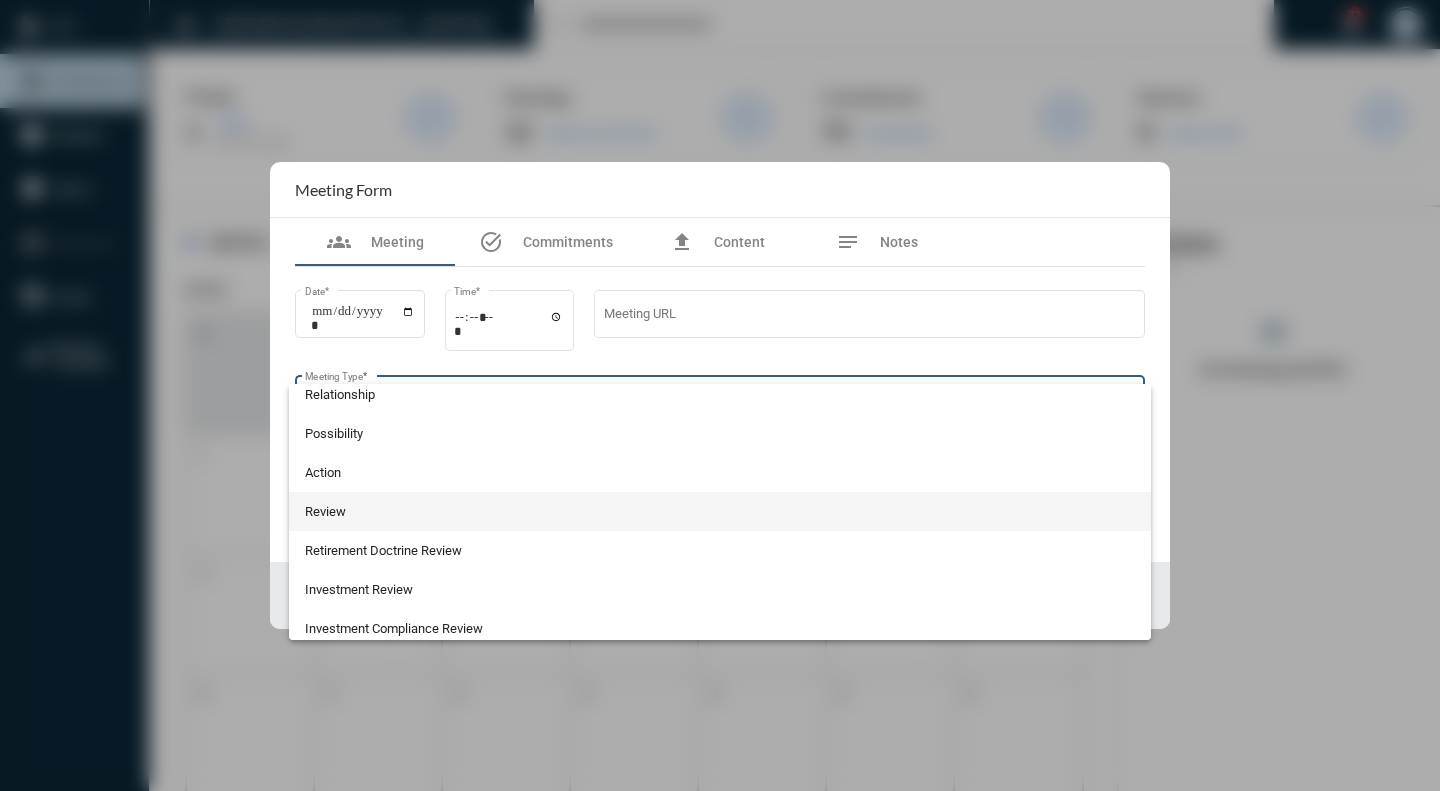 scroll, scrollTop: 524, scrollLeft: 0, axis: vertical 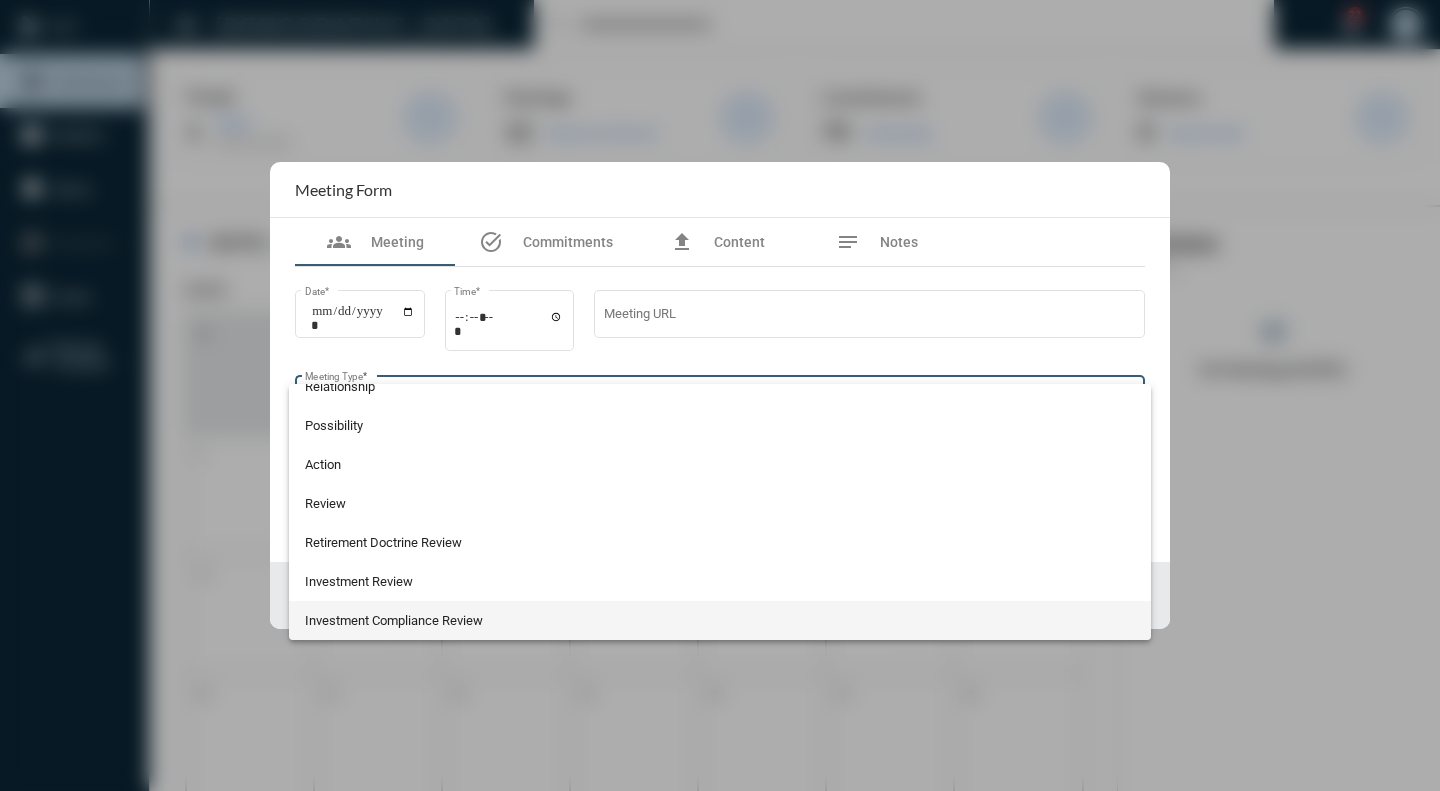 drag, startPoint x: 518, startPoint y: 616, endPoint x: 515, endPoint y: 626, distance: 10.440307 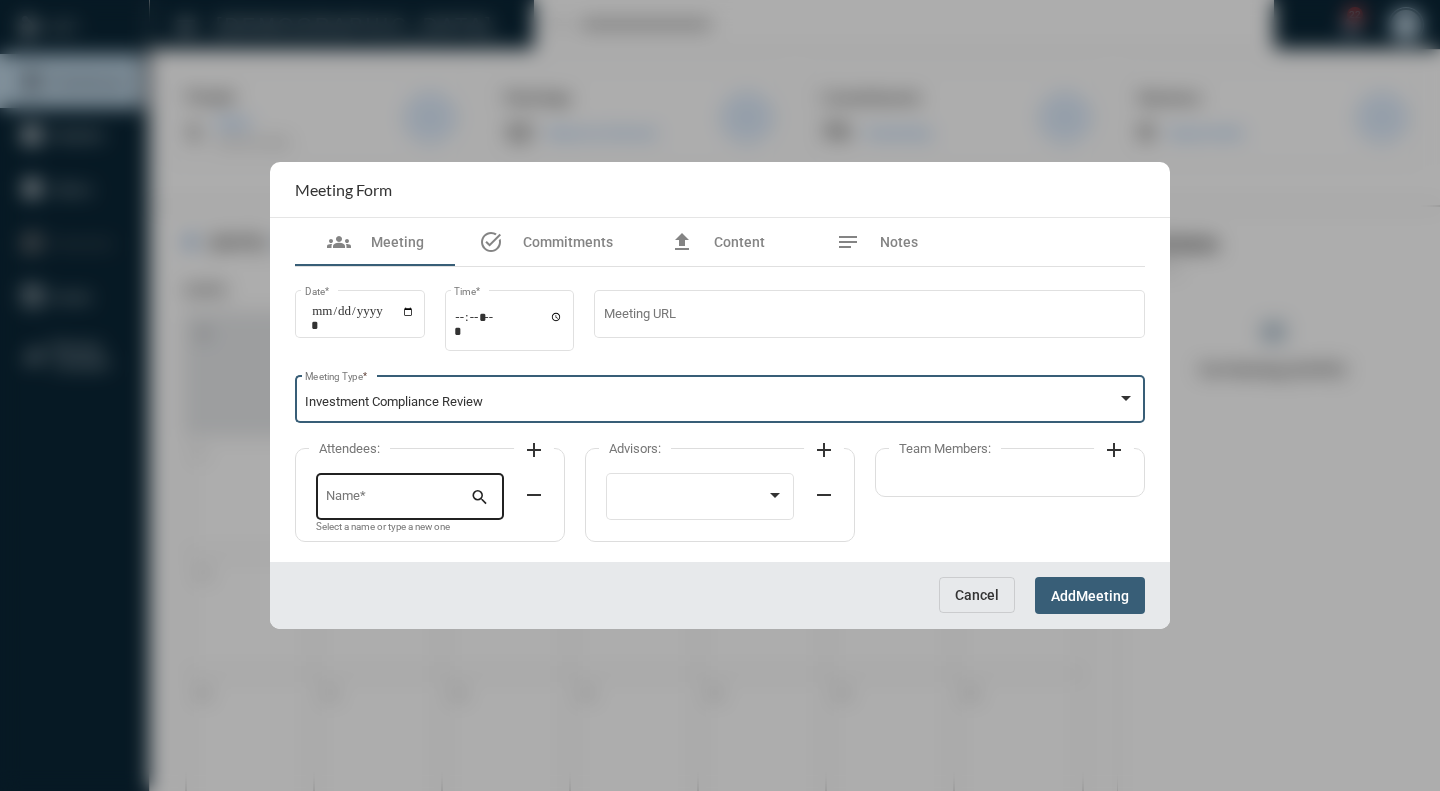 click on "Name  *" at bounding box center (398, 499) 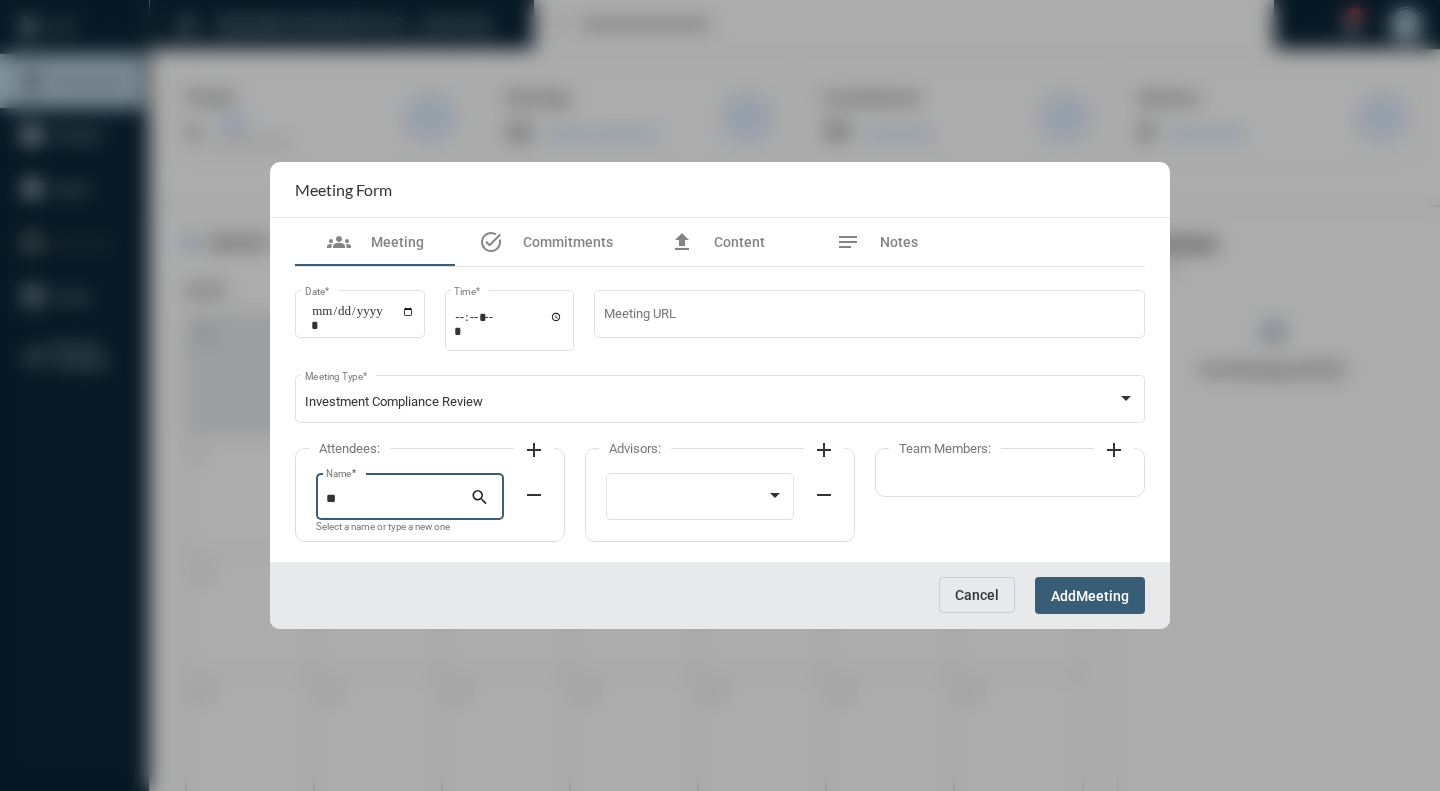 type on "*" 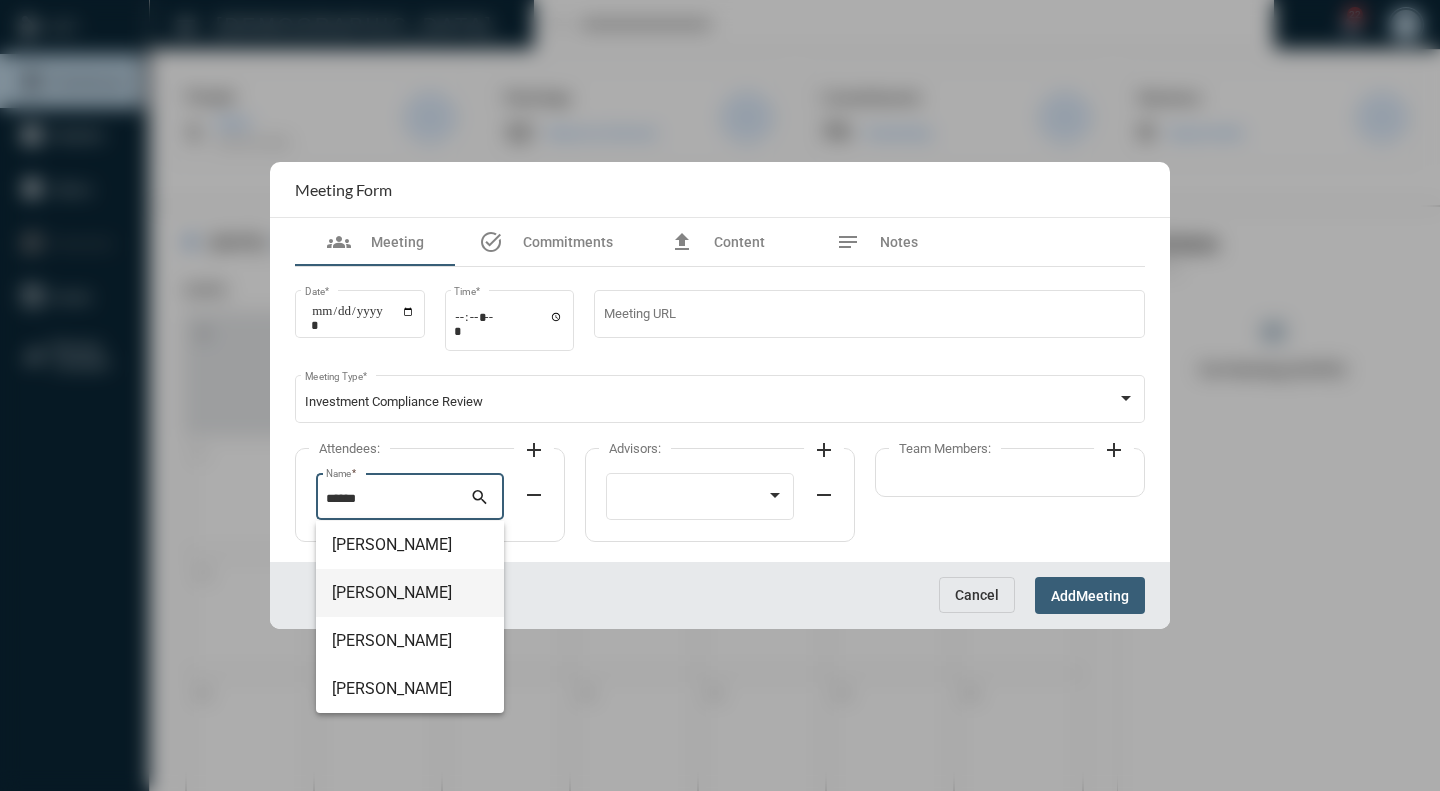 click on "Martin Davidowitz" at bounding box center [410, 593] 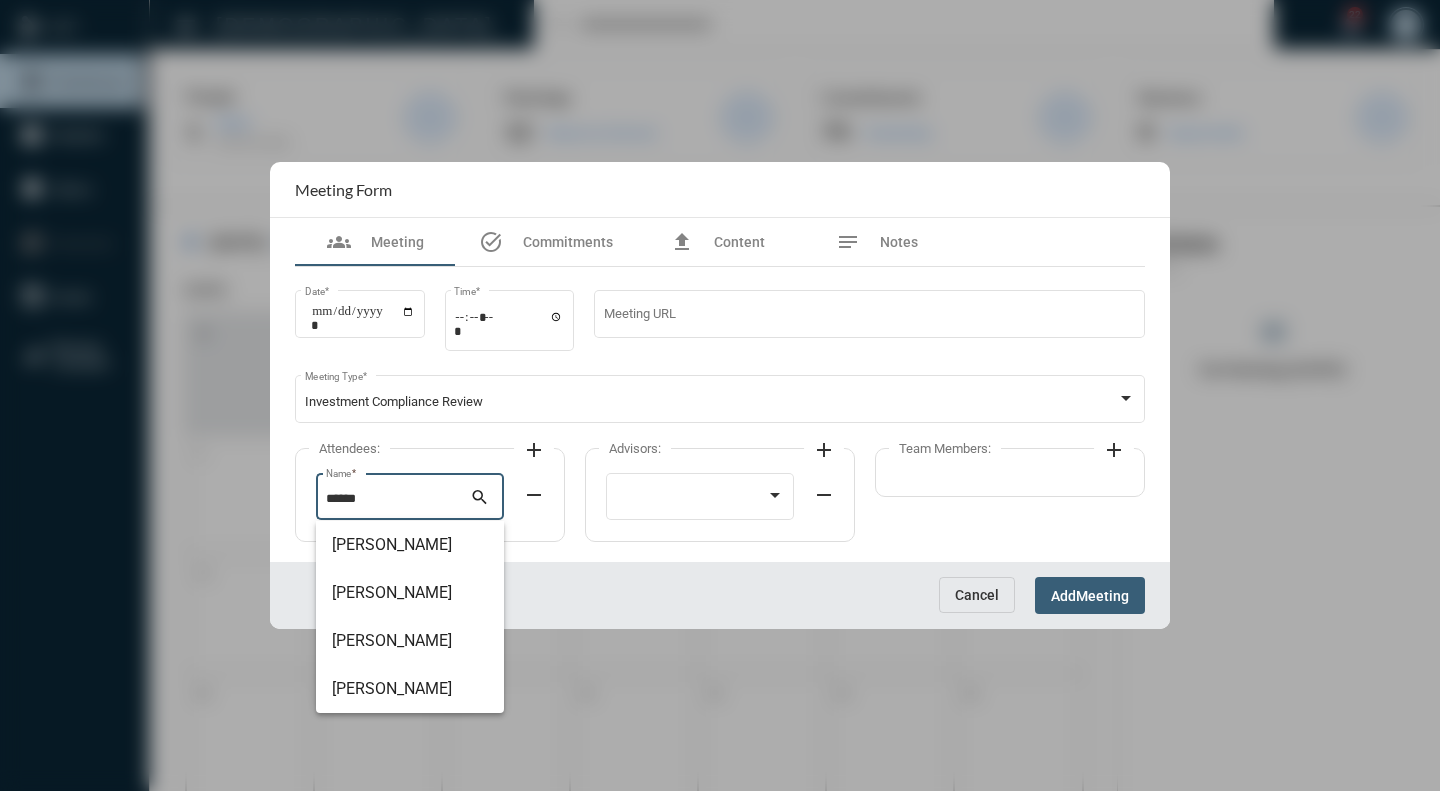 type on "**********" 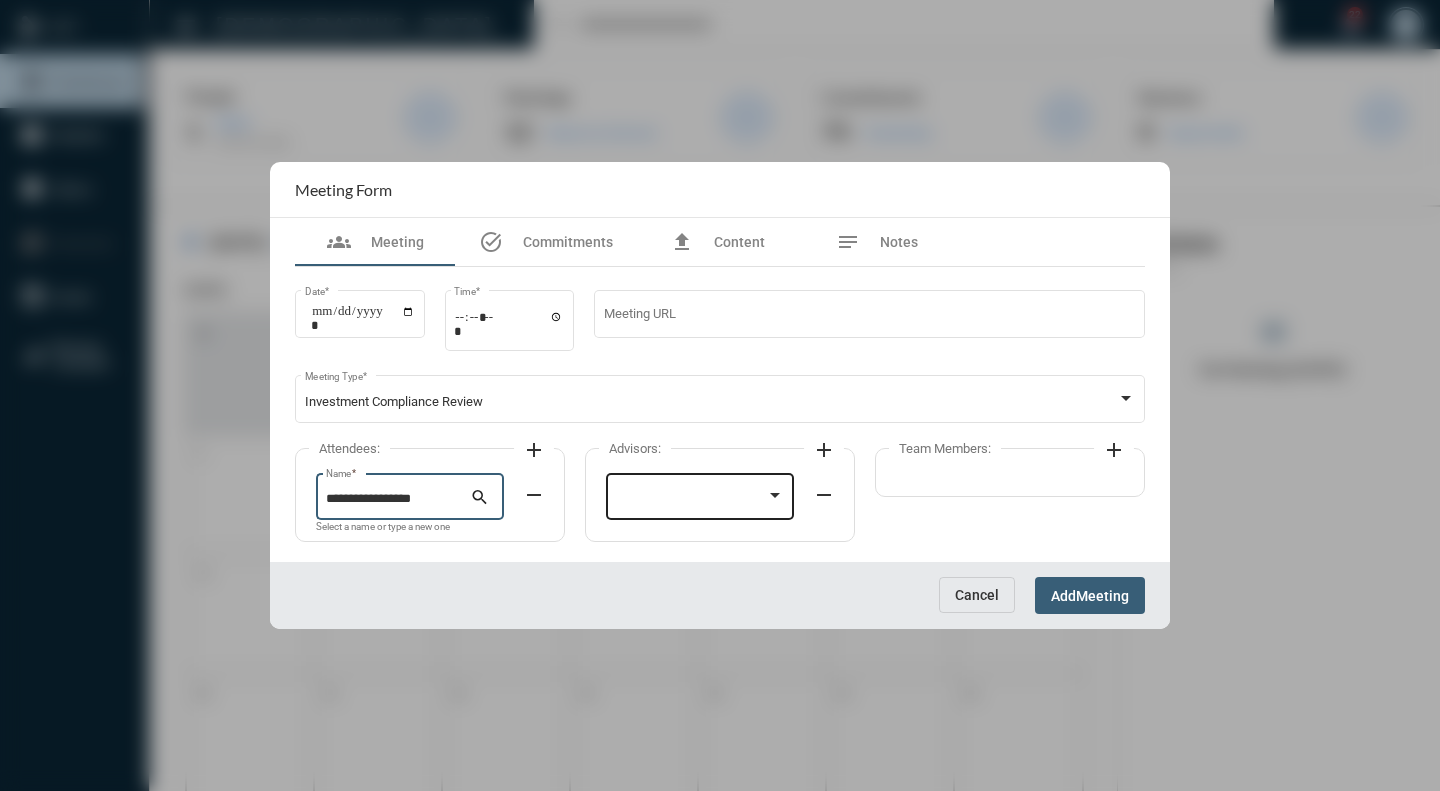 click at bounding box center (775, 496) 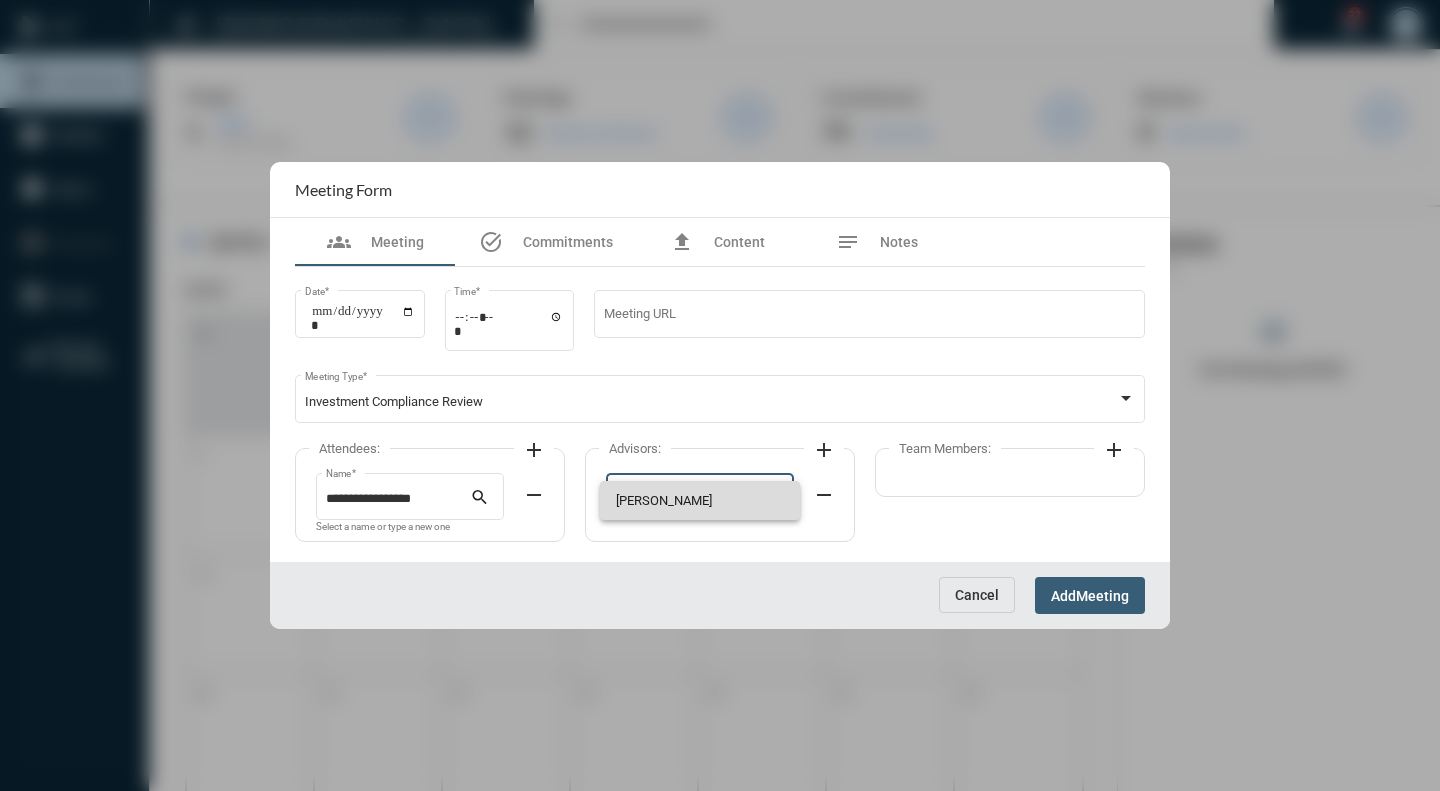 click on "Howard Cohen" at bounding box center [700, 500] 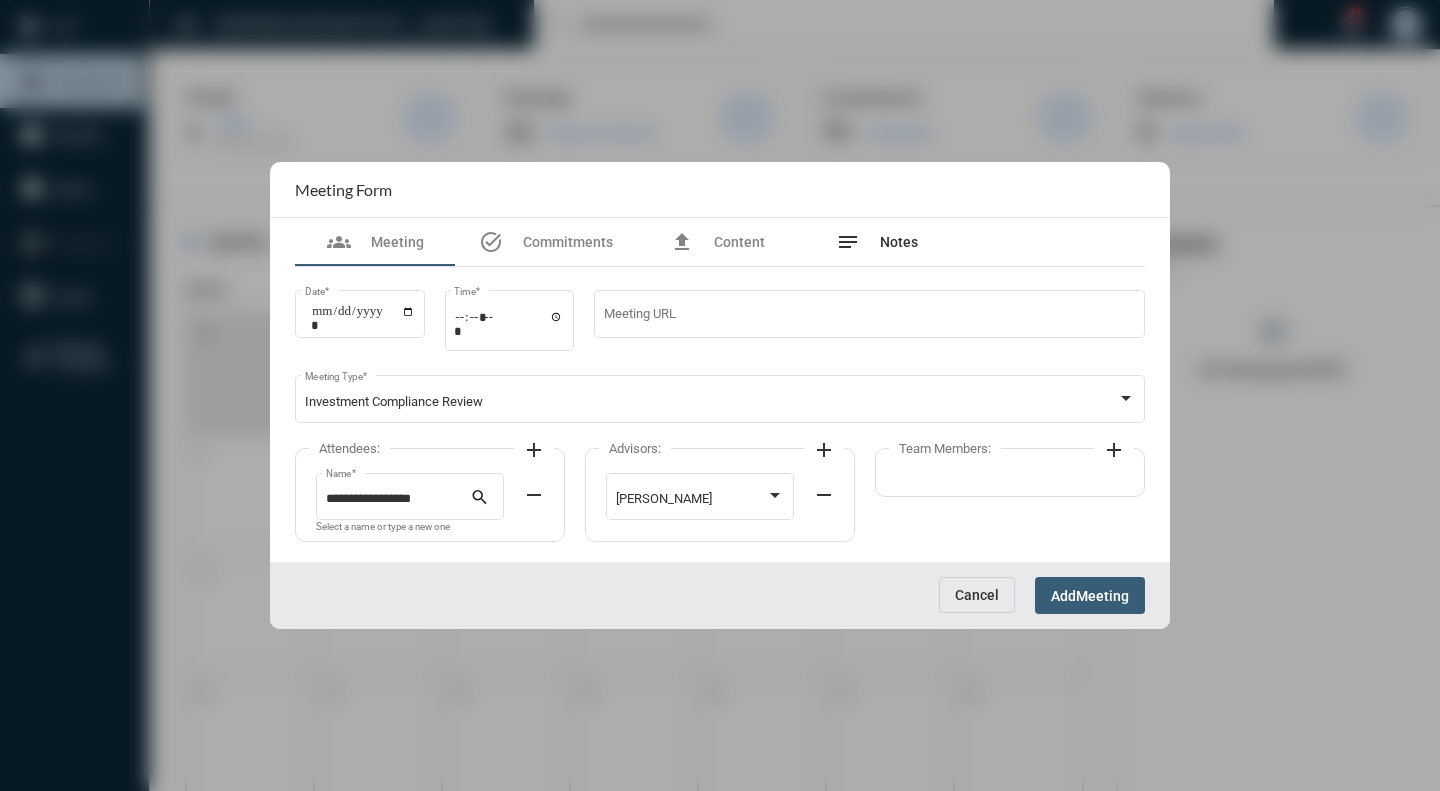 click on "Notes" at bounding box center (899, 242) 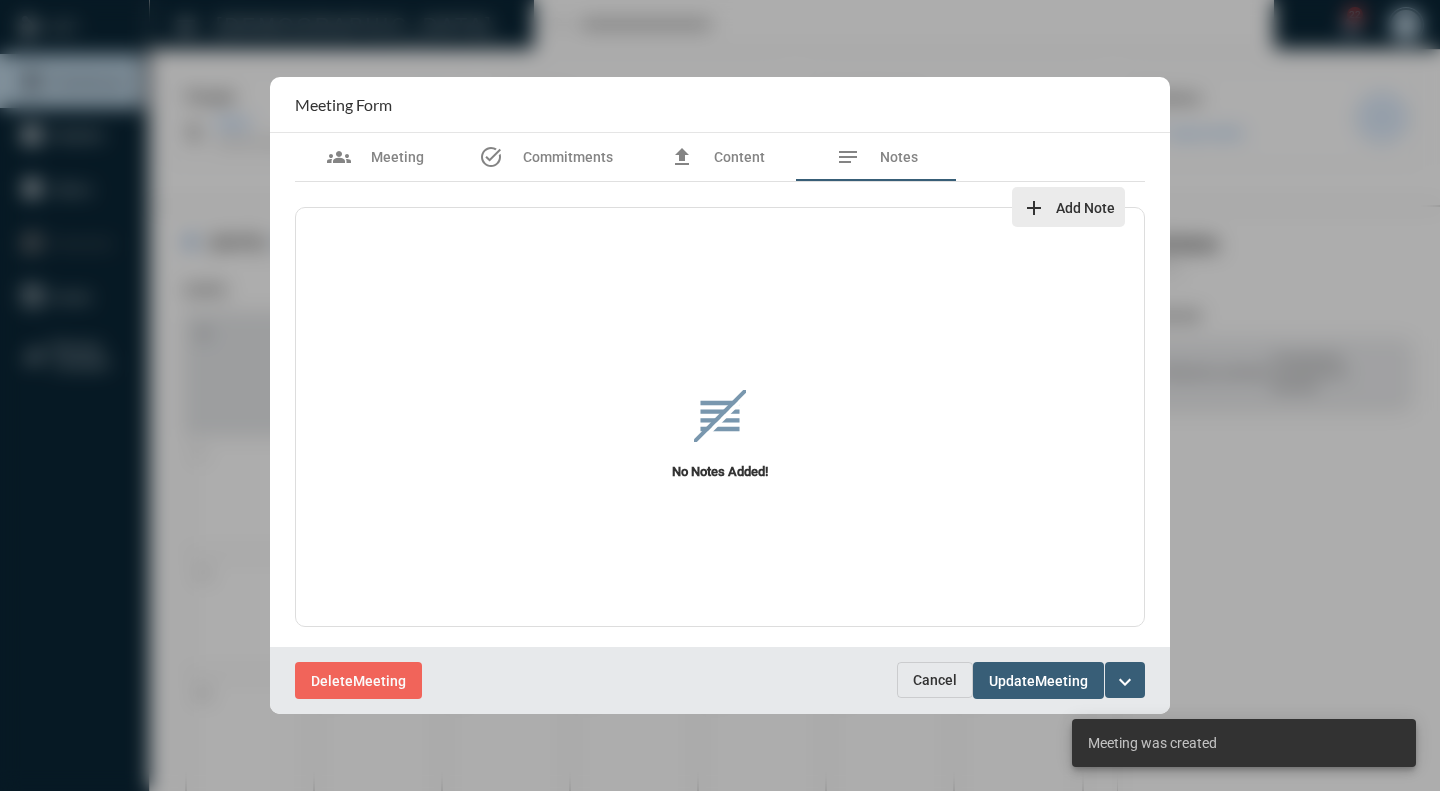 click on "Add Note" at bounding box center (1085, 208) 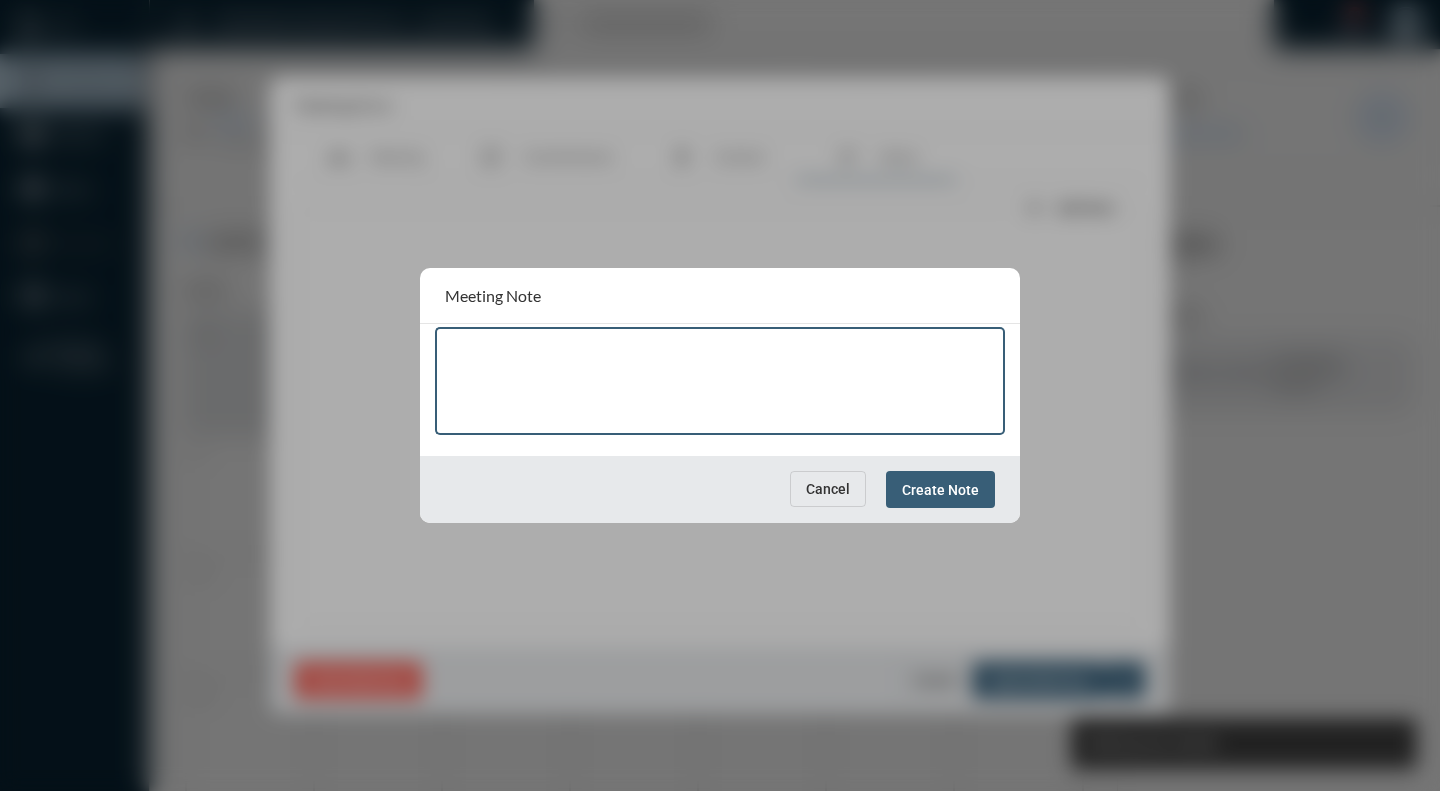 click at bounding box center (720, 384) 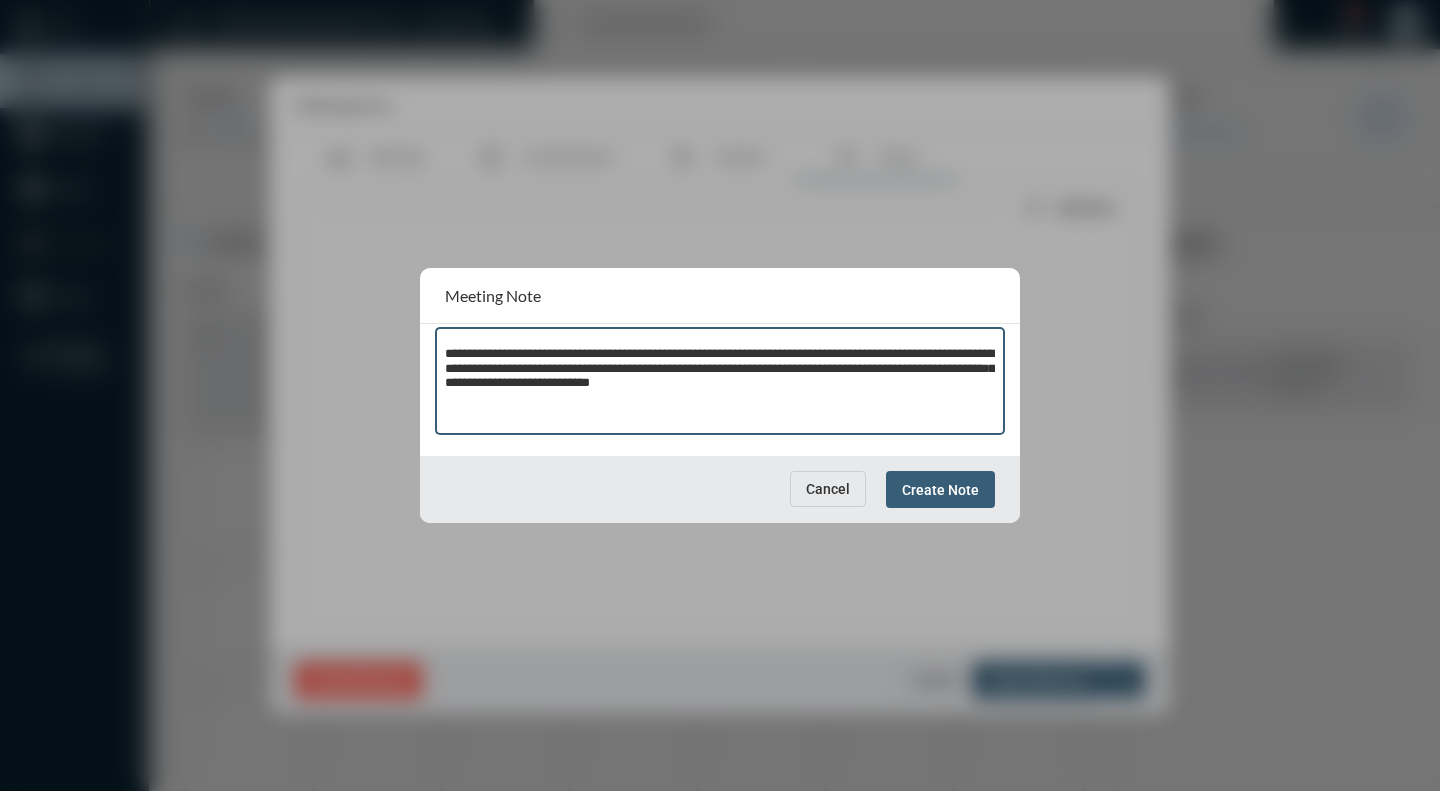 type on "**********" 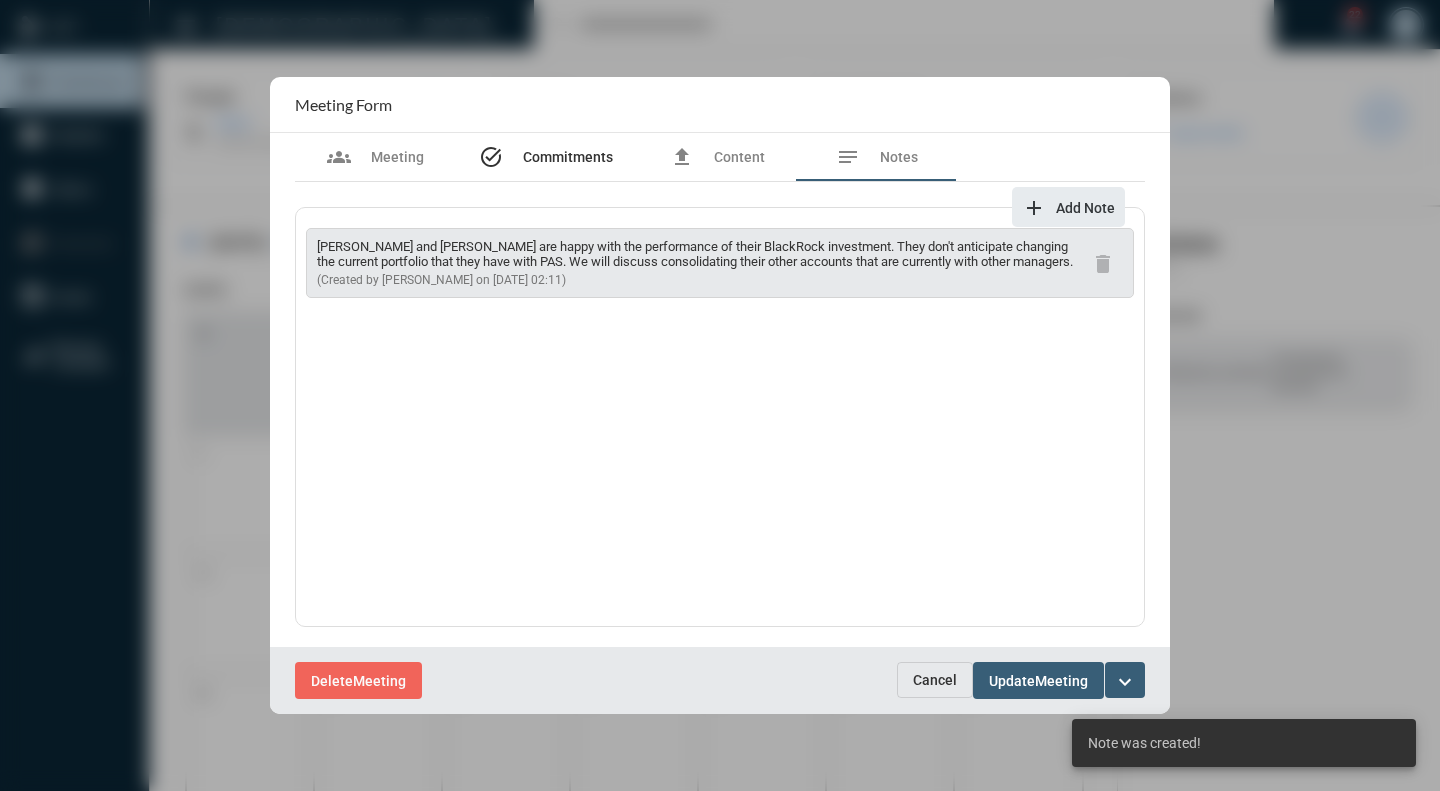 click on "Commitments" at bounding box center (568, 157) 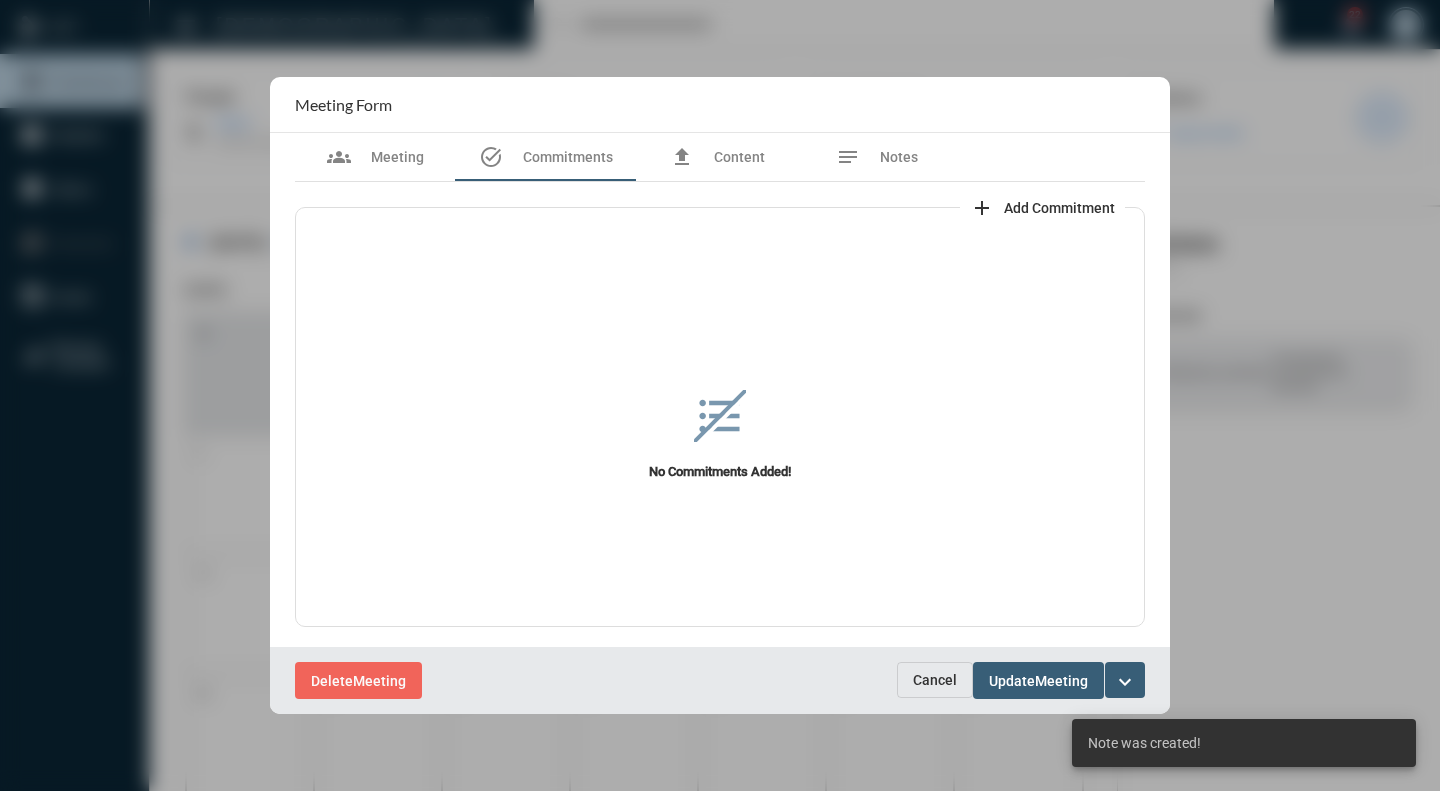 click on "Add Commitment" at bounding box center (1059, 208) 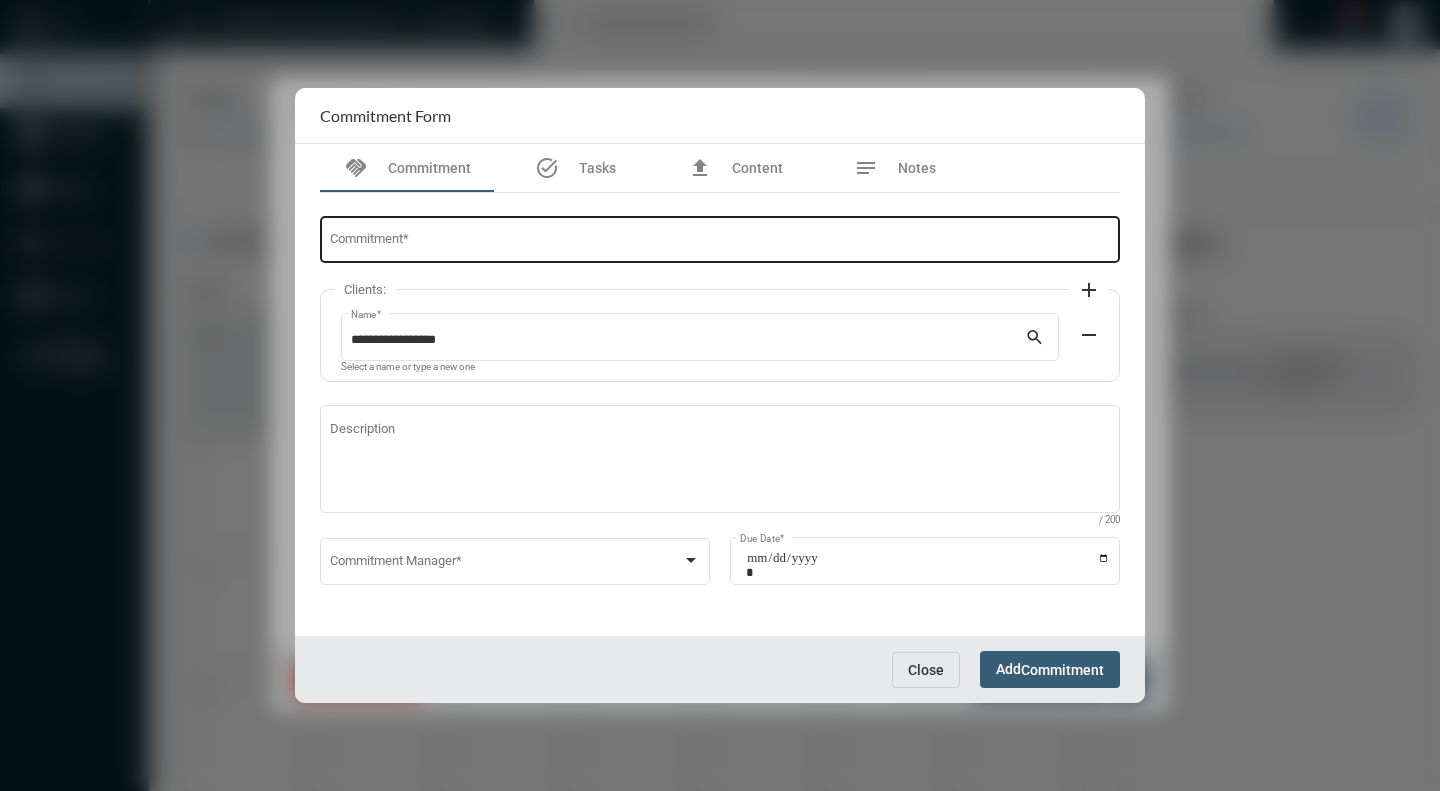 click on "Commitment  *" at bounding box center [720, 243] 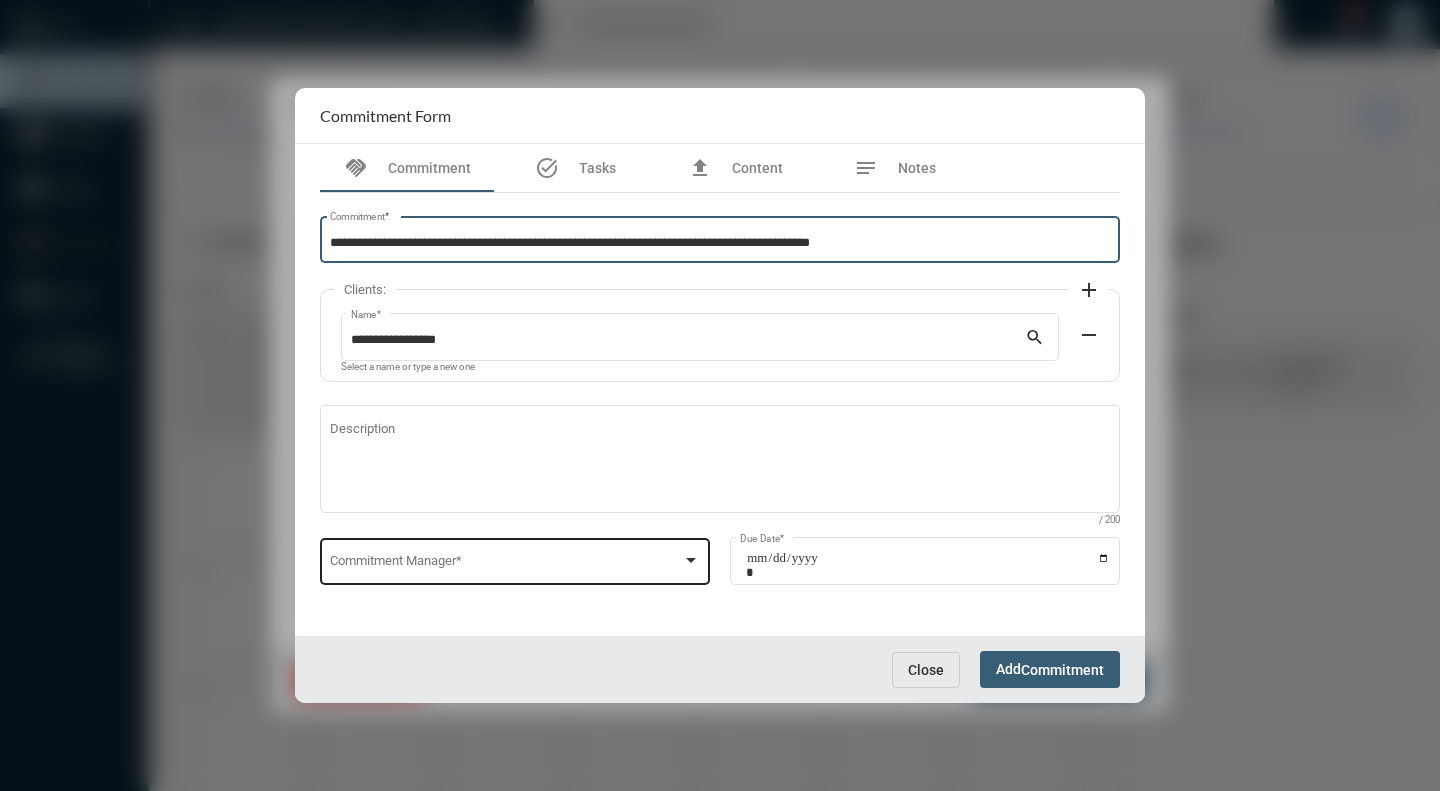 type on "**********" 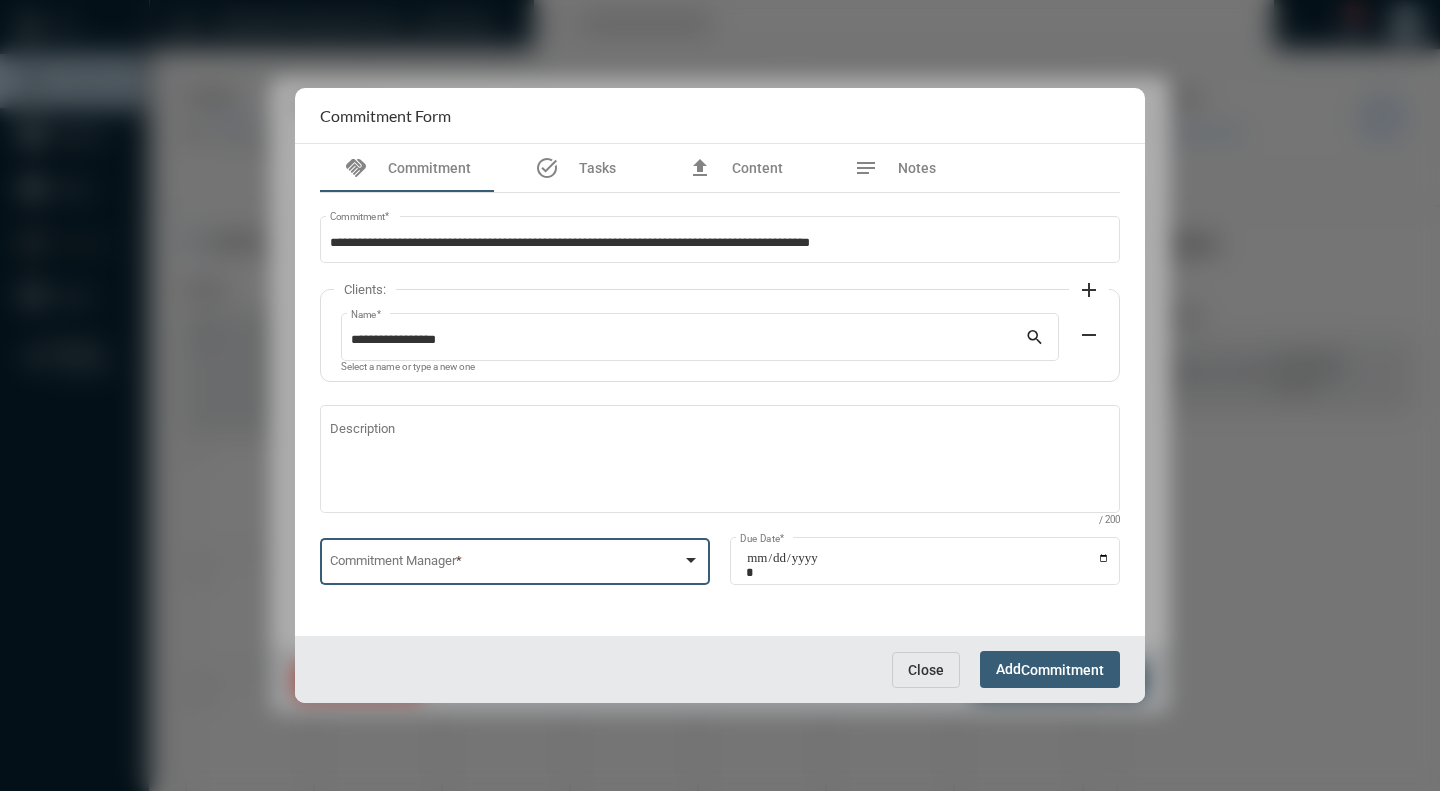 click at bounding box center (691, 561) 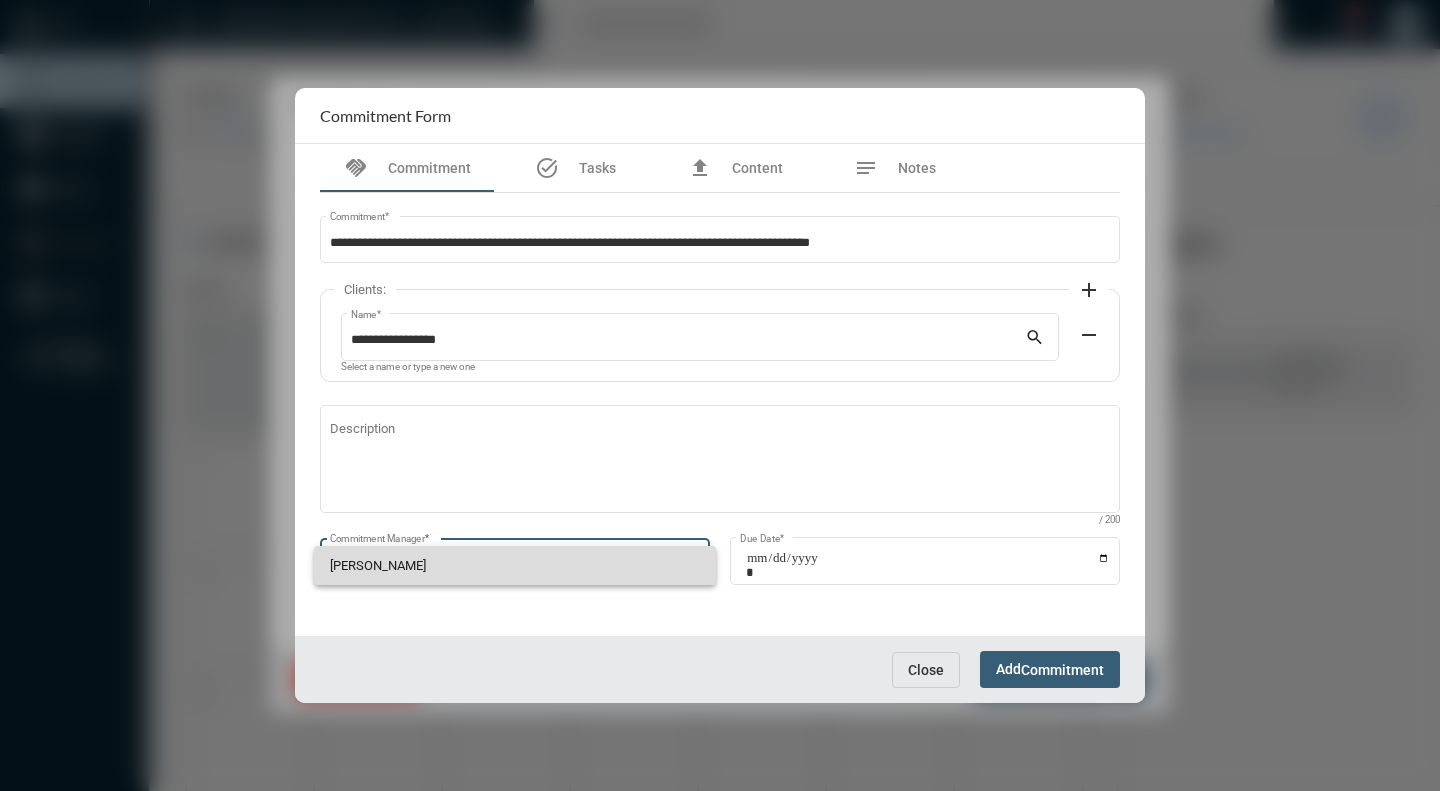 click on "Howard Cohen" at bounding box center [515, 565] 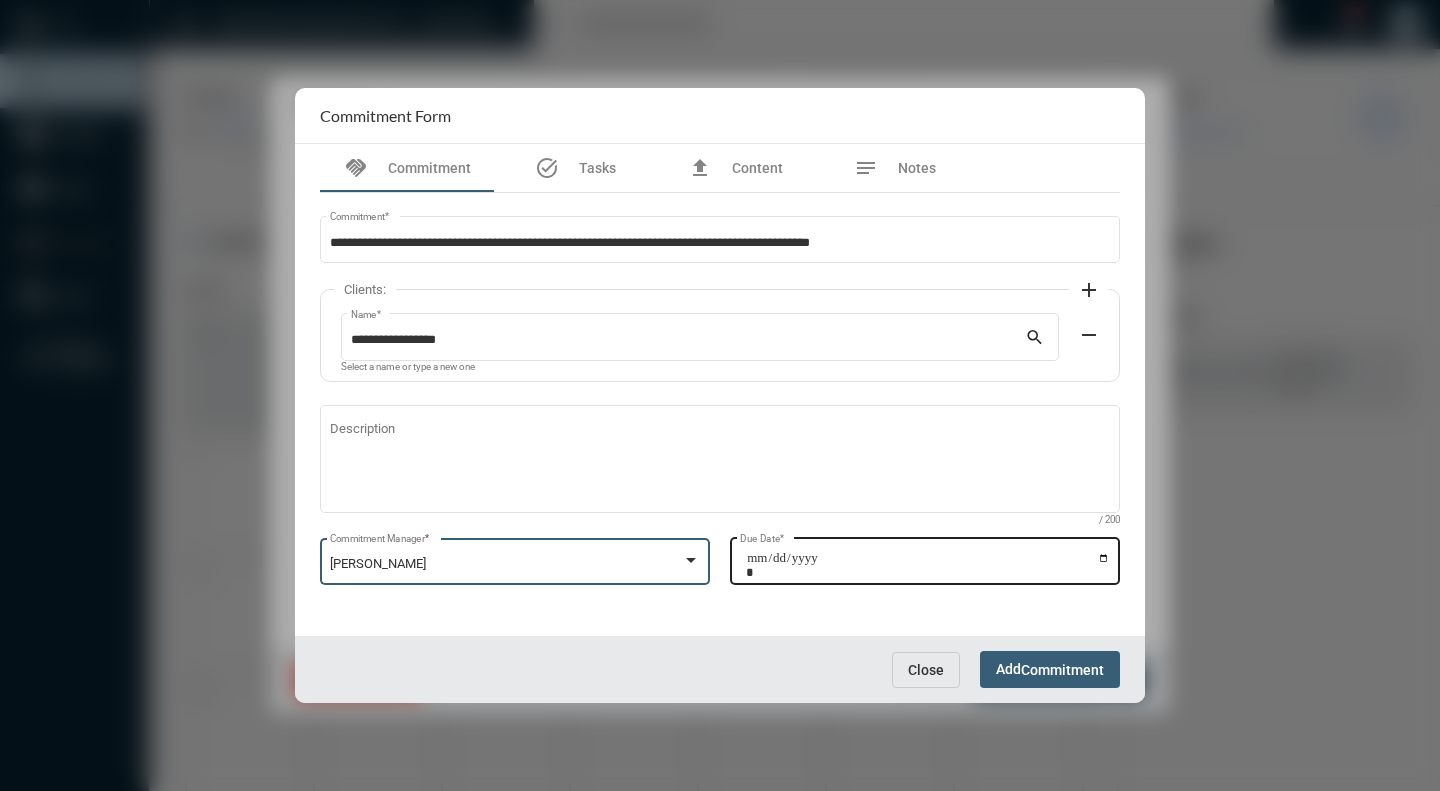 click on "Due Date  *" at bounding box center [928, 565] 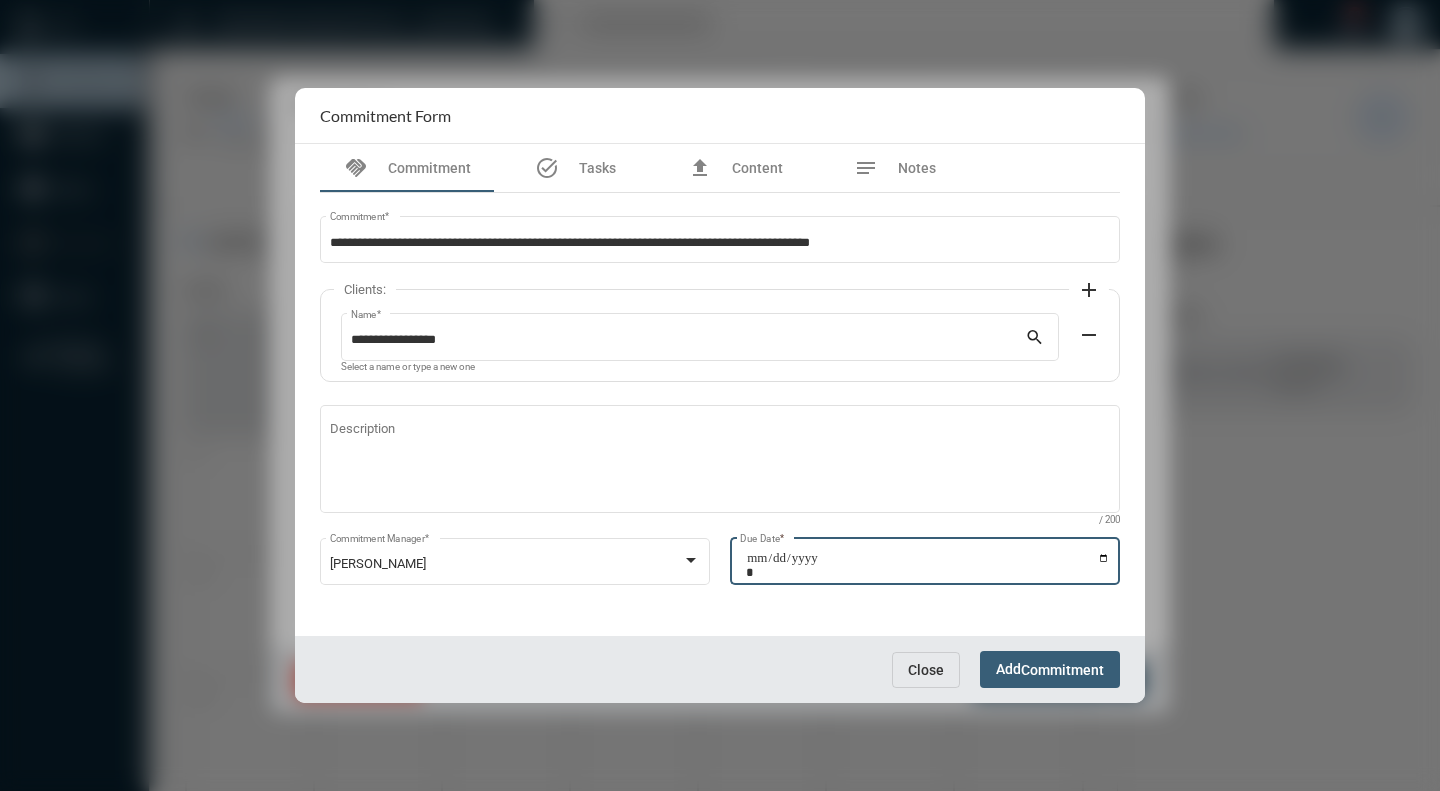 type on "**********" 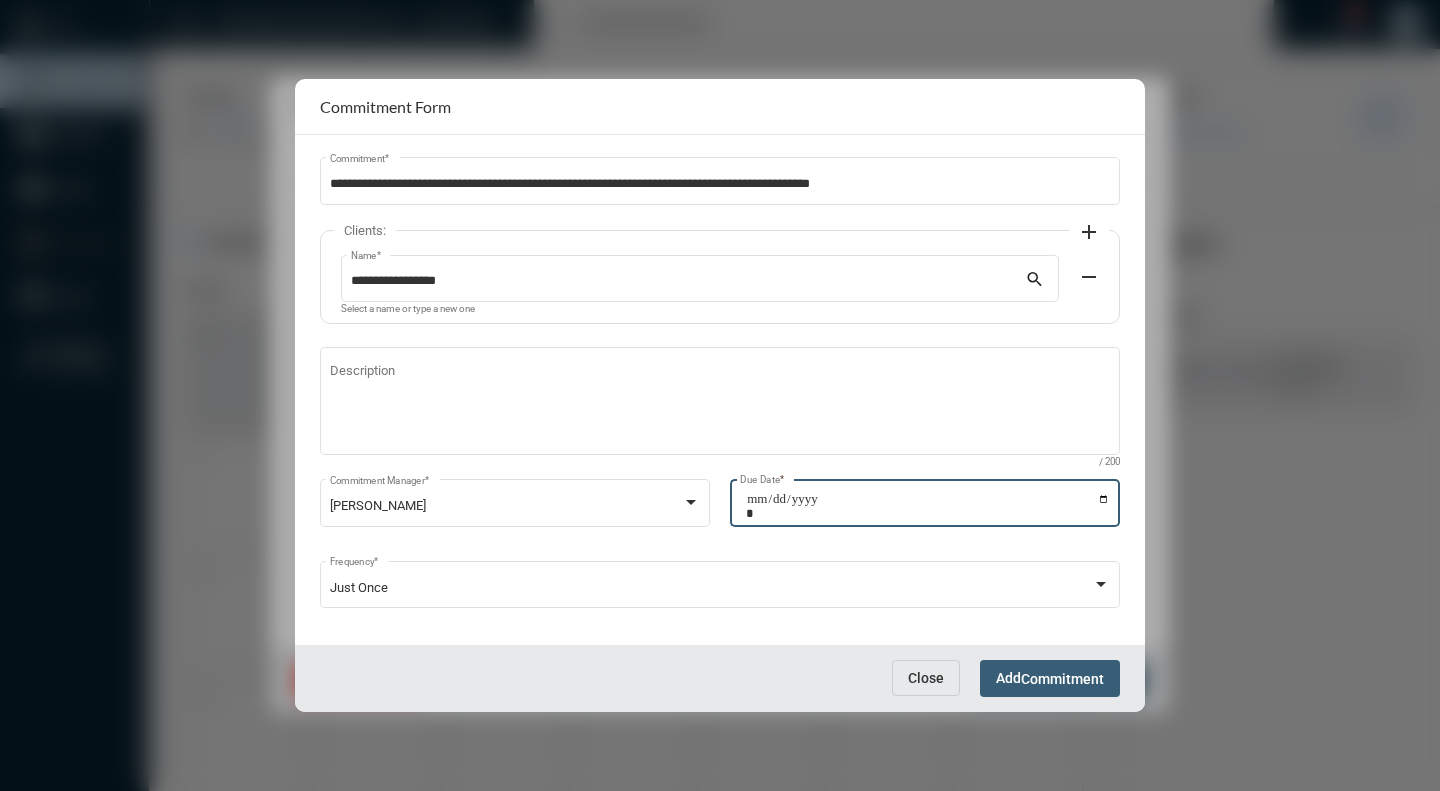 scroll, scrollTop: 69, scrollLeft: 0, axis: vertical 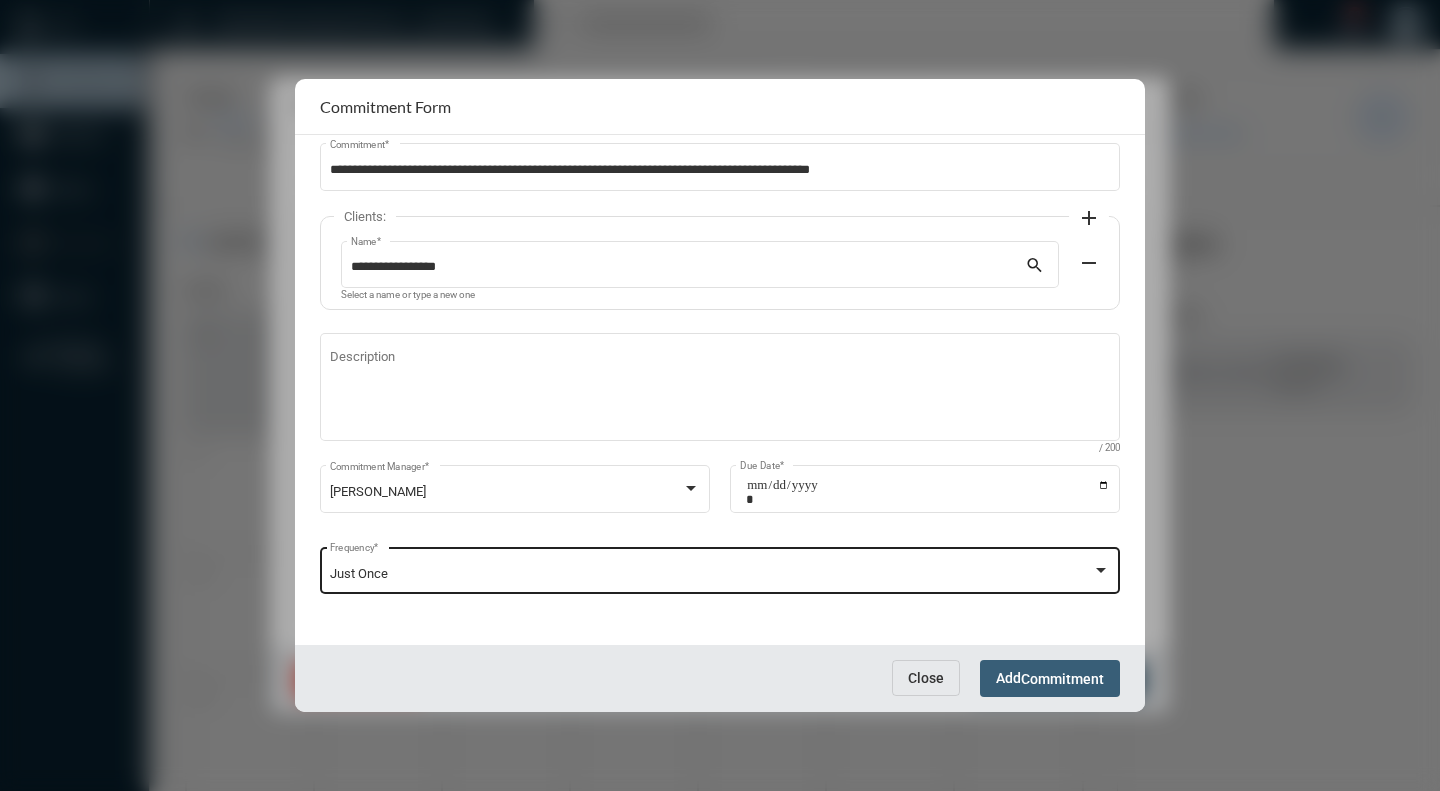 click on "Just Once Frequency  *" at bounding box center (720, 569) 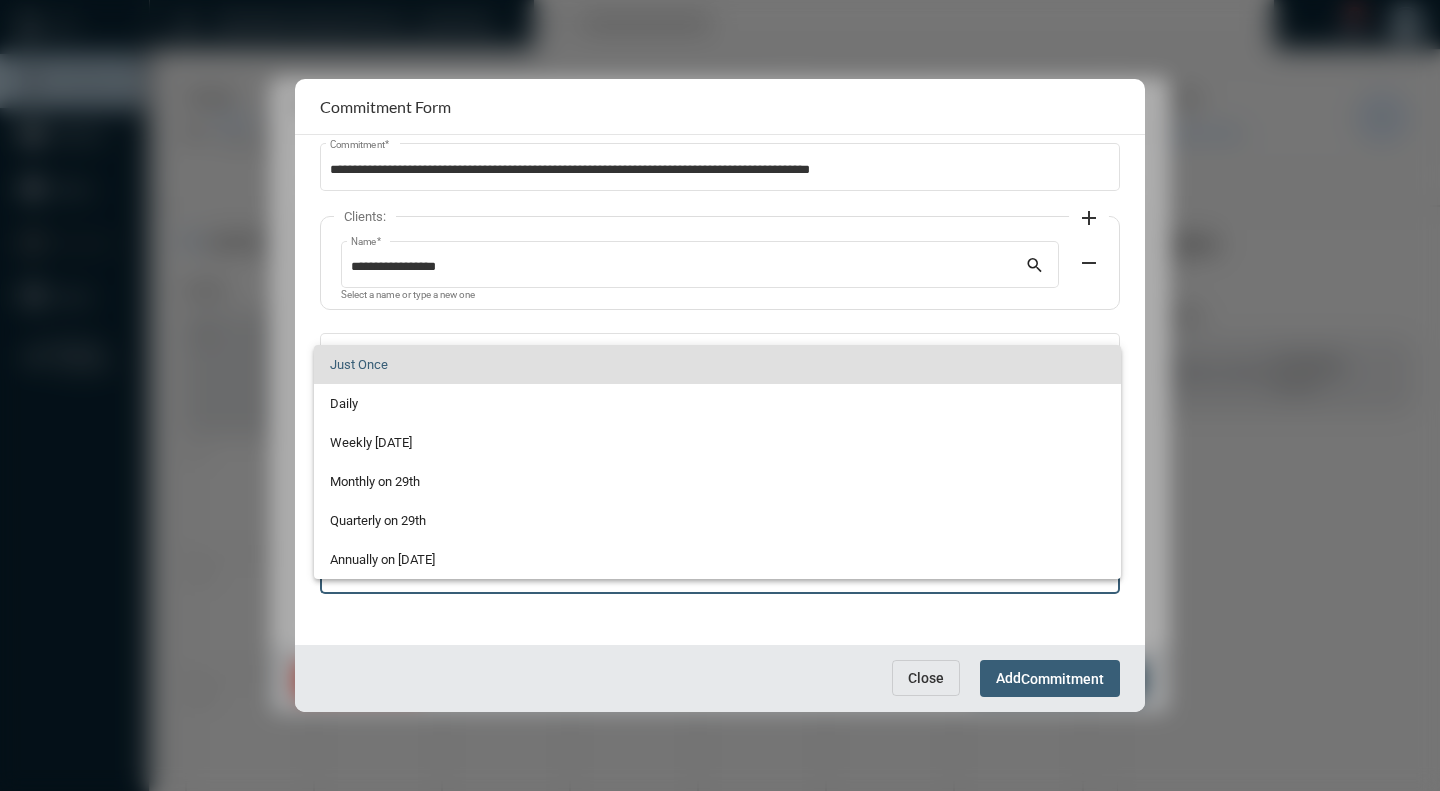 click at bounding box center (720, 395) 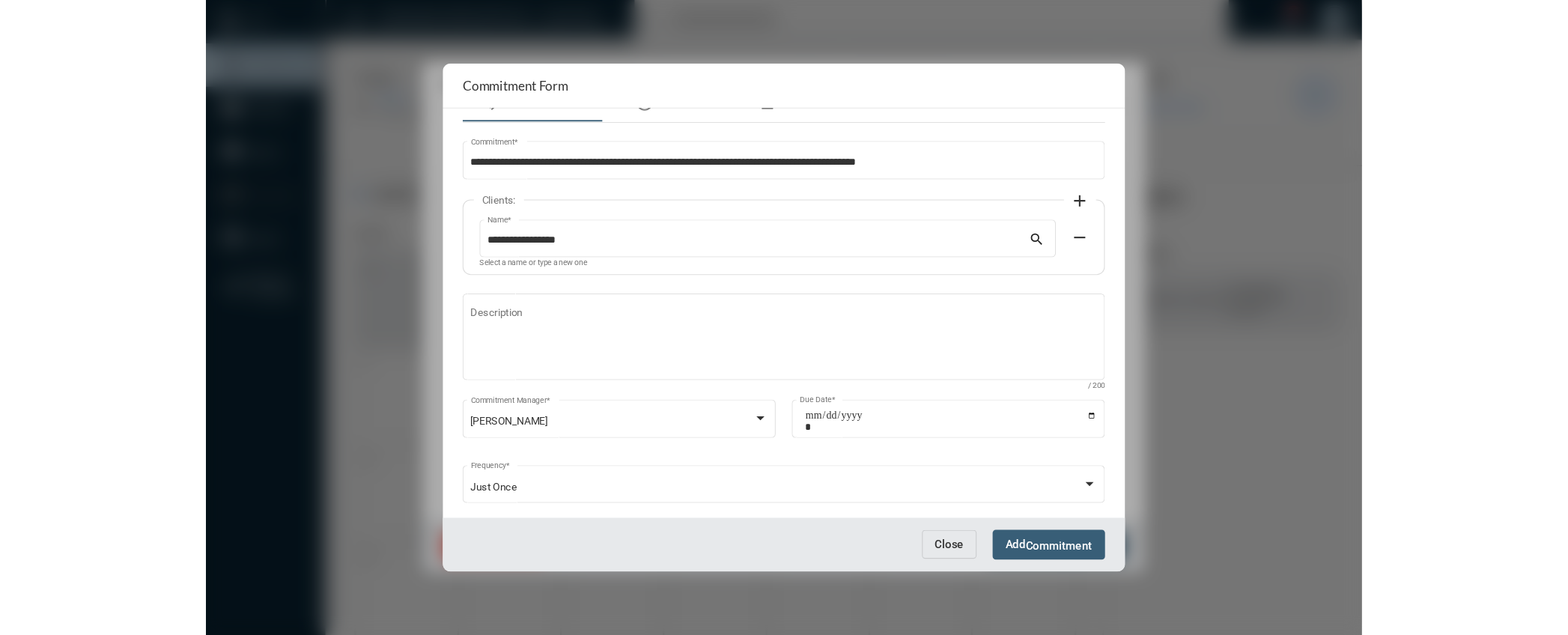 scroll, scrollTop: 0, scrollLeft: 0, axis: both 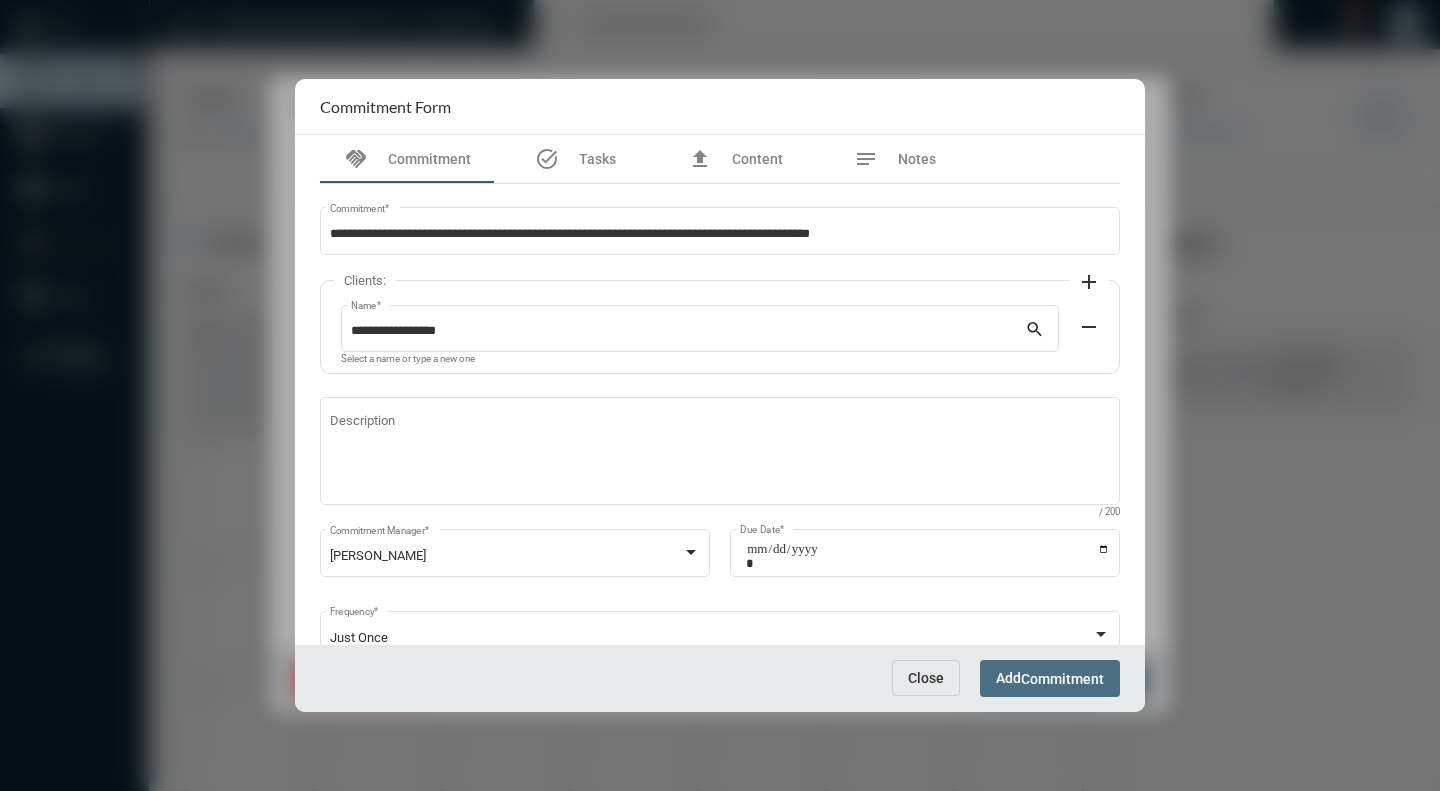 click on "Commitment" at bounding box center [1062, 679] 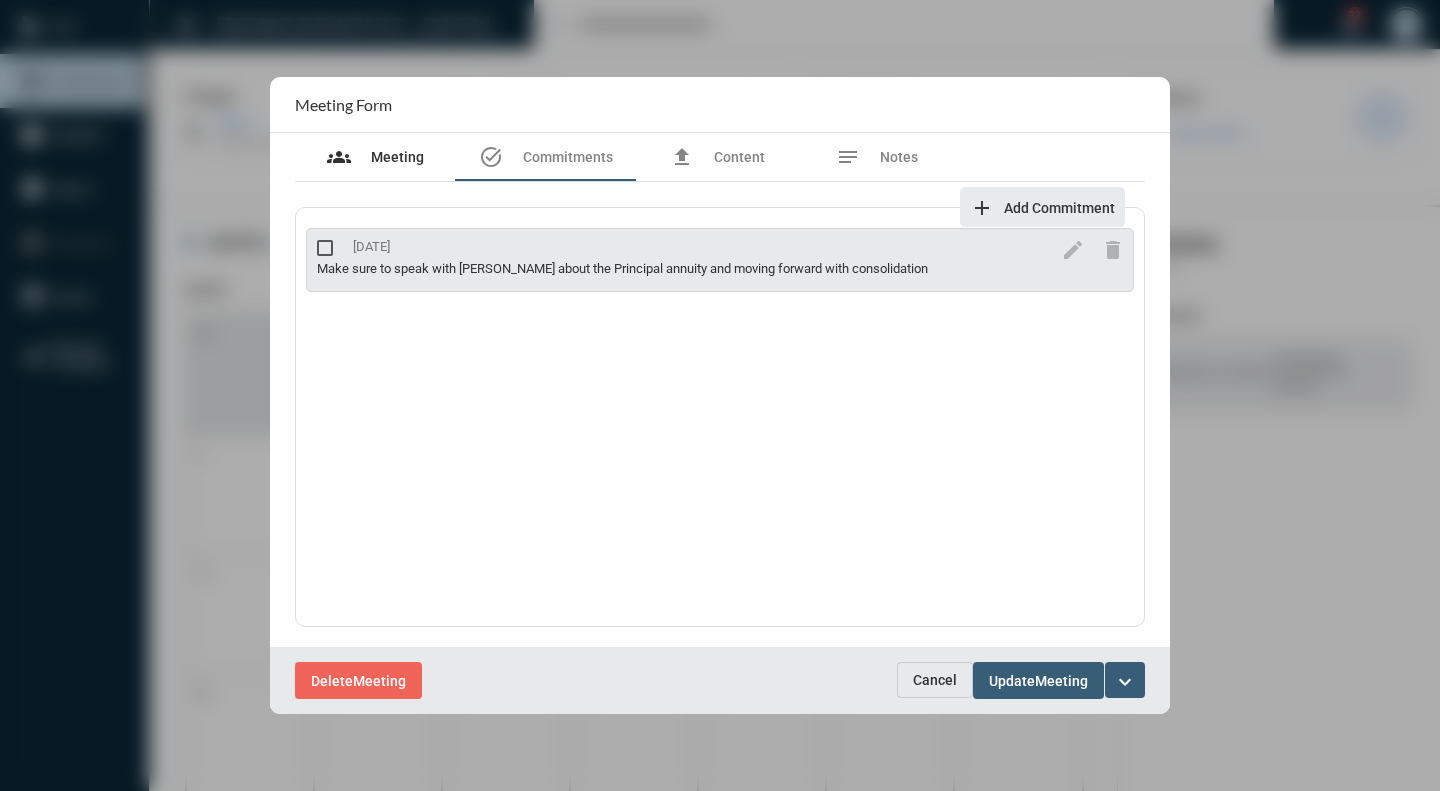 click on "Meeting" at bounding box center [397, 157] 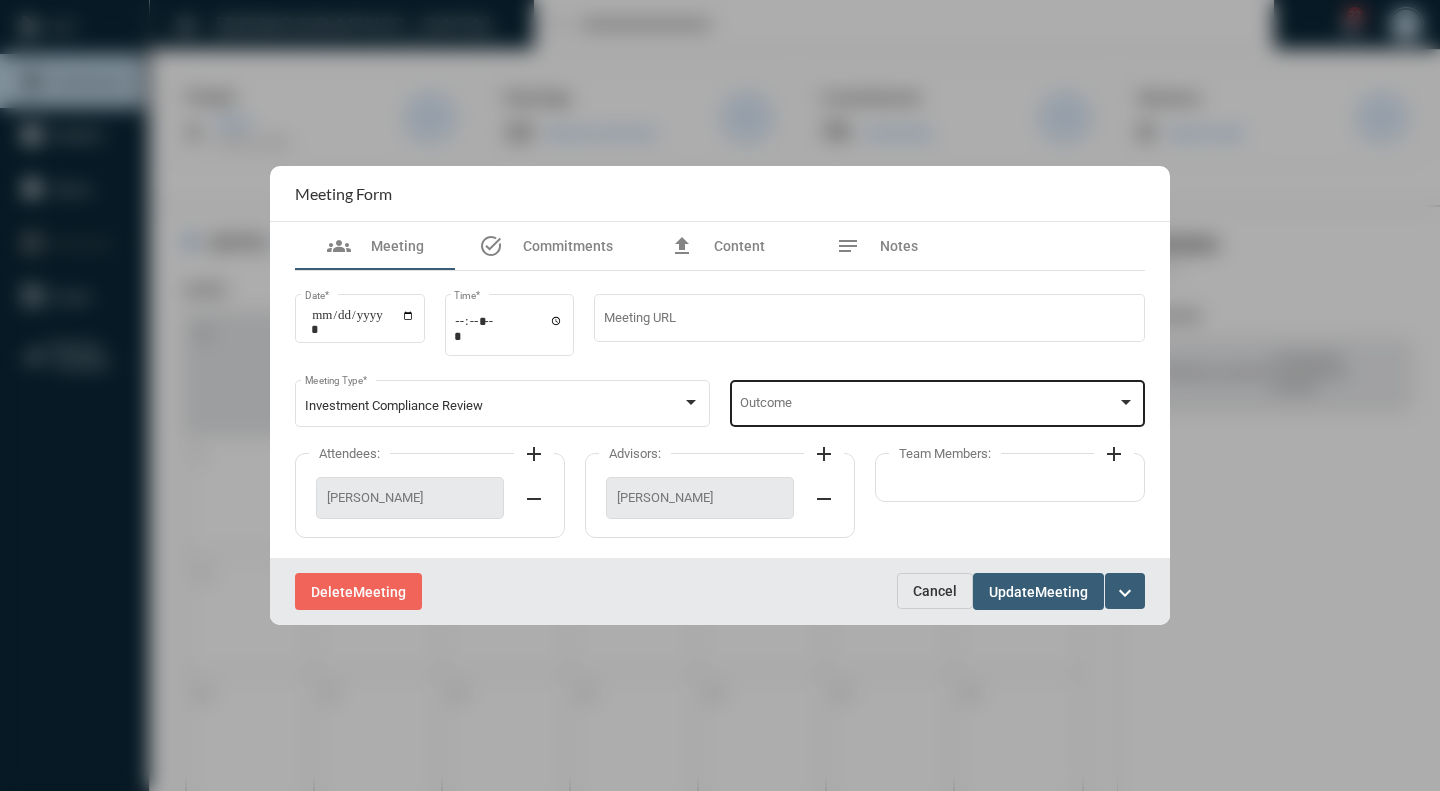click at bounding box center [1126, 402] 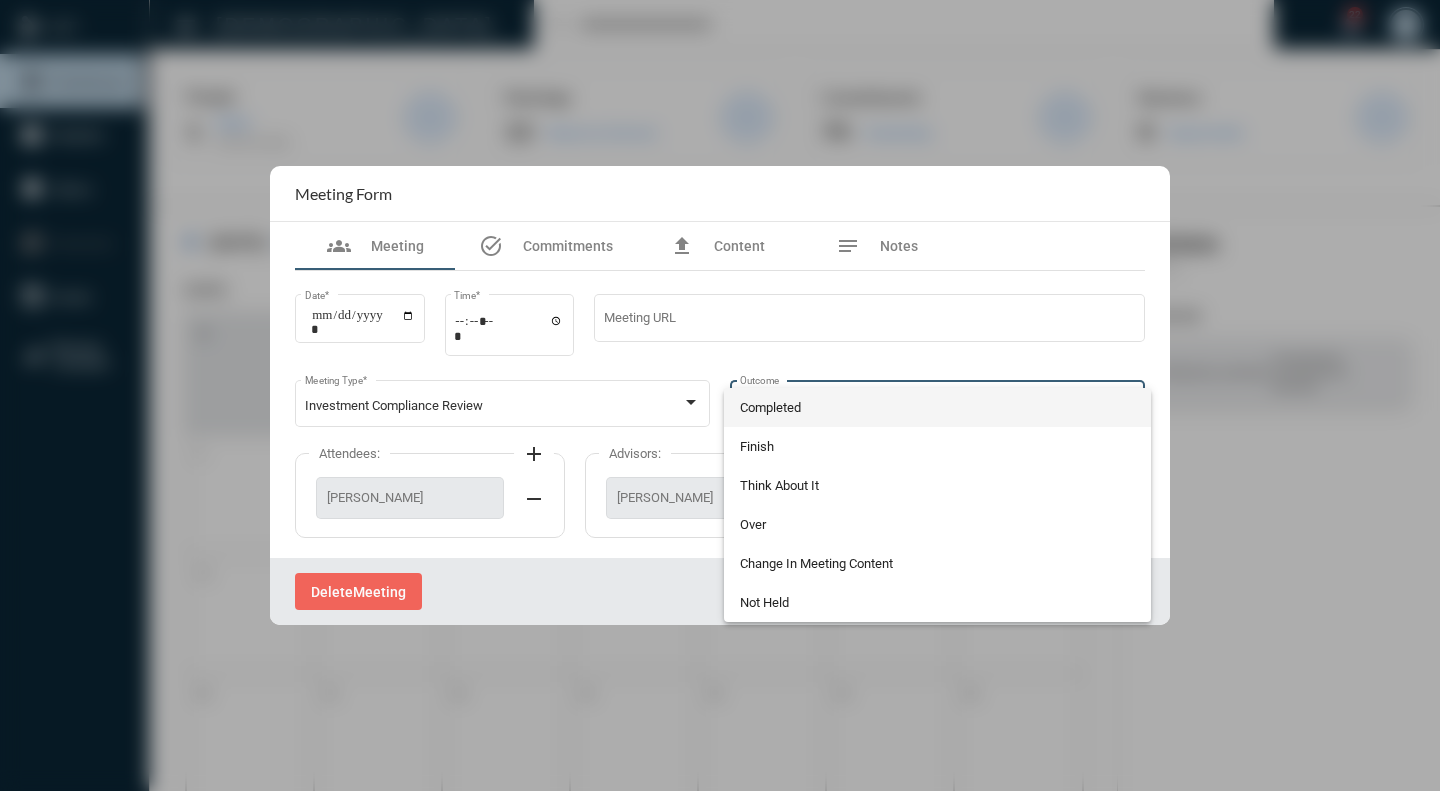 click on "Completed" at bounding box center [938, 407] 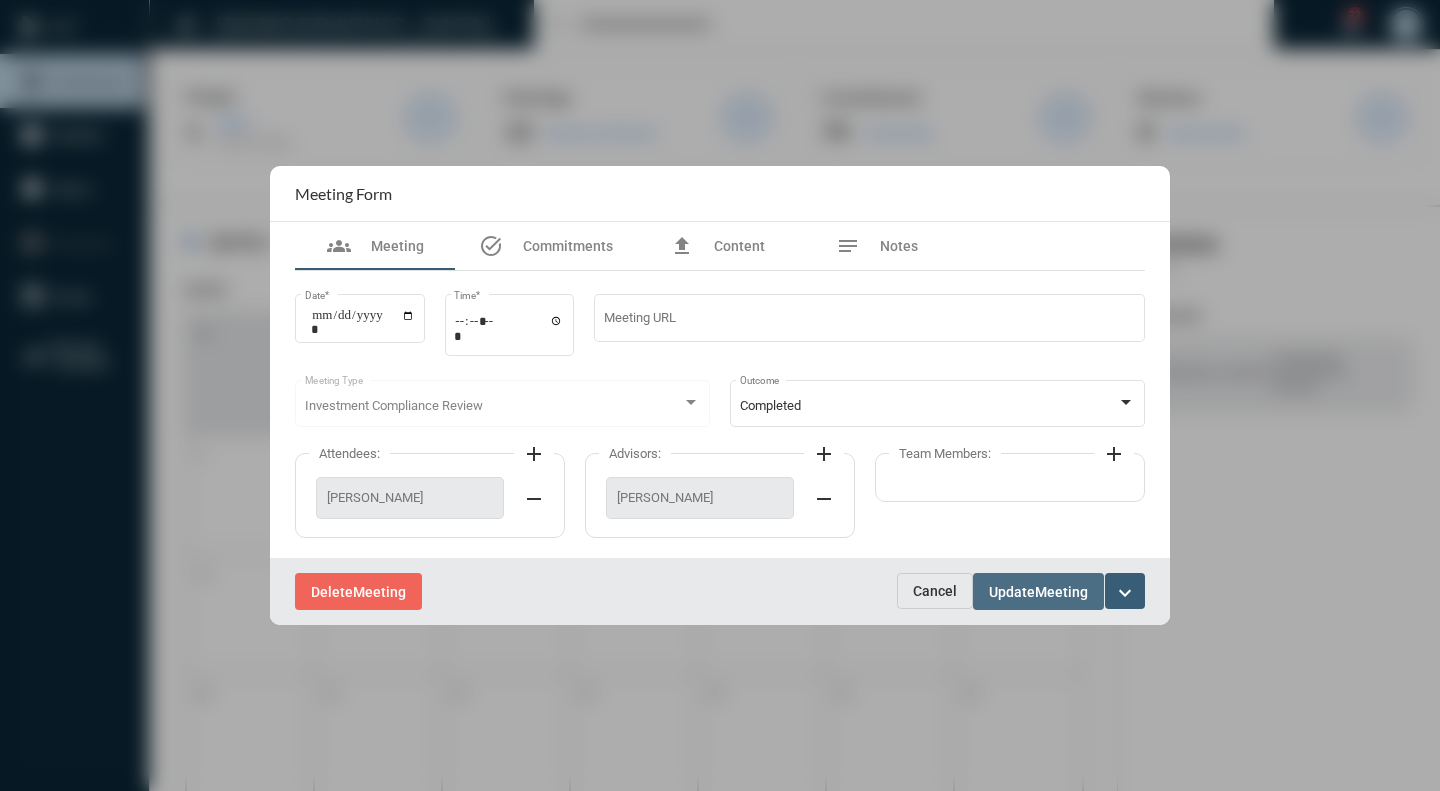 click on "Update" at bounding box center (1012, 592) 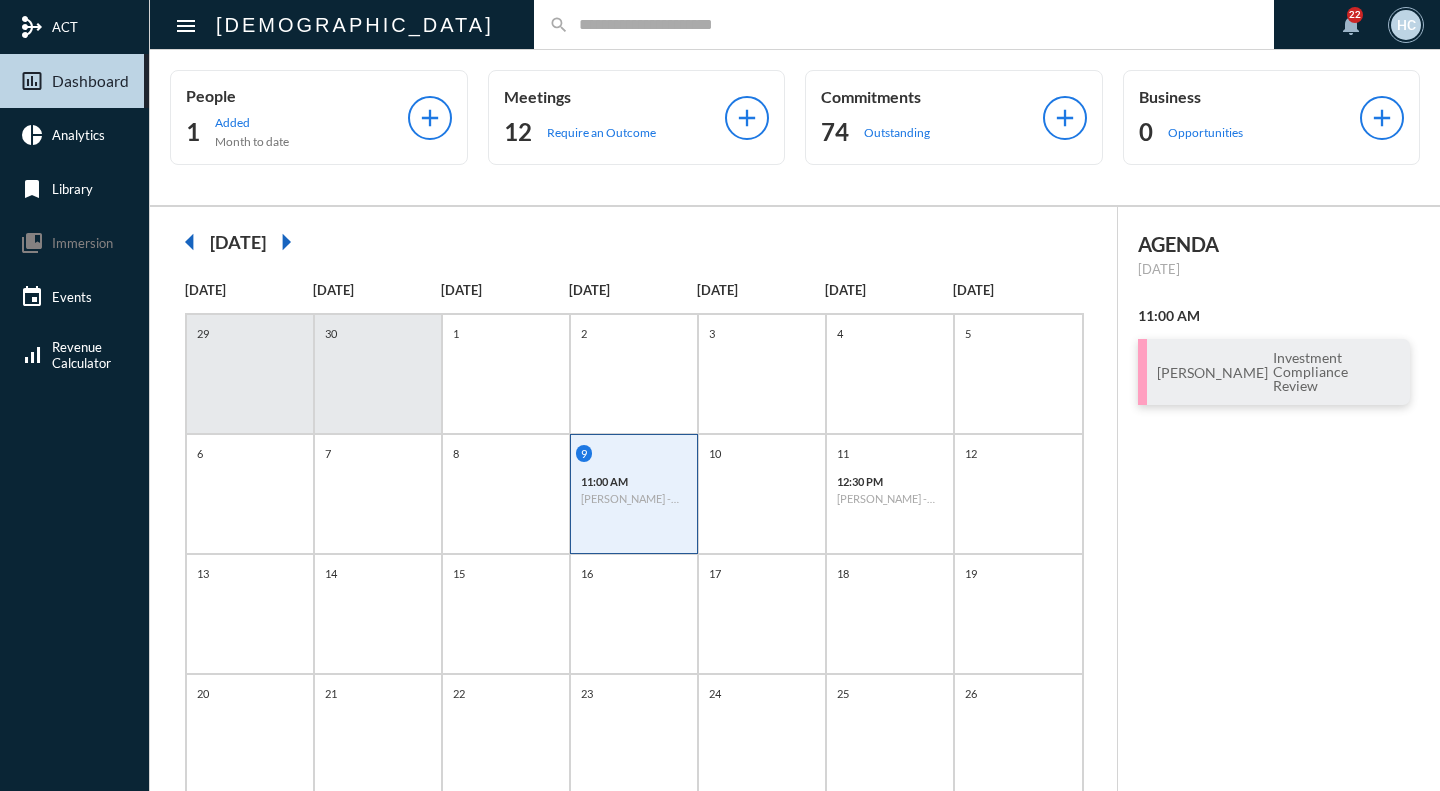 click 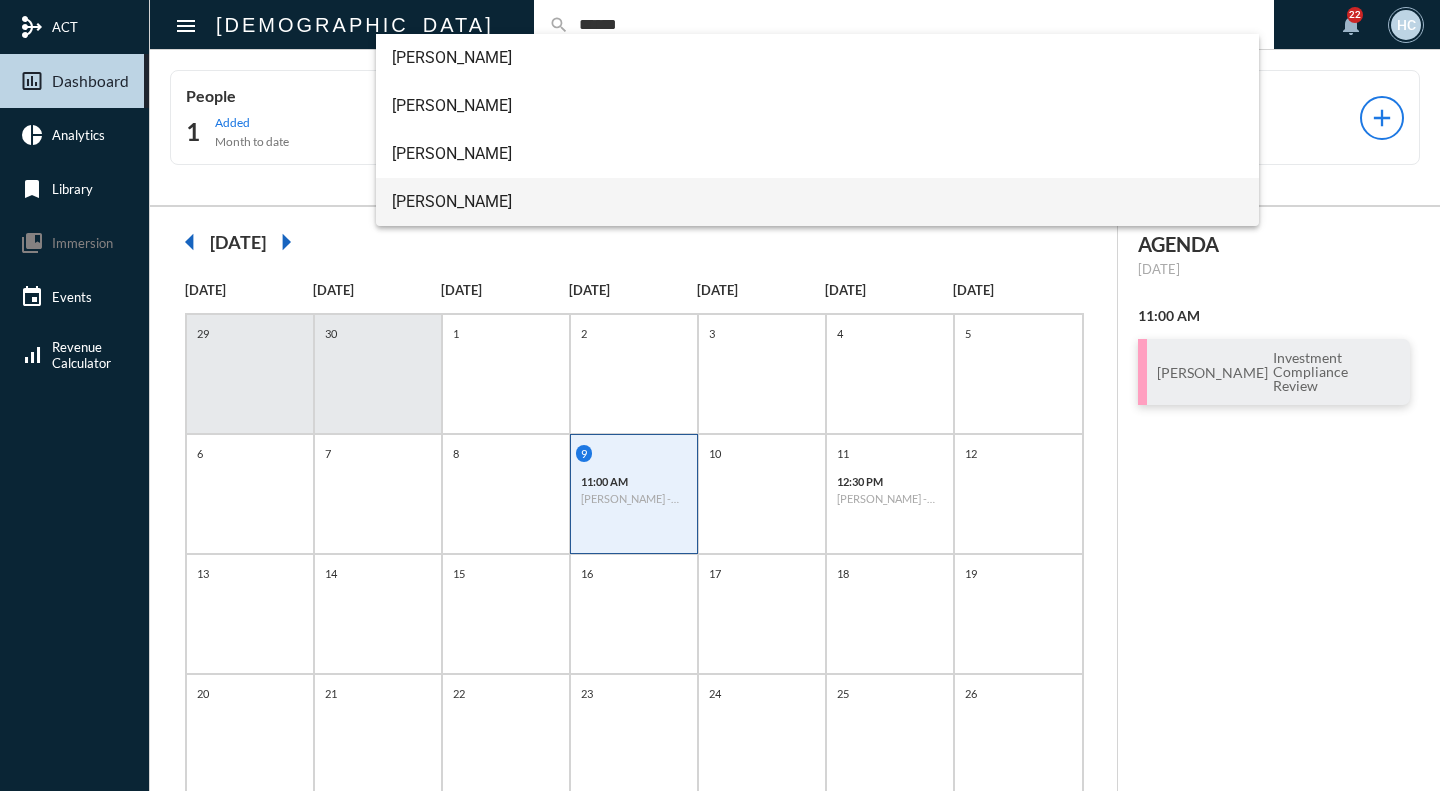 type on "******" 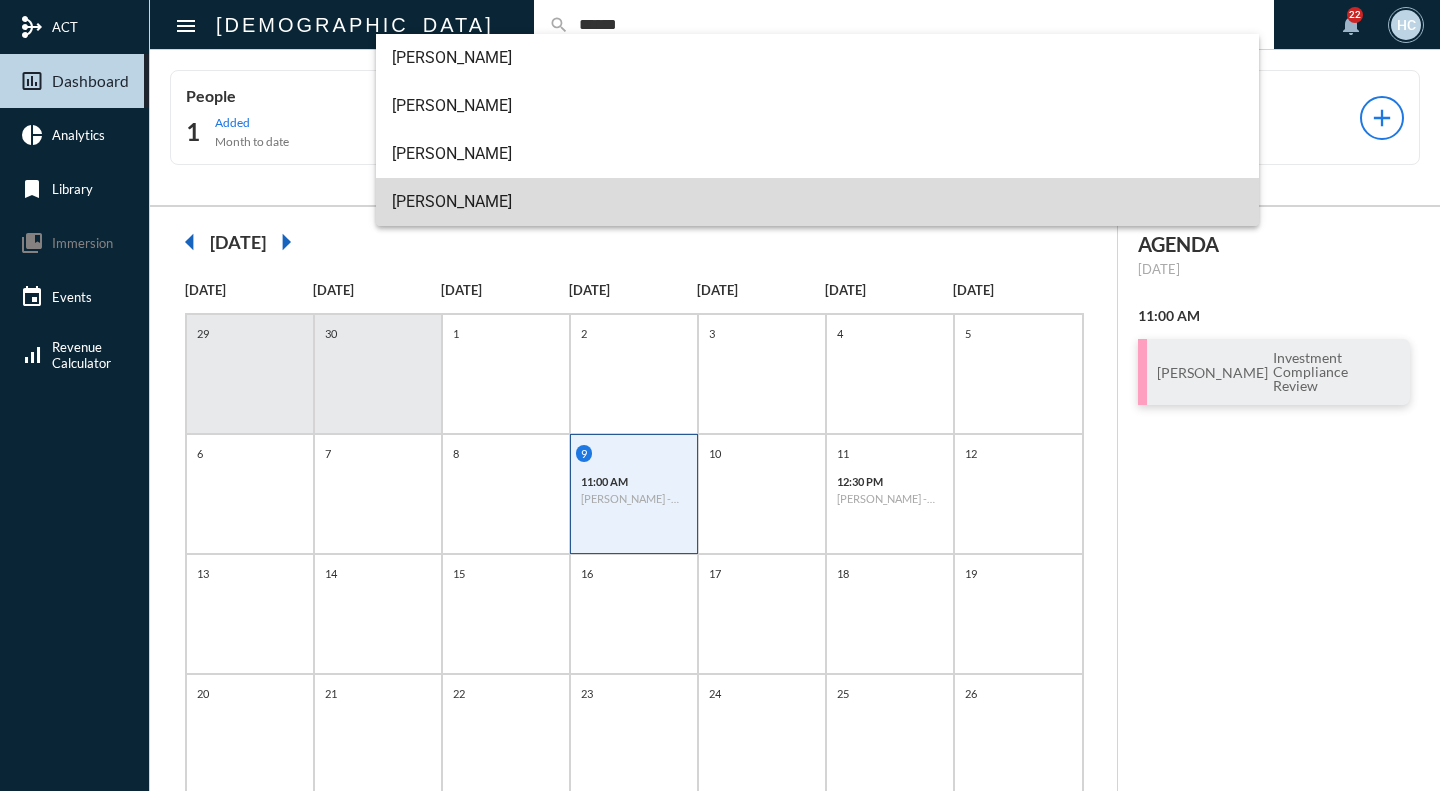 click on "Martin  Davidowitz" at bounding box center [817, 202] 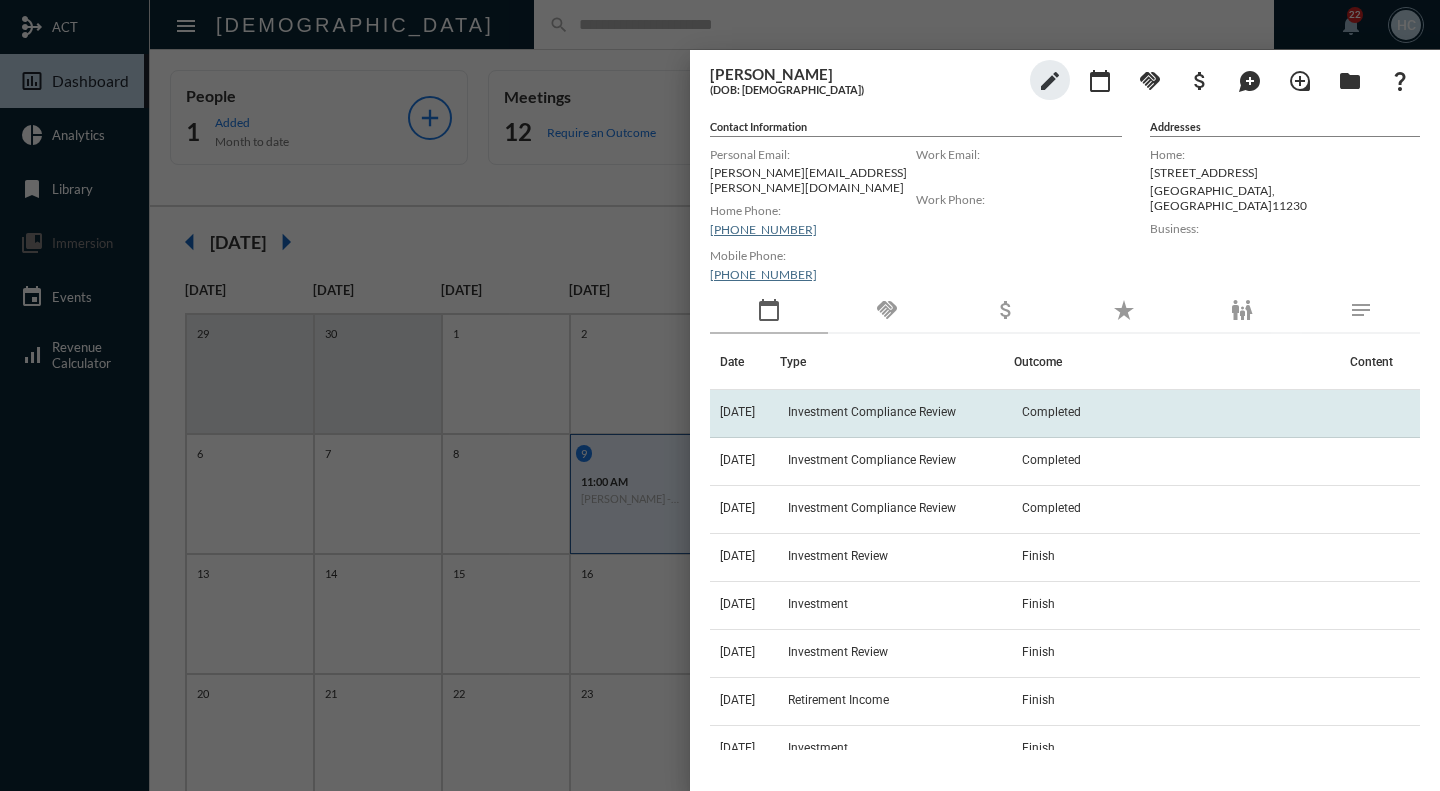 click on "Investment Compliance Review" 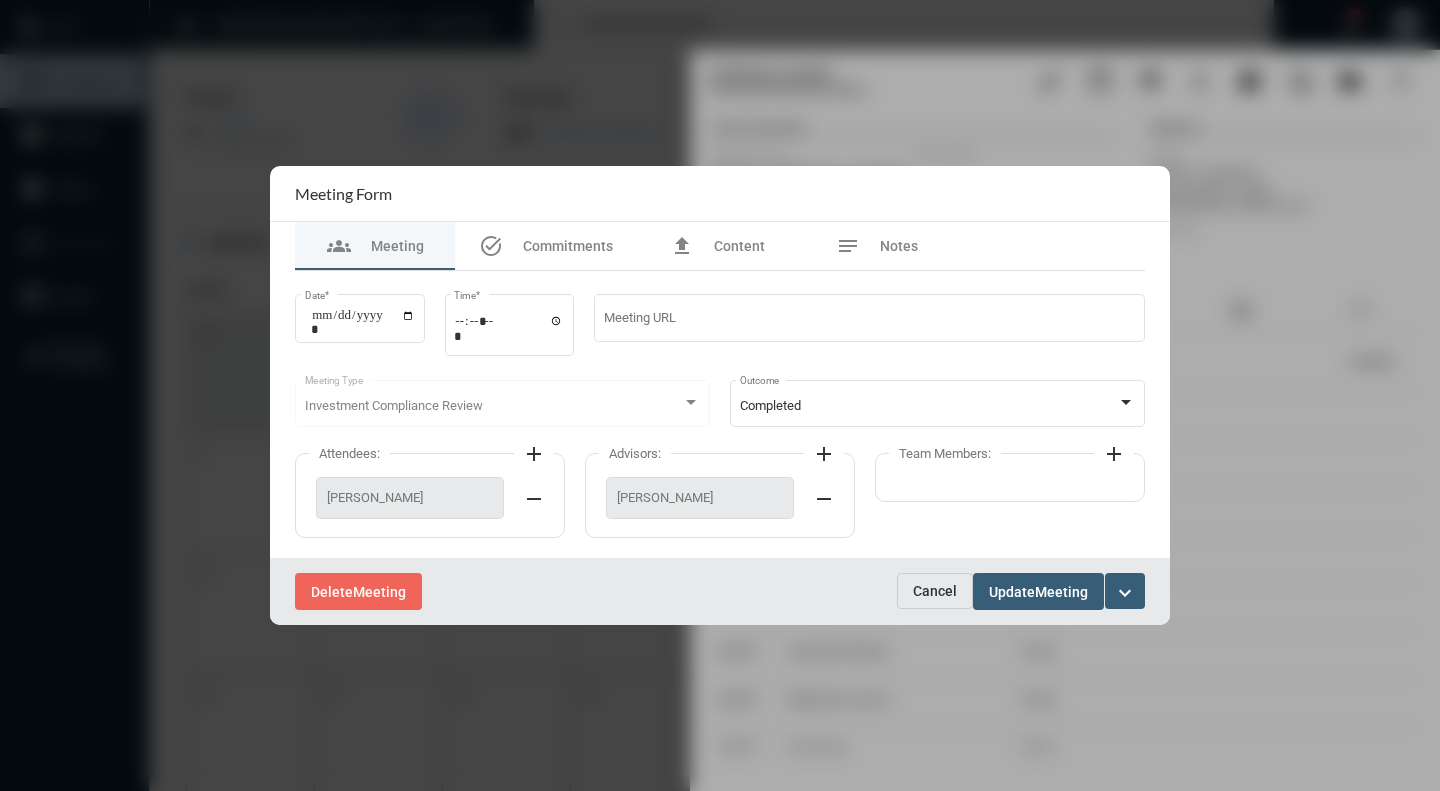 click on "Cancel" at bounding box center [935, 591] 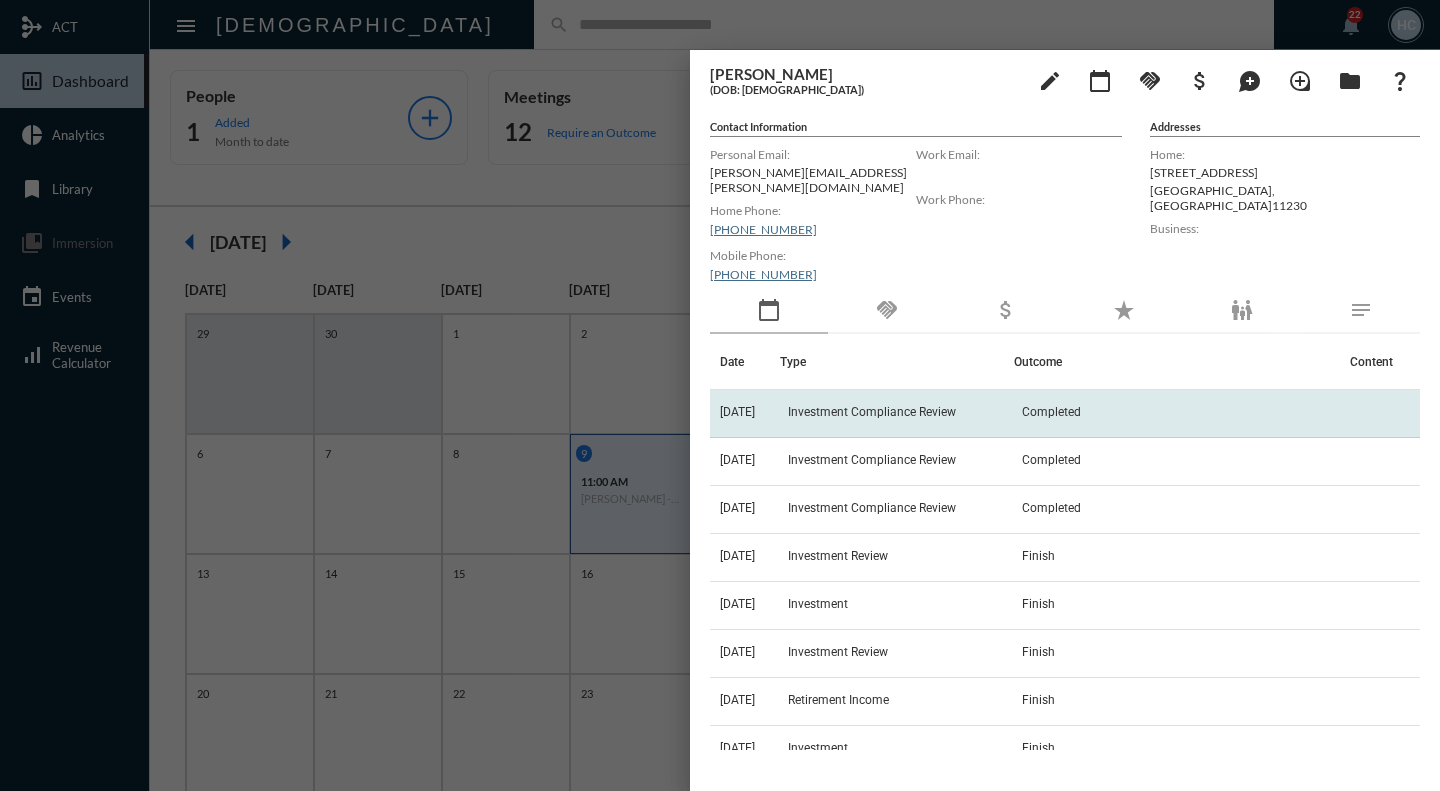 click on "Investment Compliance Review" 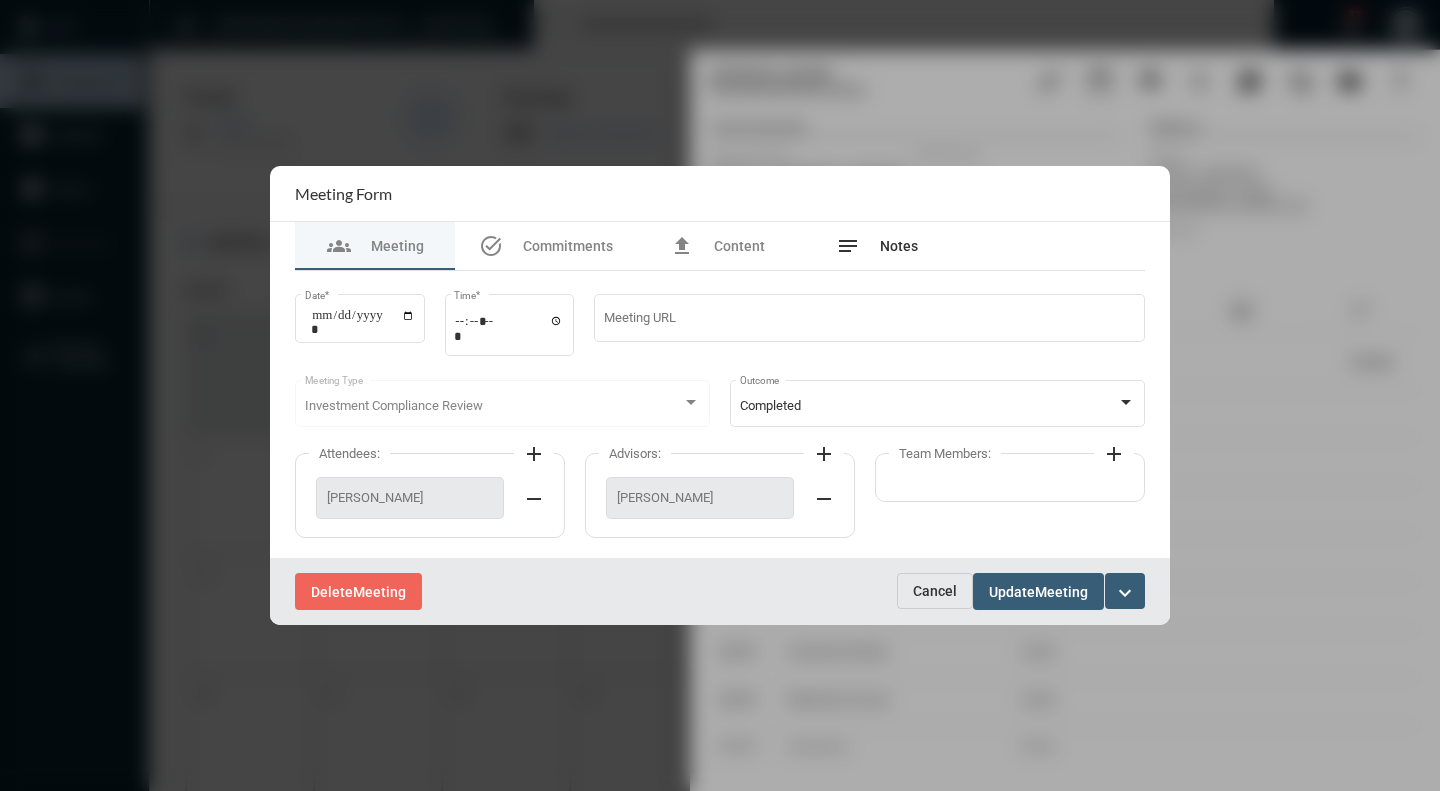 click on "Notes" at bounding box center (899, 246) 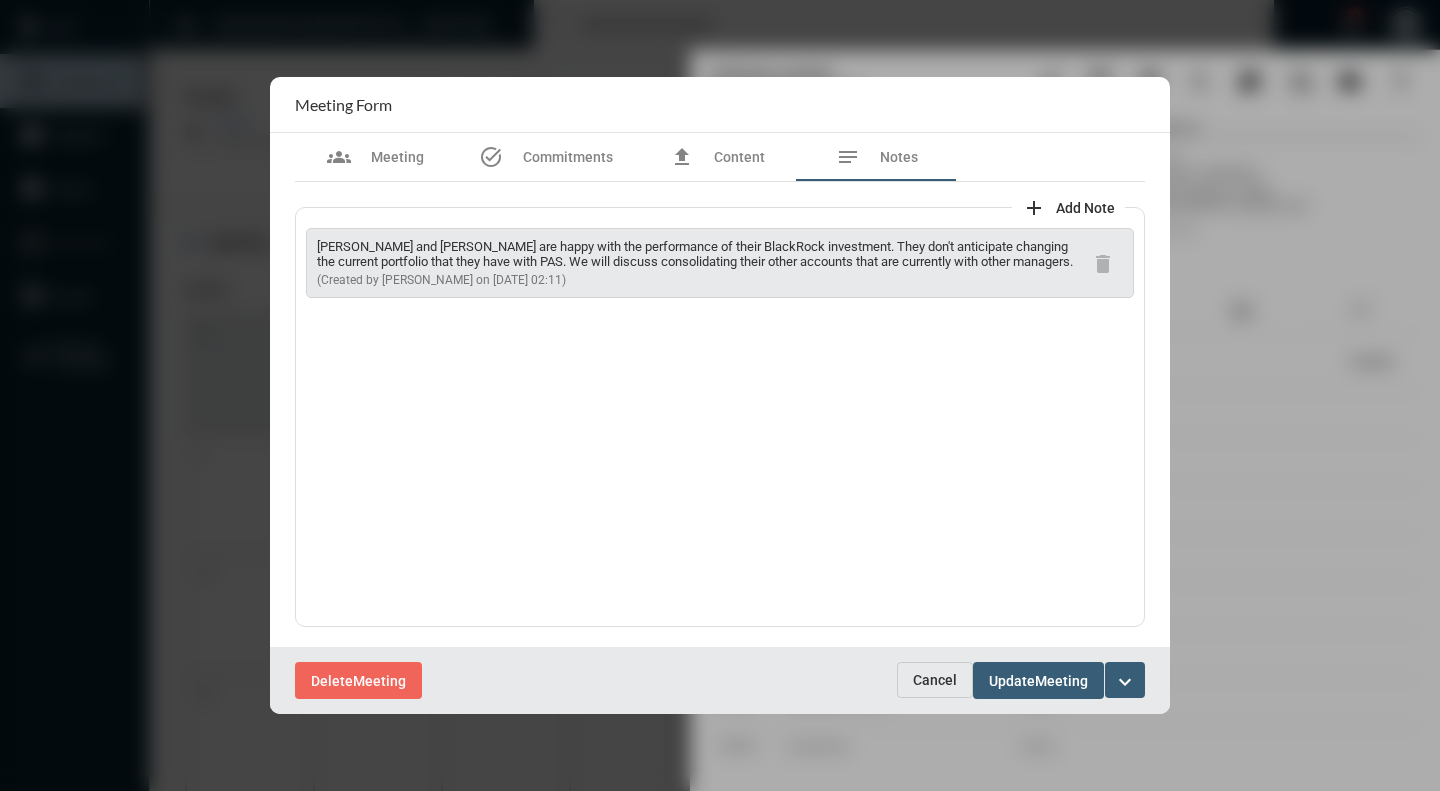 click on "Martin and Aviva are happy with the performance of their BlackRock investment.  They don't anticipate changing the current portfolio that they have with PAS.  We will discuss consolidating their other accounts that are currently with other managers." at bounding box center (700, 254) 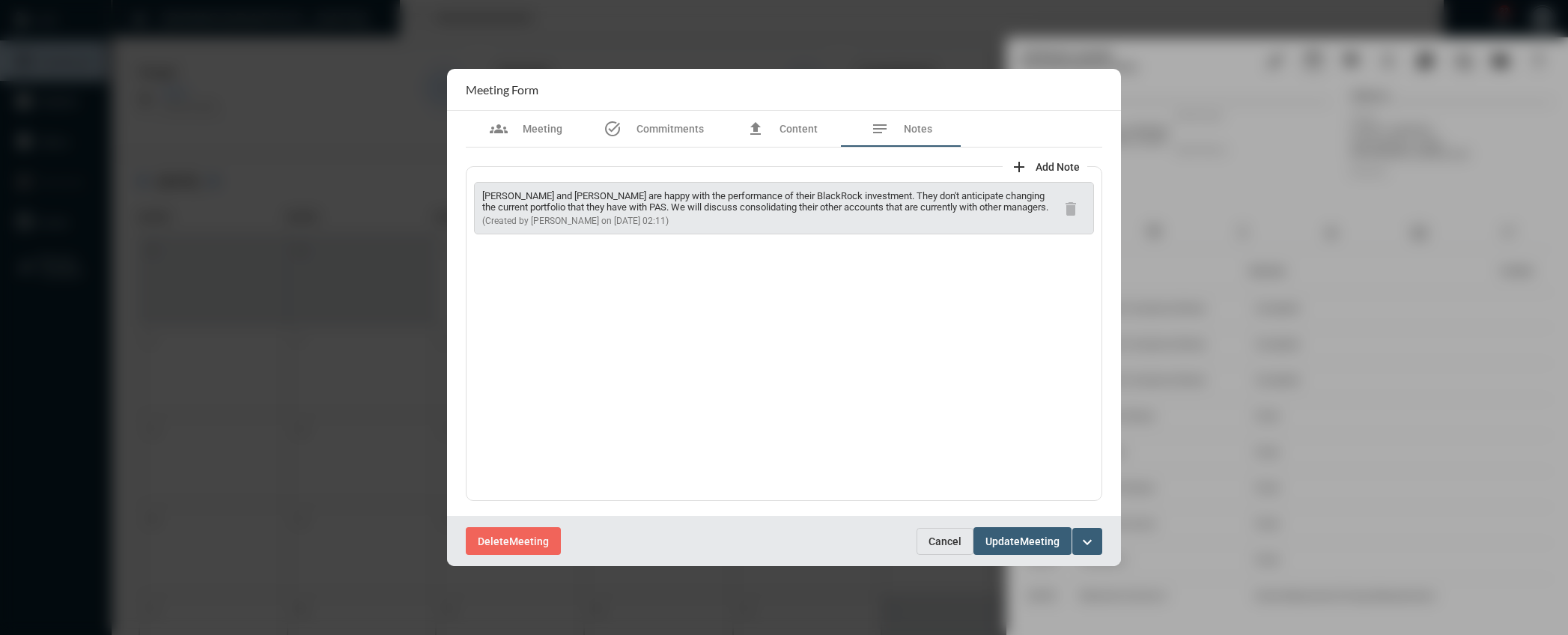 drag, startPoint x: 51, startPoint y: 13, endPoint x: 64, endPoint y: -133, distance: 146.57762 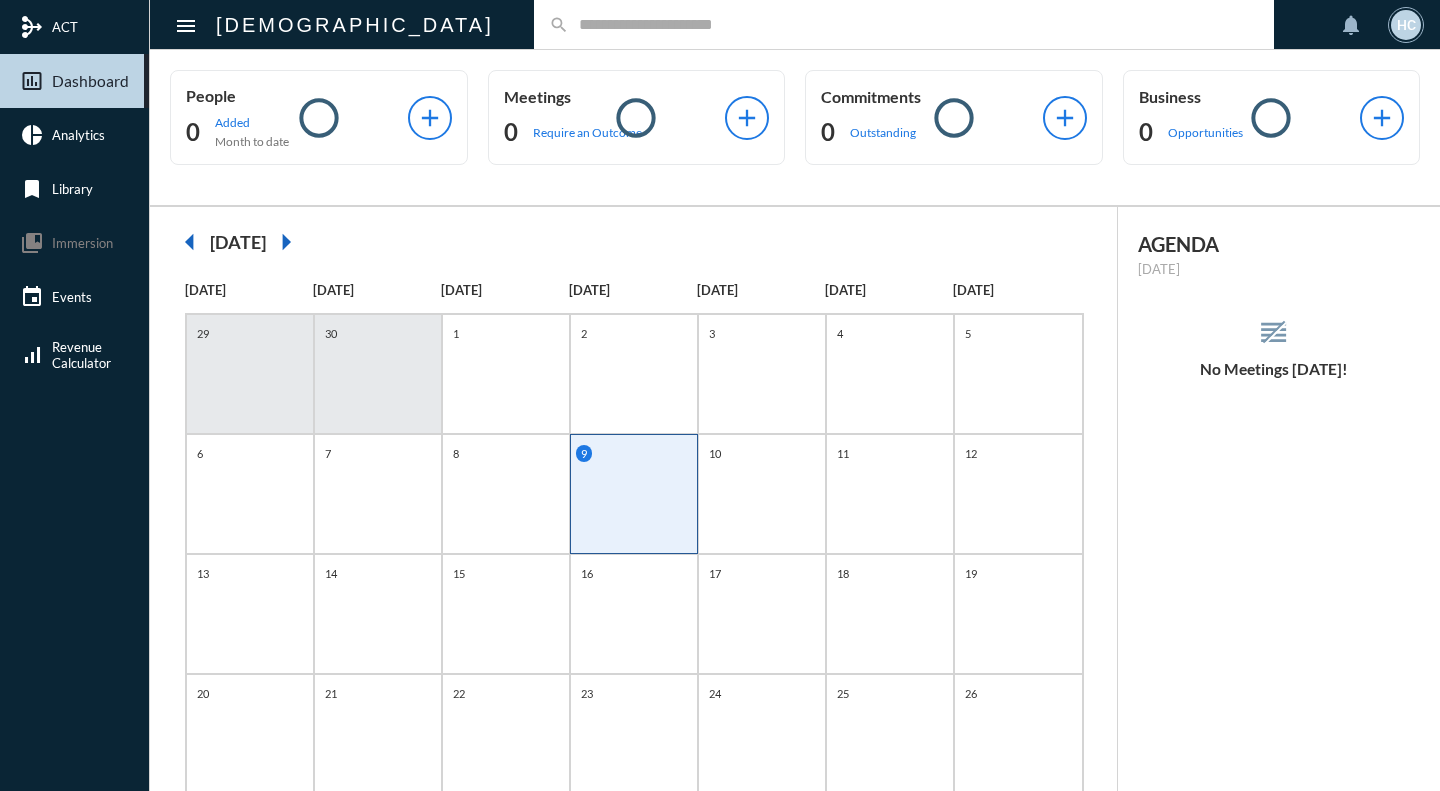scroll, scrollTop: 0, scrollLeft: 0, axis: both 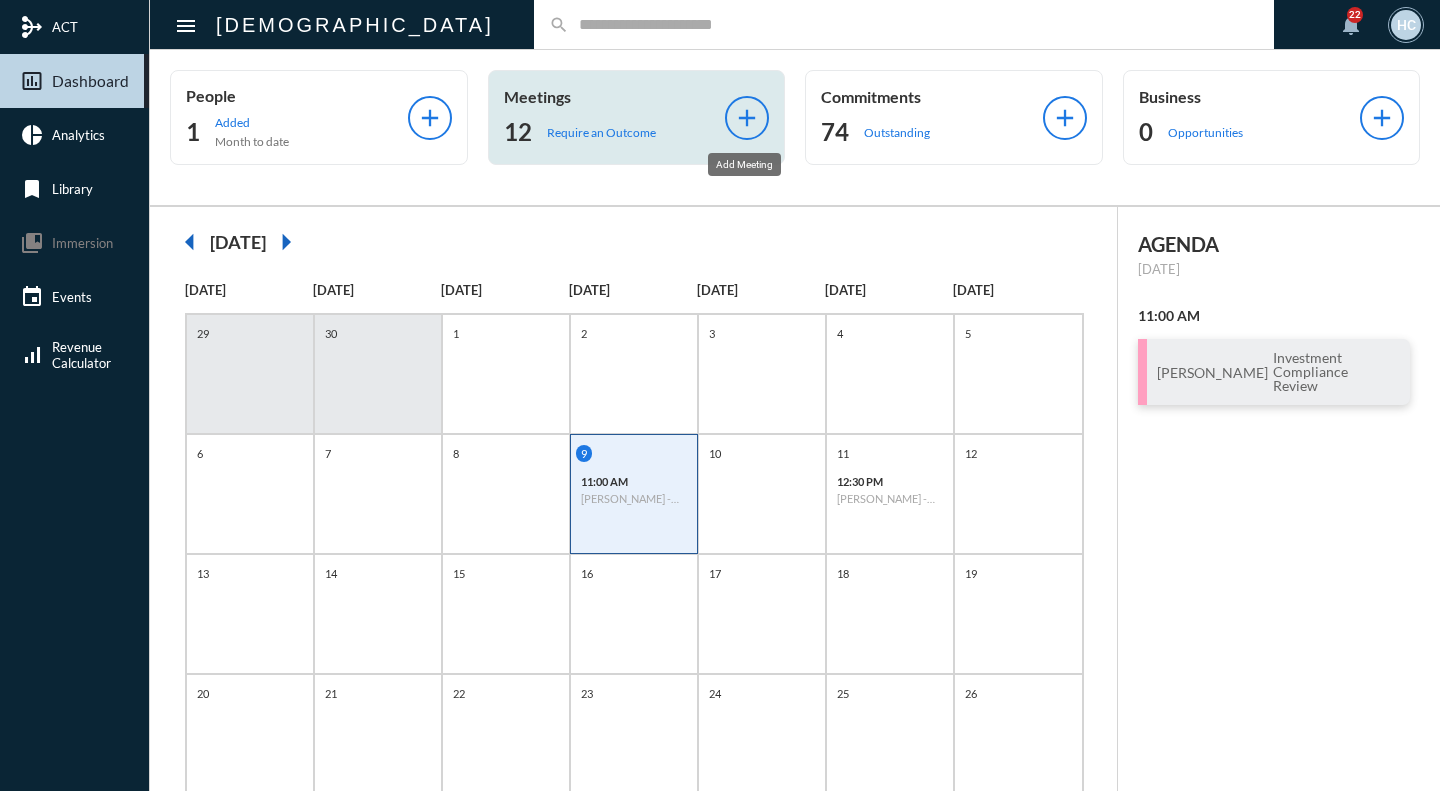 click on "add" 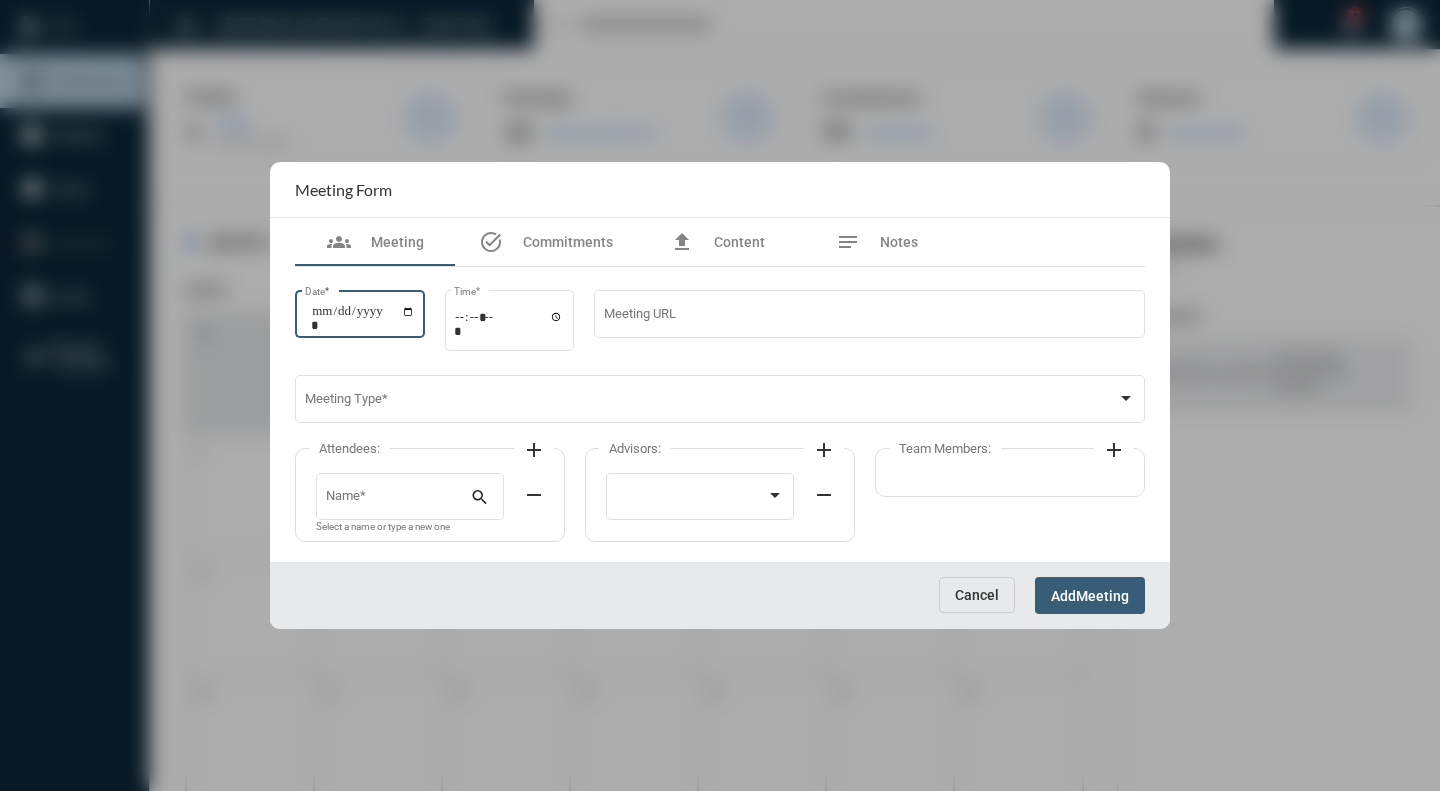 click on "Date  *" at bounding box center (363, 318) 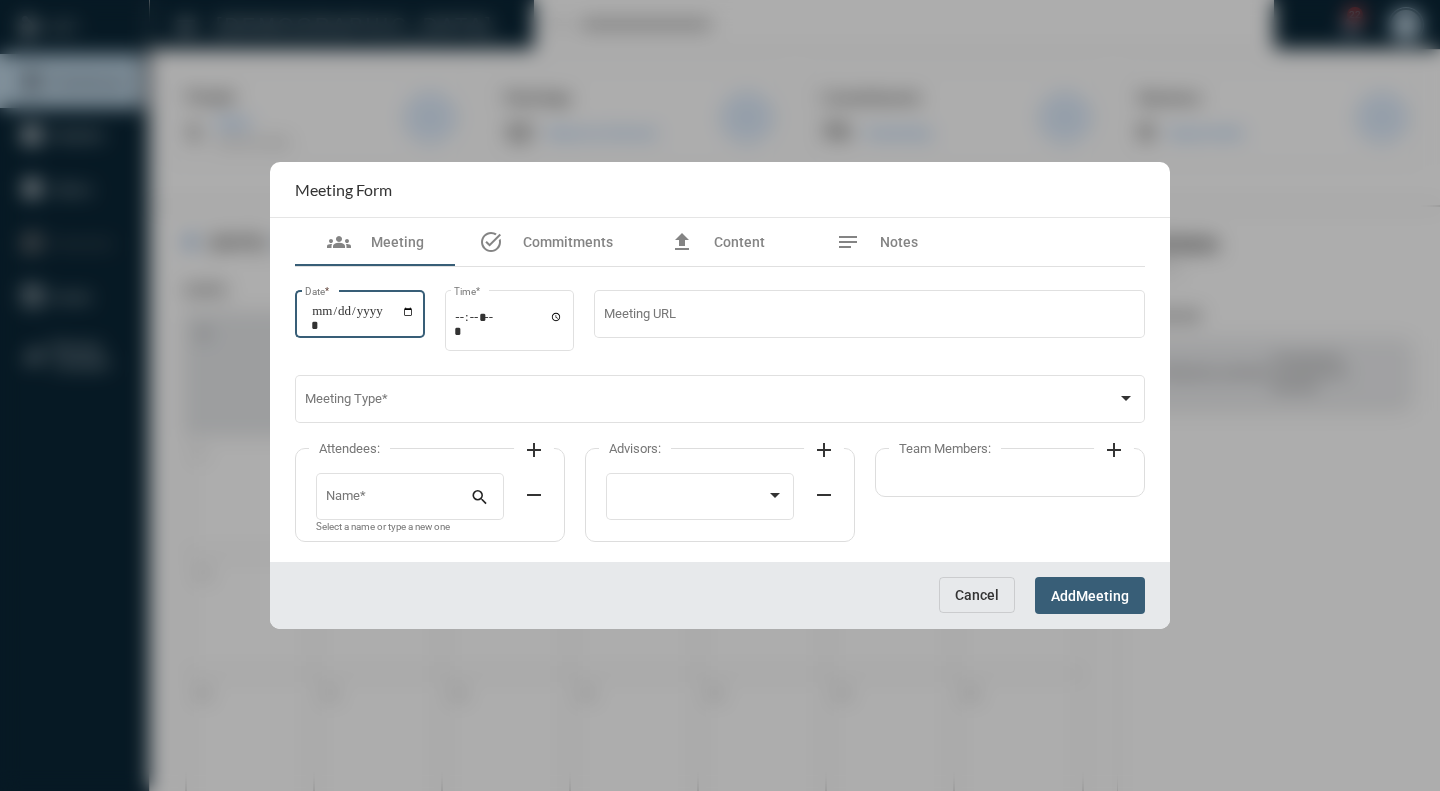 type on "**********" 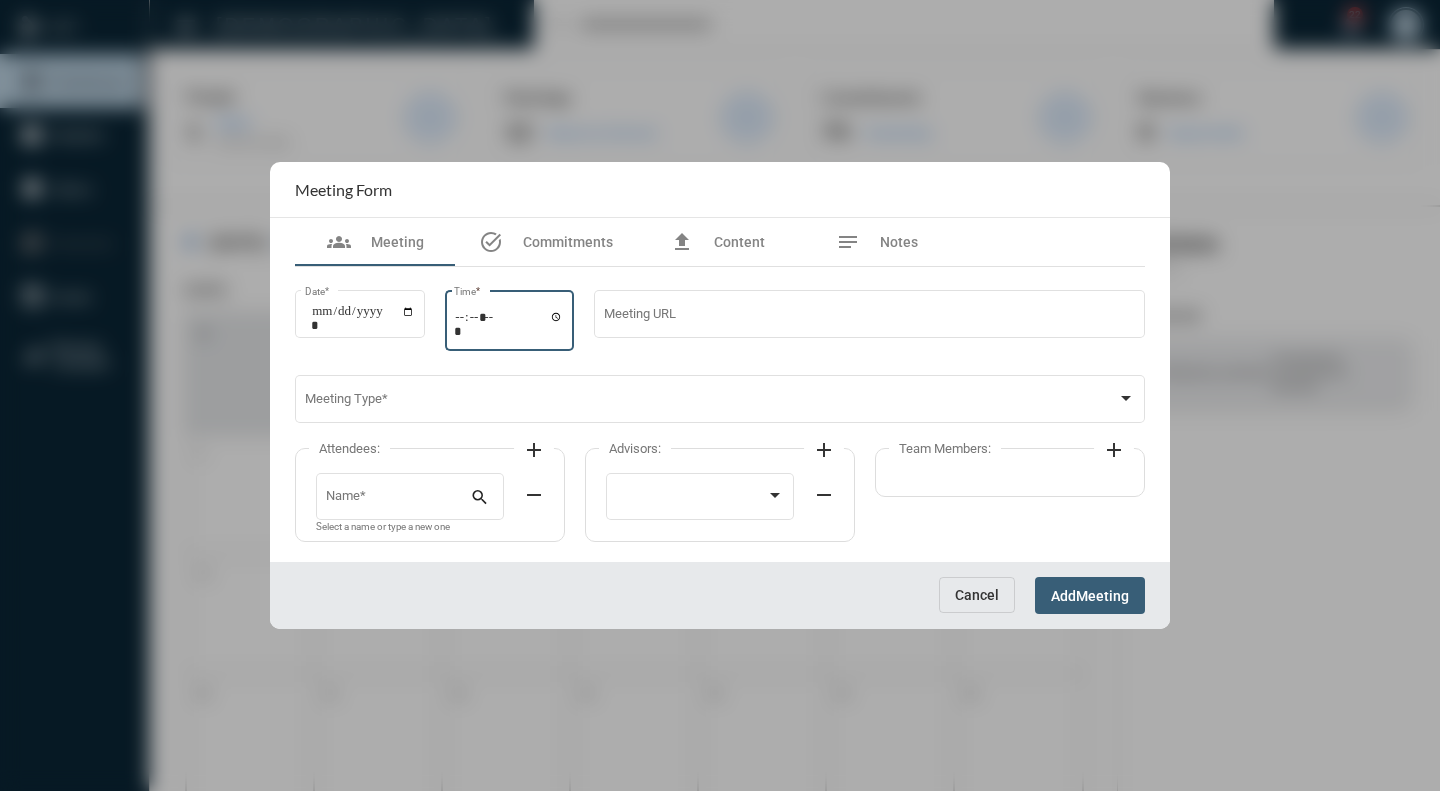 click on "Time  *" at bounding box center [509, 323] 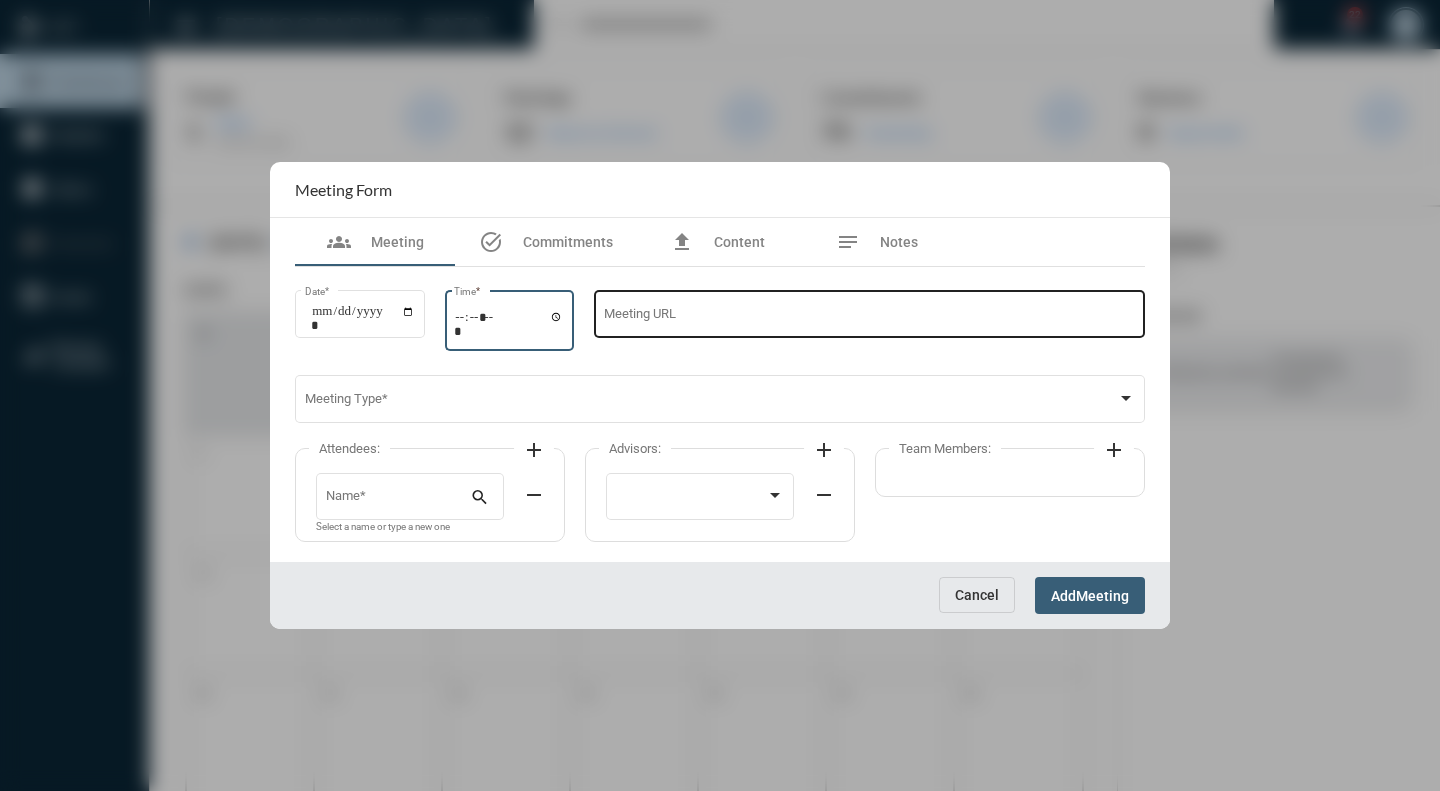 type on "*****" 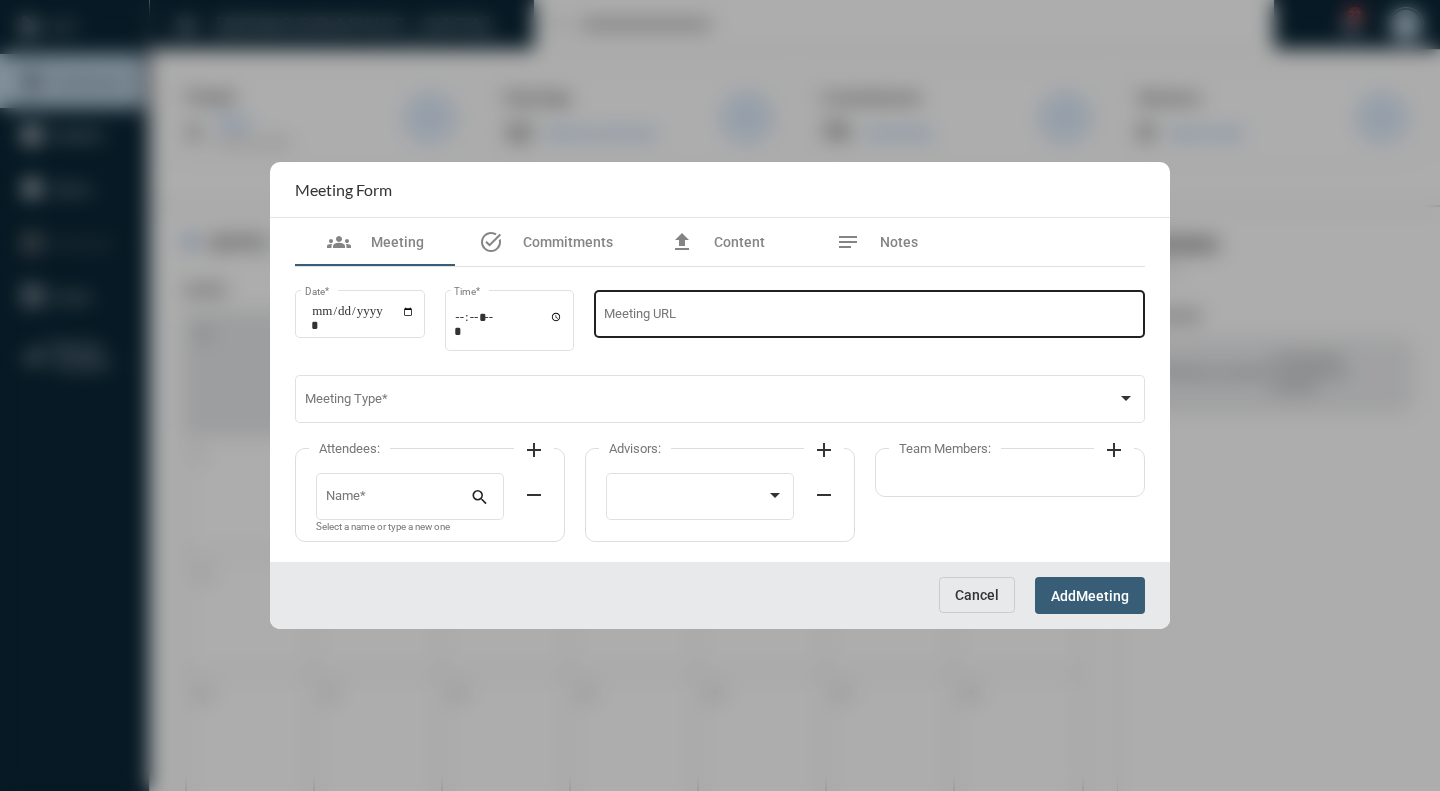 click on "Meeting URL" 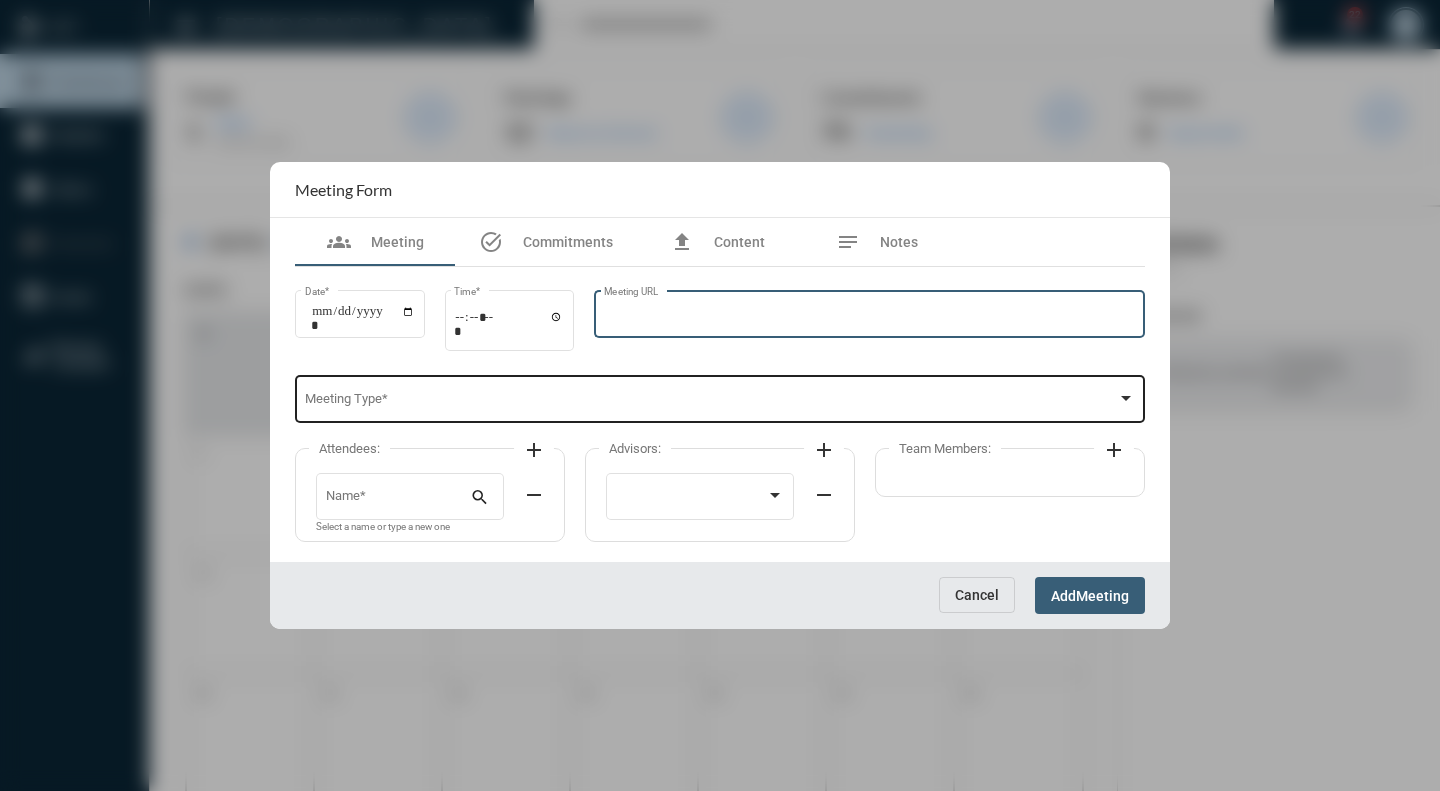 click at bounding box center [711, 402] 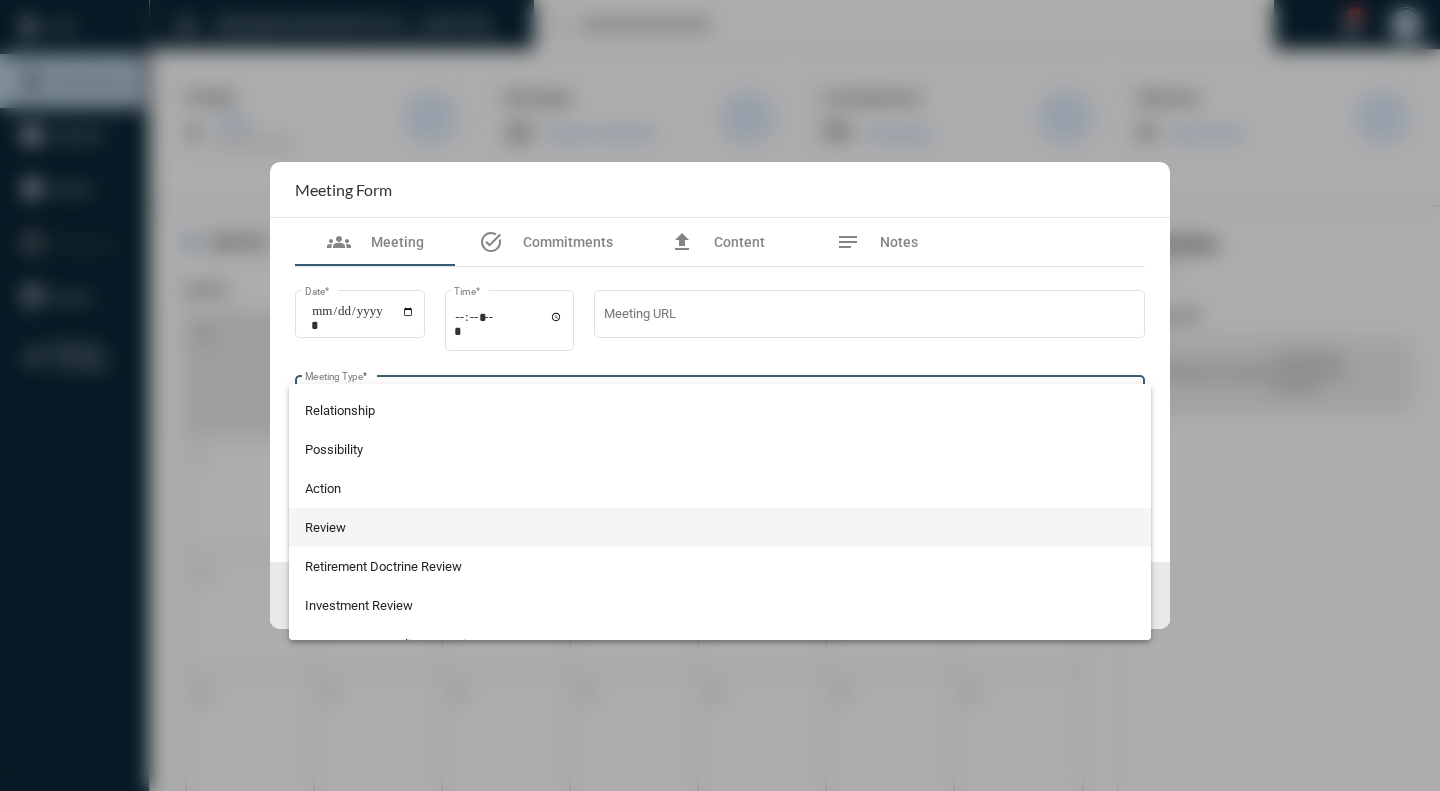 scroll, scrollTop: 524, scrollLeft: 0, axis: vertical 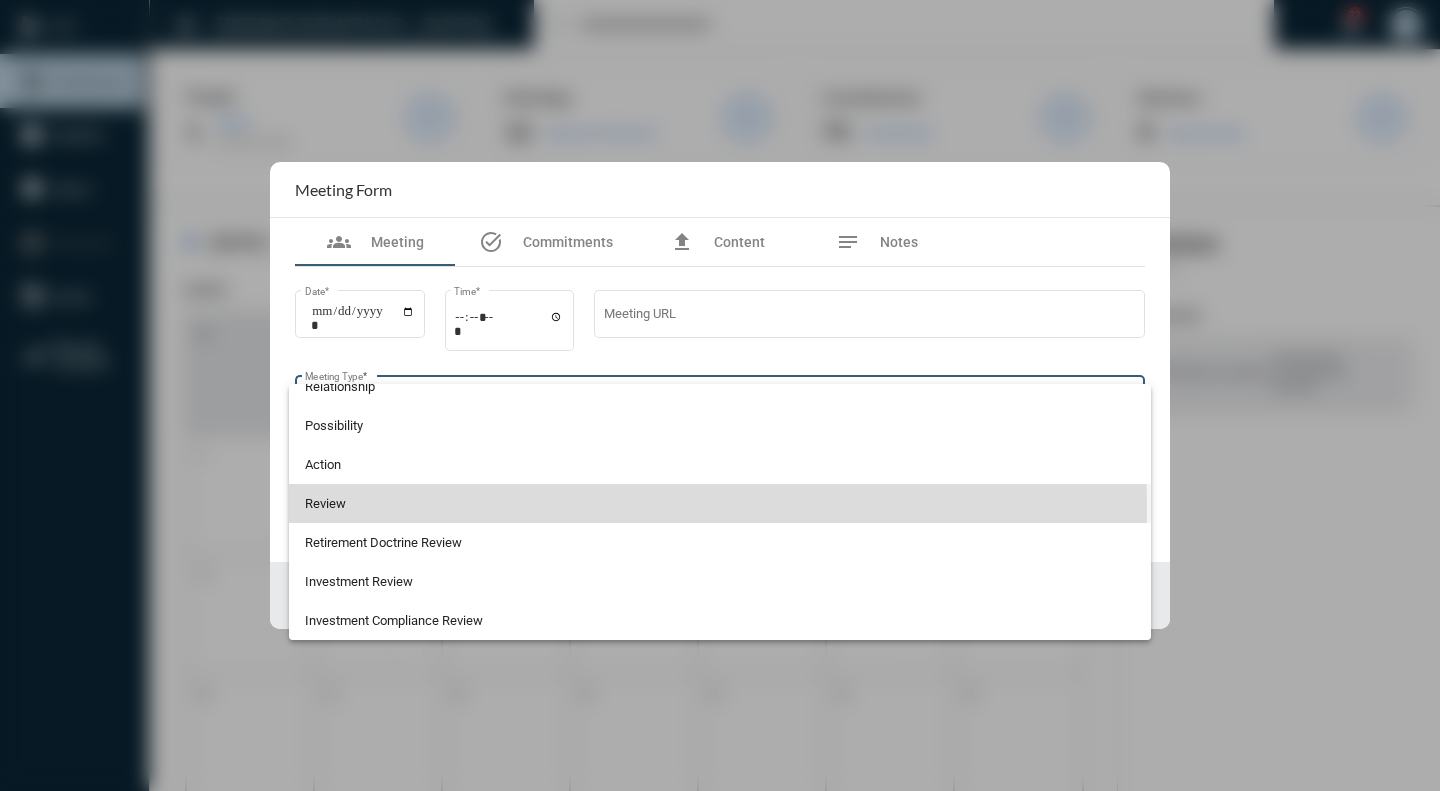 drag, startPoint x: 358, startPoint y: 510, endPoint x: 370, endPoint y: 500, distance: 15.6205 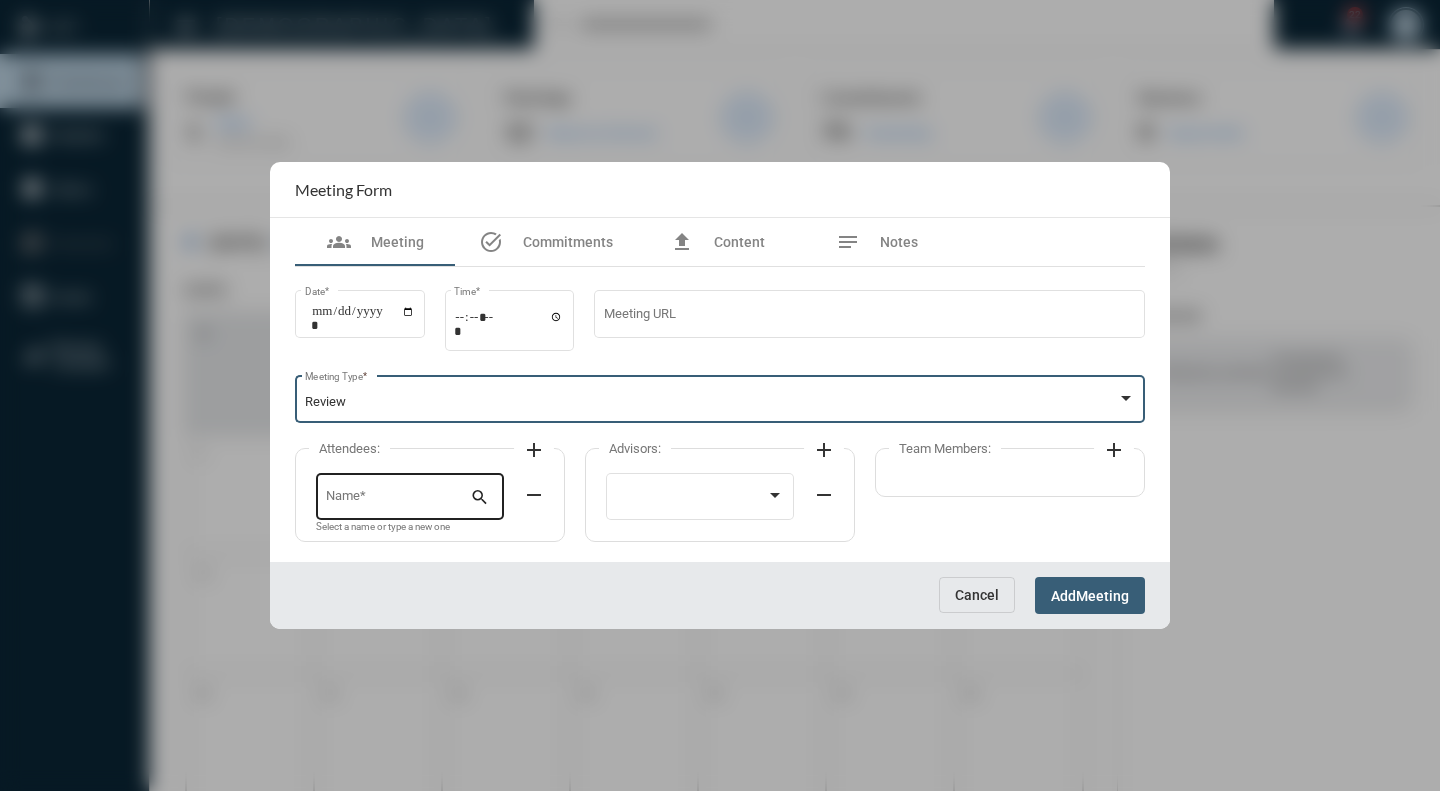click on "Name  *" at bounding box center (398, 494) 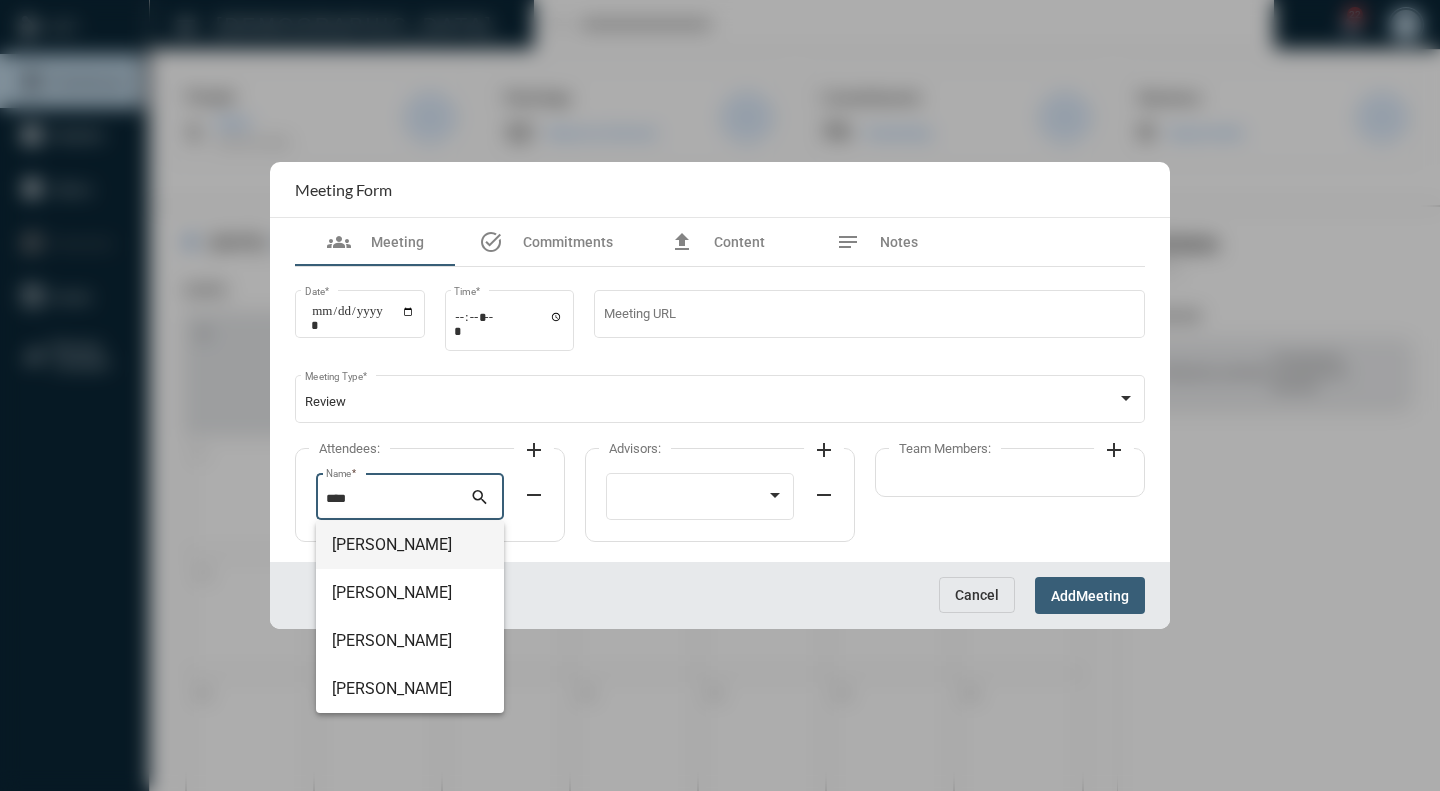 click on "Gulshan Chhabra" at bounding box center [410, 545] 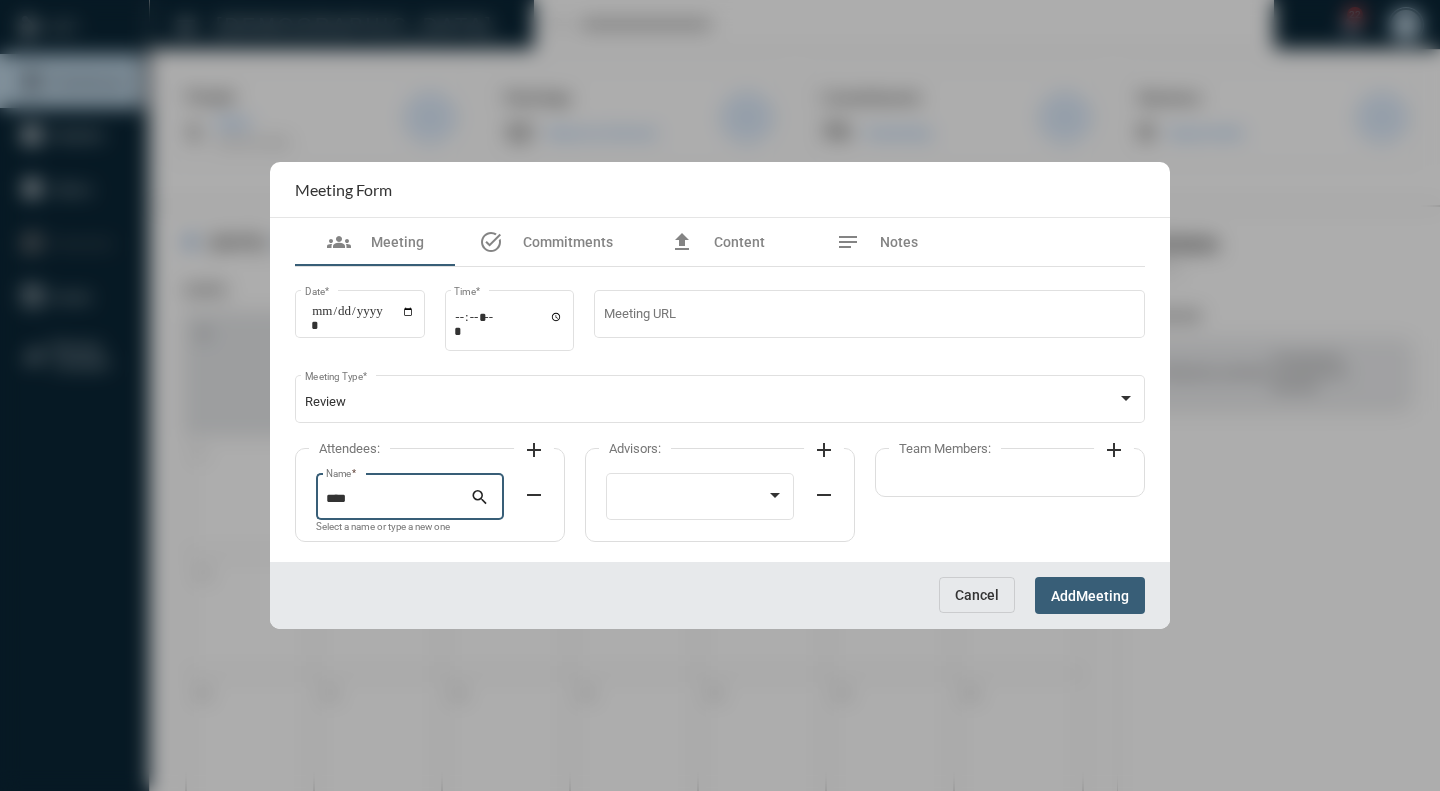 type on "**********" 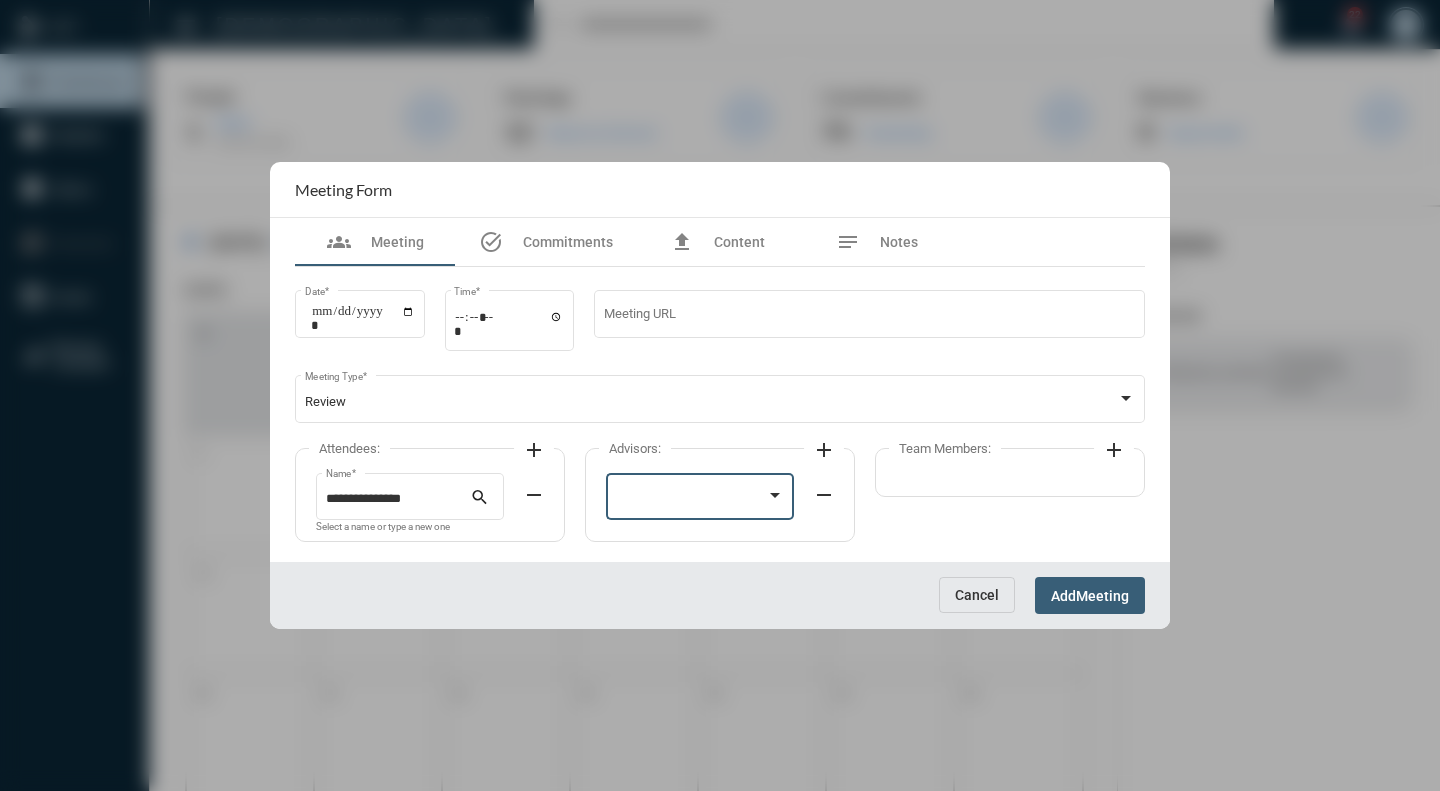 click at bounding box center (775, 496) 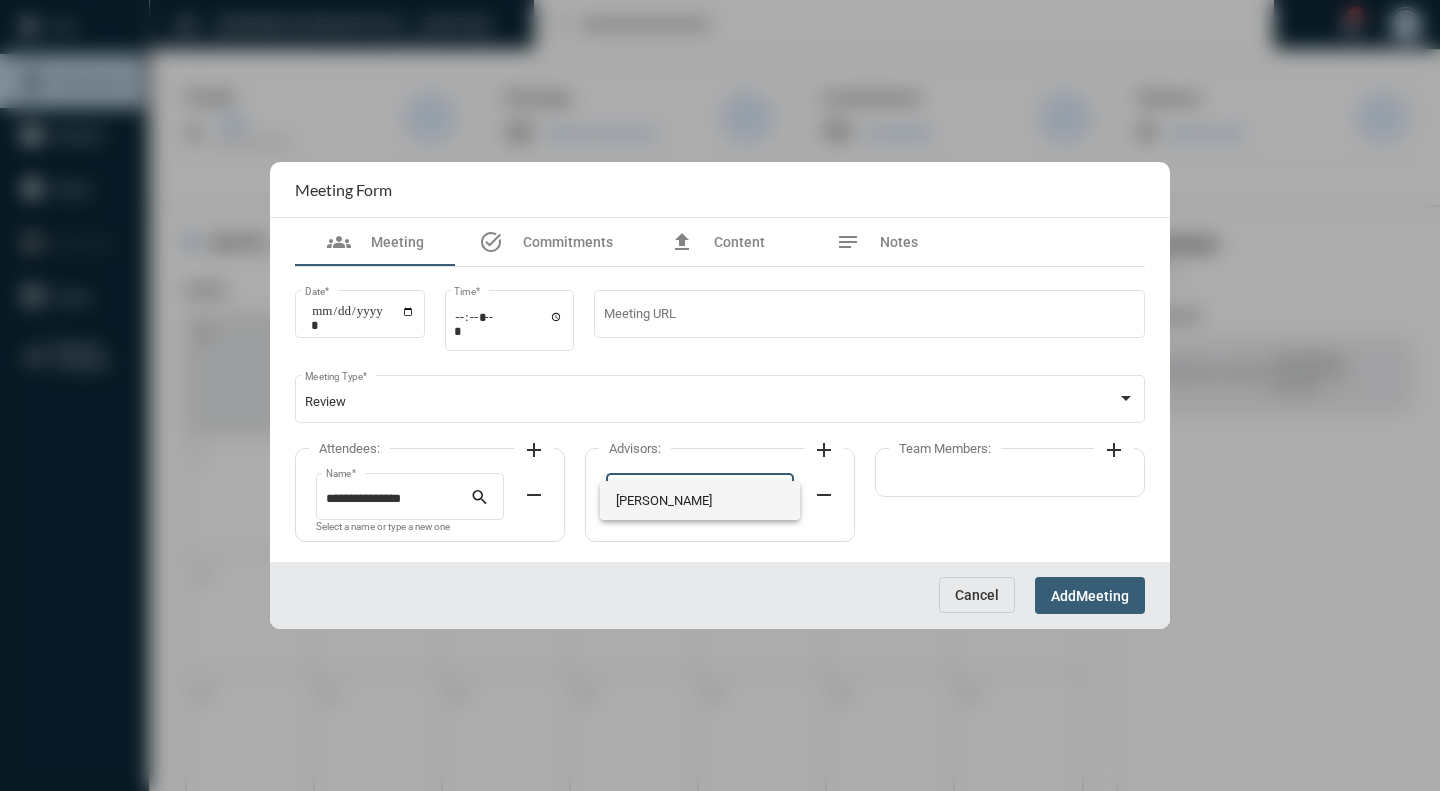 click on "Howard Cohen" at bounding box center [700, 500] 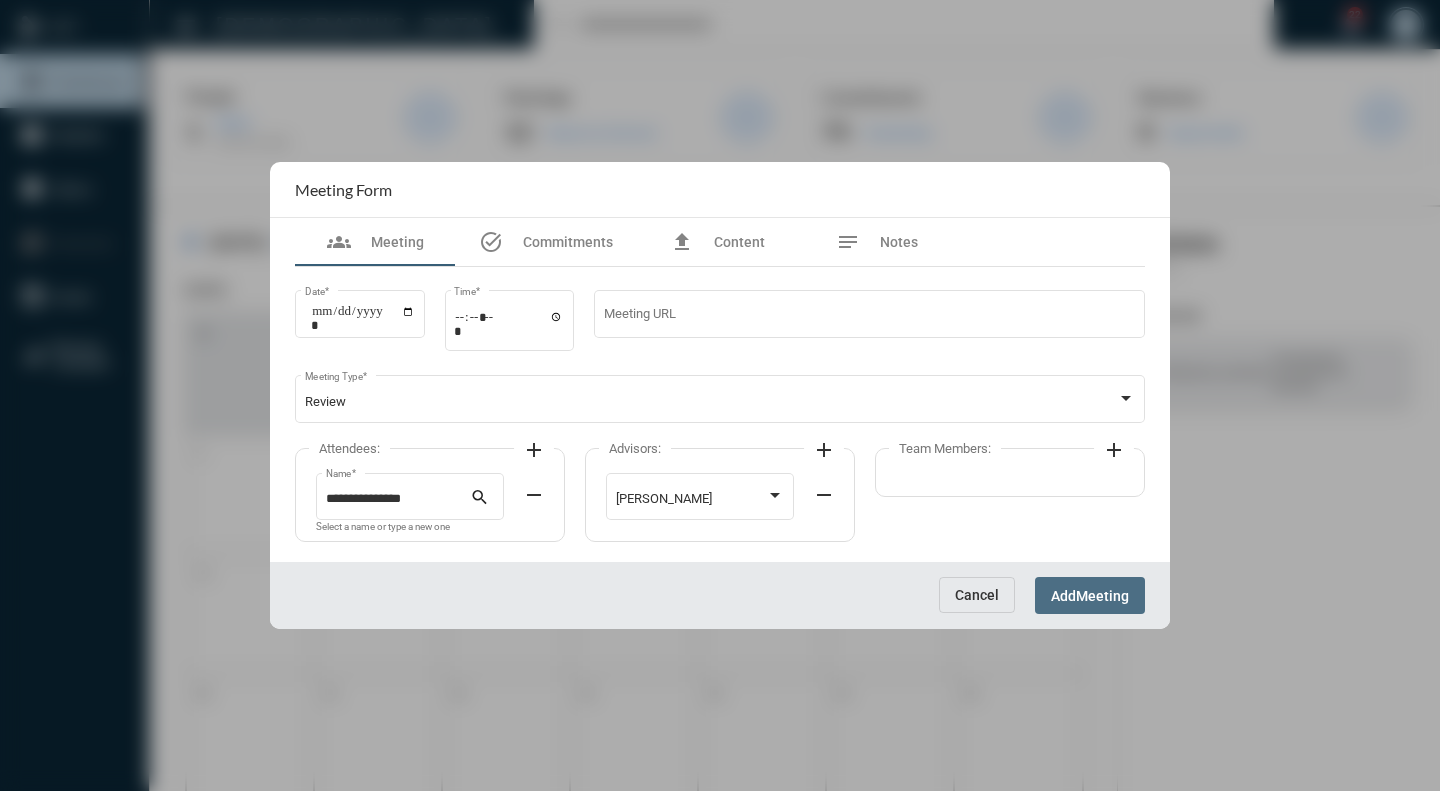 click on "Meeting" at bounding box center [1102, 596] 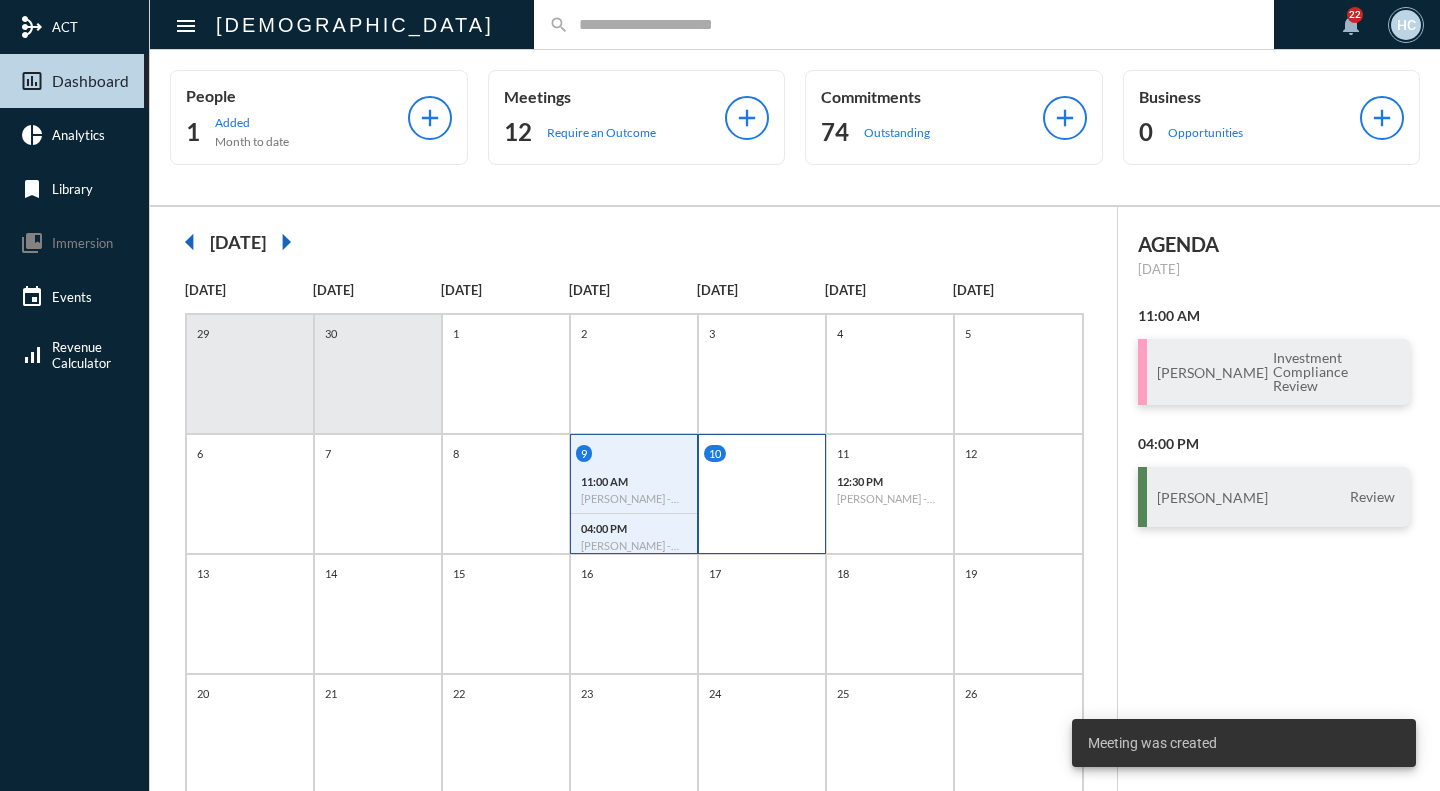 click on "10" 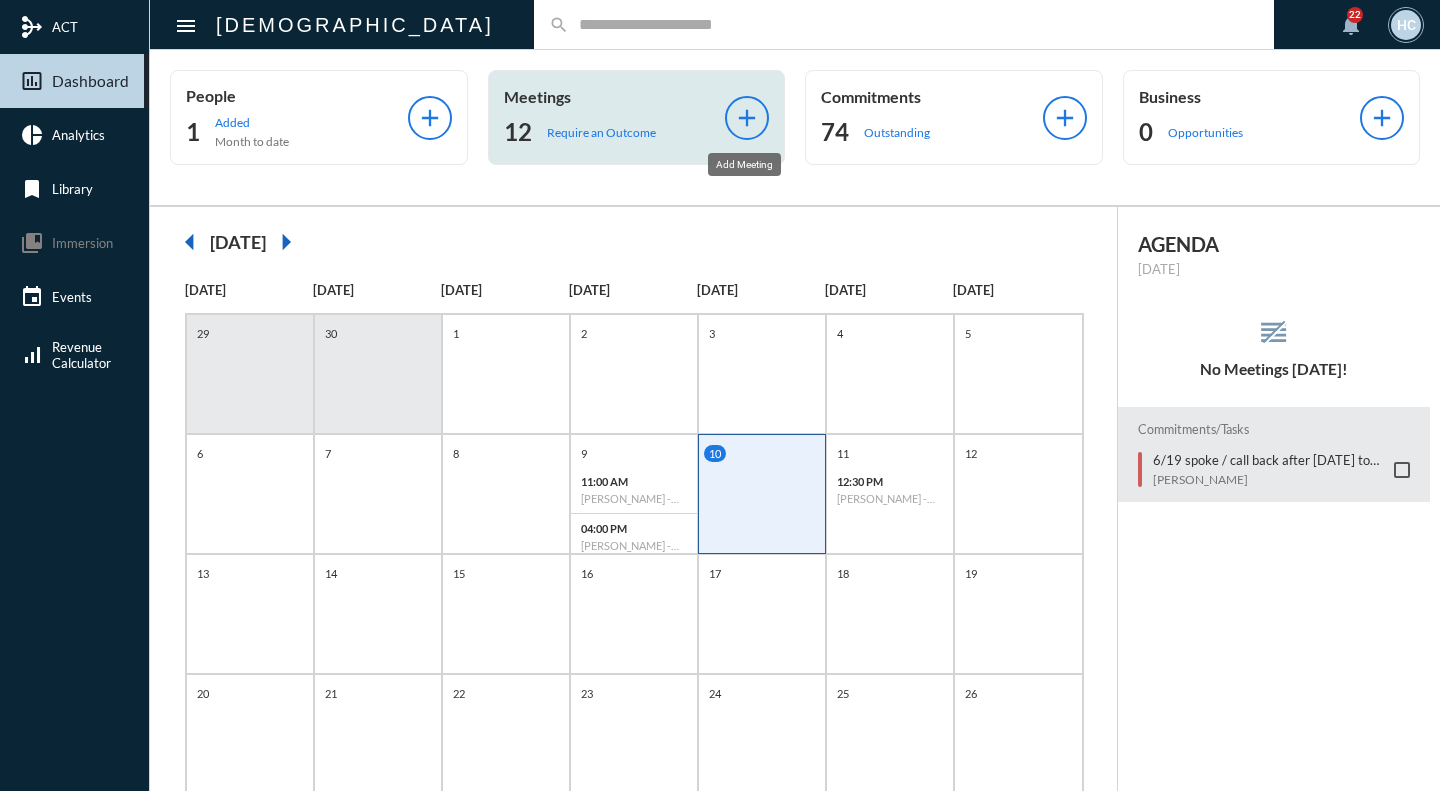 click on "add" 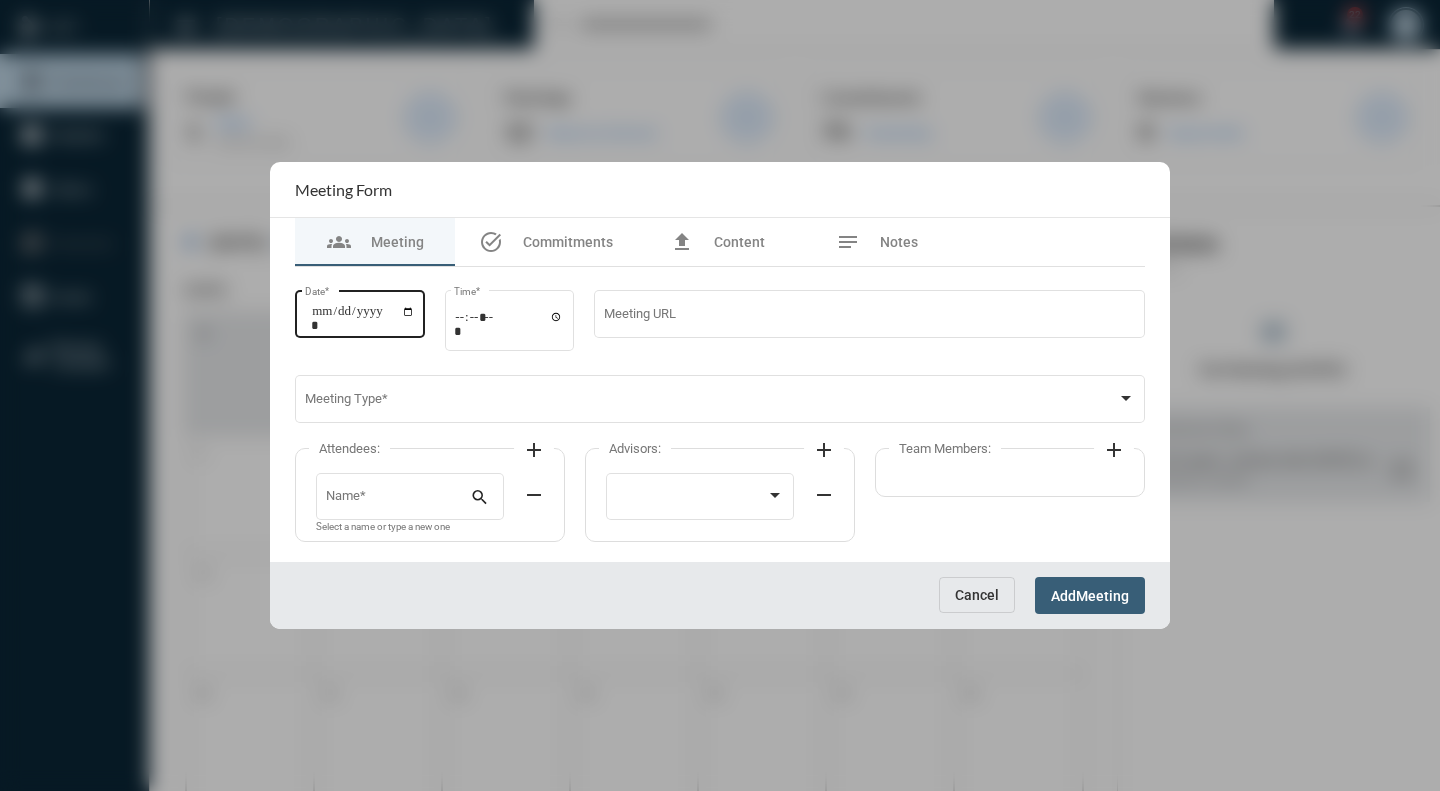 click on "Date  *" at bounding box center [360, 312] 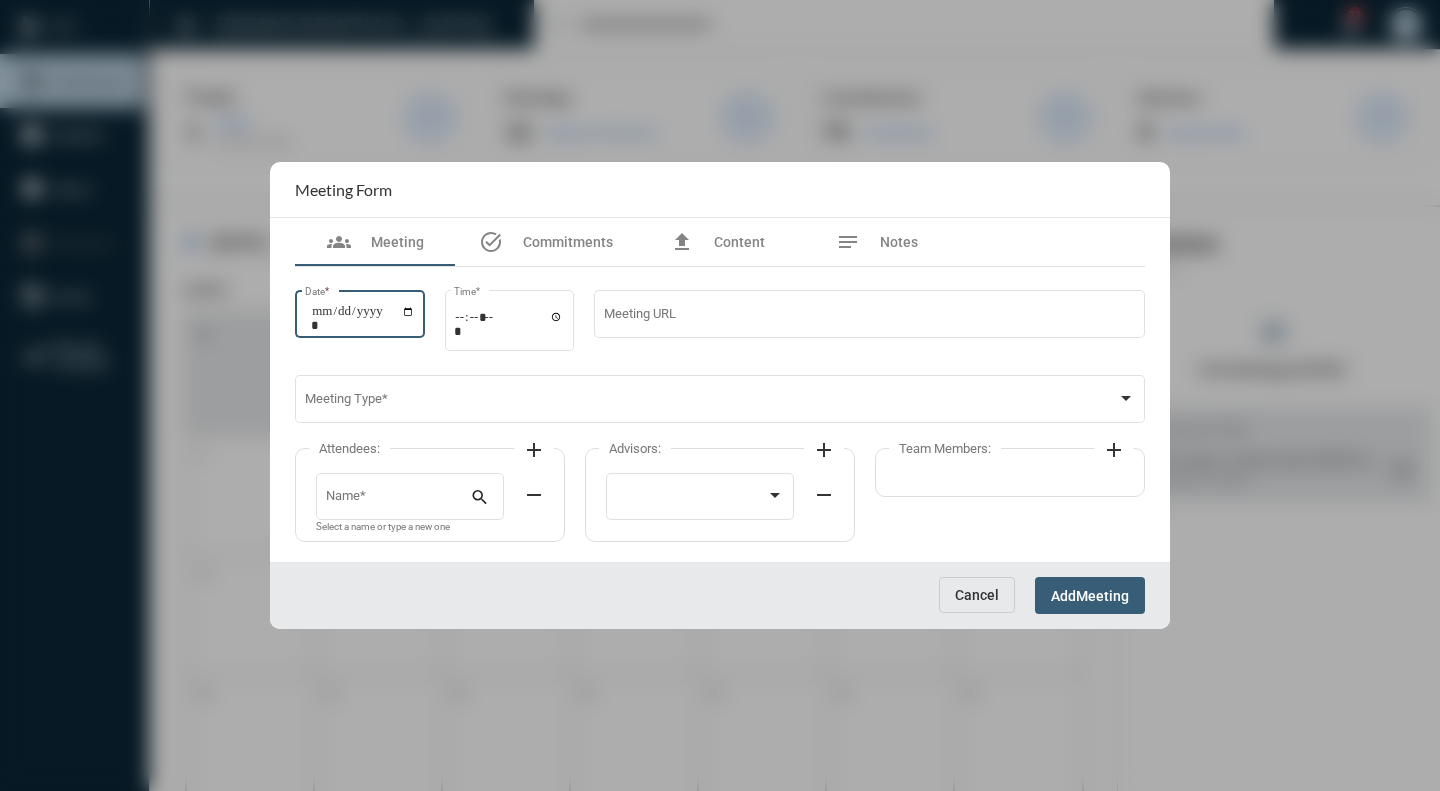 click on "Date  *" at bounding box center [363, 318] 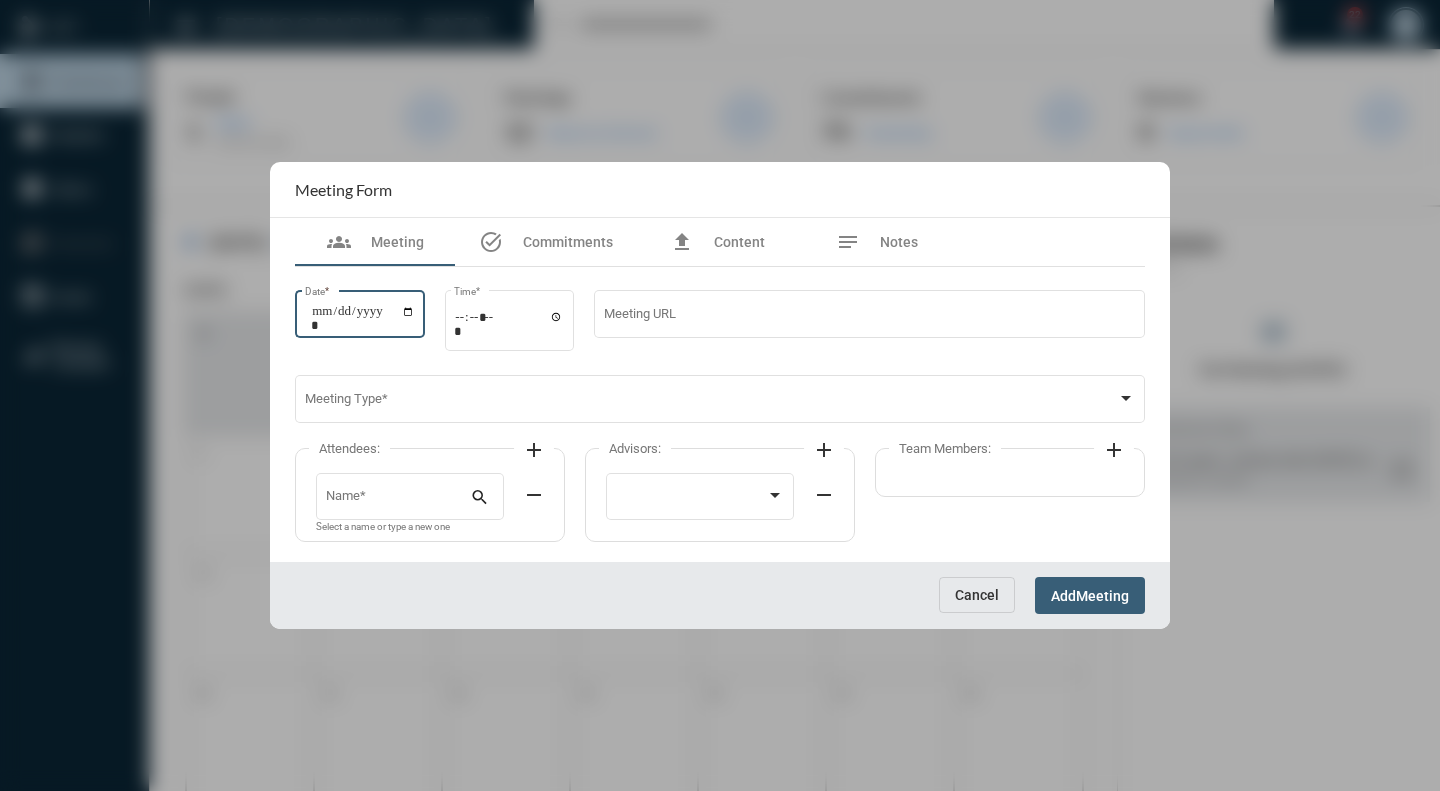 type on "**********" 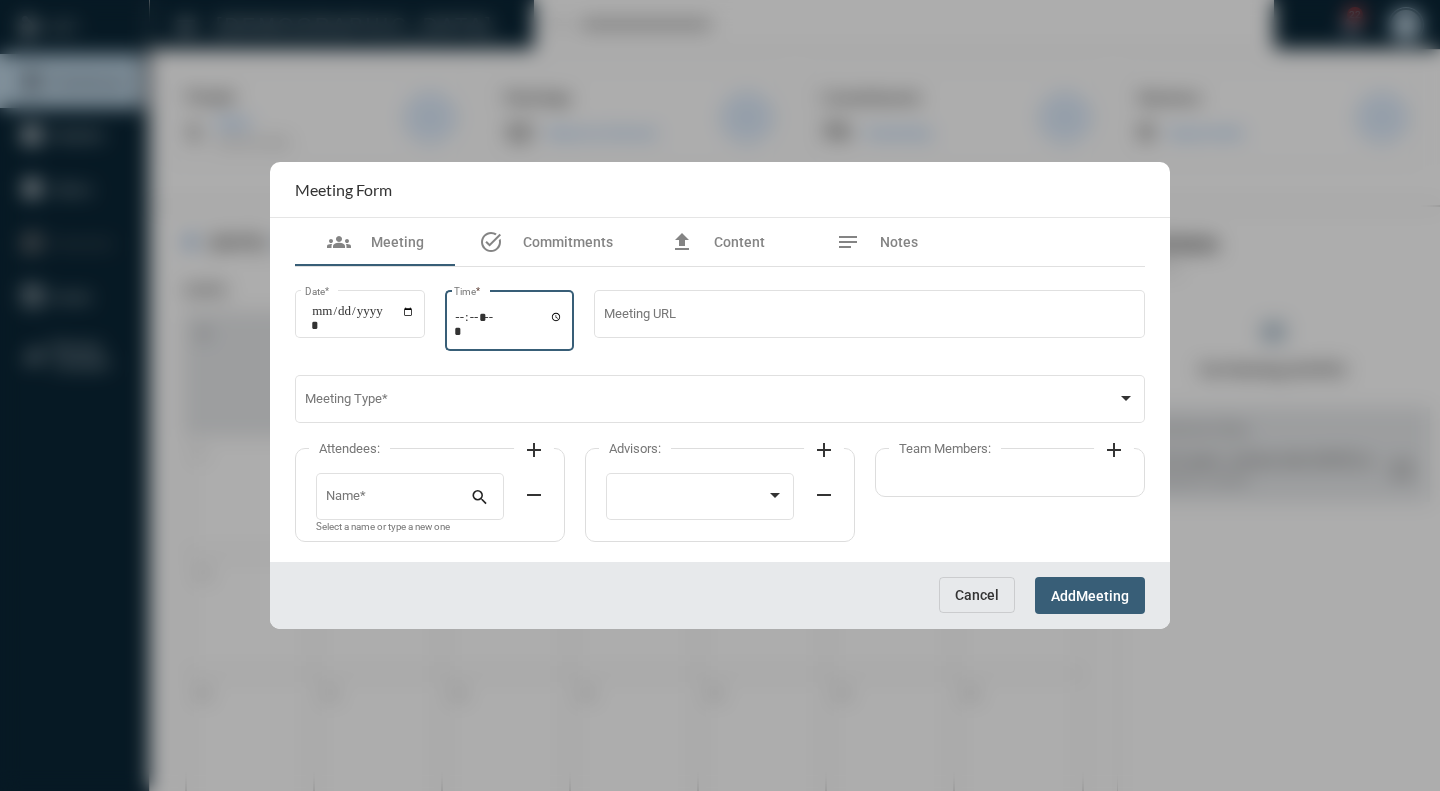 click on "Time  *" at bounding box center (509, 323) 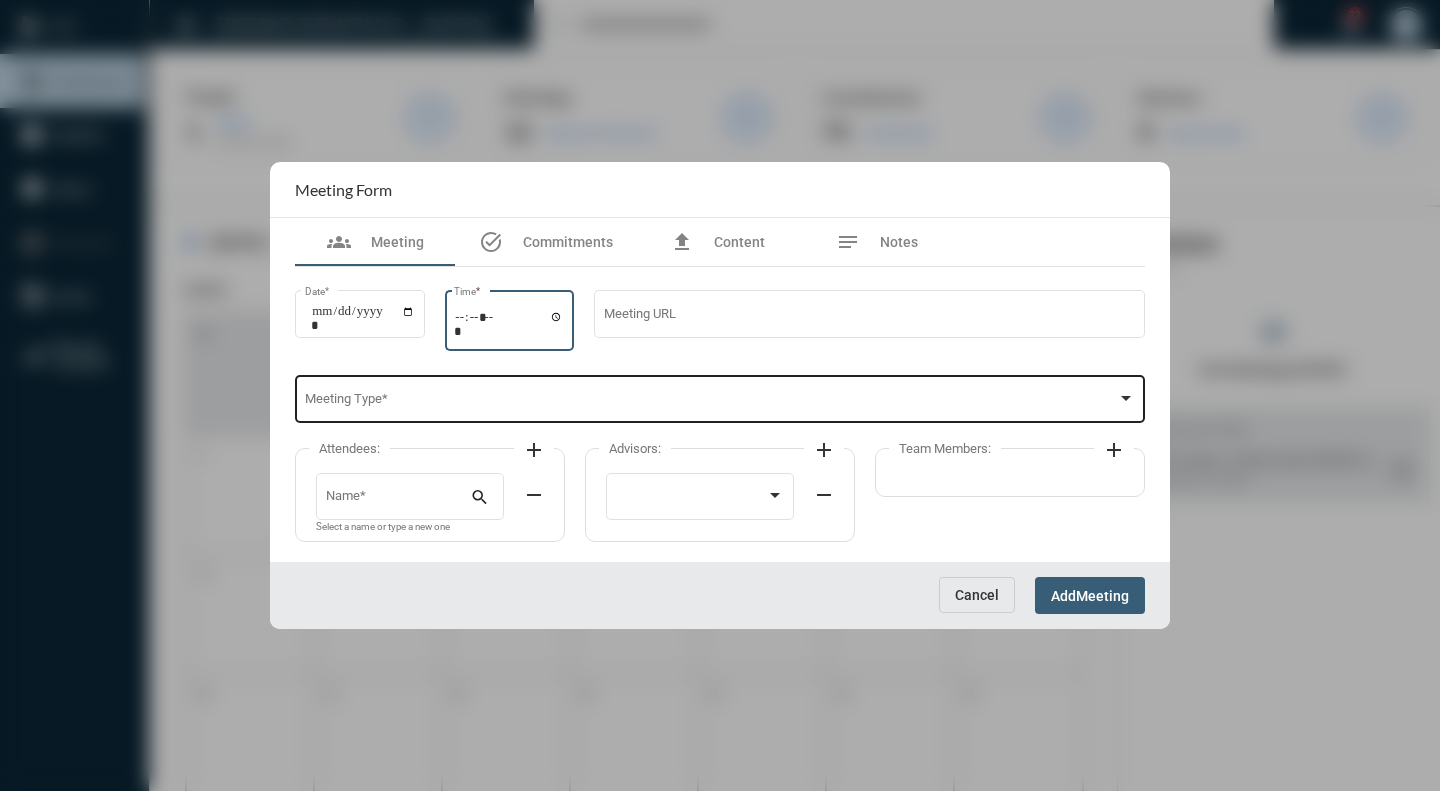 type on "*****" 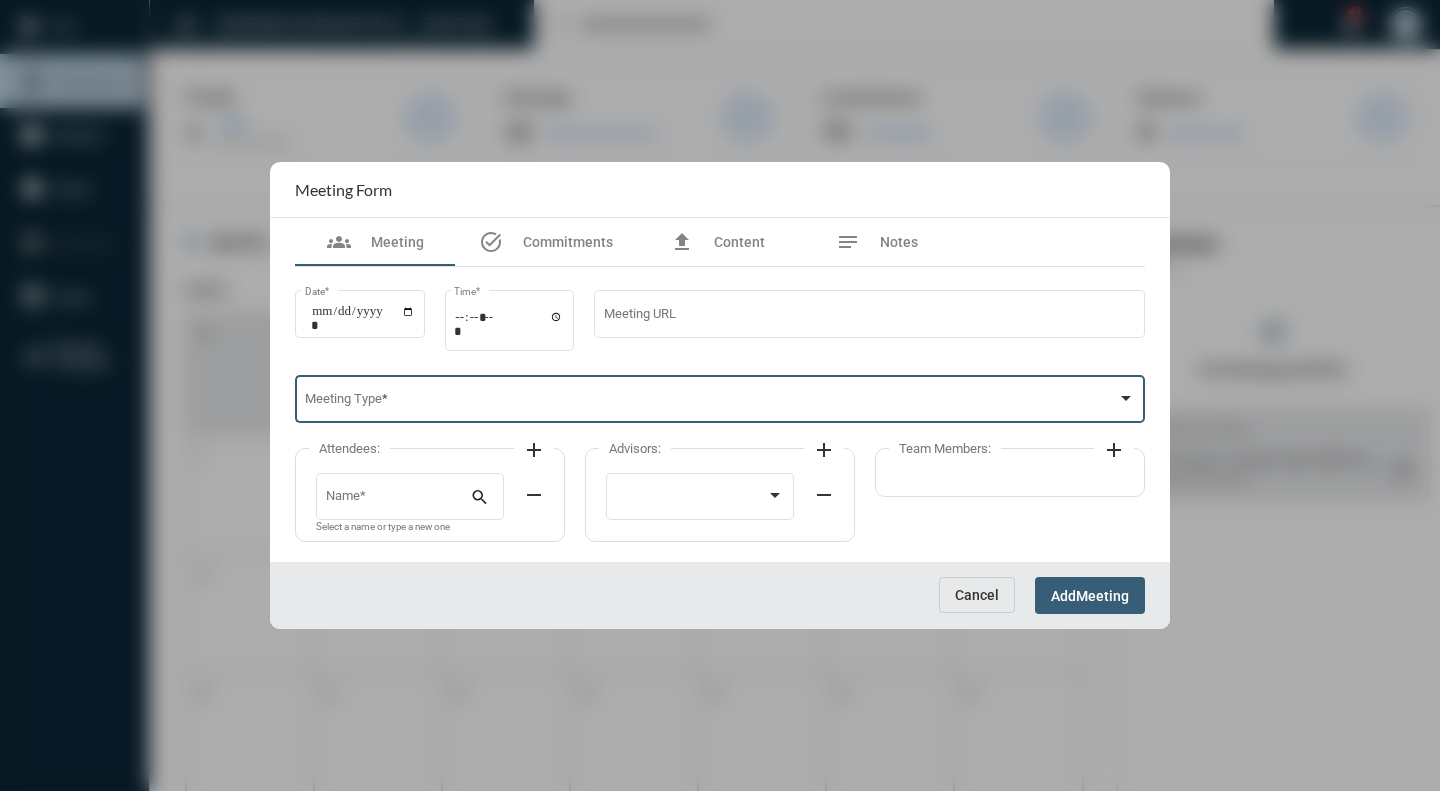 click at bounding box center (711, 402) 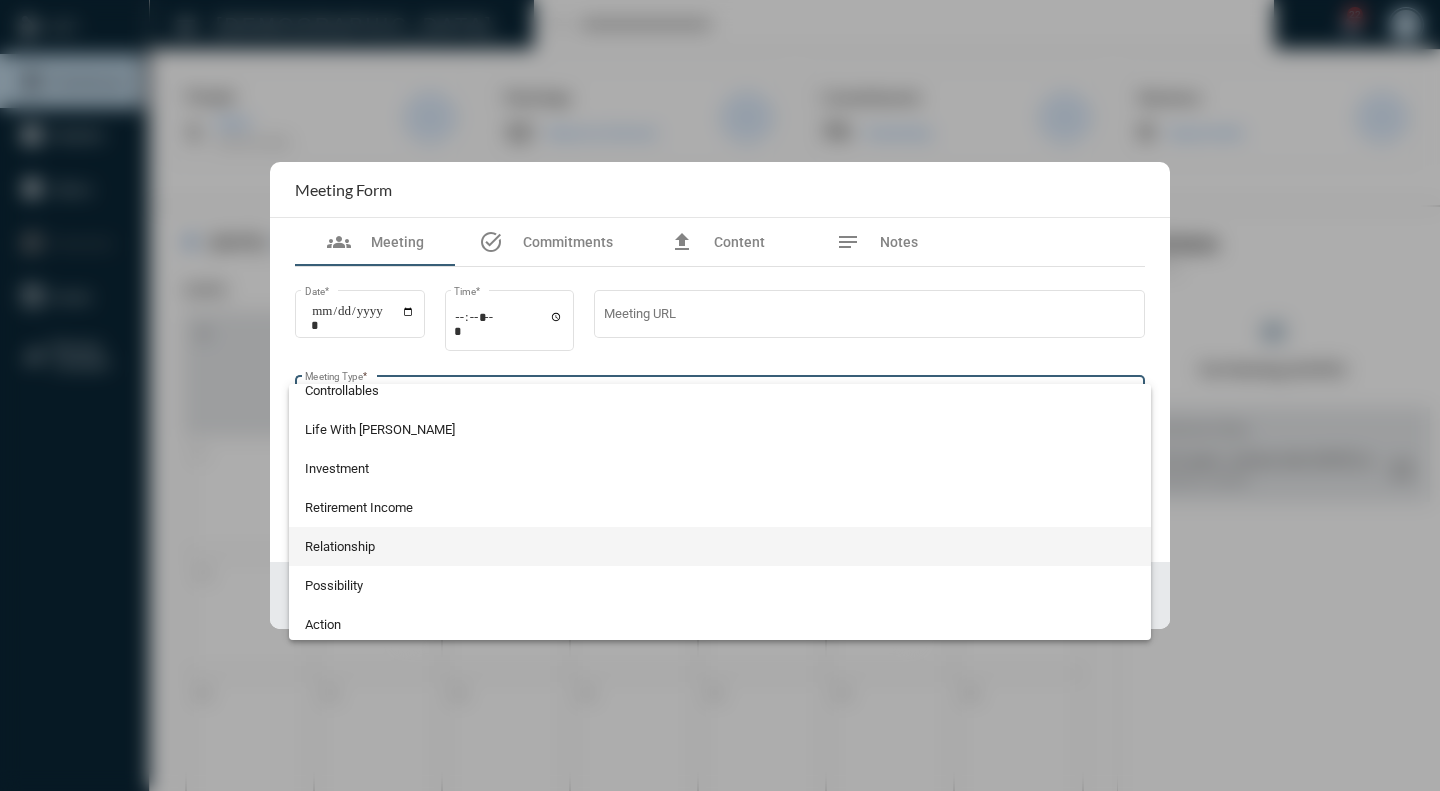 scroll, scrollTop: 400, scrollLeft: 0, axis: vertical 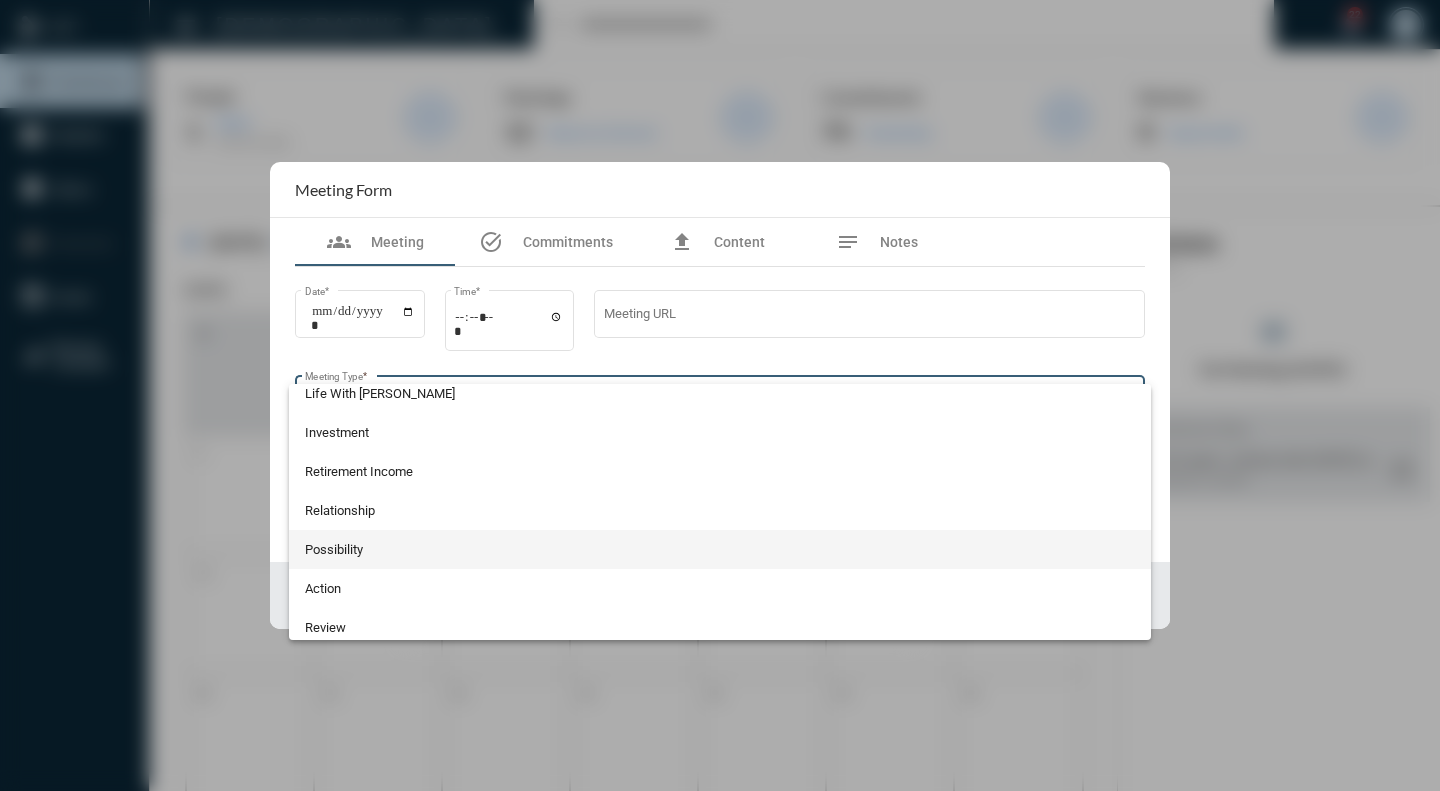 click on "Possibility" at bounding box center [720, 549] 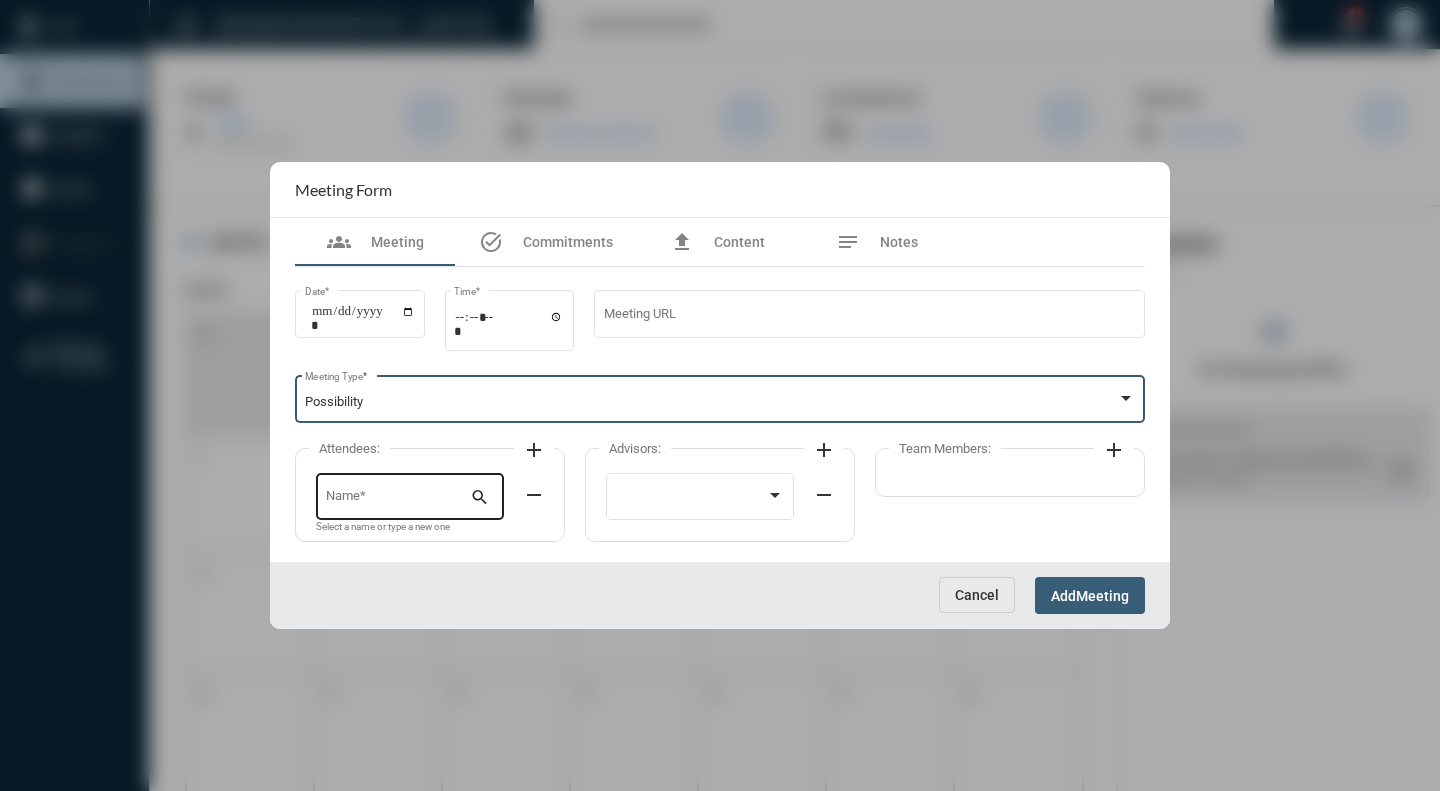 click on "Name  *" at bounding box center (398, 499) 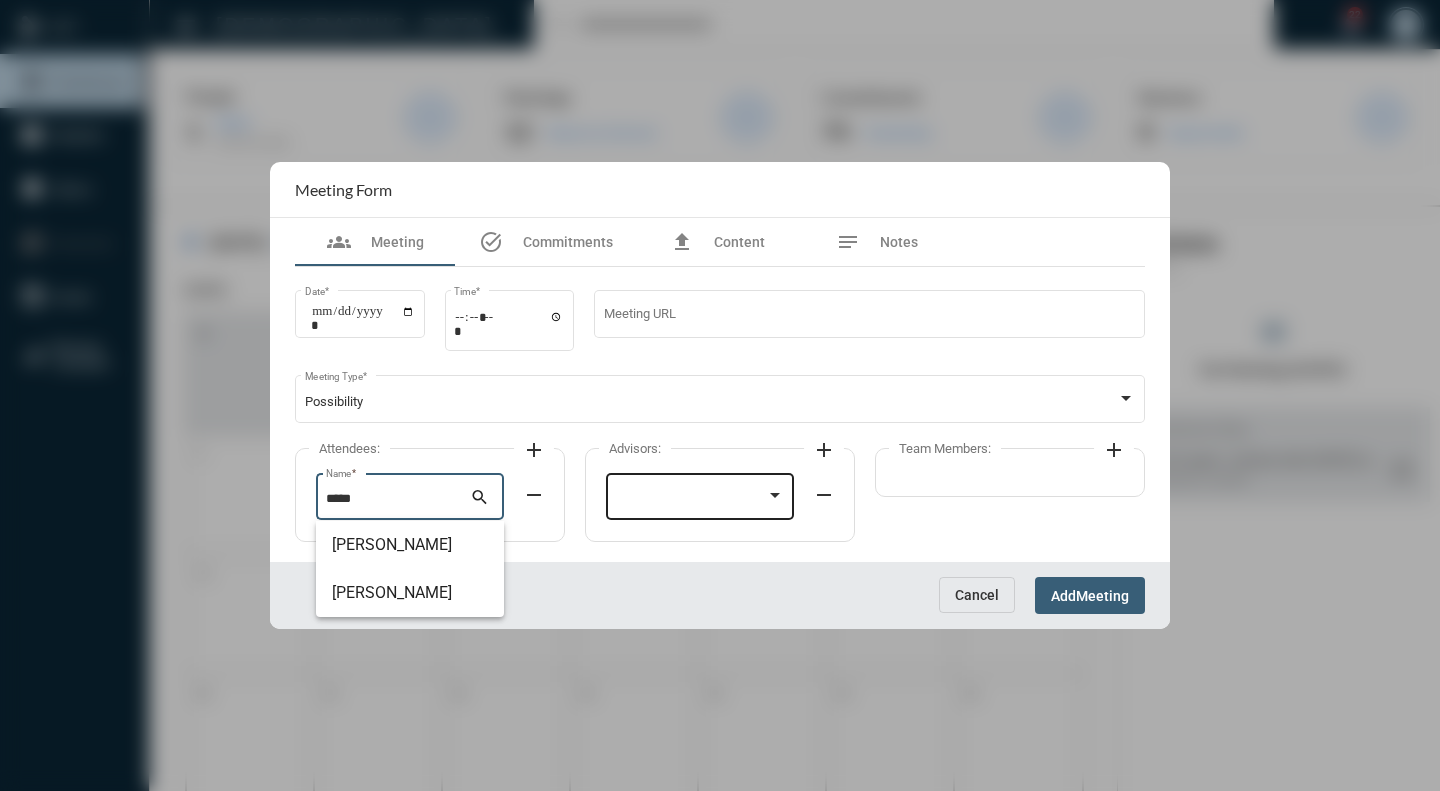 type on "*****" 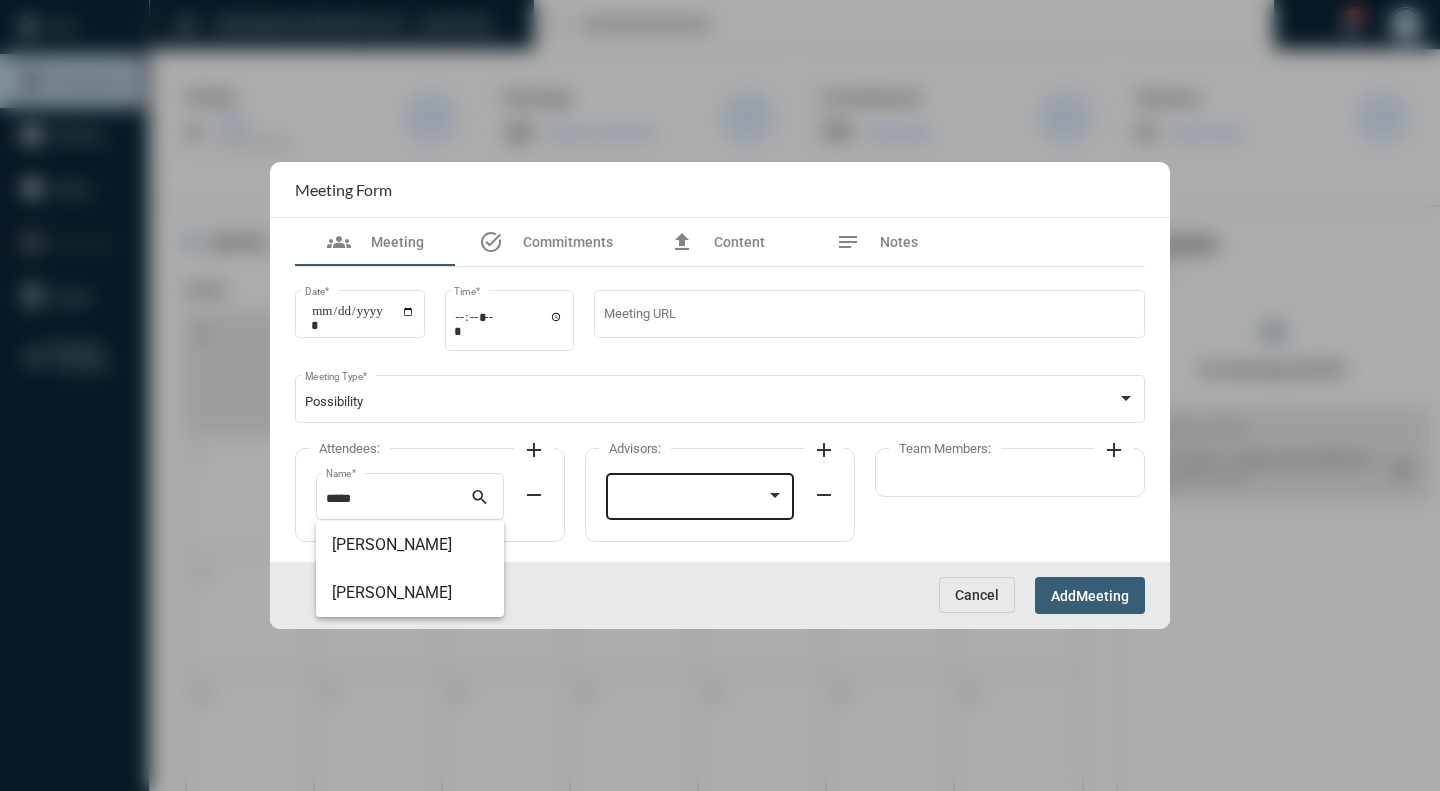 click 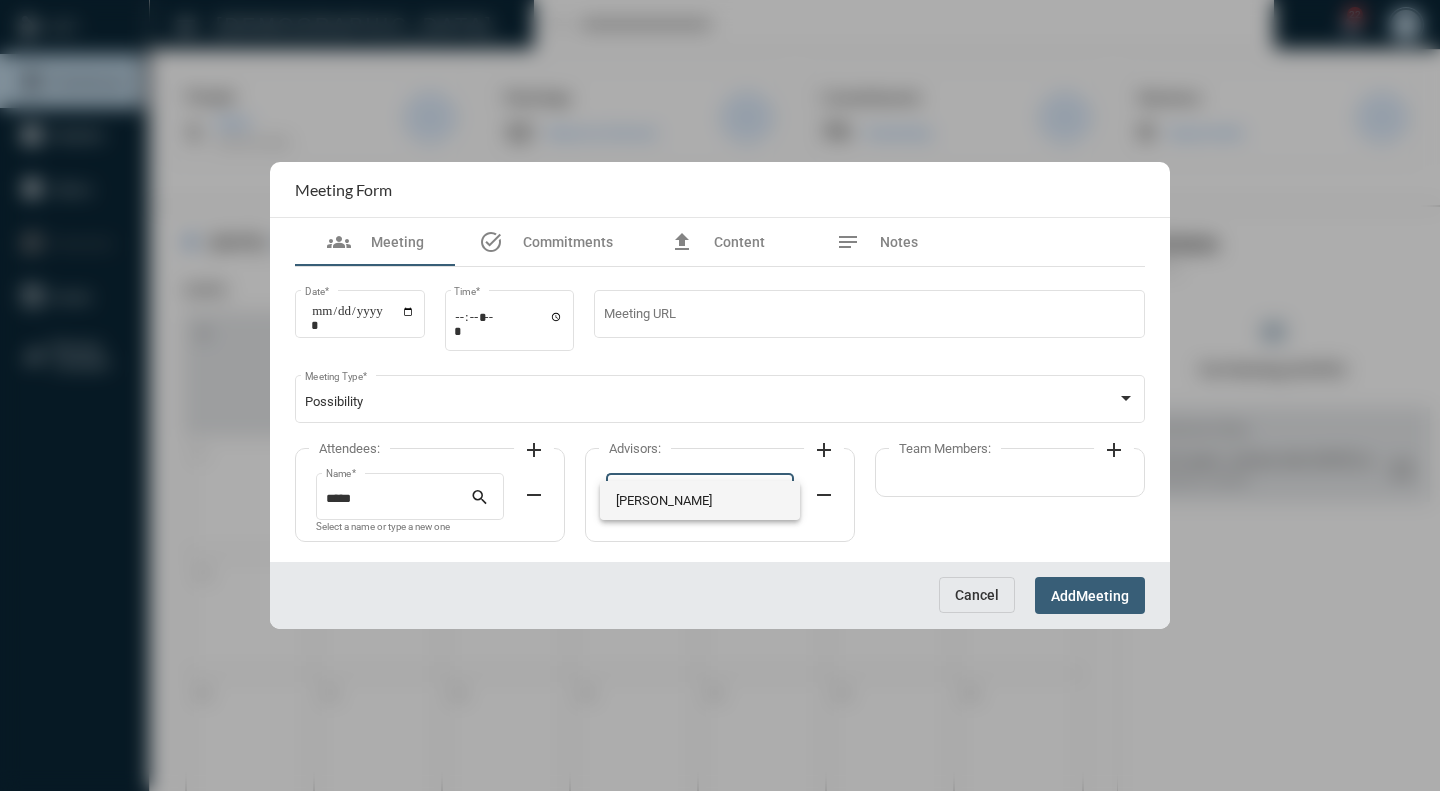 click on "Howard Cohen" at bounding box center (700, 500) 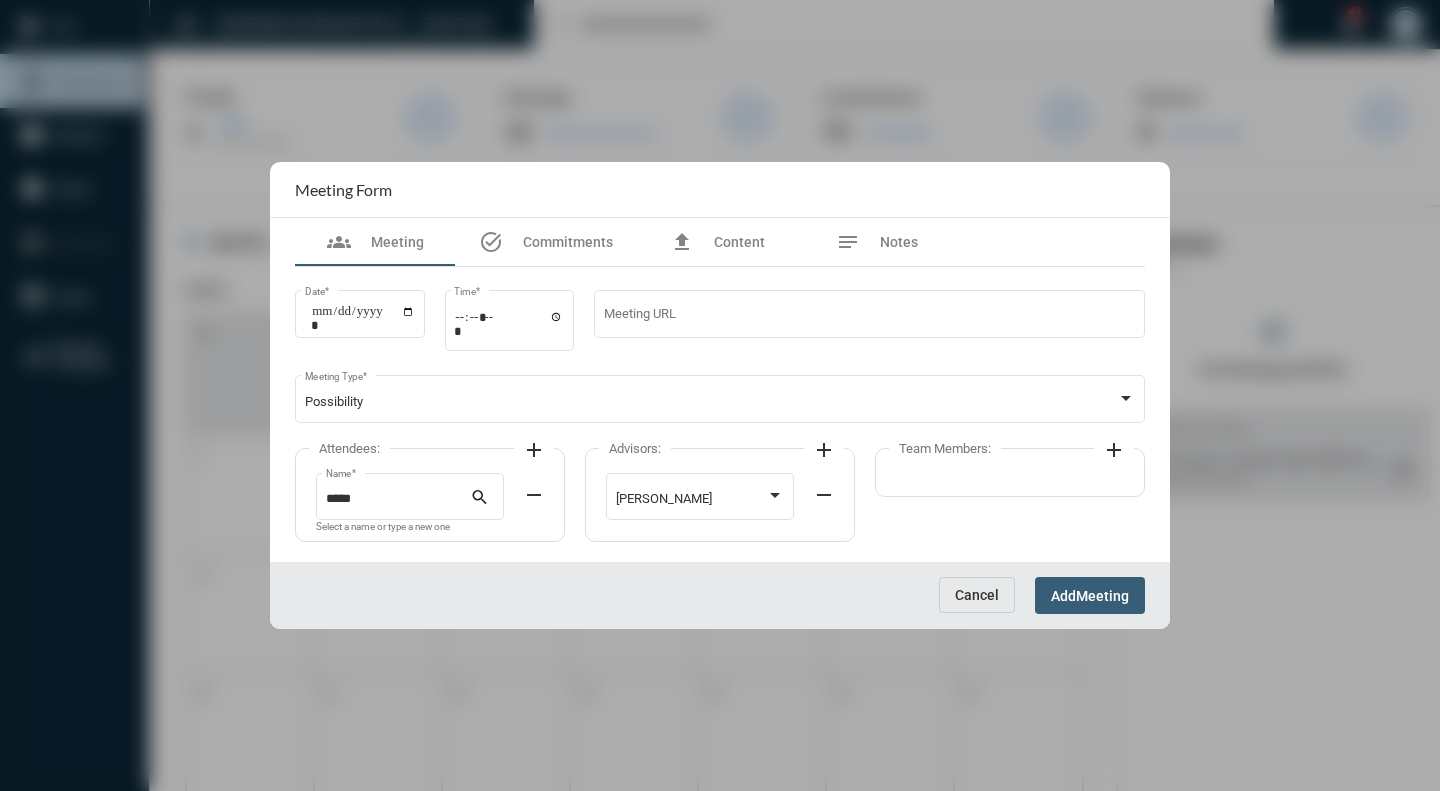 click on "Add" at bounding box center [1063, 596] 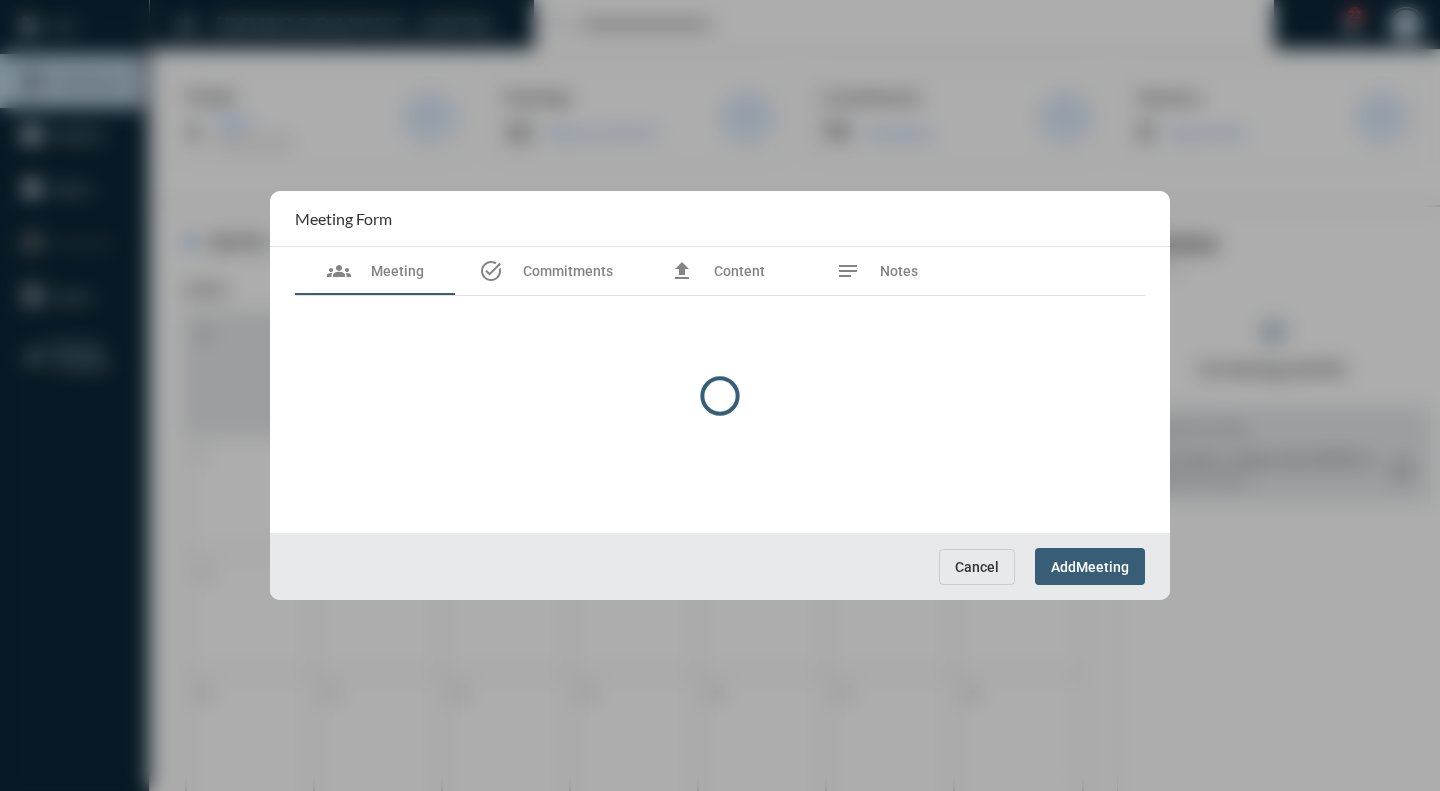 click at bounding box center [720, 396] 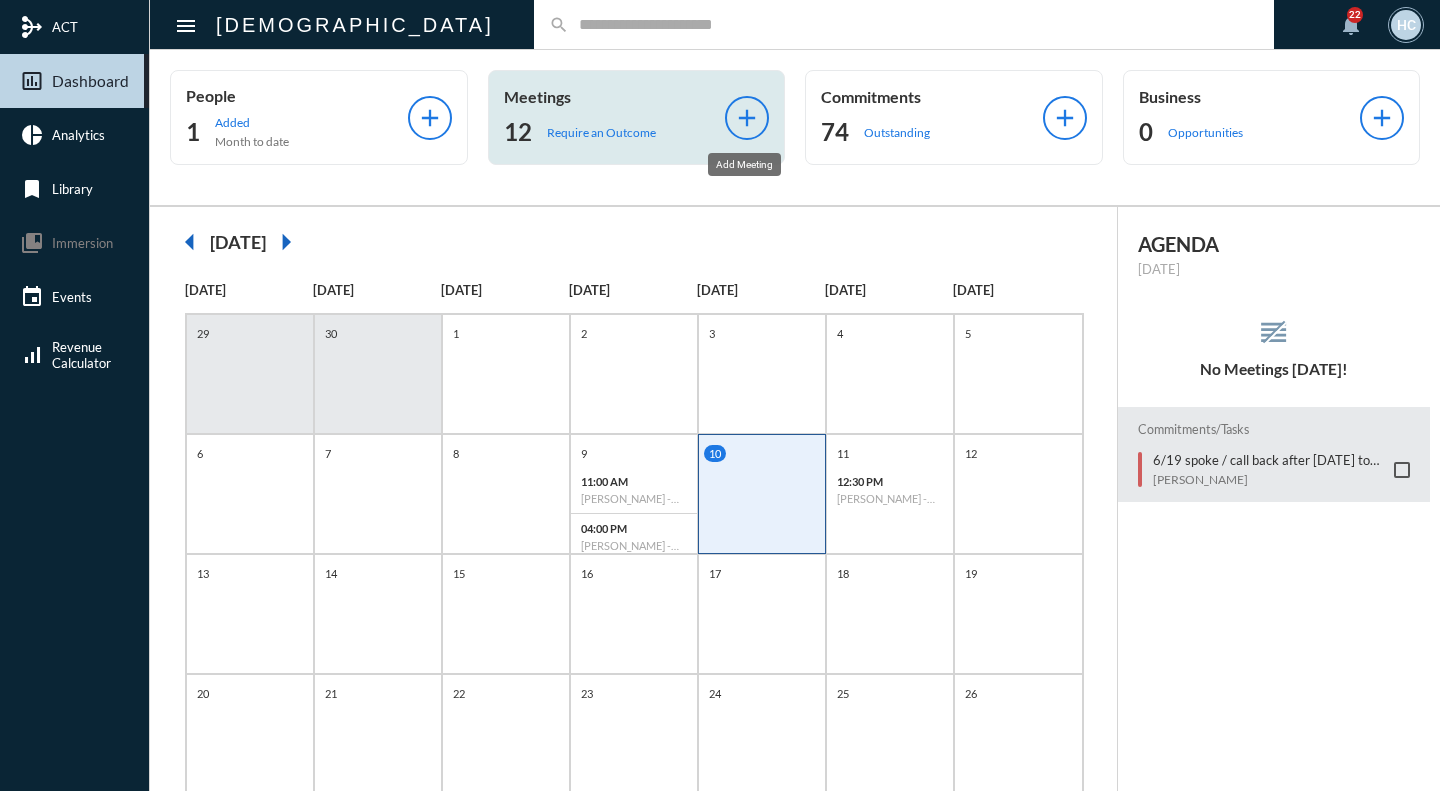 click on "add" 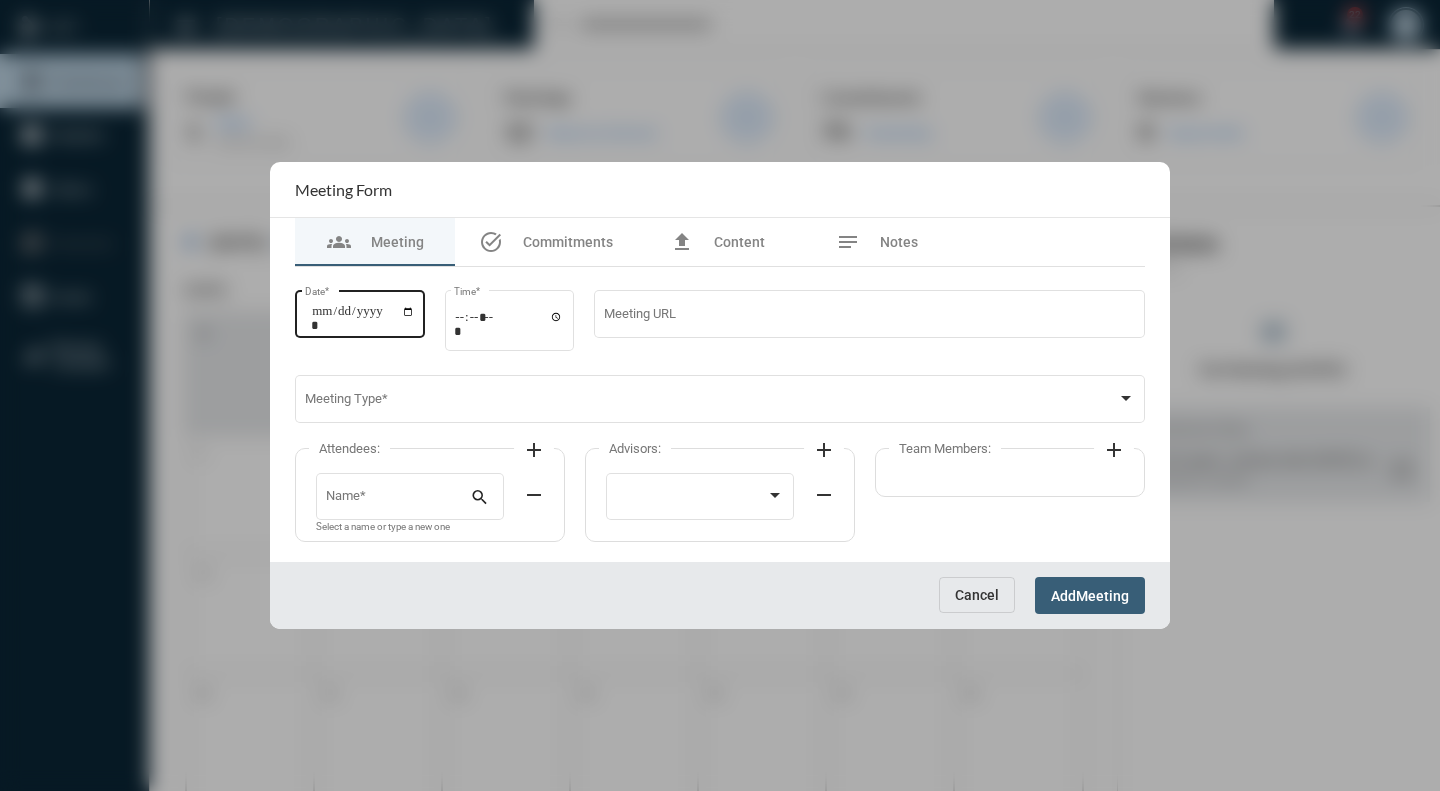 click on "Date  *" at bounding box center (363, 318) 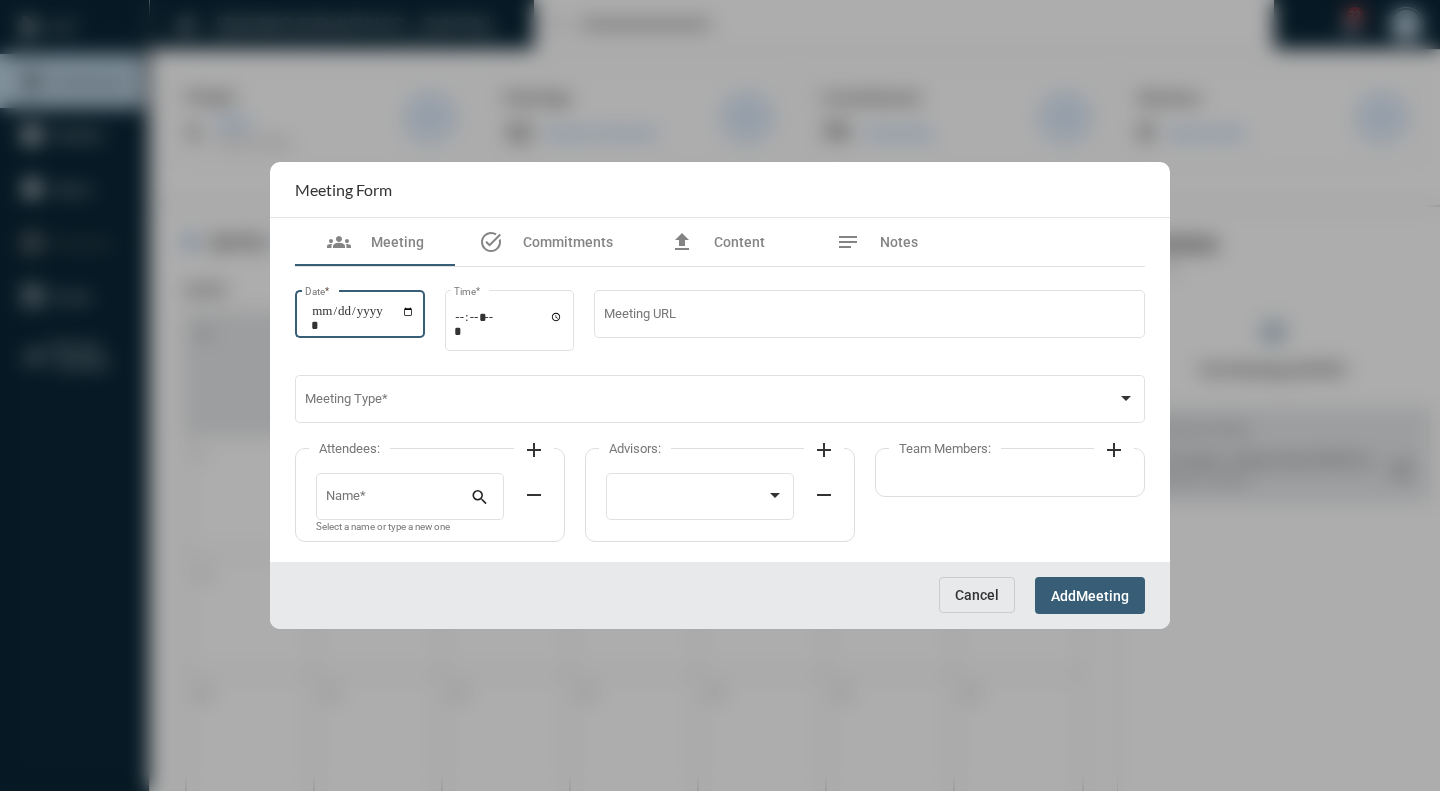 click on "Date  *" at bounding box center (363, 318) 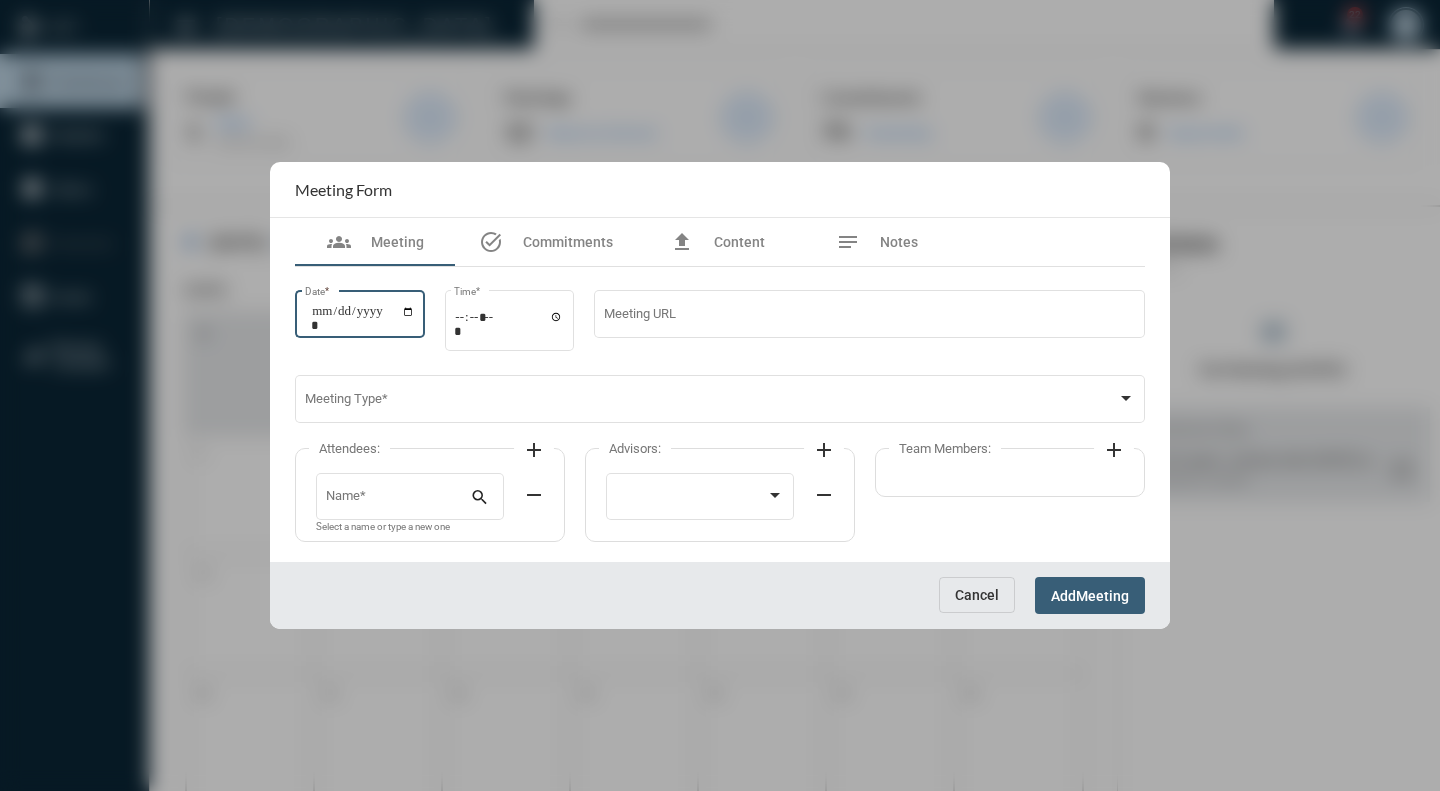 type on "**********" 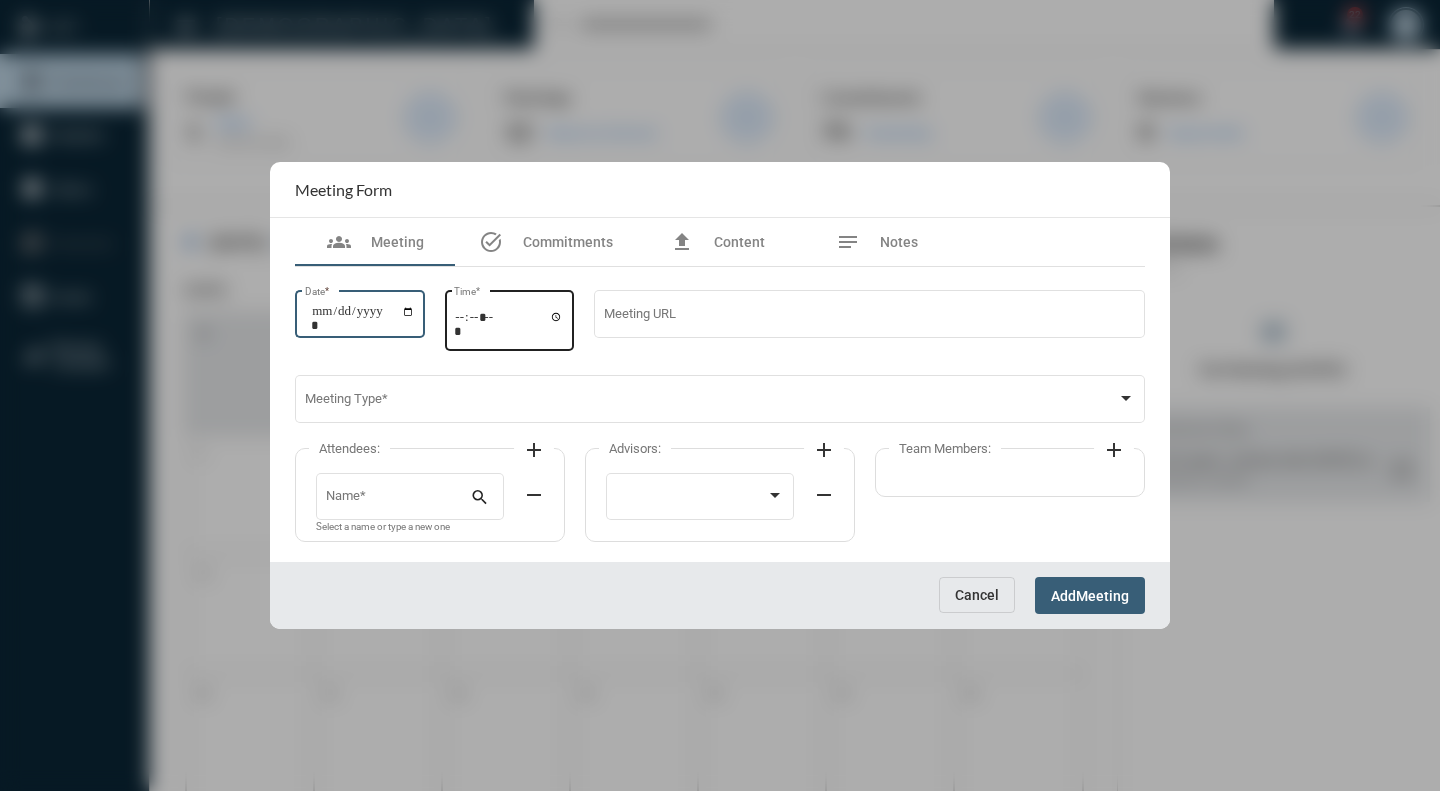 click on "Time  *" at bounding box center (509, 323) 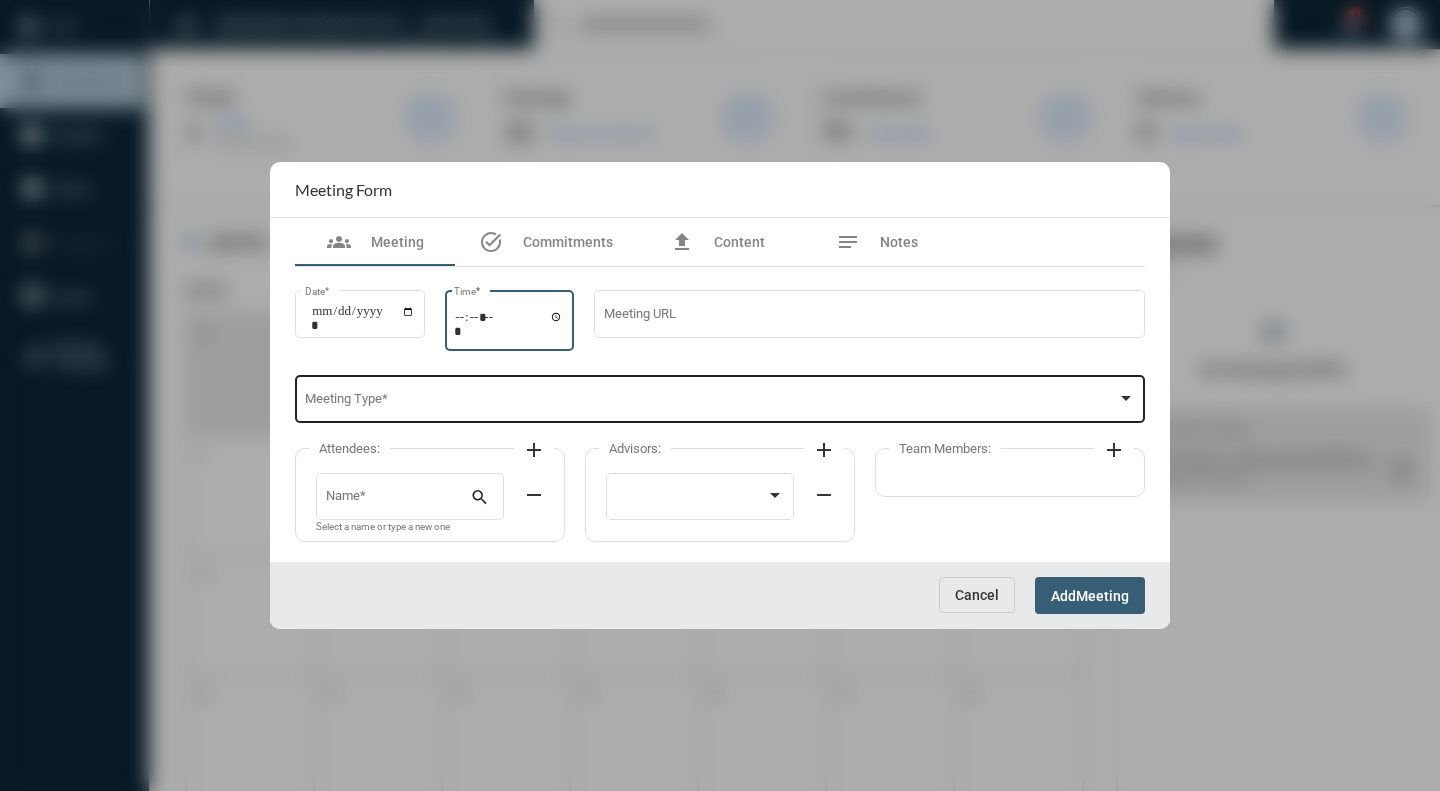 type on "*****" 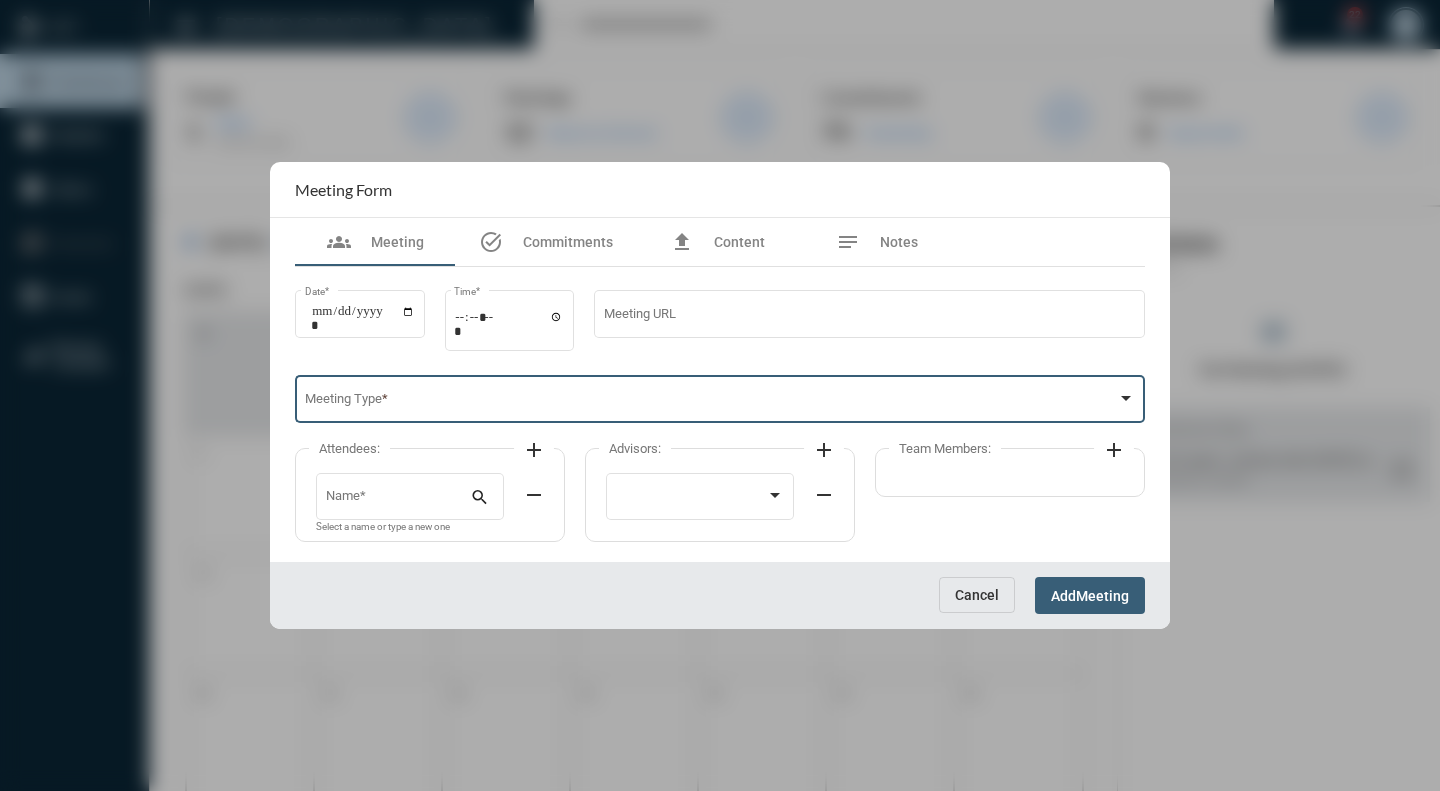 click at bounding box center (711, 402) 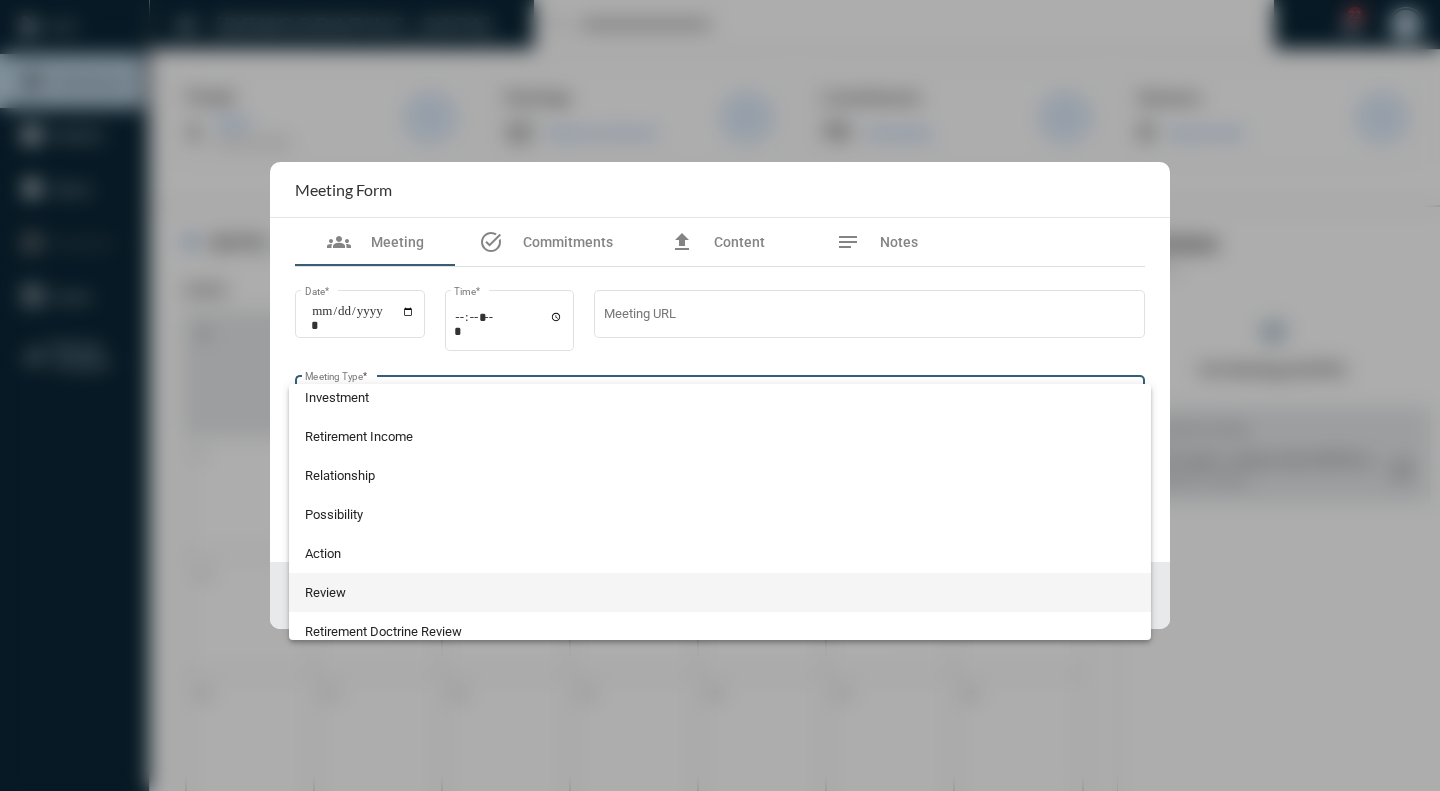 scroll, scrollTop: 500, scrollLeft: 0, axis: vertical 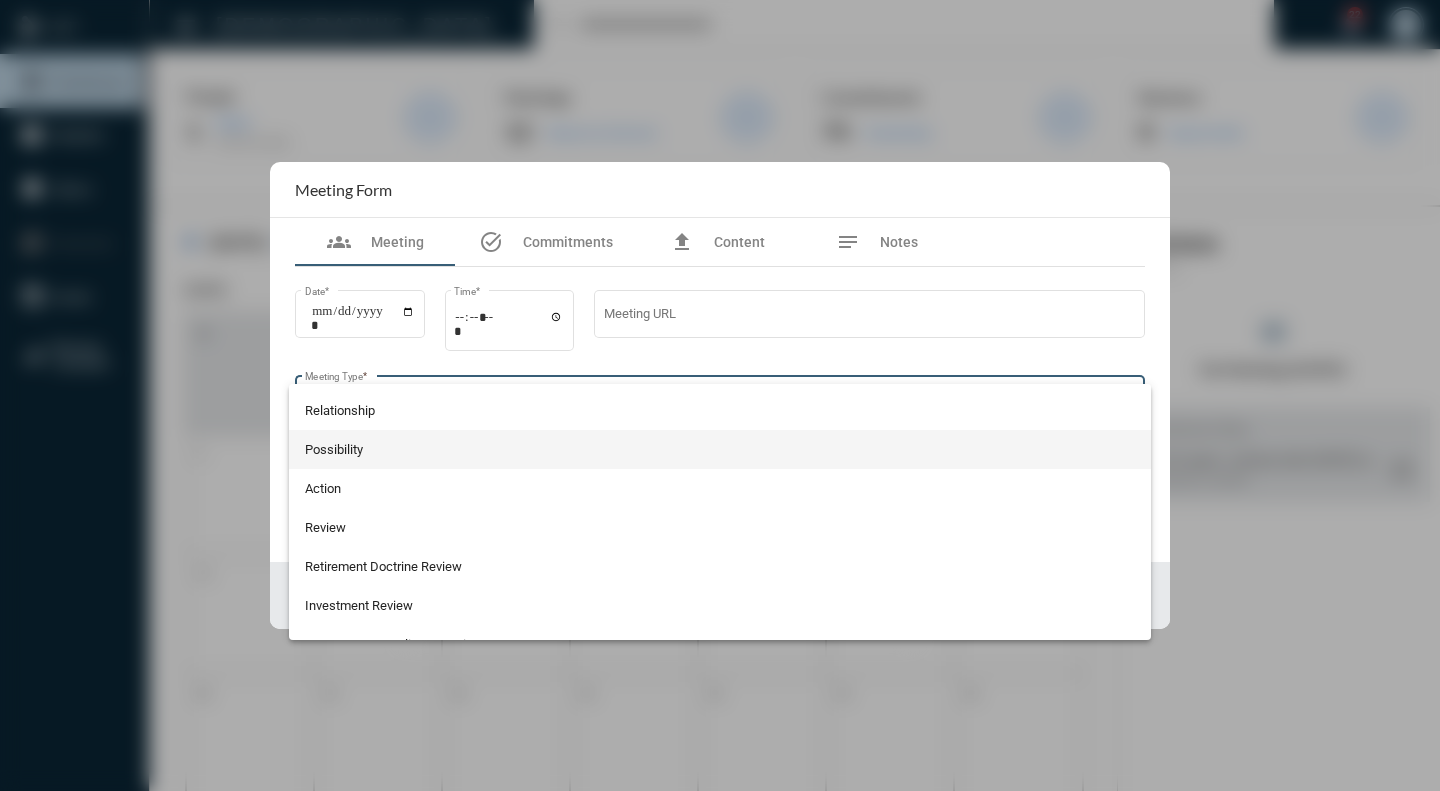 click on "Possibility" at bounding box center (720, 449) 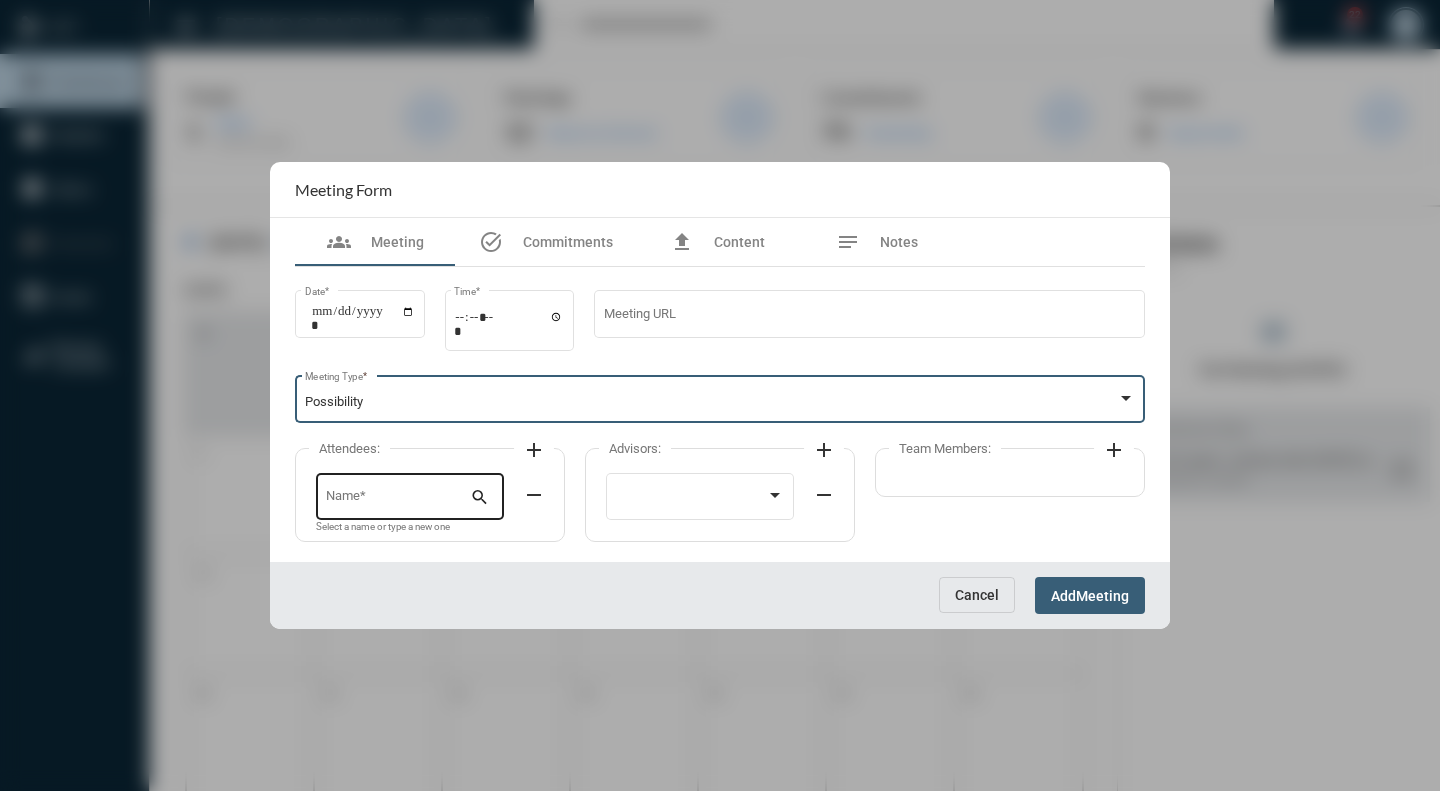 click on "Name  *" at bounding box center (398, 499) 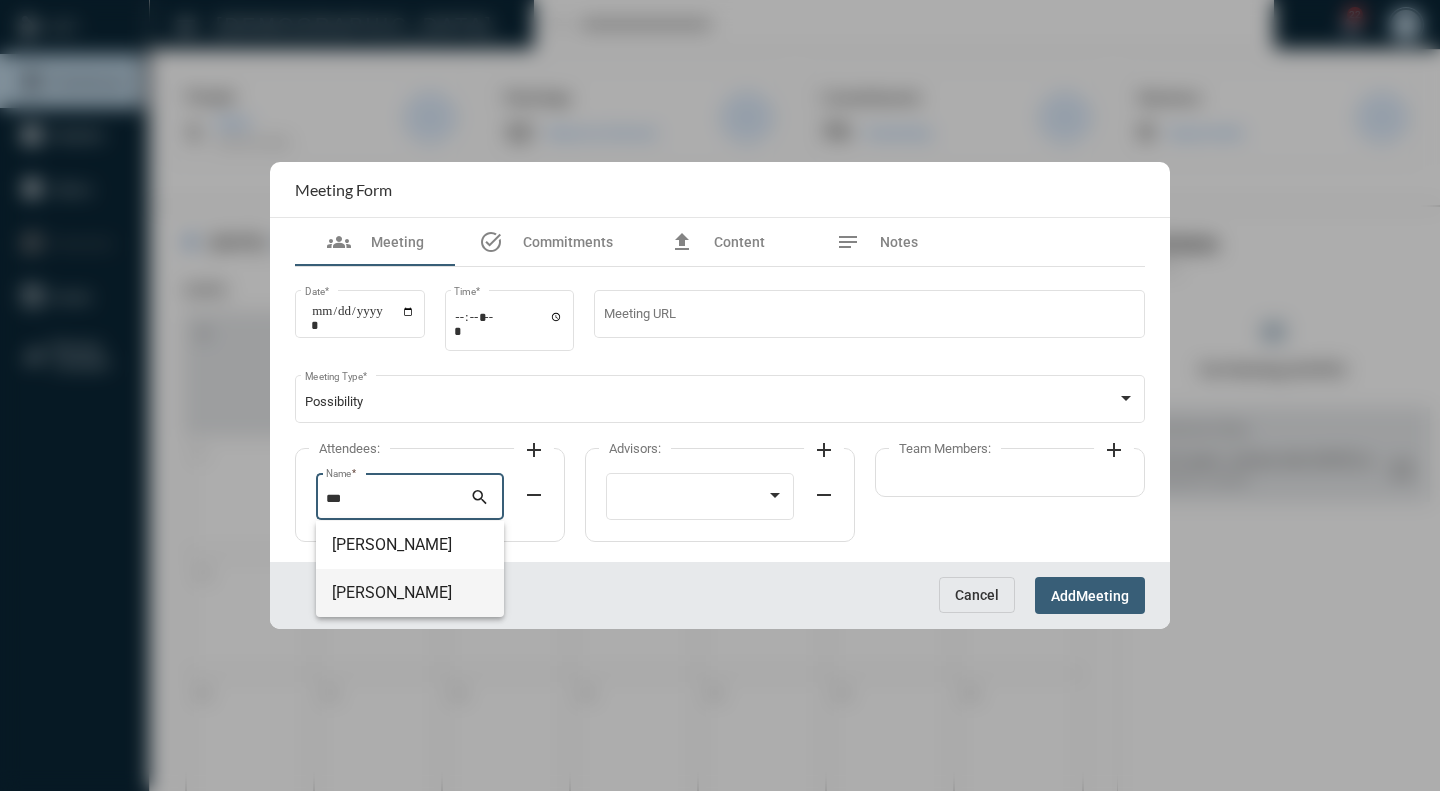 click on "Vadim Shelomyanov" at bounding box center (410, 593) 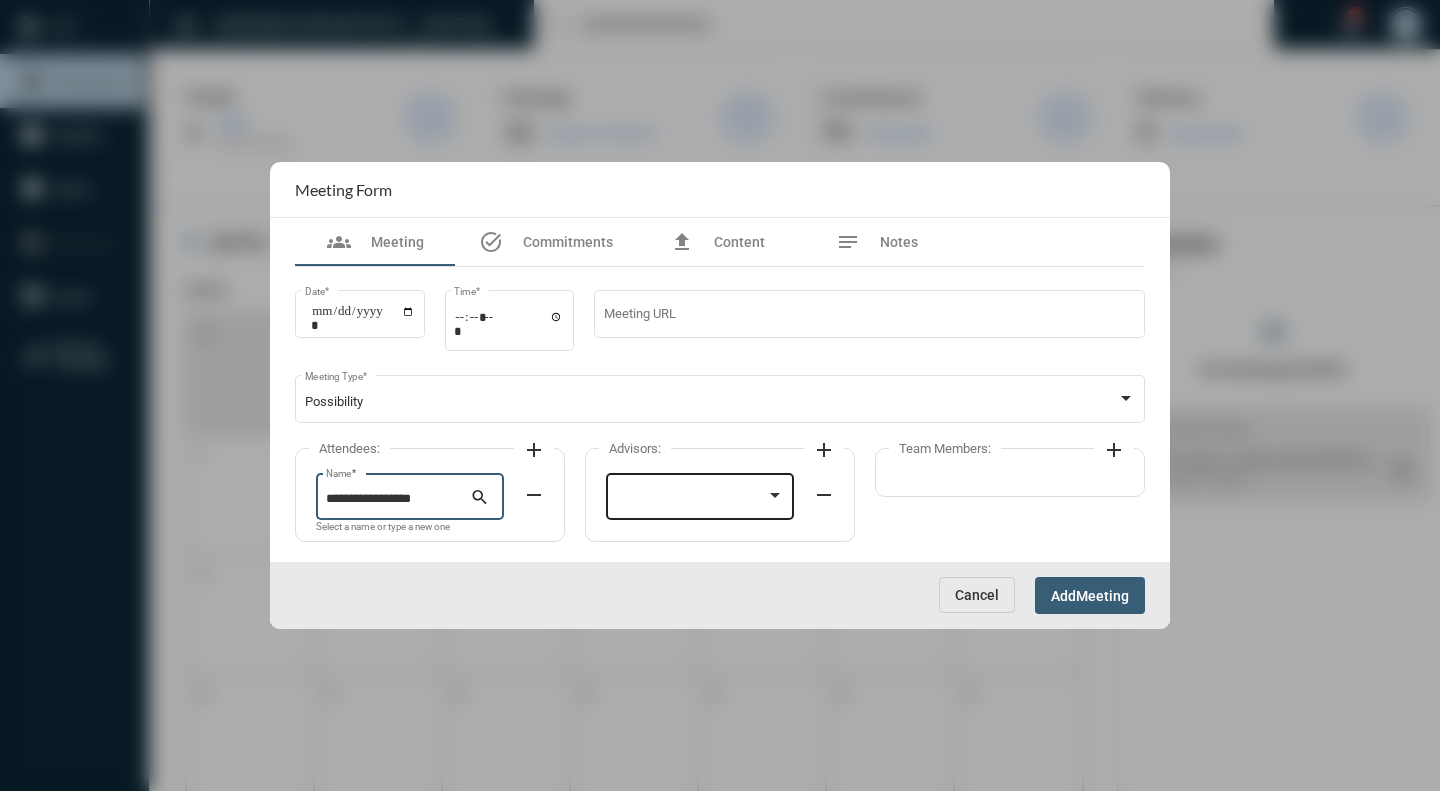 click at bounding box center [775, 495] 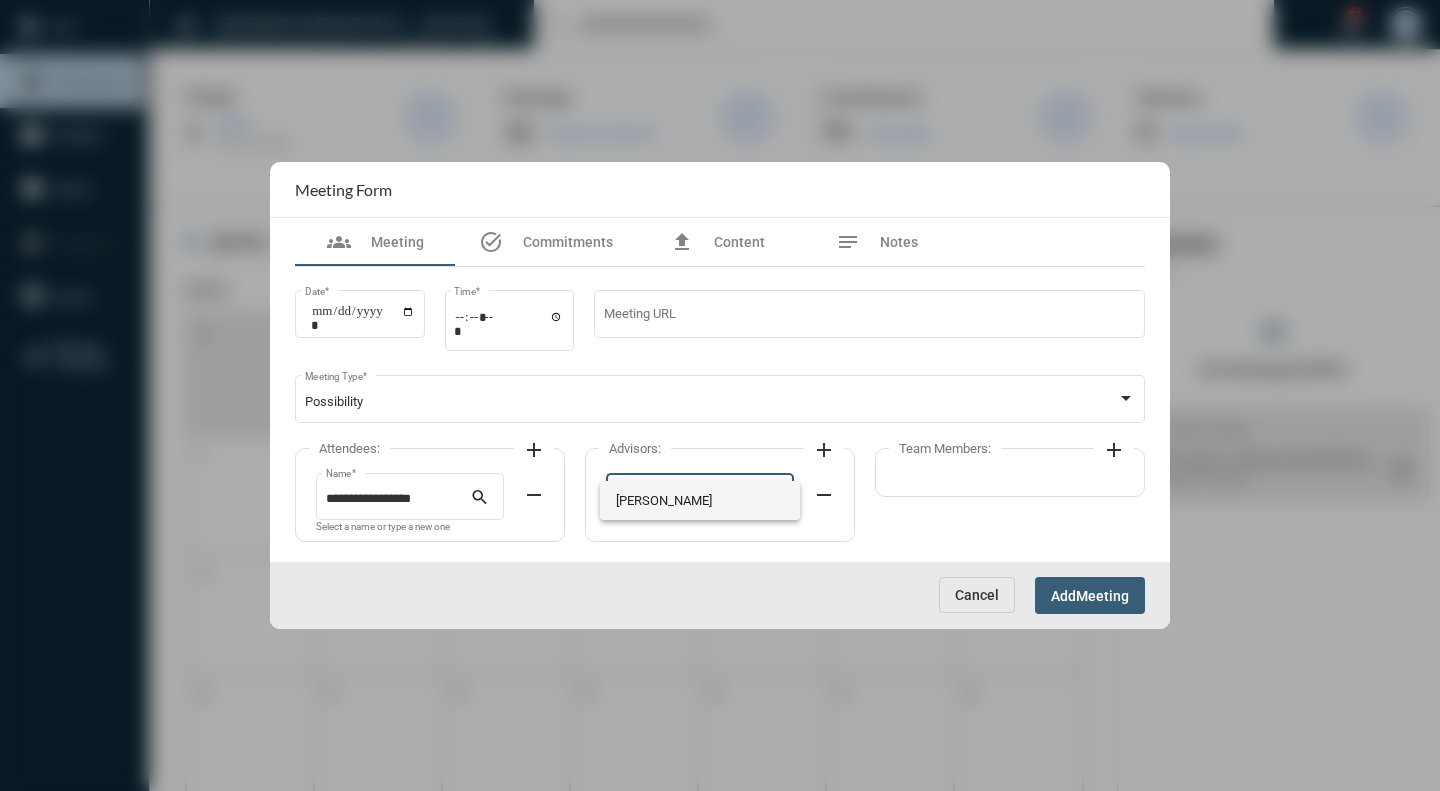 click on "Howard Cohen" at bounding box center [700, 500] 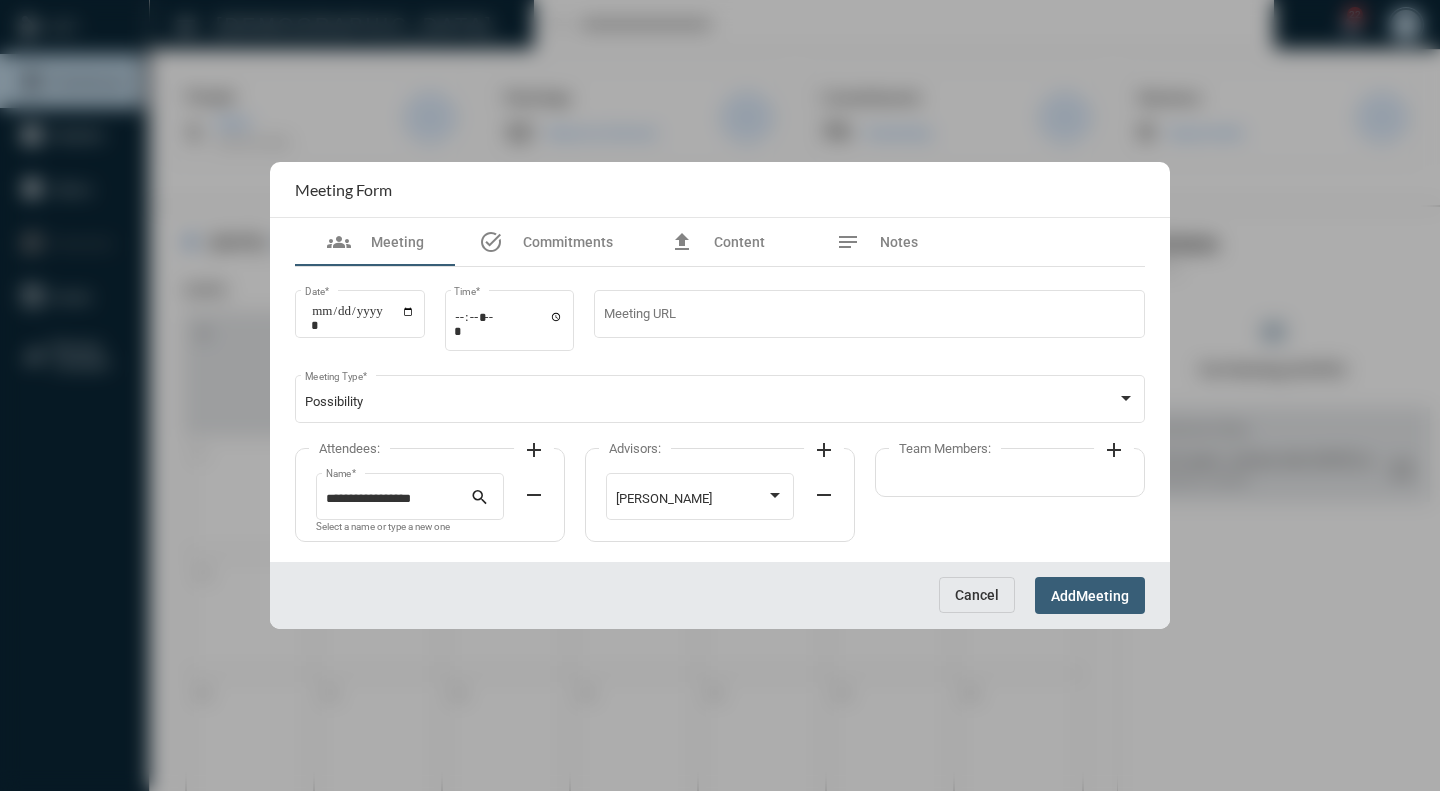 click on "Meeting" at bounding box center (1102, 596) 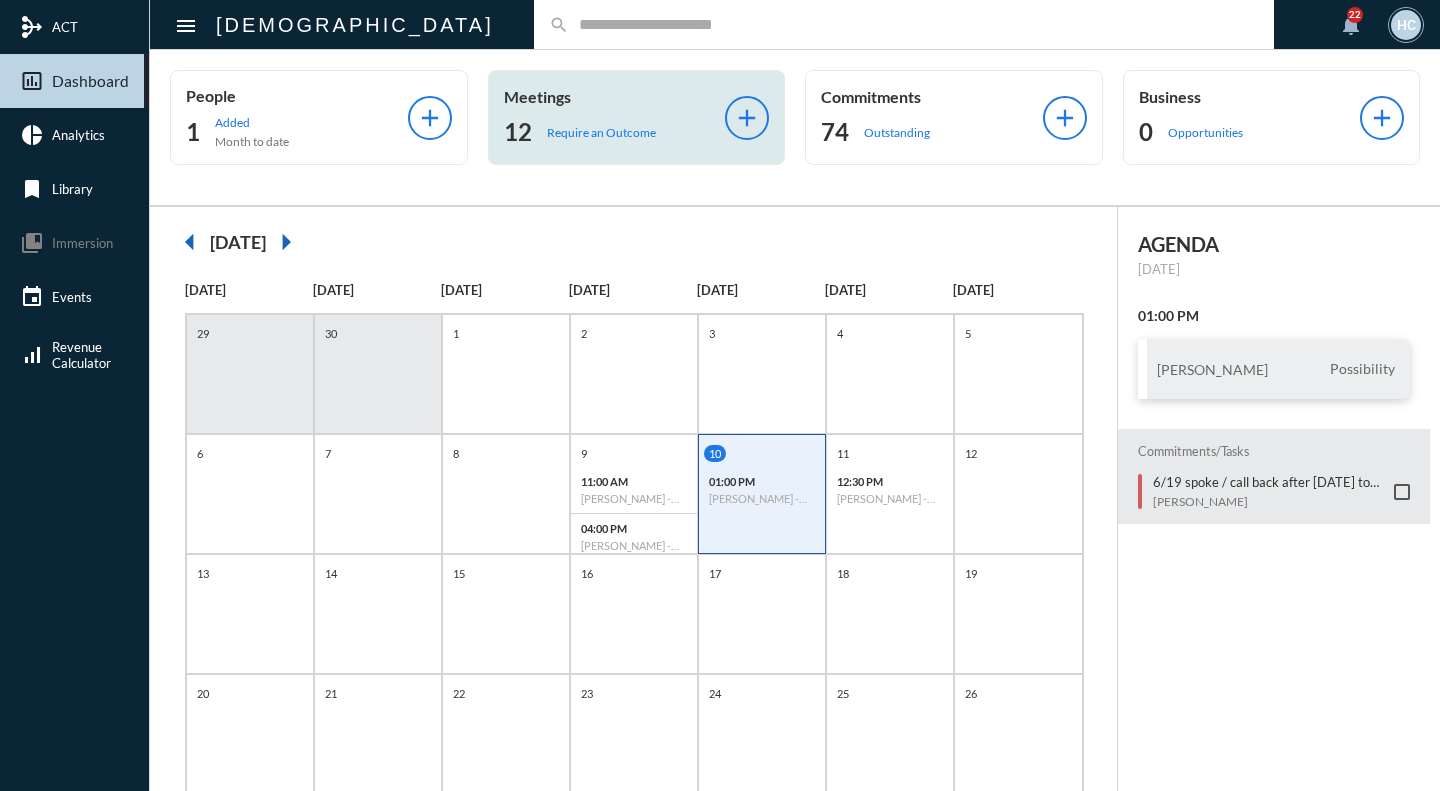 click on "Meetings" 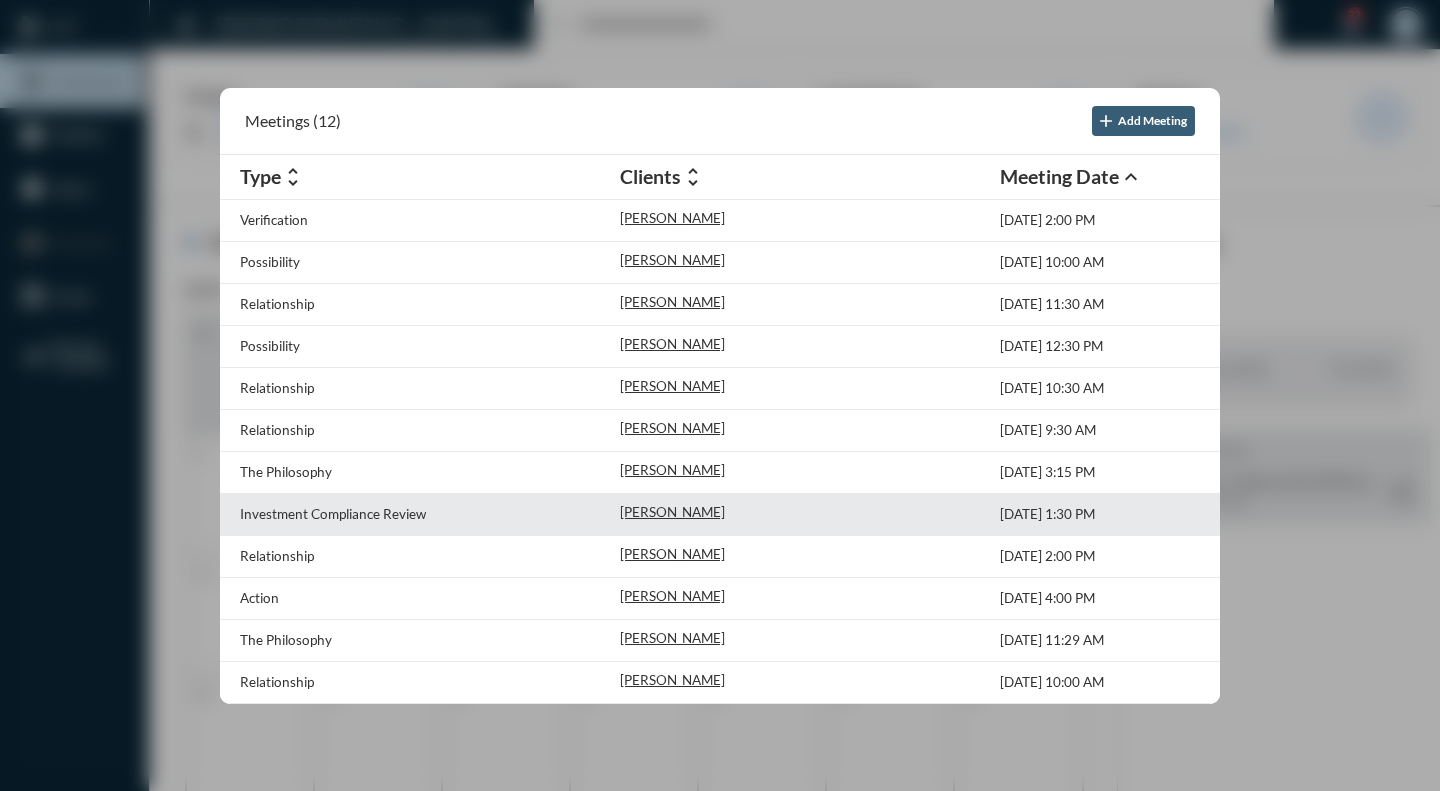 click on "Steven Morgen" at bounding box center [810, 514] 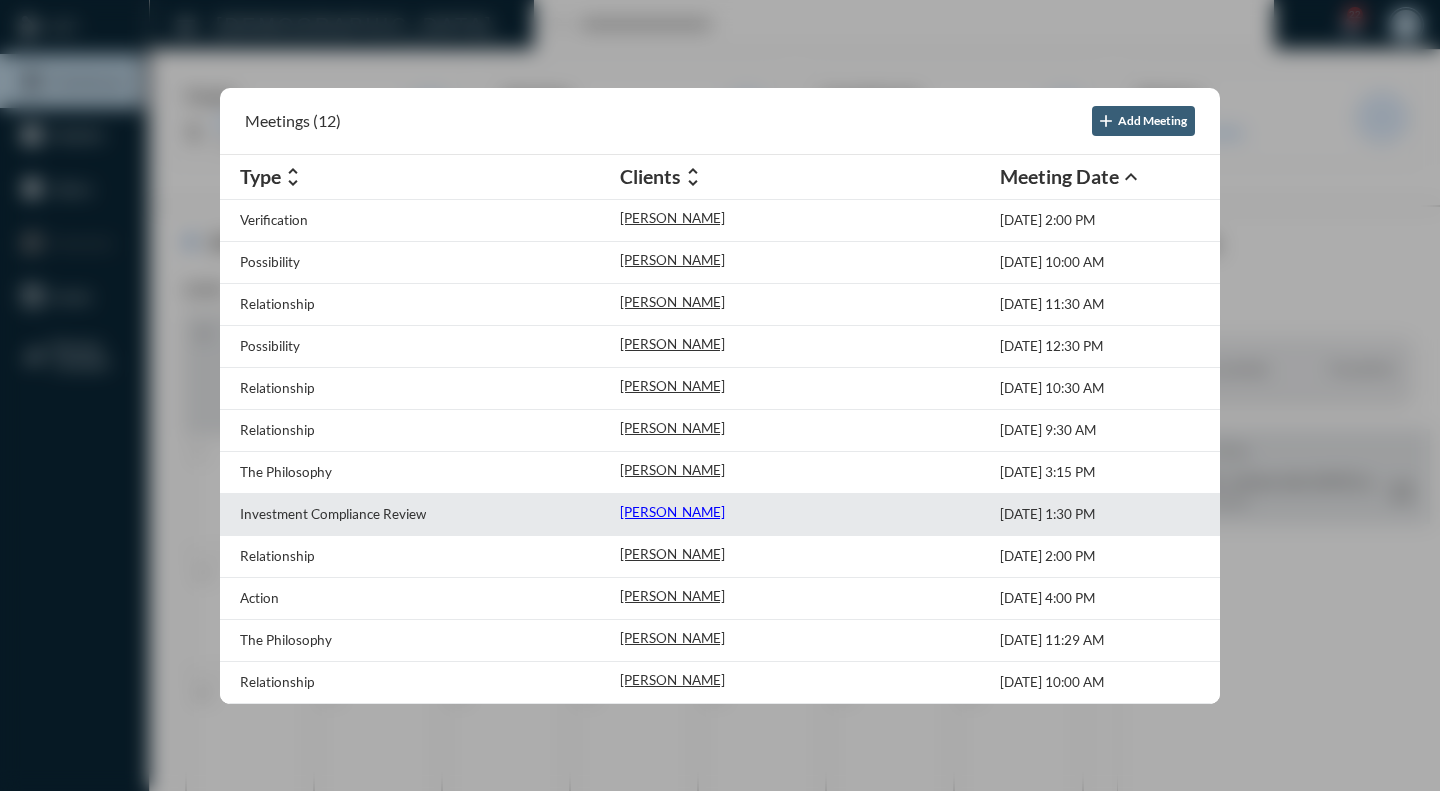click on "Steven Morgen" at bounding box center (672, 512) 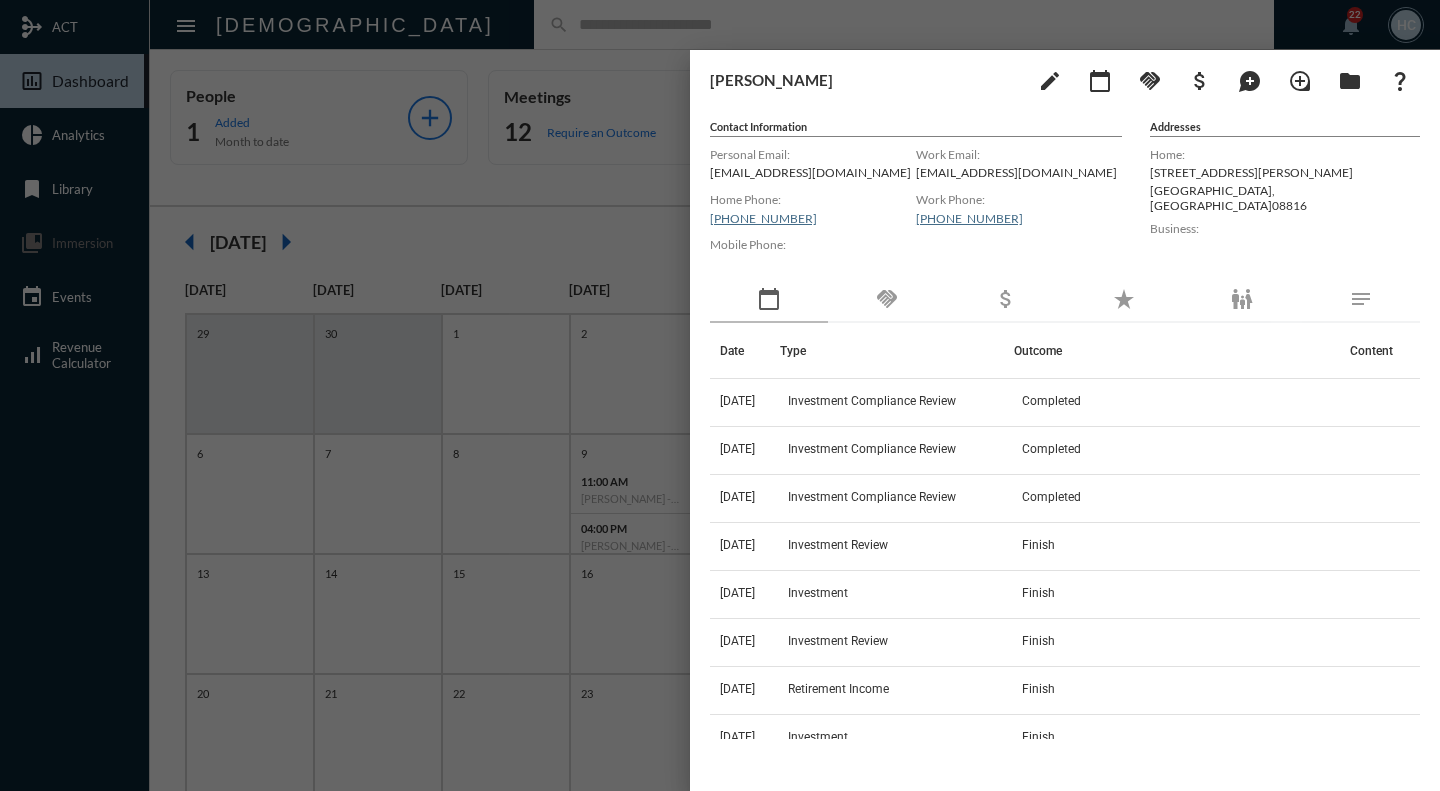 click at bounding box center [720, 395] 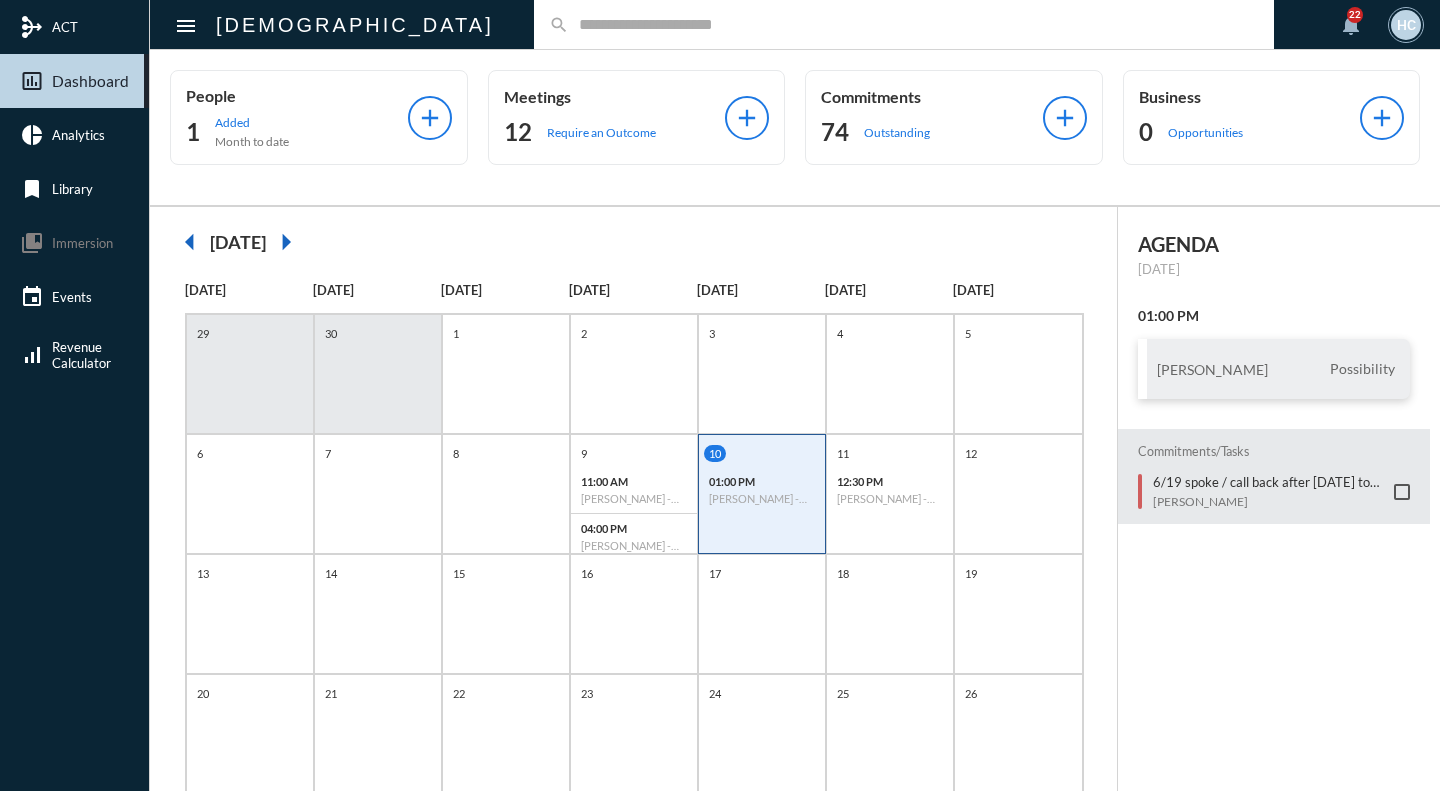 click on "search" 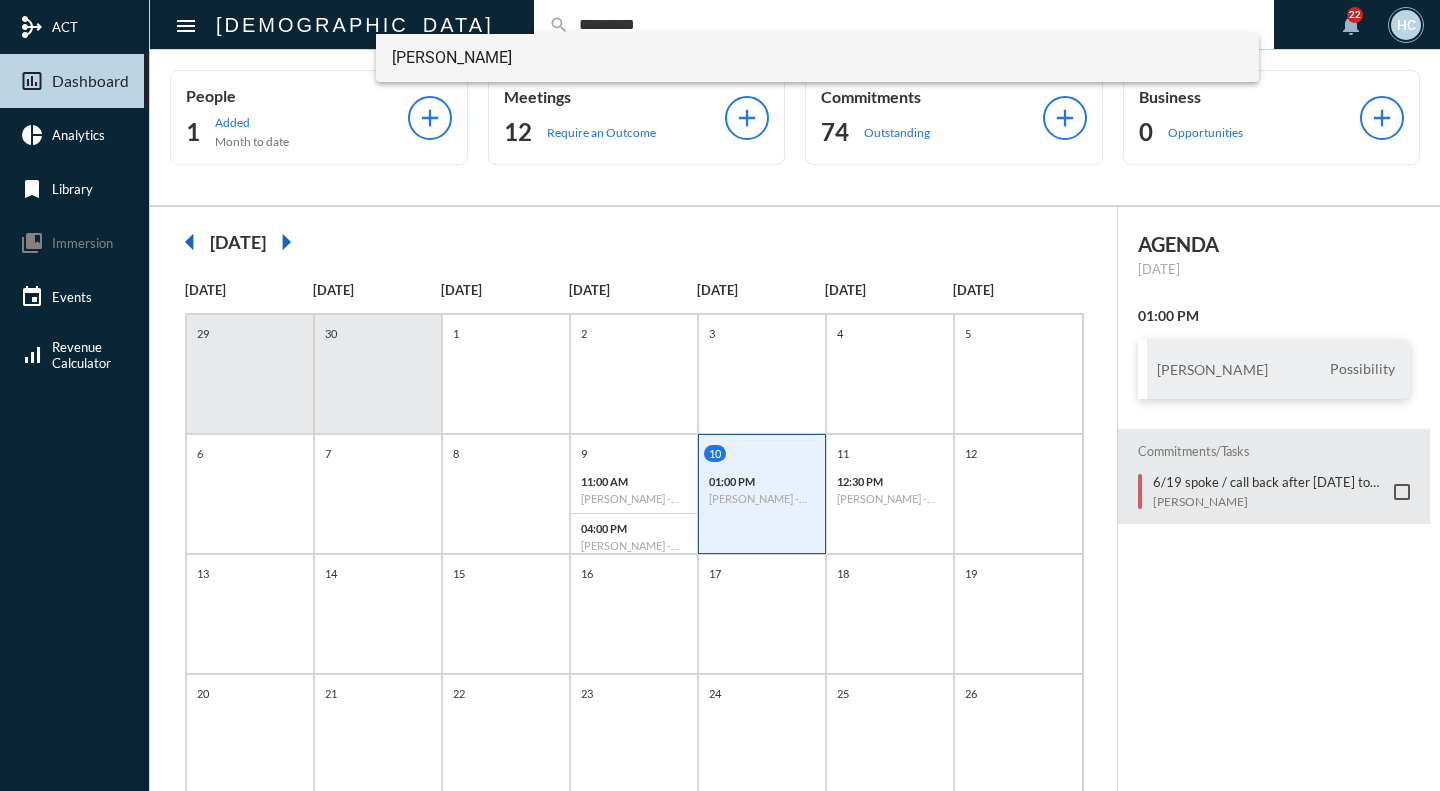 type on "*********" 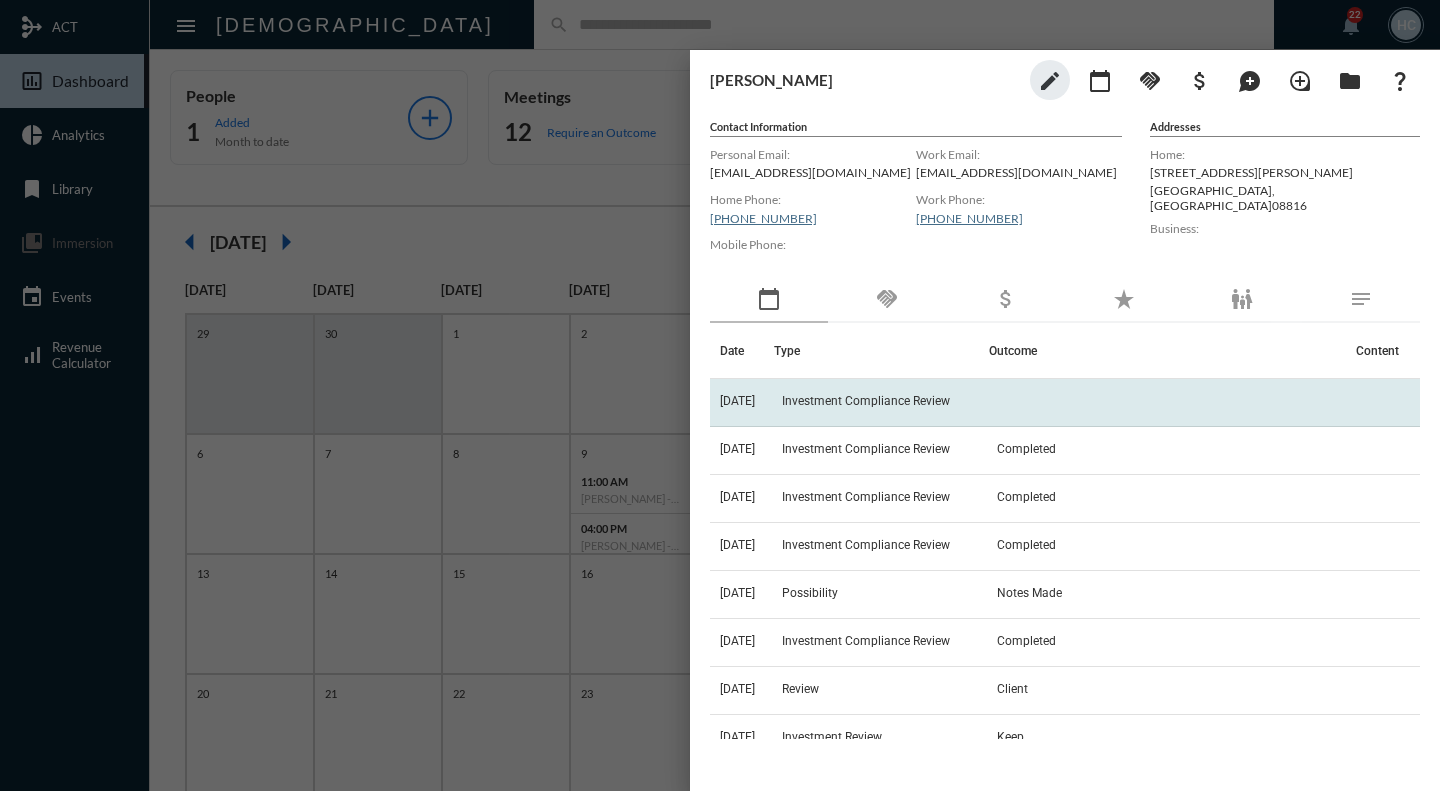 click 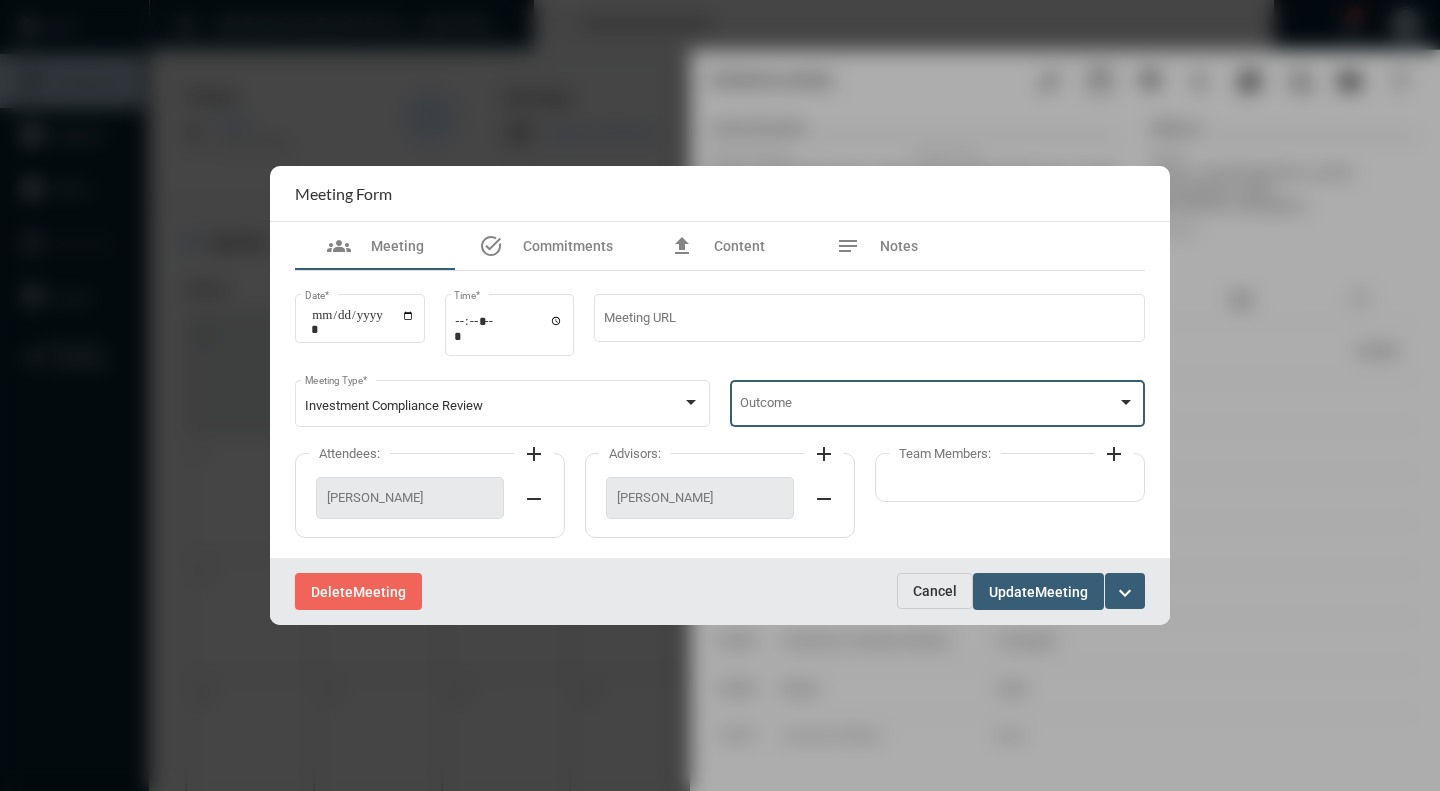click at bounding box center [1126, 403] 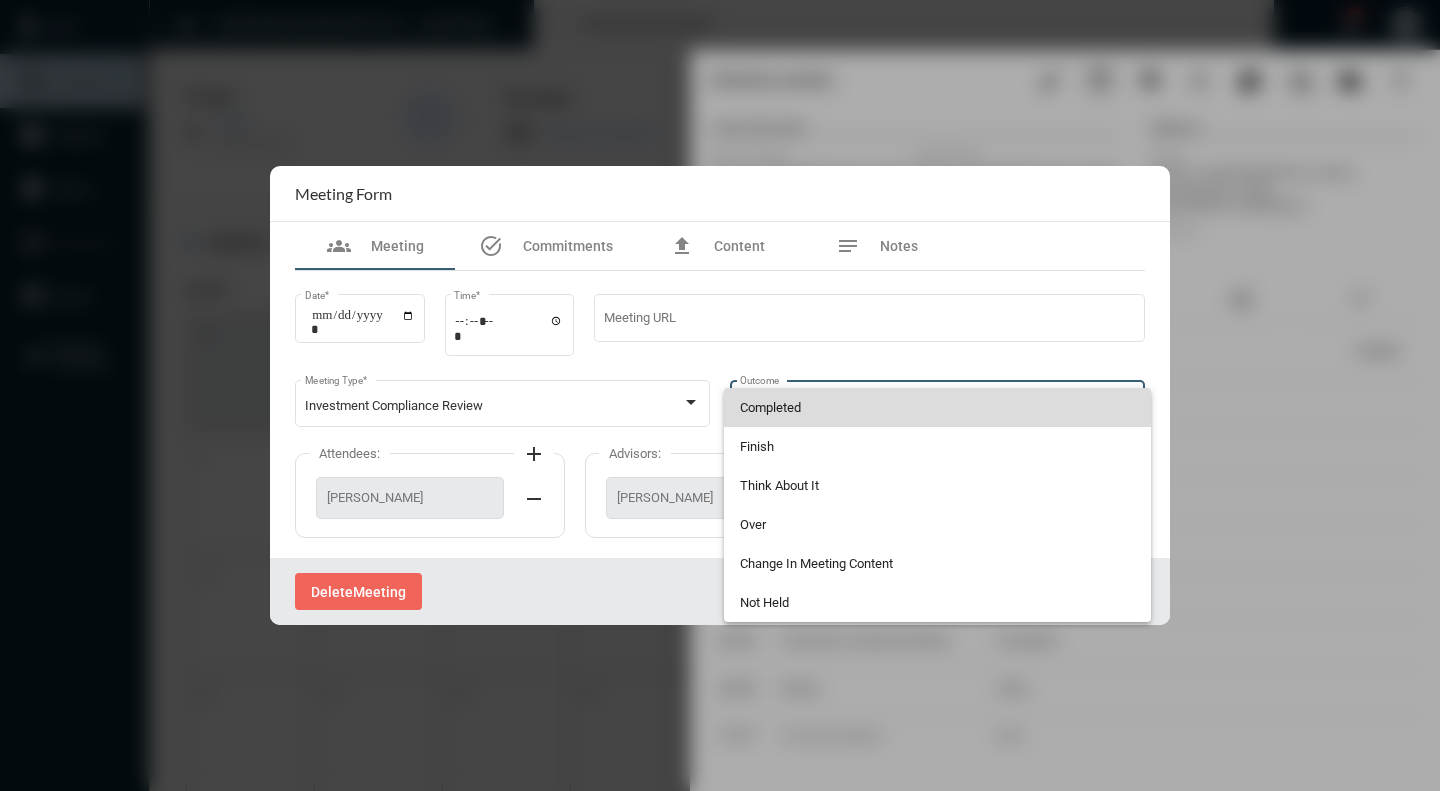 click on "Completed" at bounding box center [938, 407] 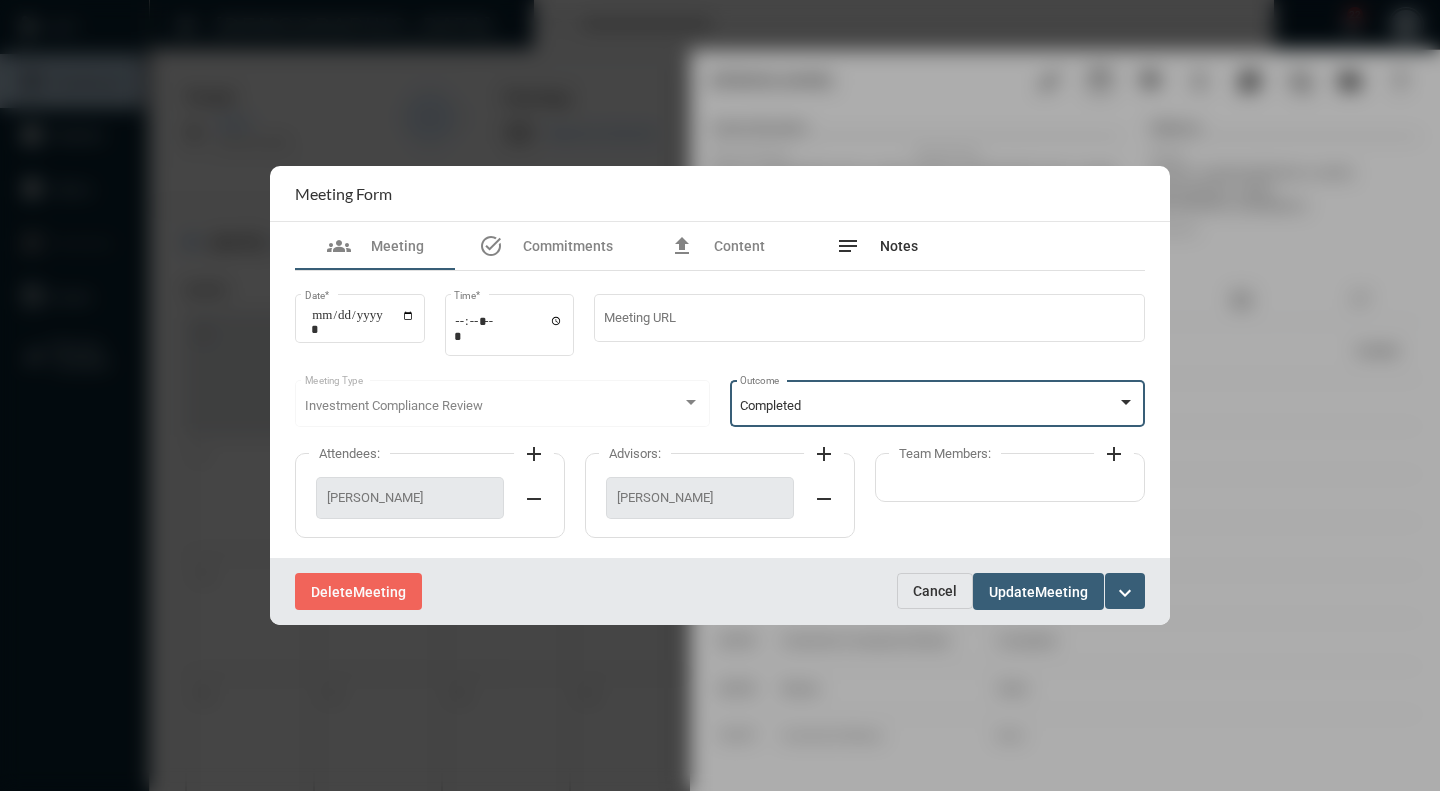 click on "Notes" at bounding box center [899, 246] 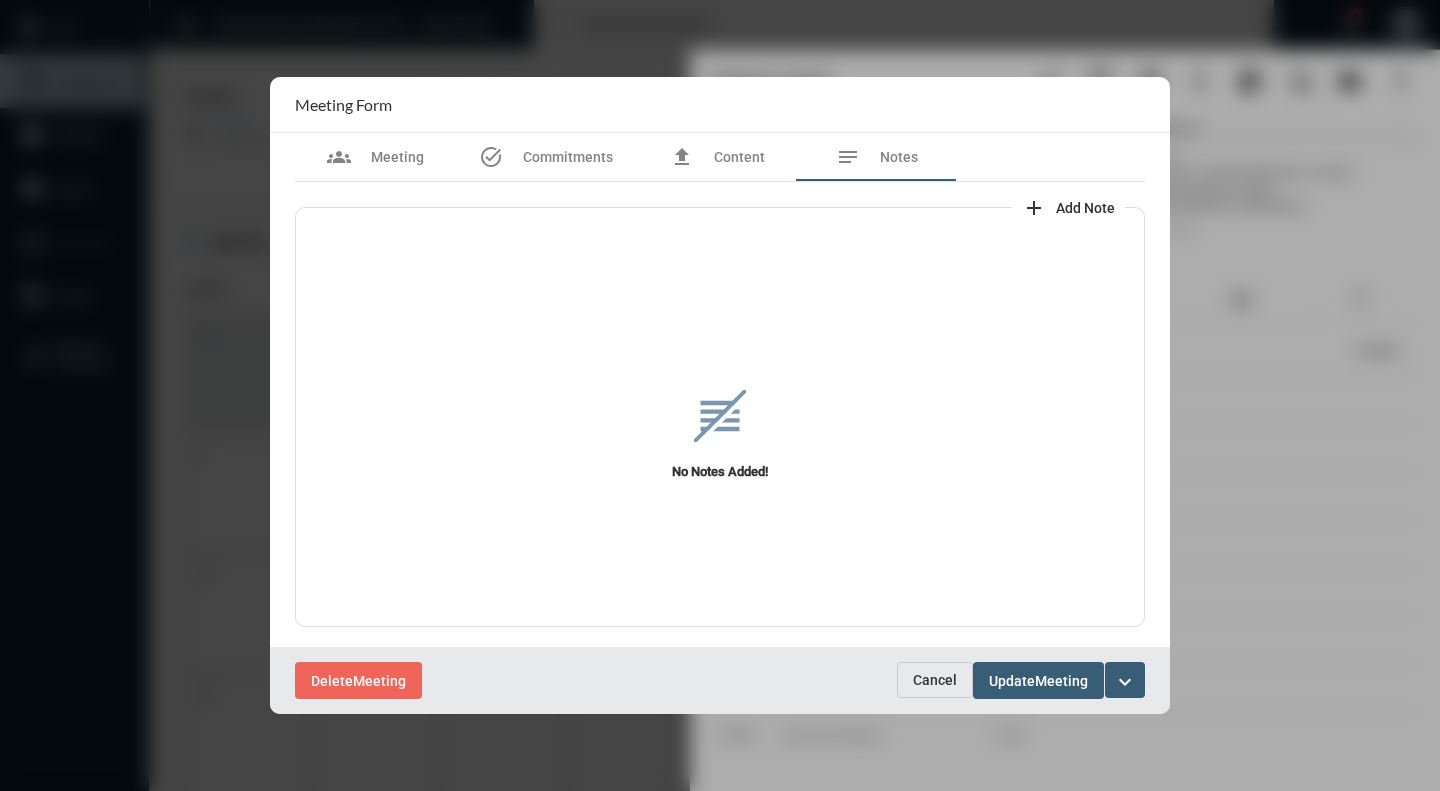 click on "Add Note" at bounding box center (1085, 208) 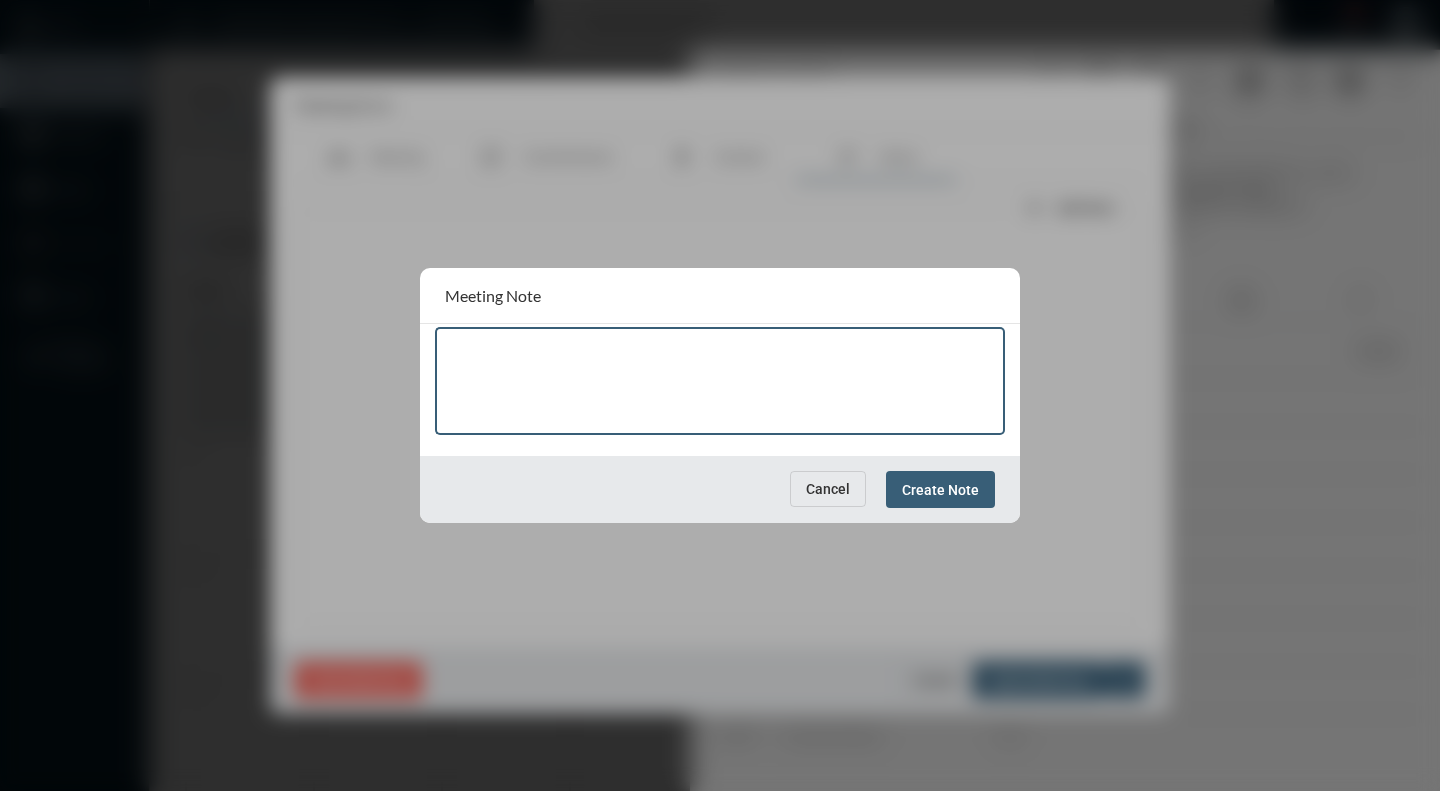 click at bounding box center [720, 384] 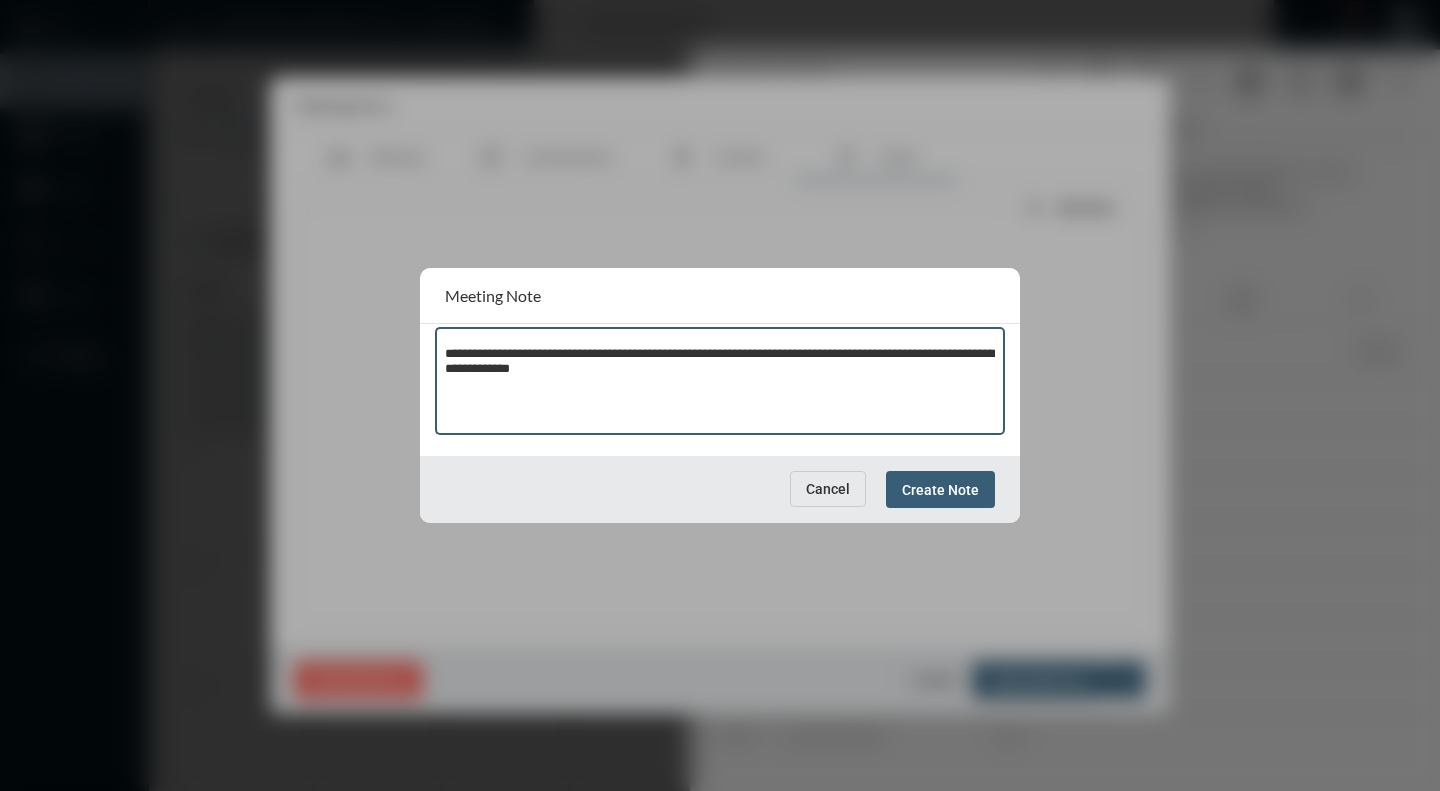 type on "**********" 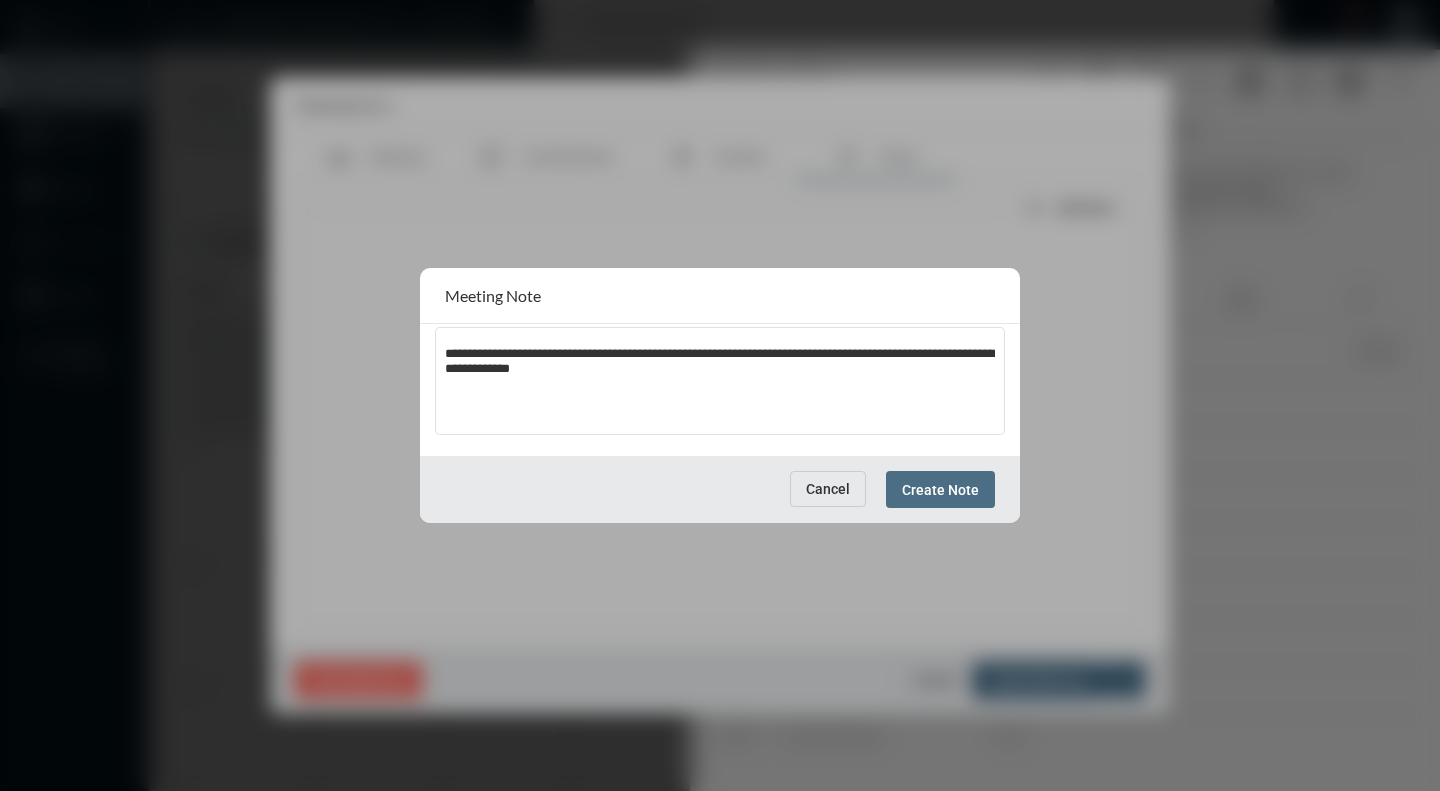 click on "Create Note" at bounding box center (940, 490) 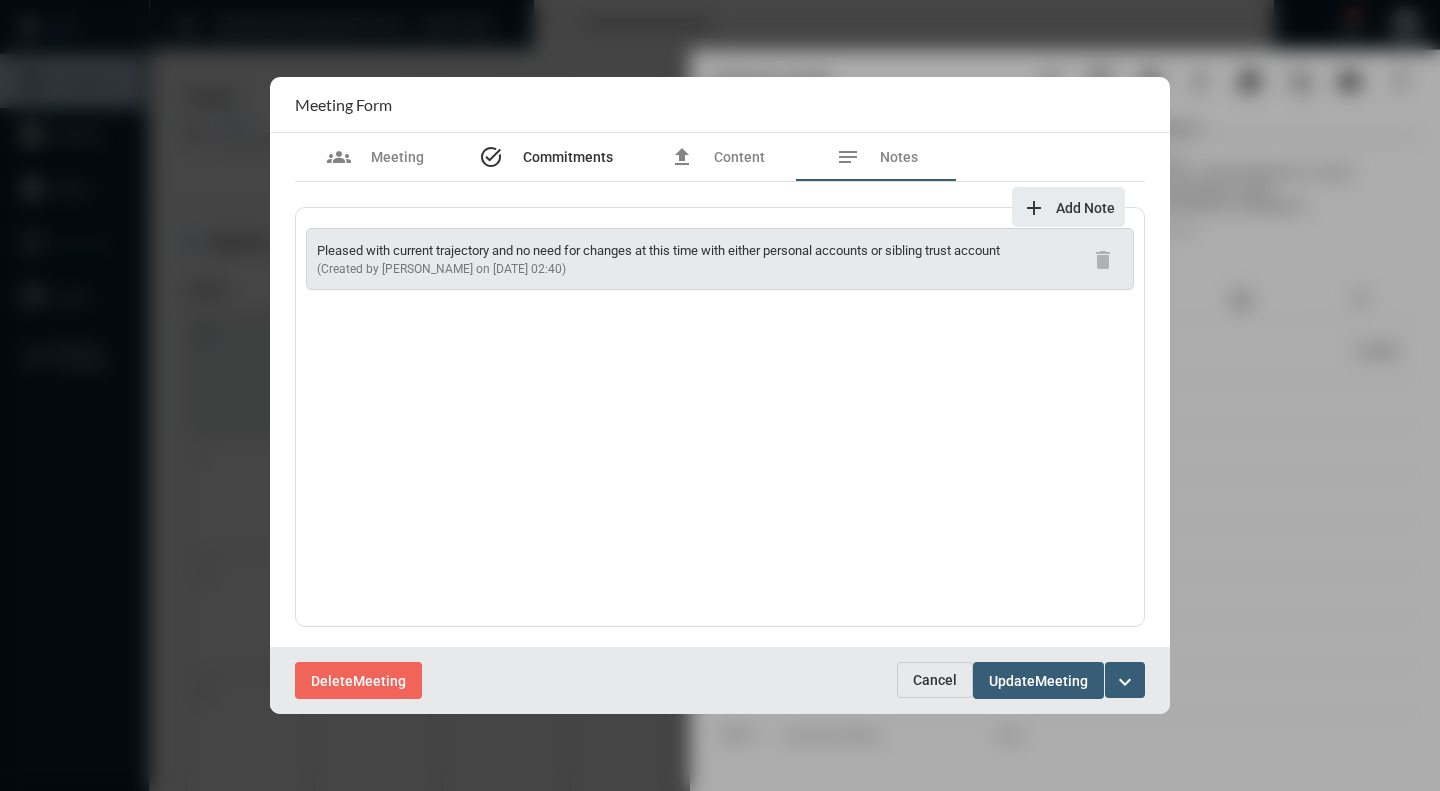 click on "Commitments" at bounding box center [568, 157] 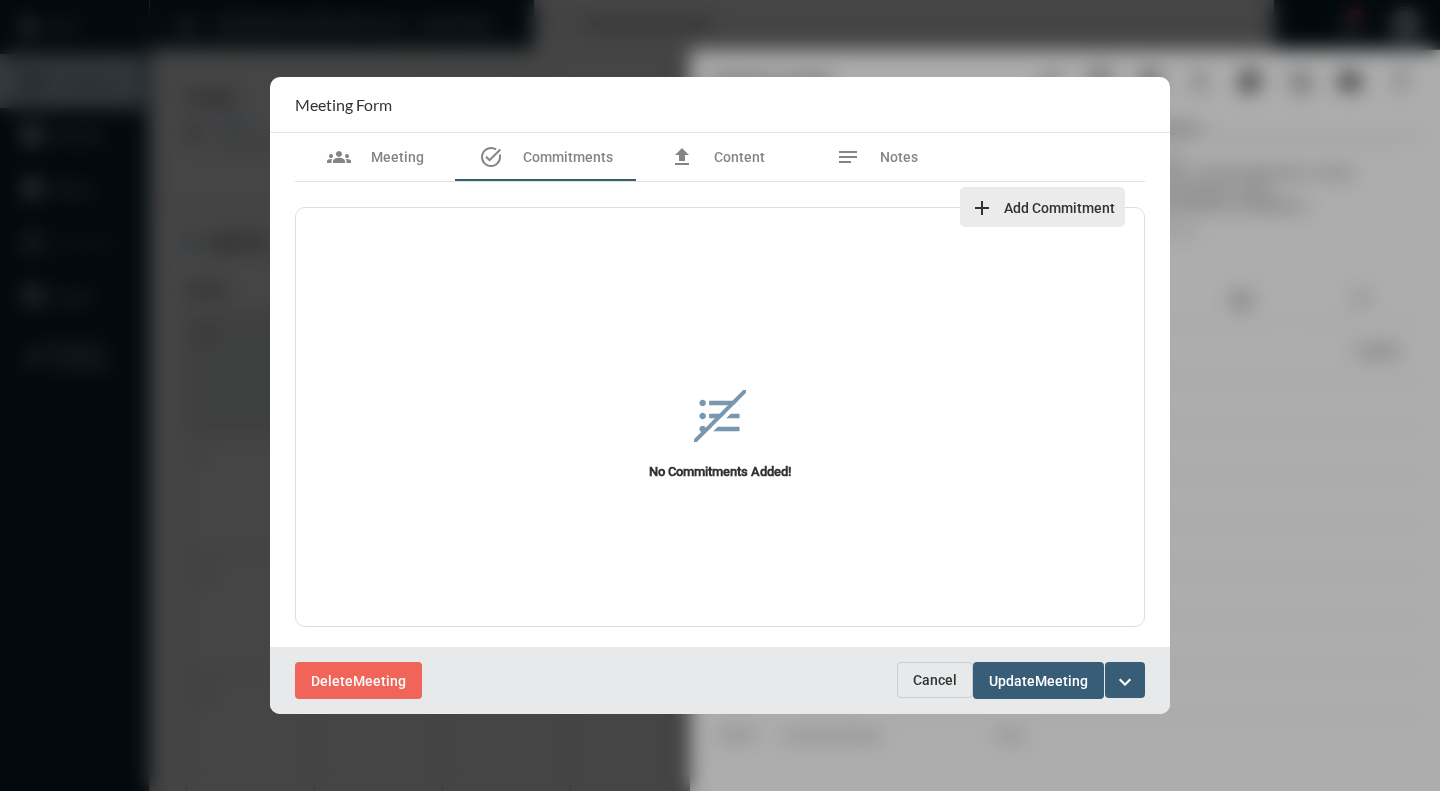 click on "Add Commitment" at bounding box center [1059, 208] 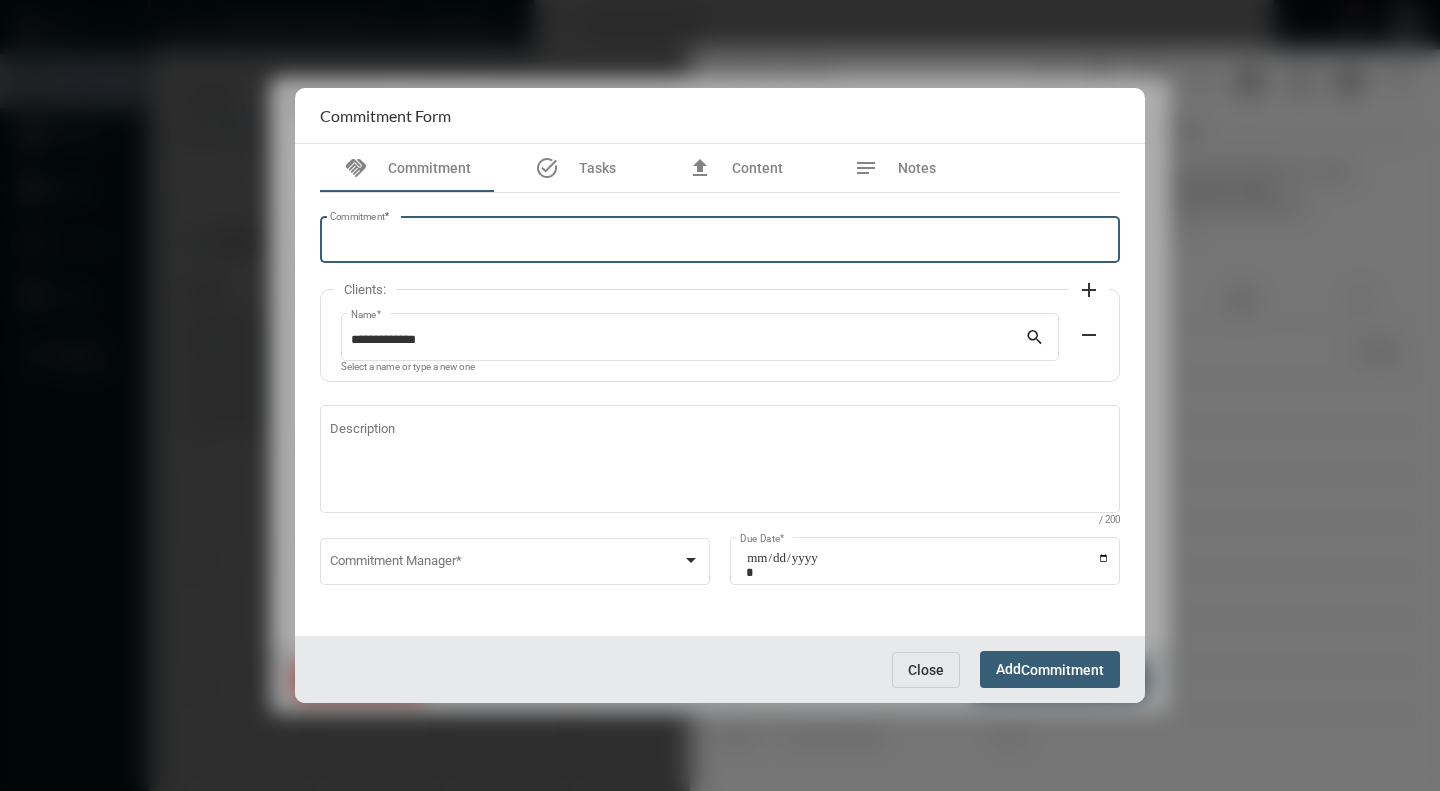 click on "Commitment  *" at bounding box center (720, 243) 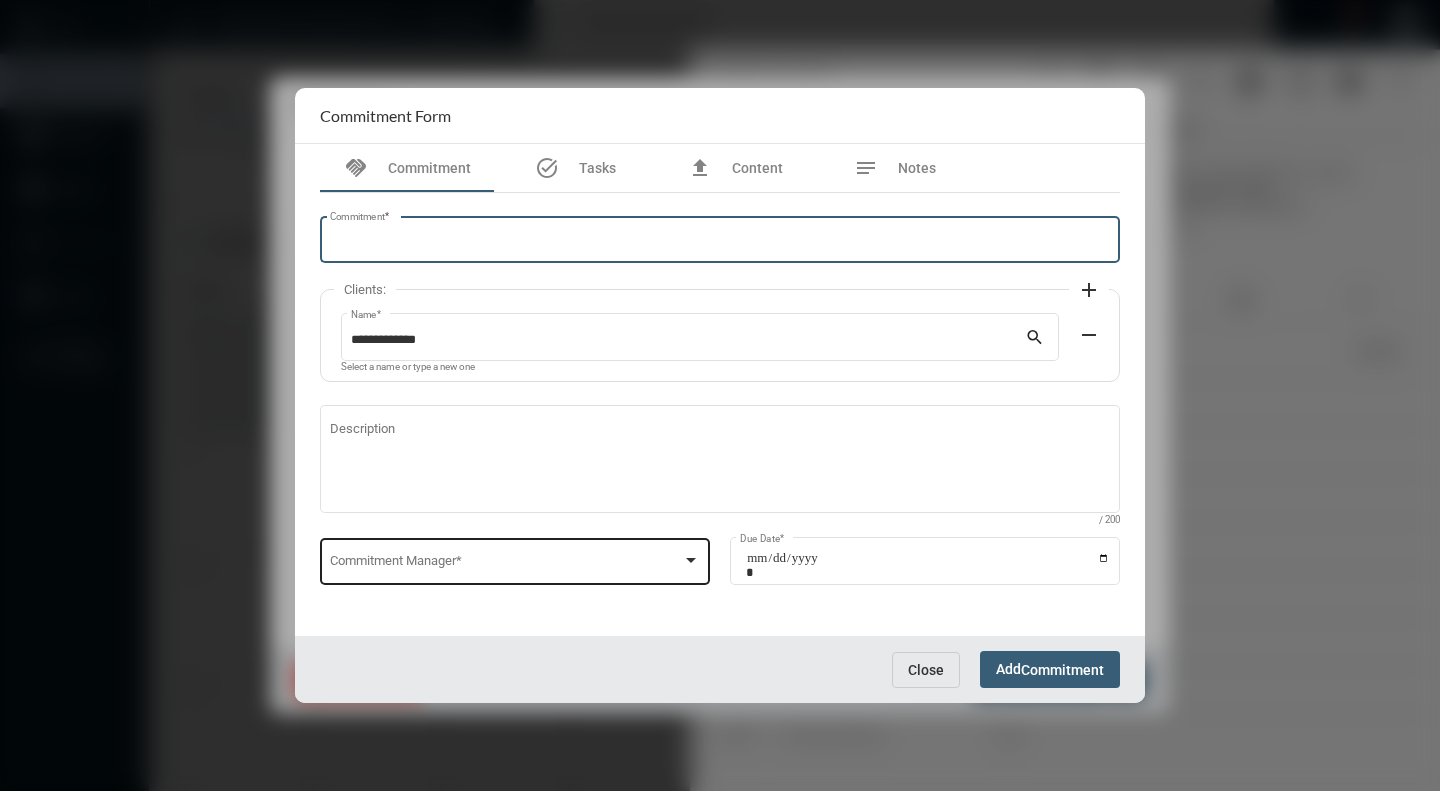 click at bounding box center [691, 560] 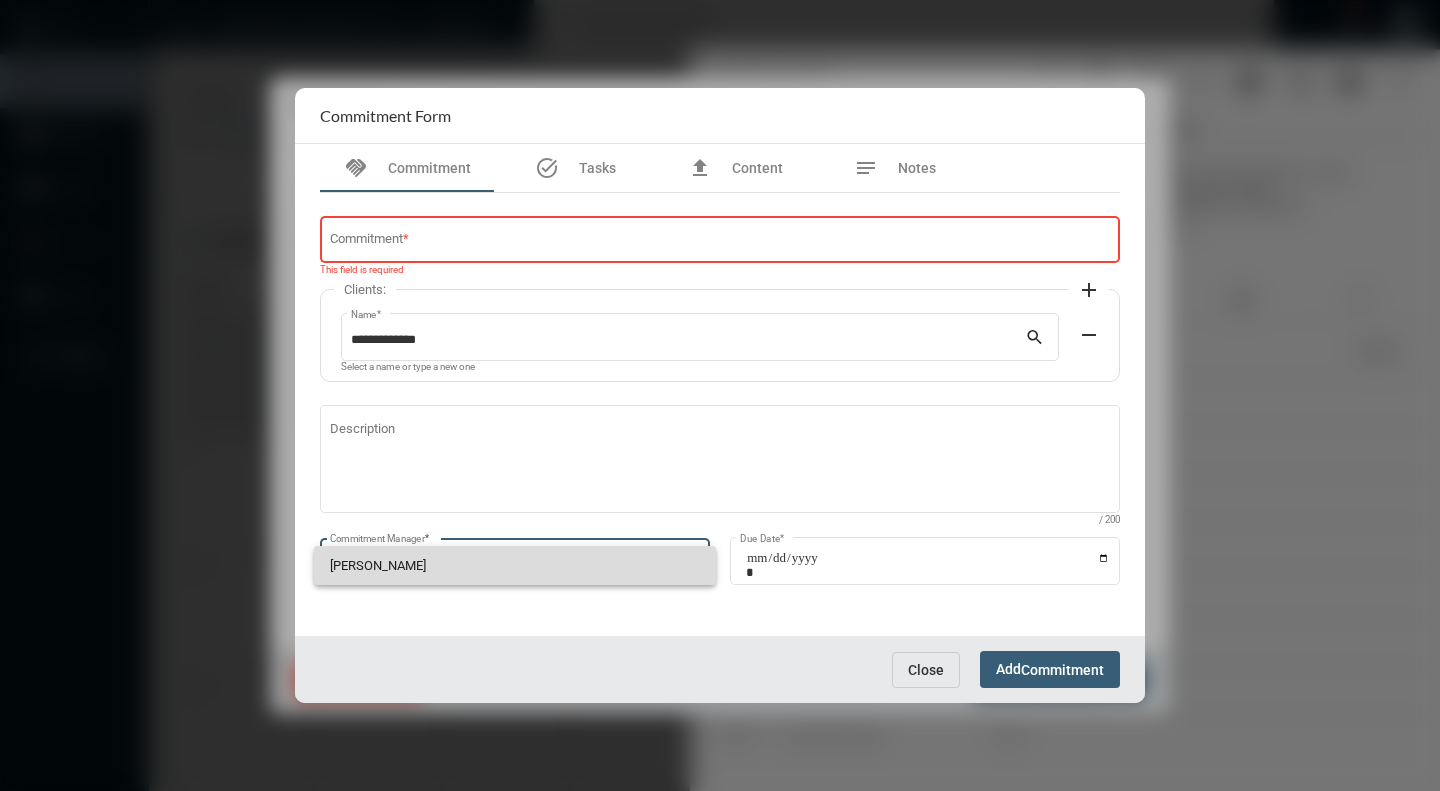 click on "Howard Cohen" at bounding box center [515, 565] 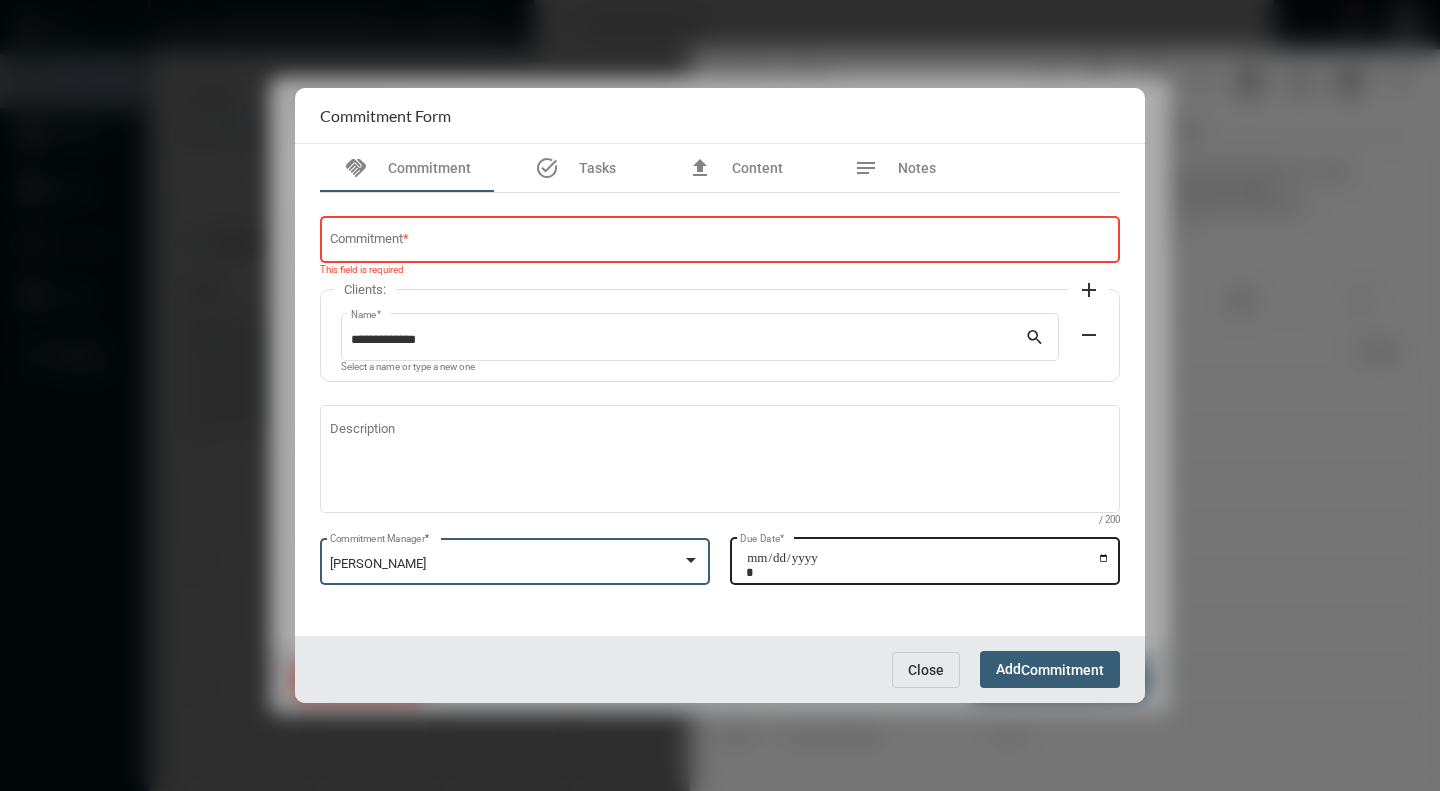 click on "Due Date  *" at bounding box center (928, 565) 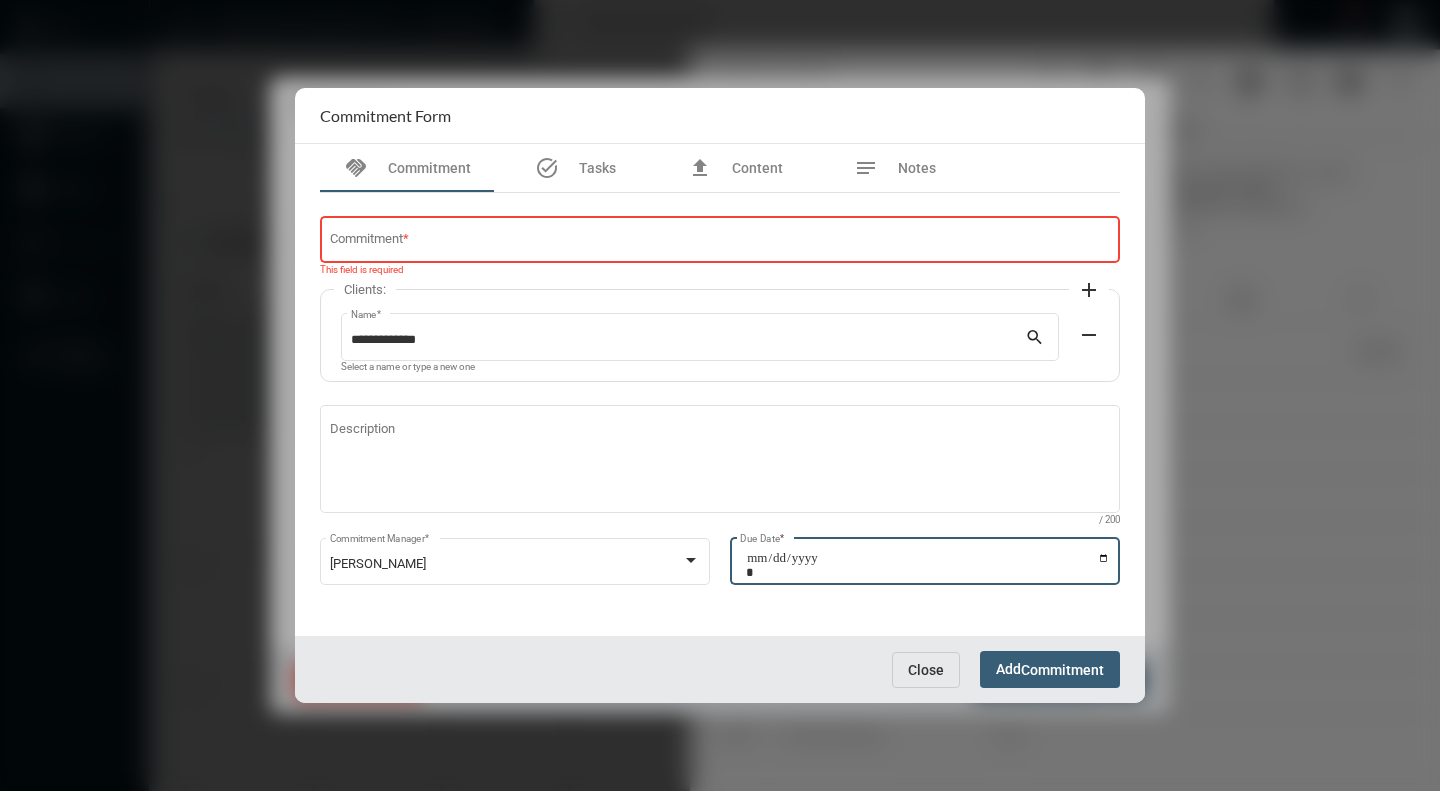 click on "Due Date  *" at bounding box center [928, 565] 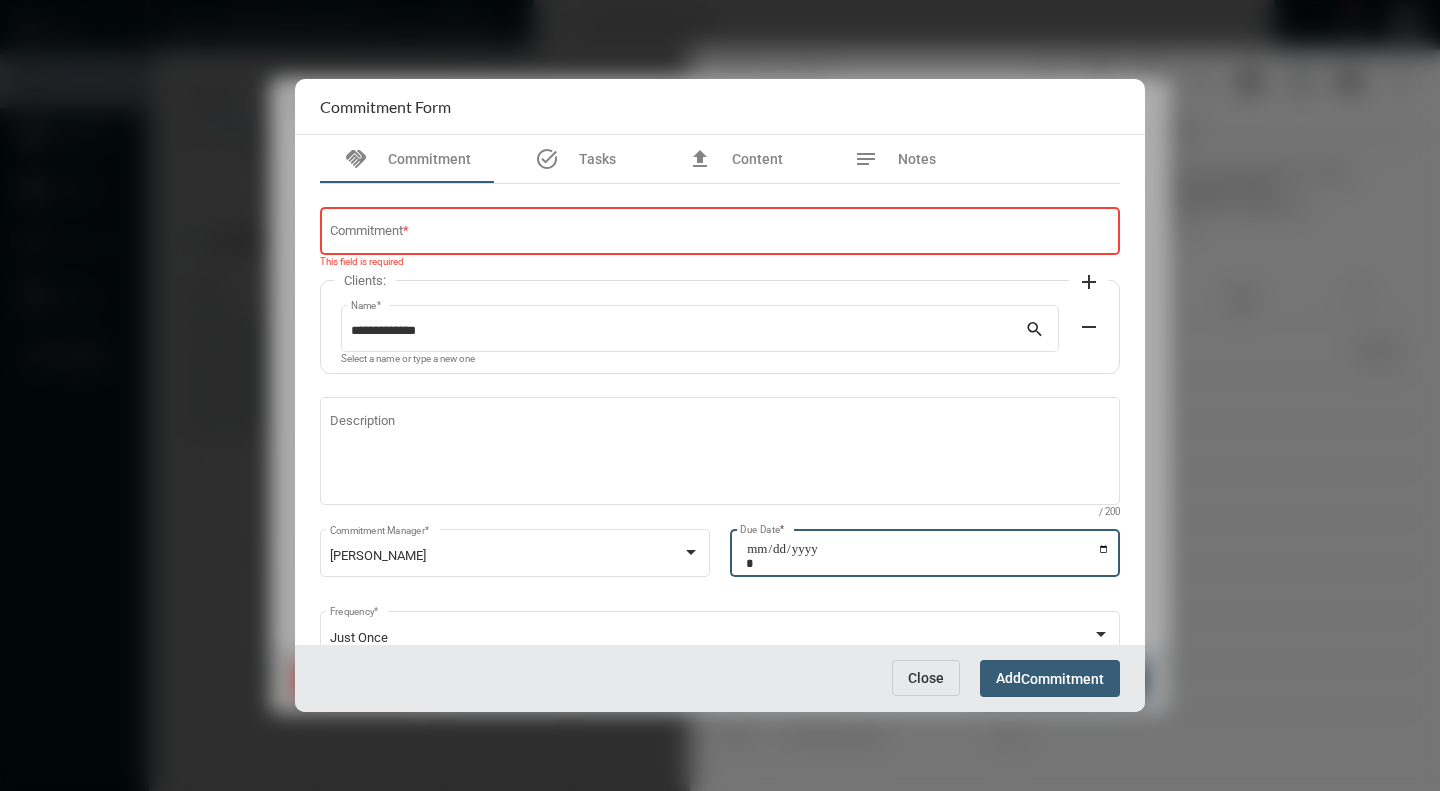 click on "Commitment  *" at bounding box center [720, 234] 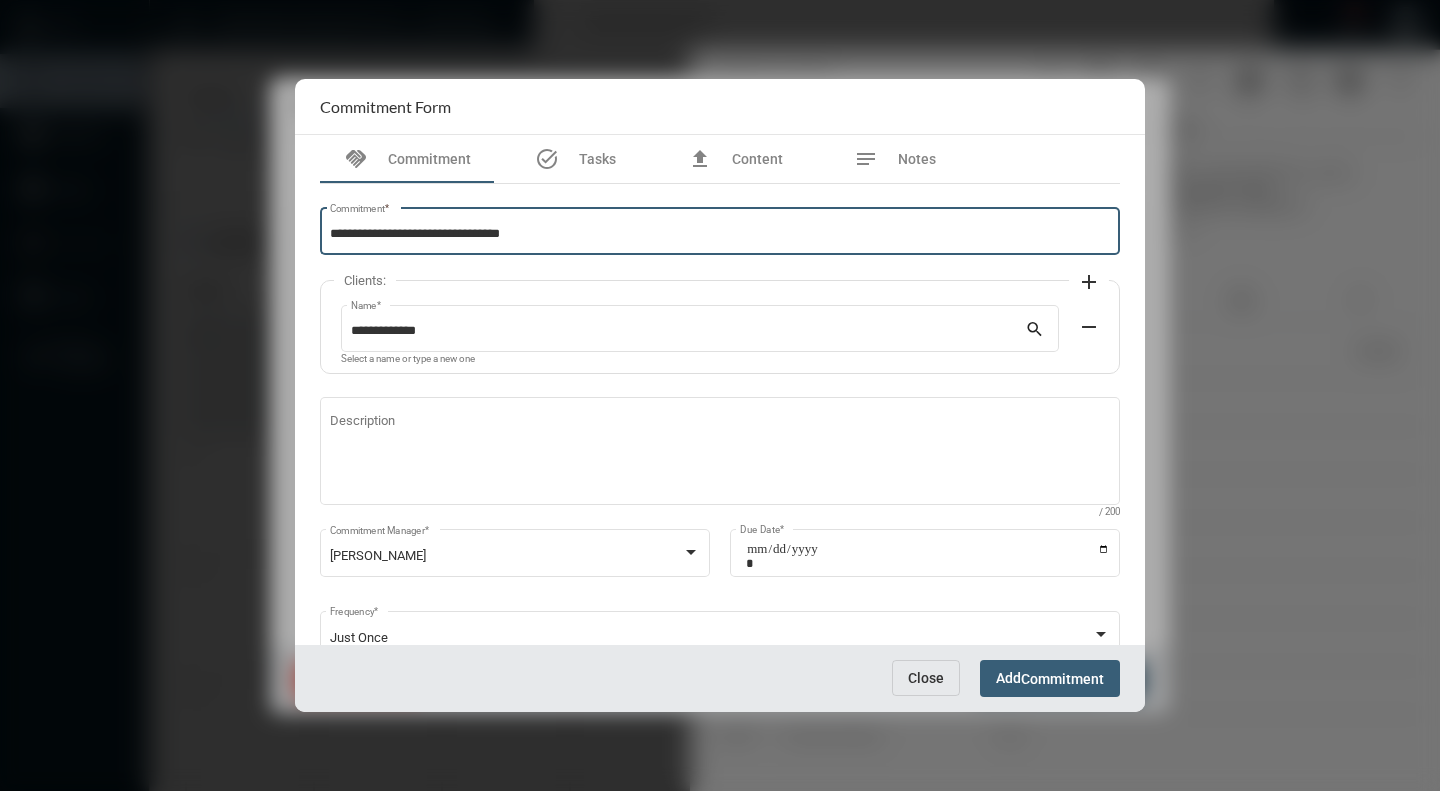 type on "**********" 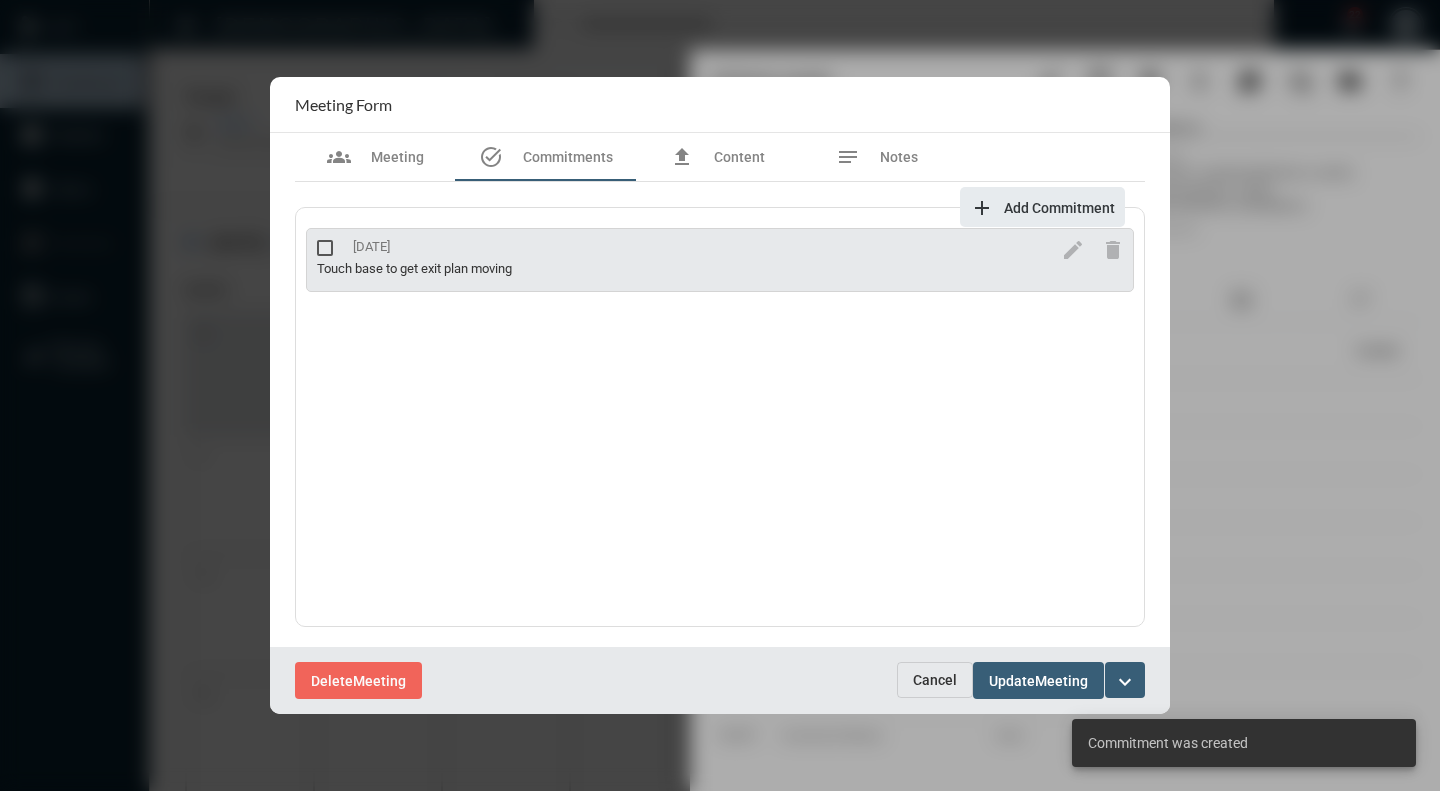 click on "Update  Meeting" at bounding box center [1038, 680] 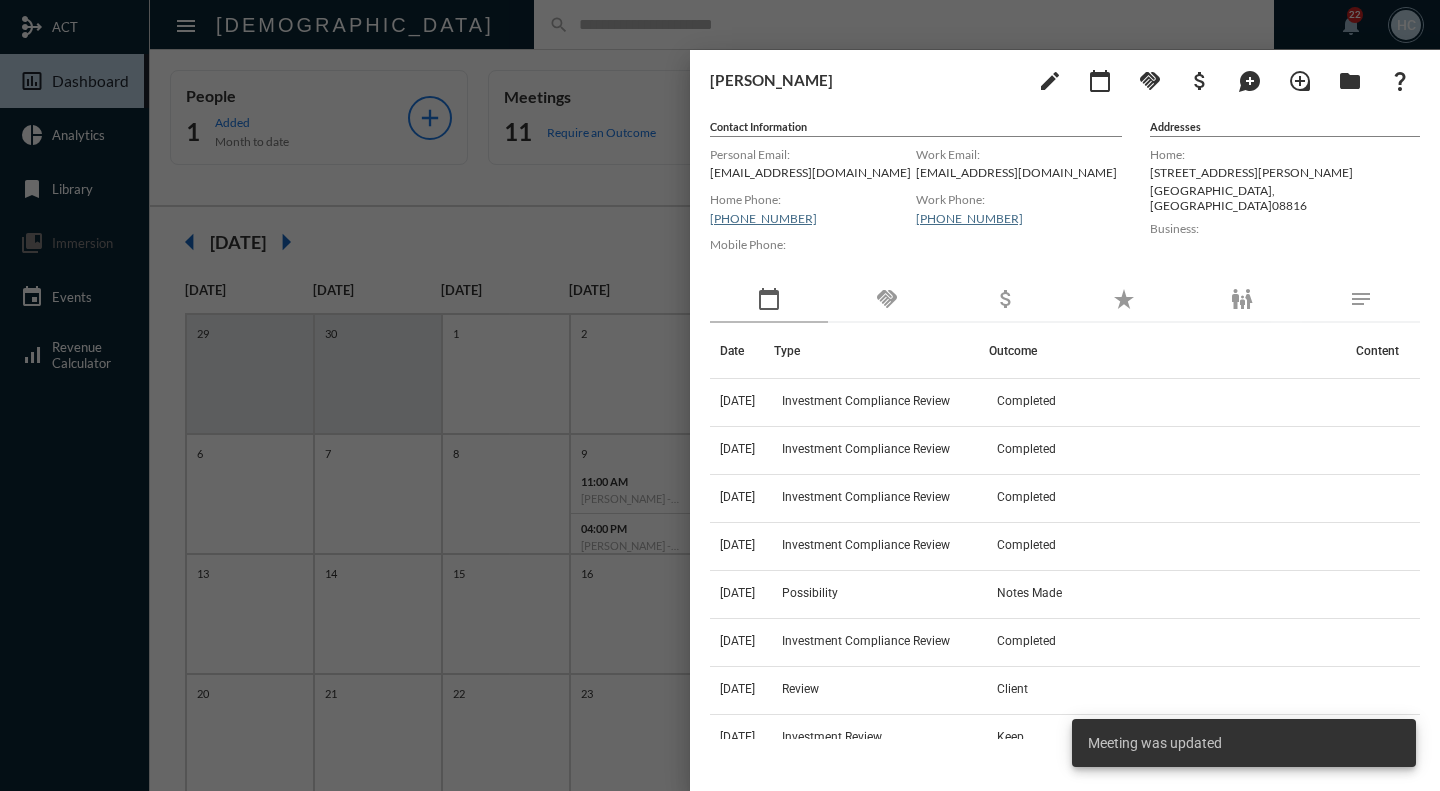 drag, startPoint x: 560, startPoint y: 178, endPoint x: 574, endPoint y: 169, distance: 16.643316 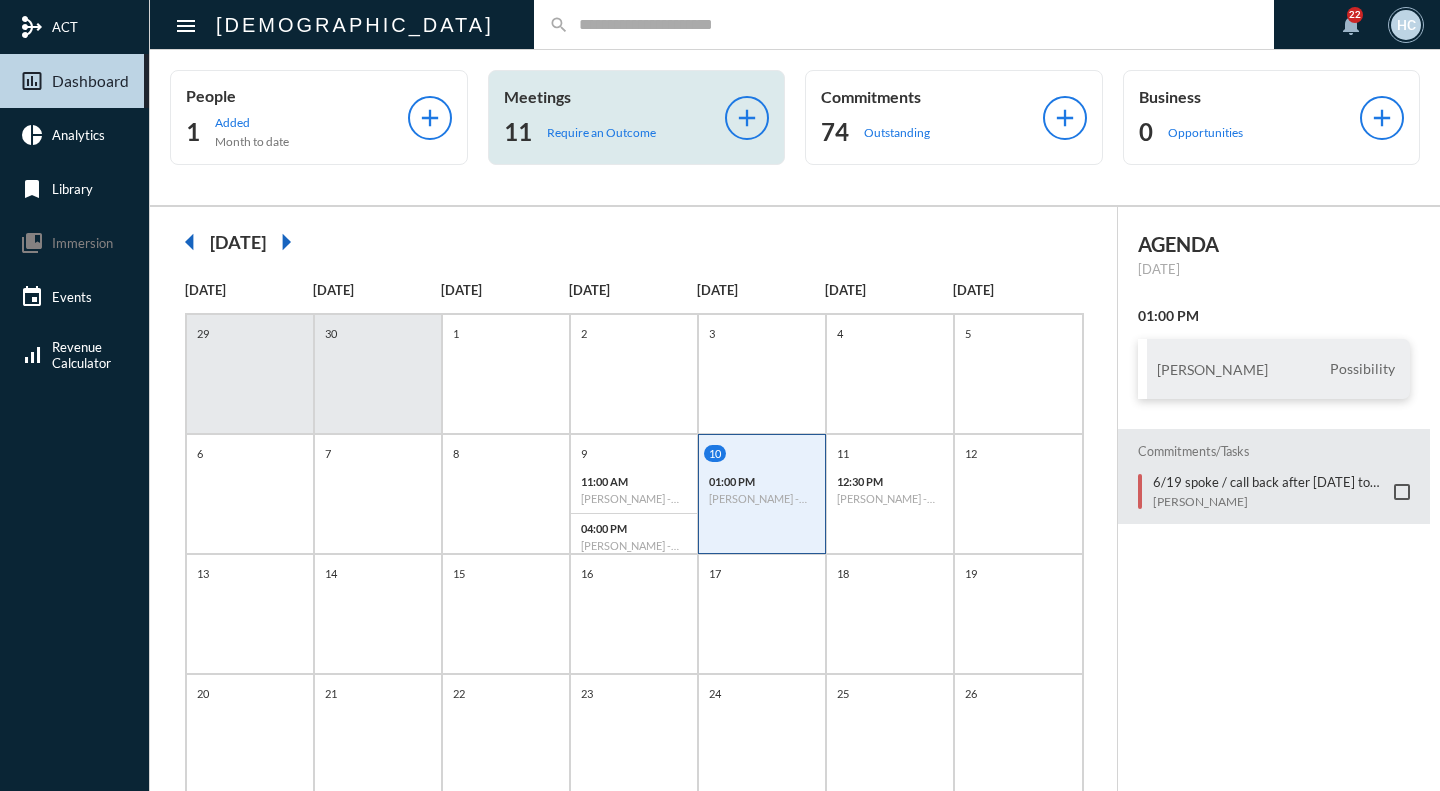 click on "Meetings" 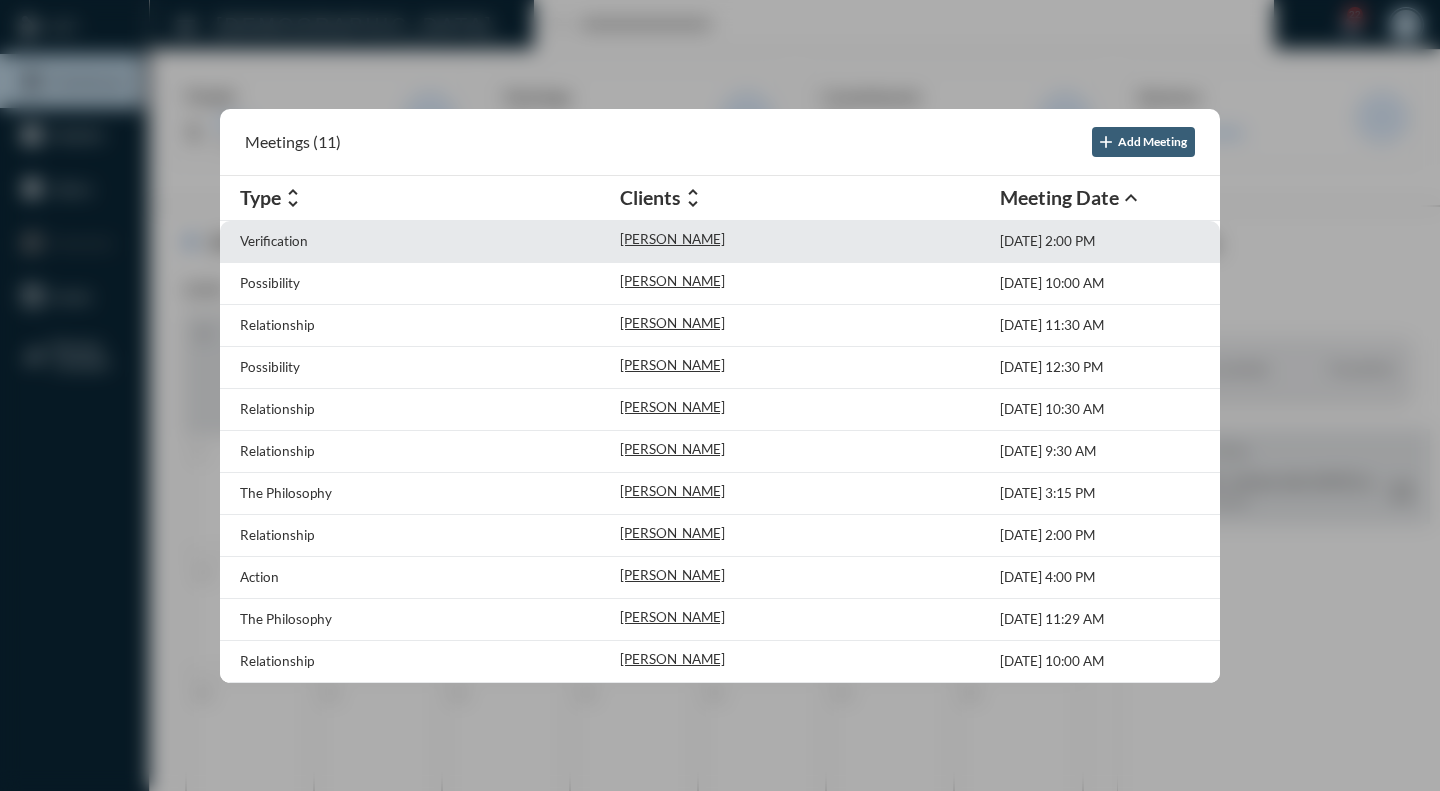 click on "Verification" at bounding box center [430, 241] 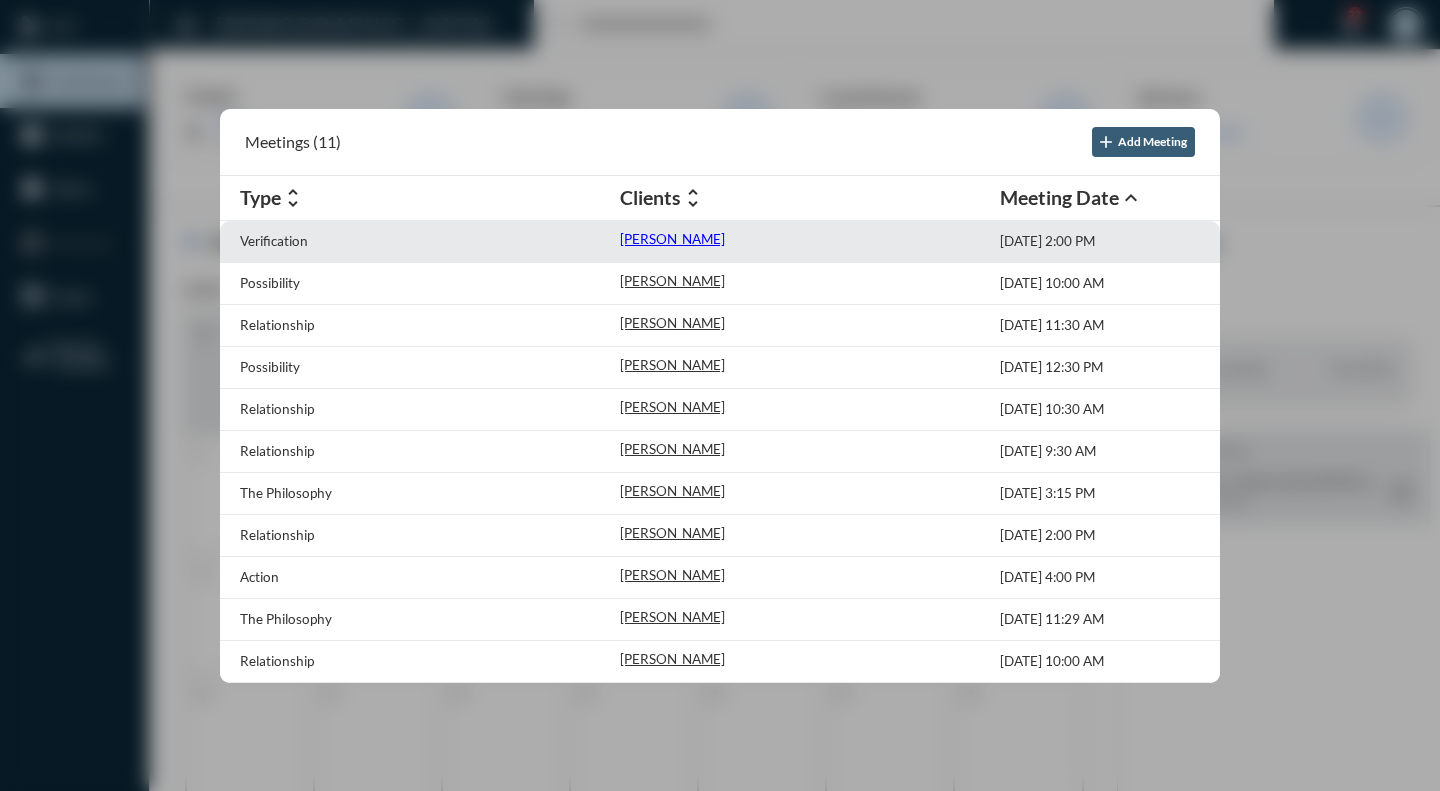 click on "Lance Carr" at bounding box center (672, 239) 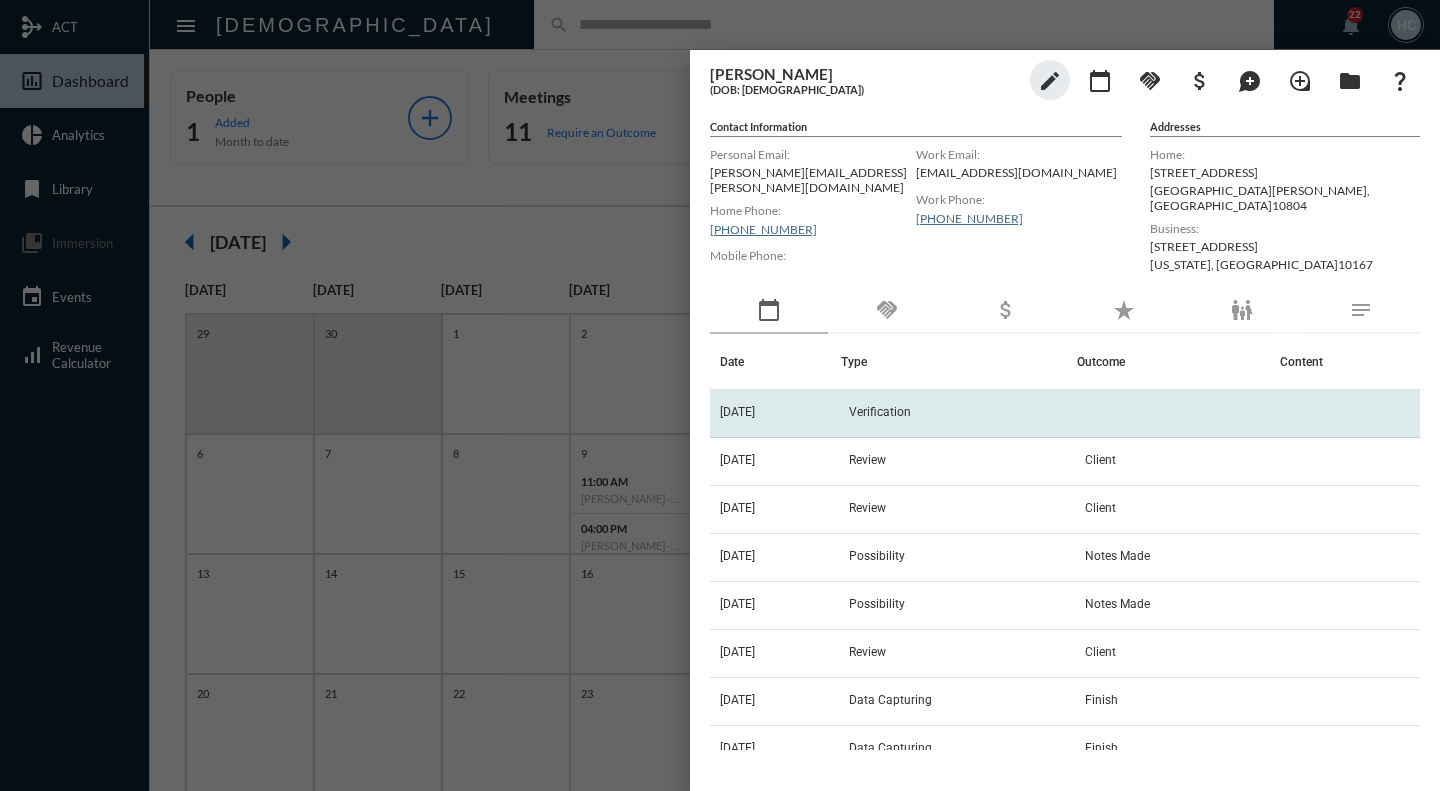 click on "Verification" 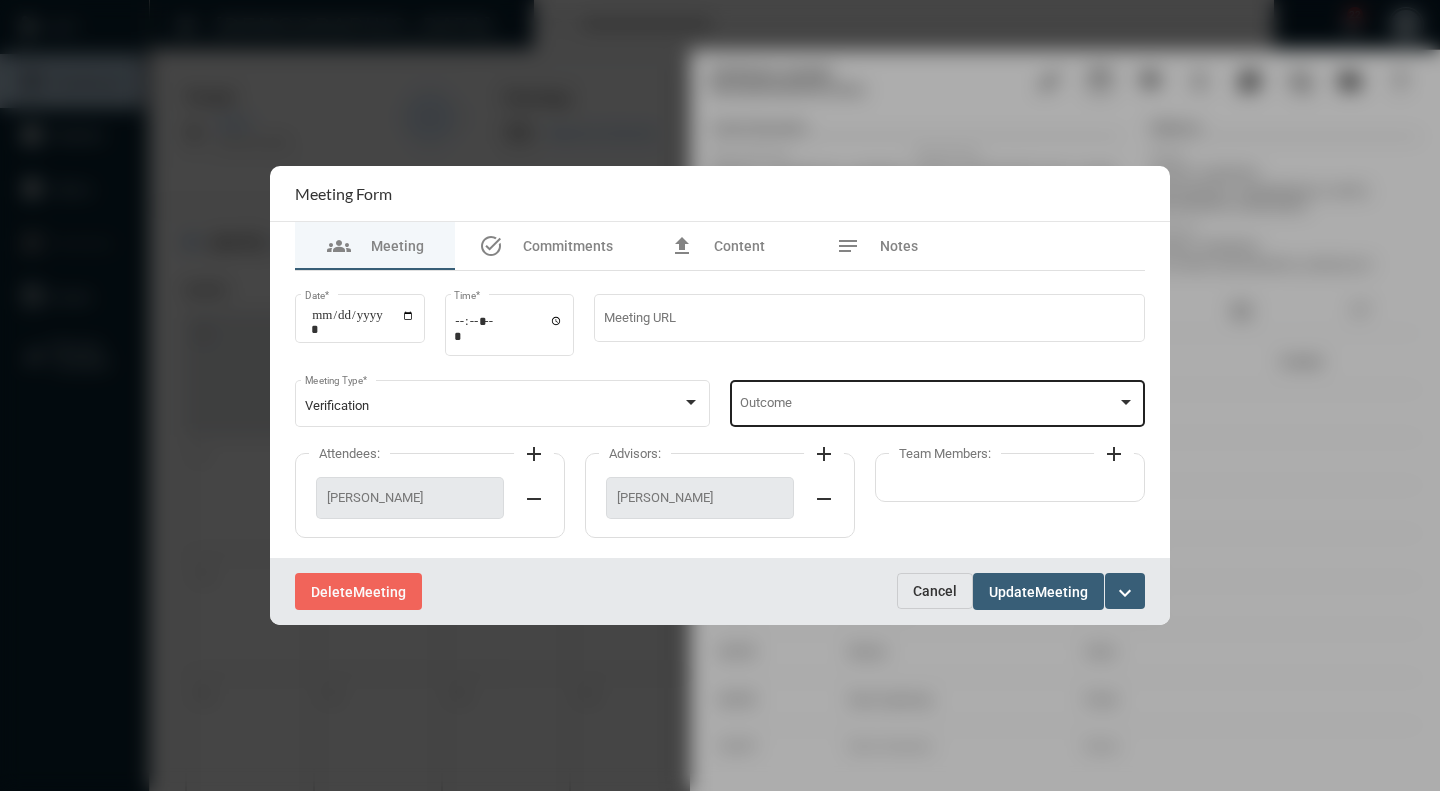 click at bounding box center [1126, 403] 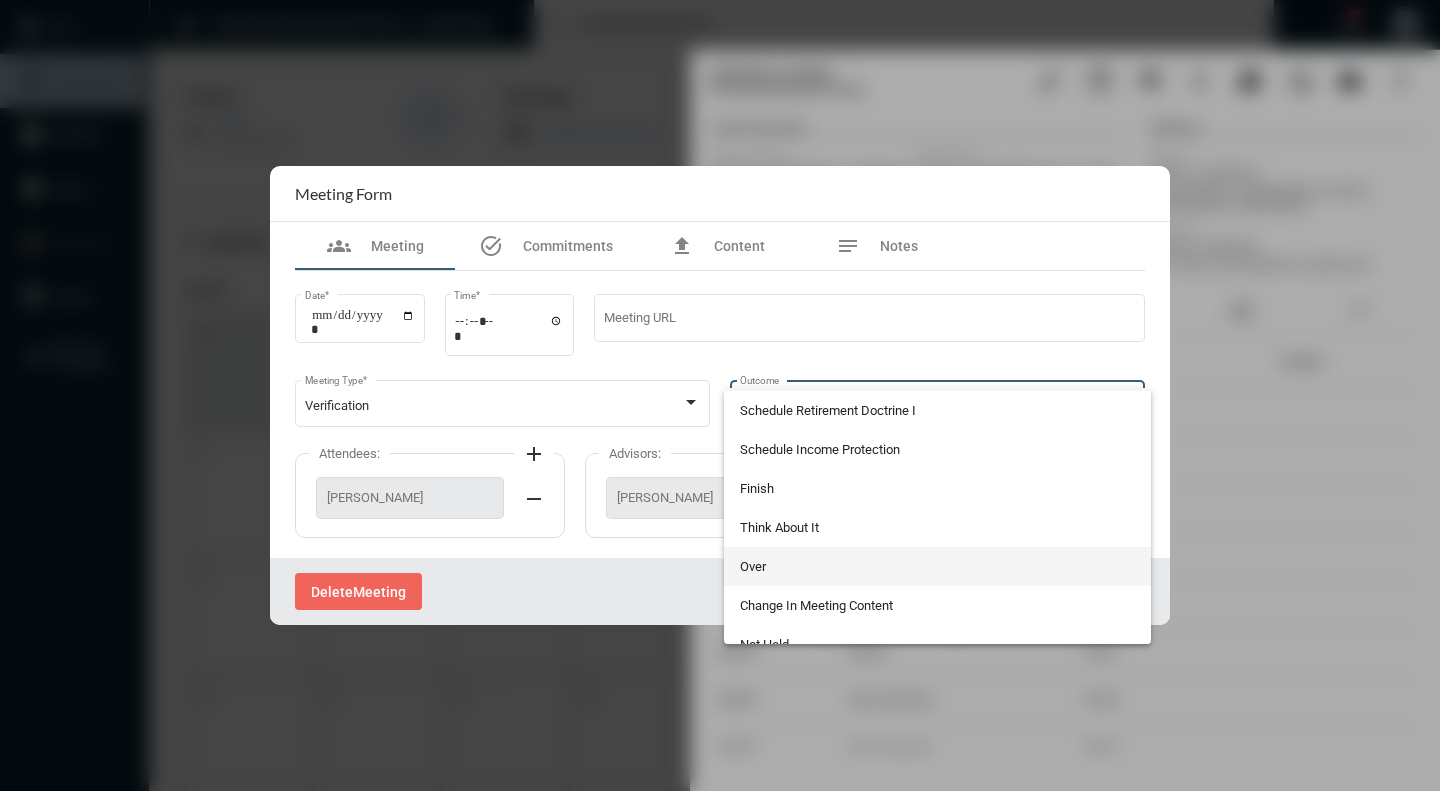 scroll, scrollTop: 56, scrollLeft: 0, axis: vertical 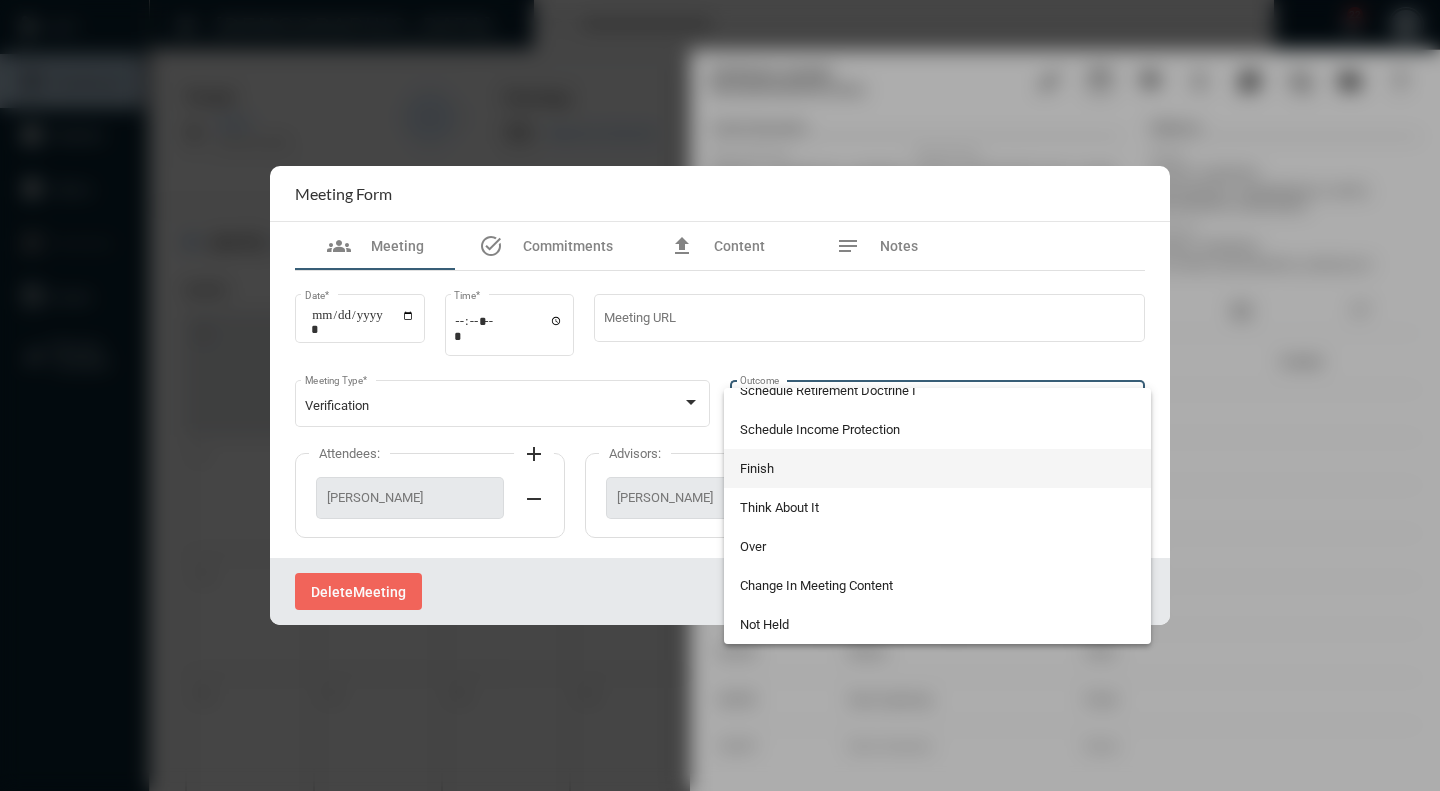 click on "Finish" at bounding box center (938, 468) 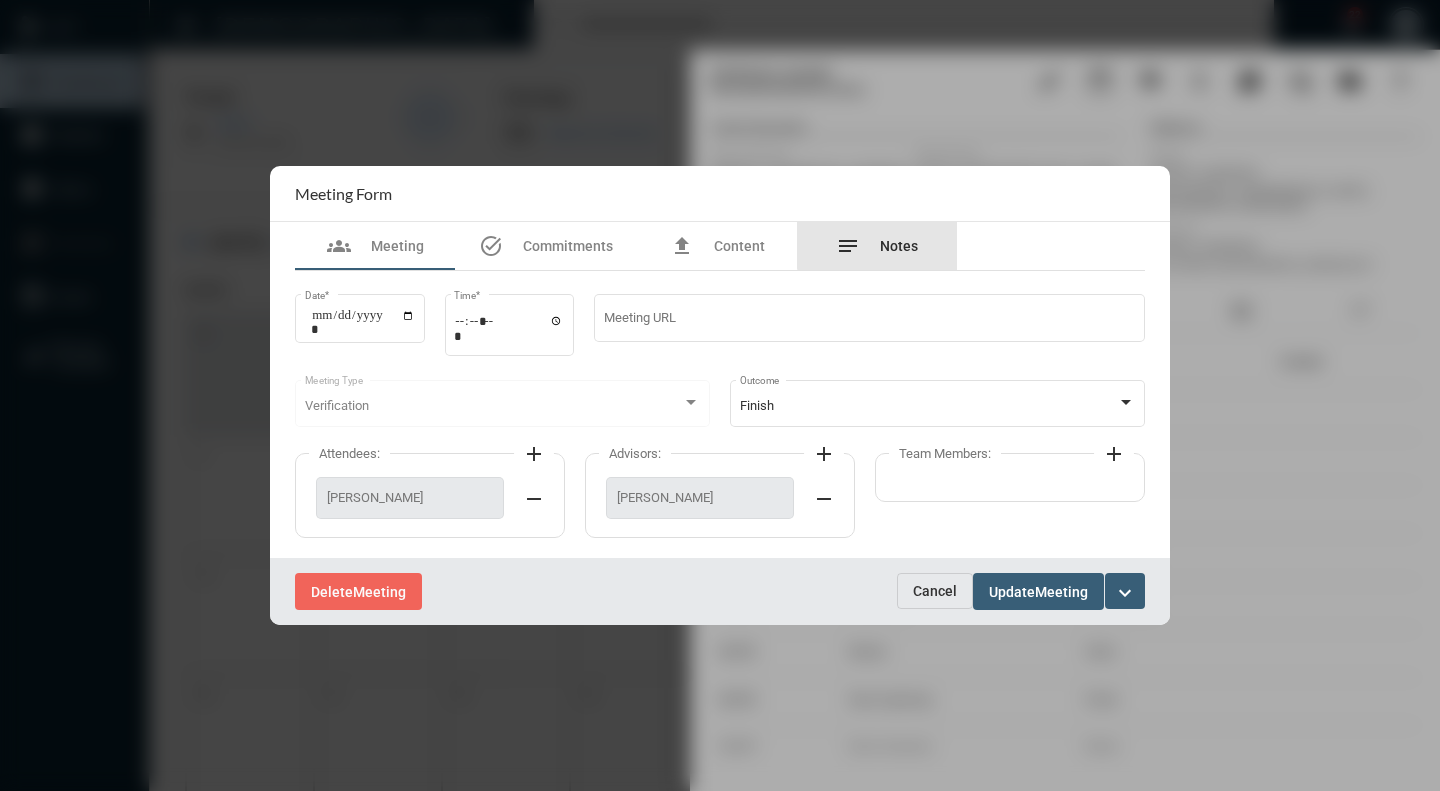 click on "Notes" at bounding box center [899, 246] 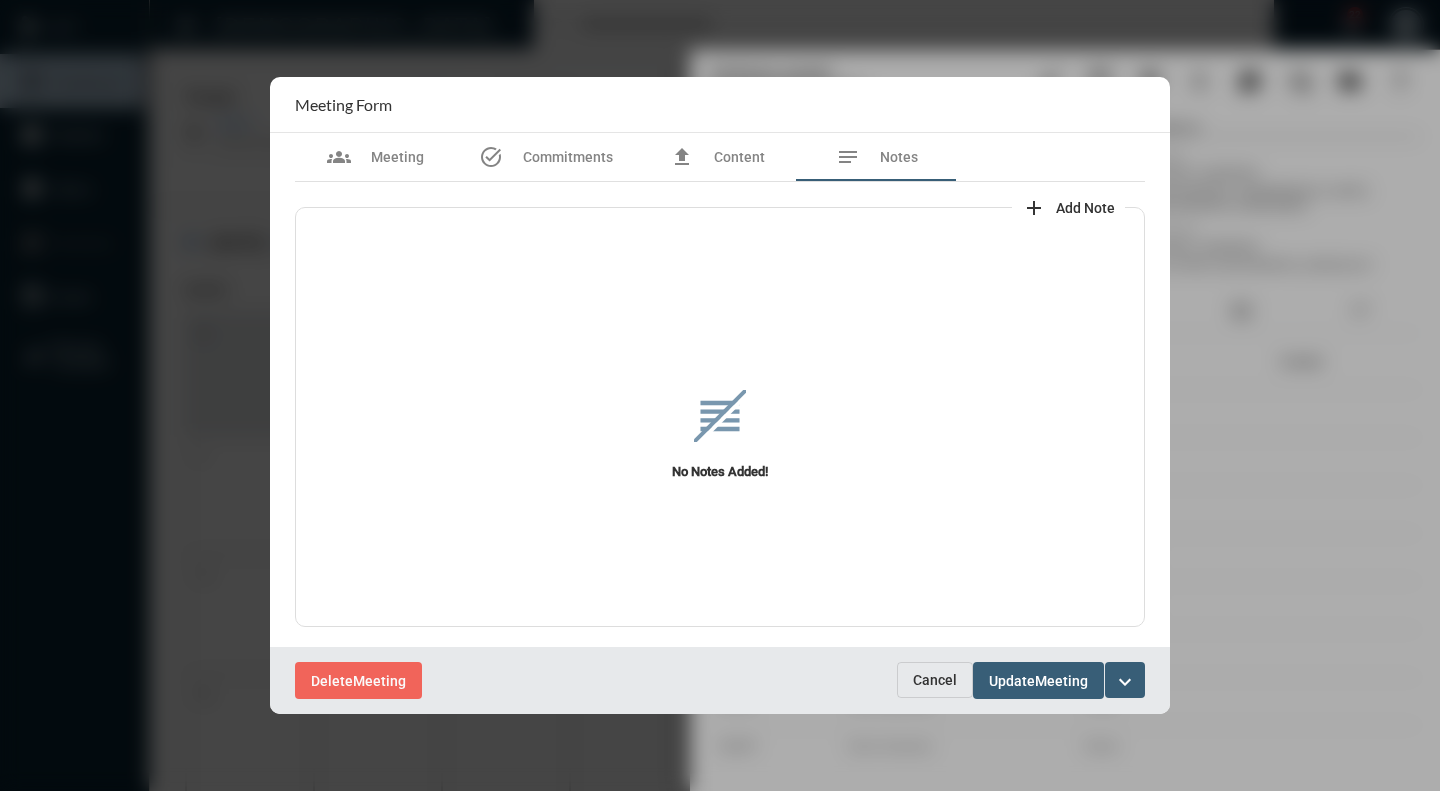 click on "Add Note" at bounding box center (1085, 208) 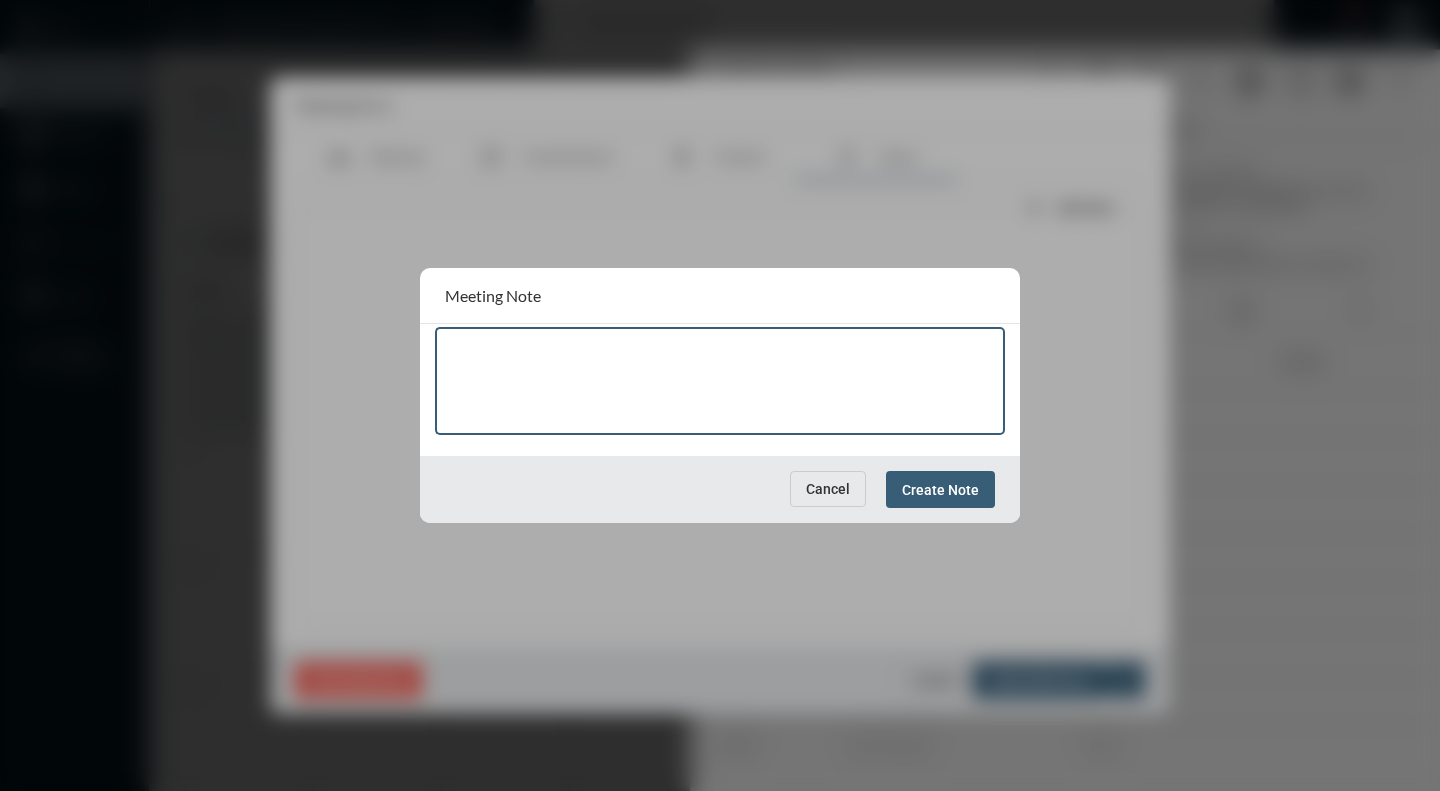 click at bounding box center [720, 384] 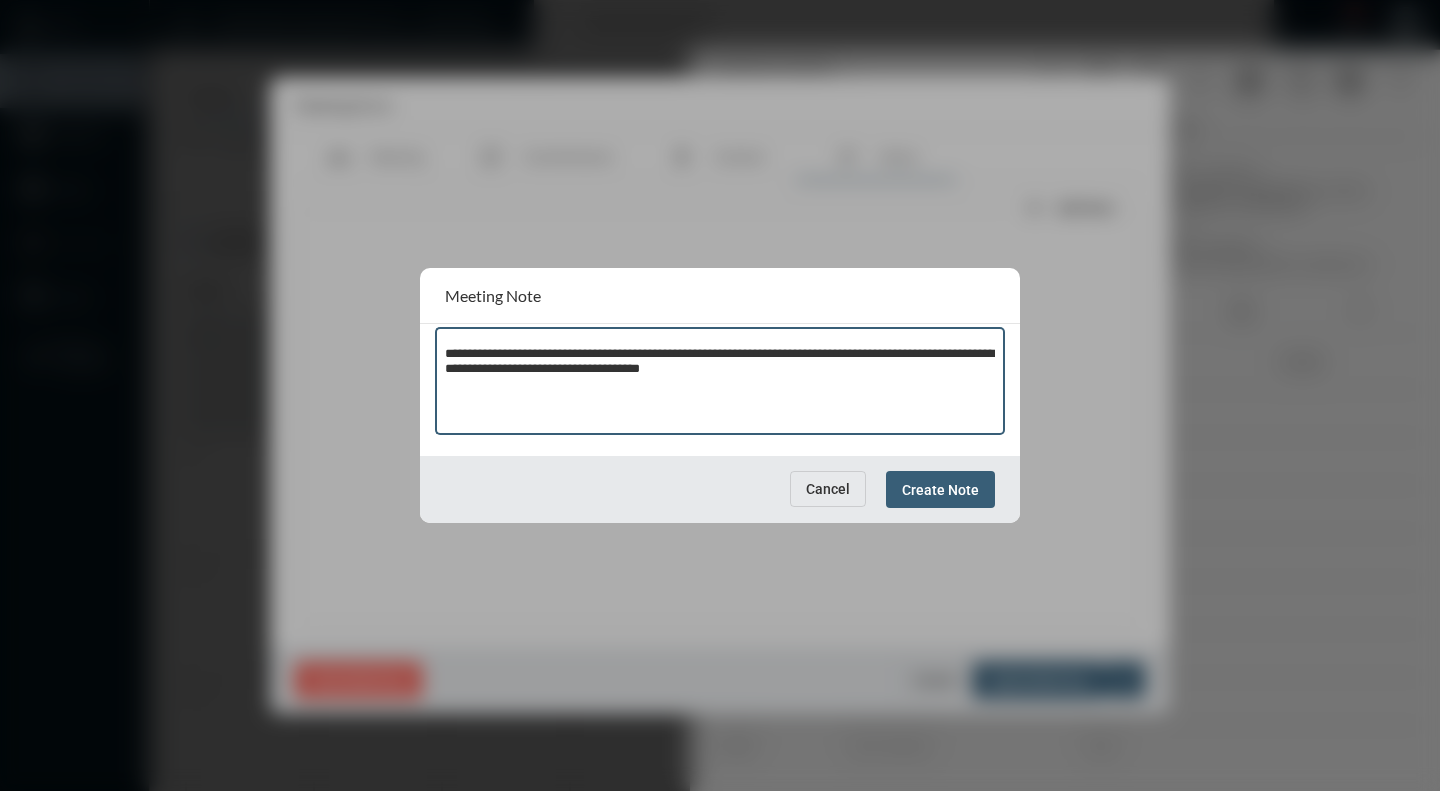drag, startPoint x: 809, startPoint y: 379, endPoint x: 563, endPoint y: 364, distance: 246.4569 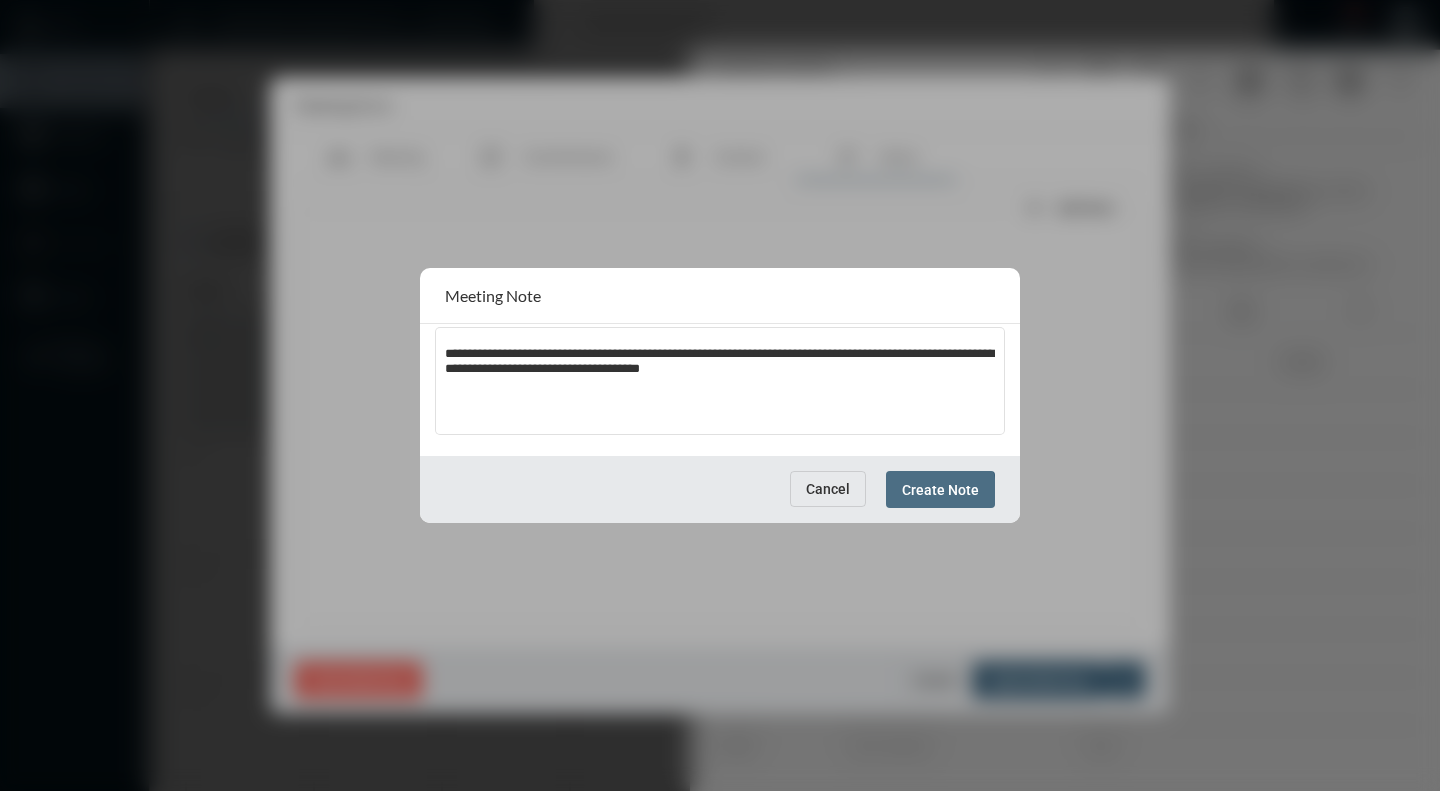 click on "Create Note" at bounding box center [940, 490] 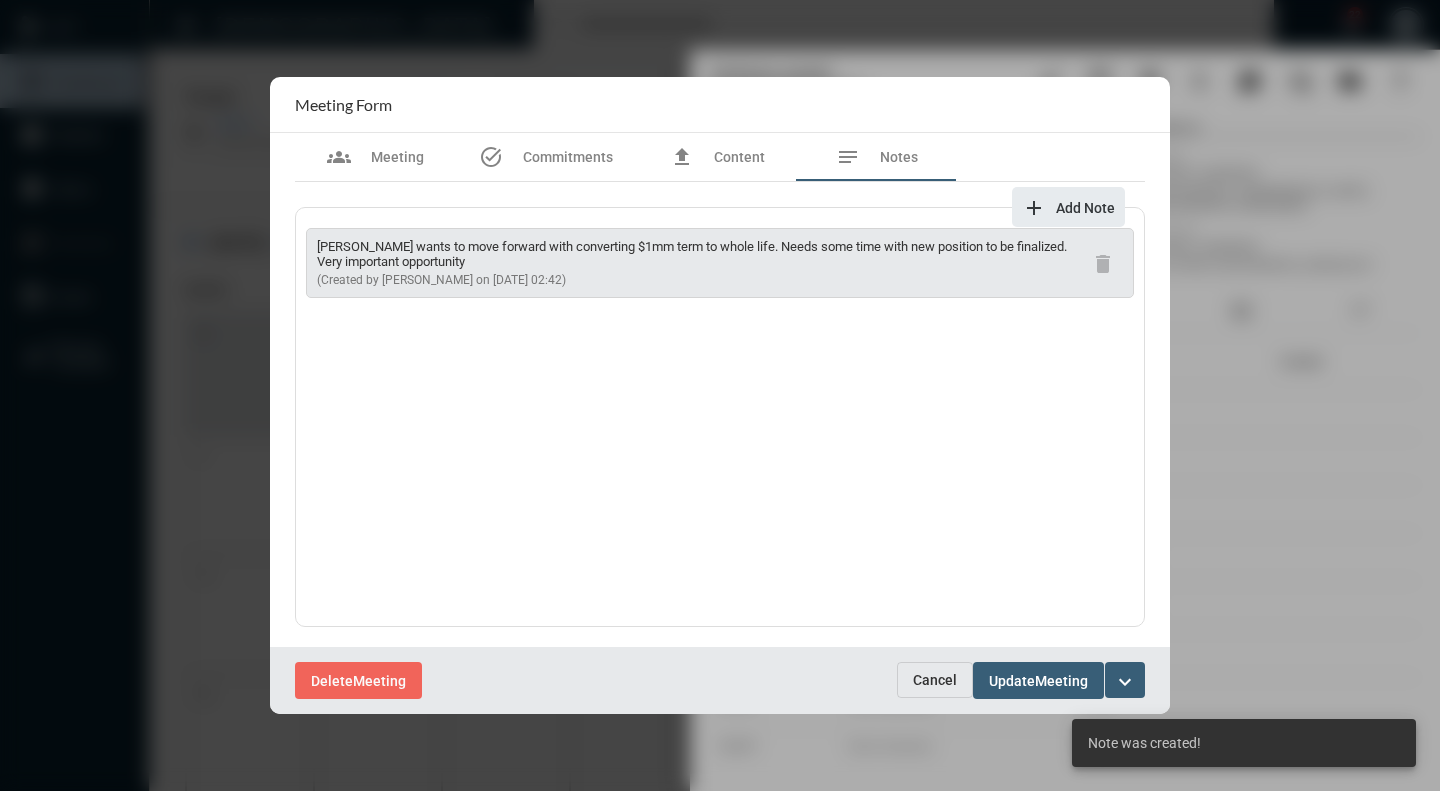 click on "Lance wants to move forward with converting $1mm term to whole life.  Needs some time with new position to be finalized.  Very important opportunity" at bounding box center [700, 254] 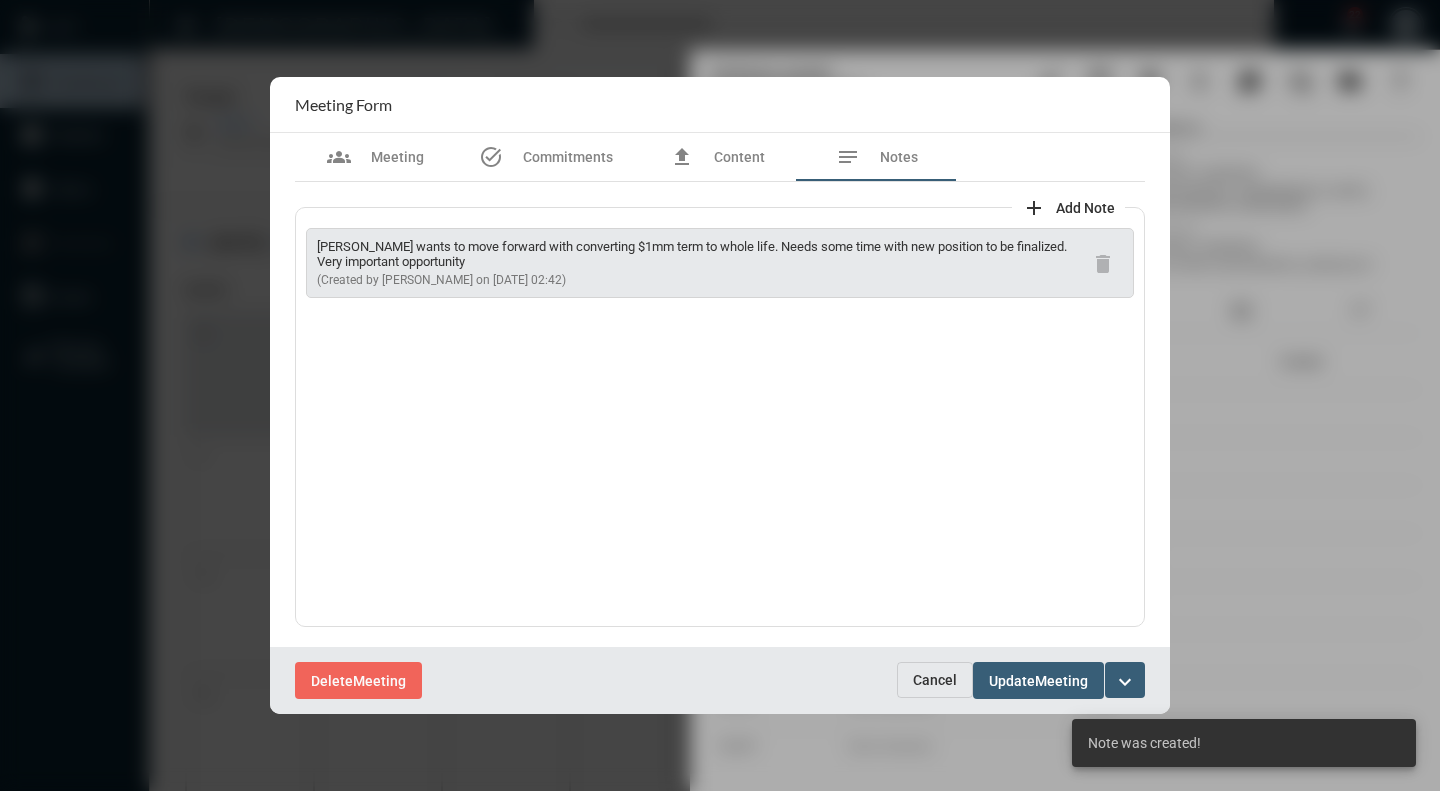 click on "Lance wants to move forward with converting $1mm term to whole life.  Needs some time with new position to be finalized.  Very important opportunity" at bounding box center [700, 254] 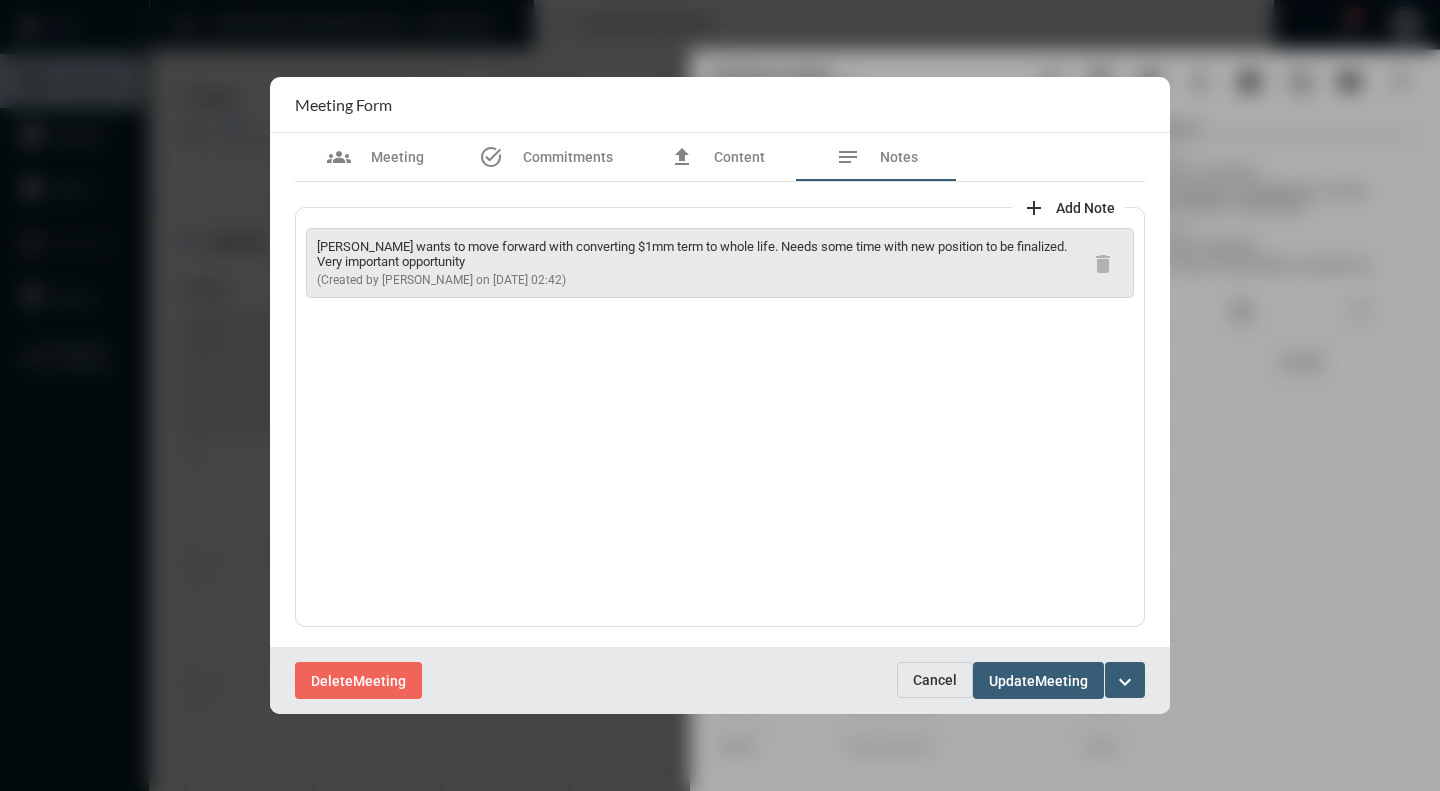 copy on "Lance wants to move forward with converting $1mm term to whole life.  Needs some time with new position to be finalized.  Very important opportunity" 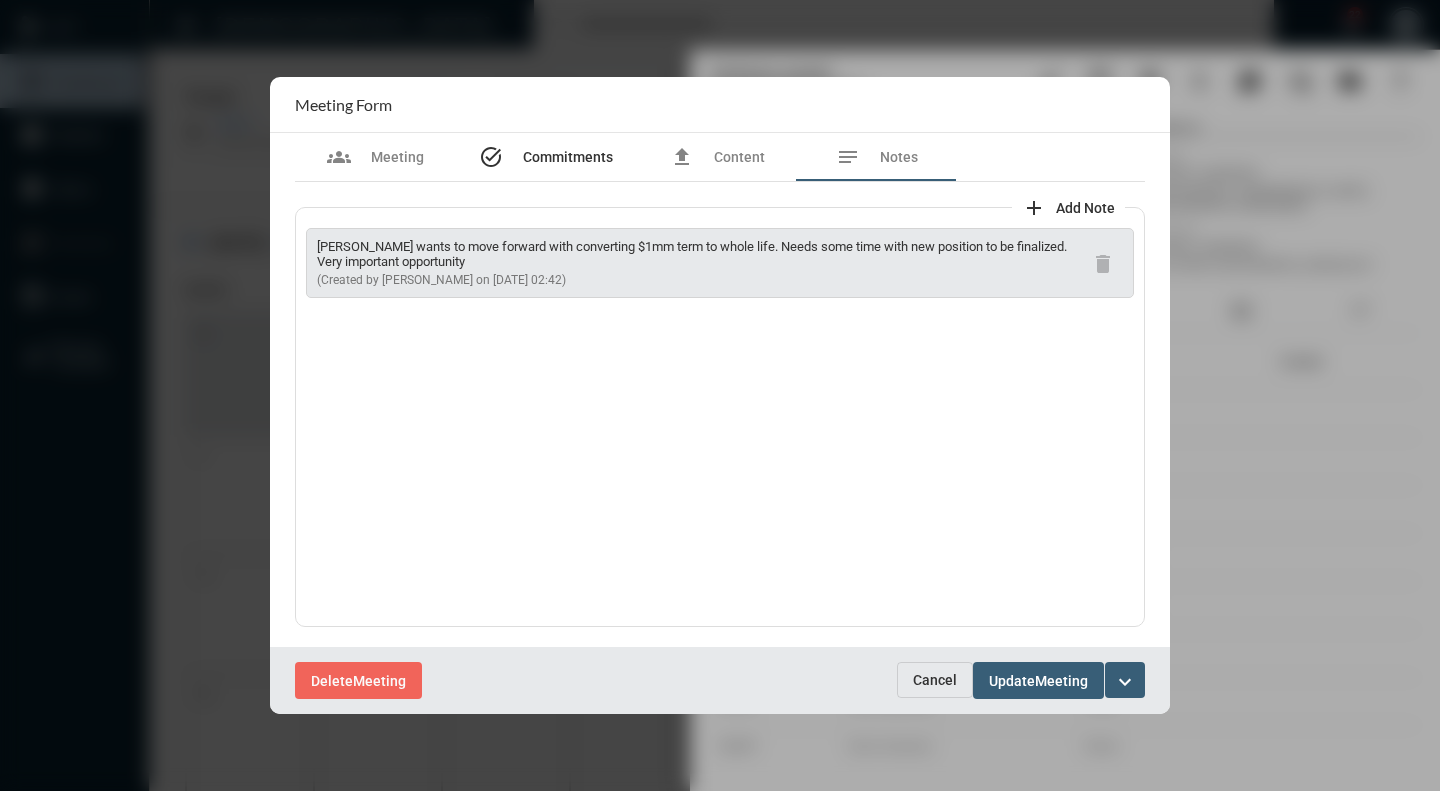 click on "Commitments" at bounding box center (568, 157) 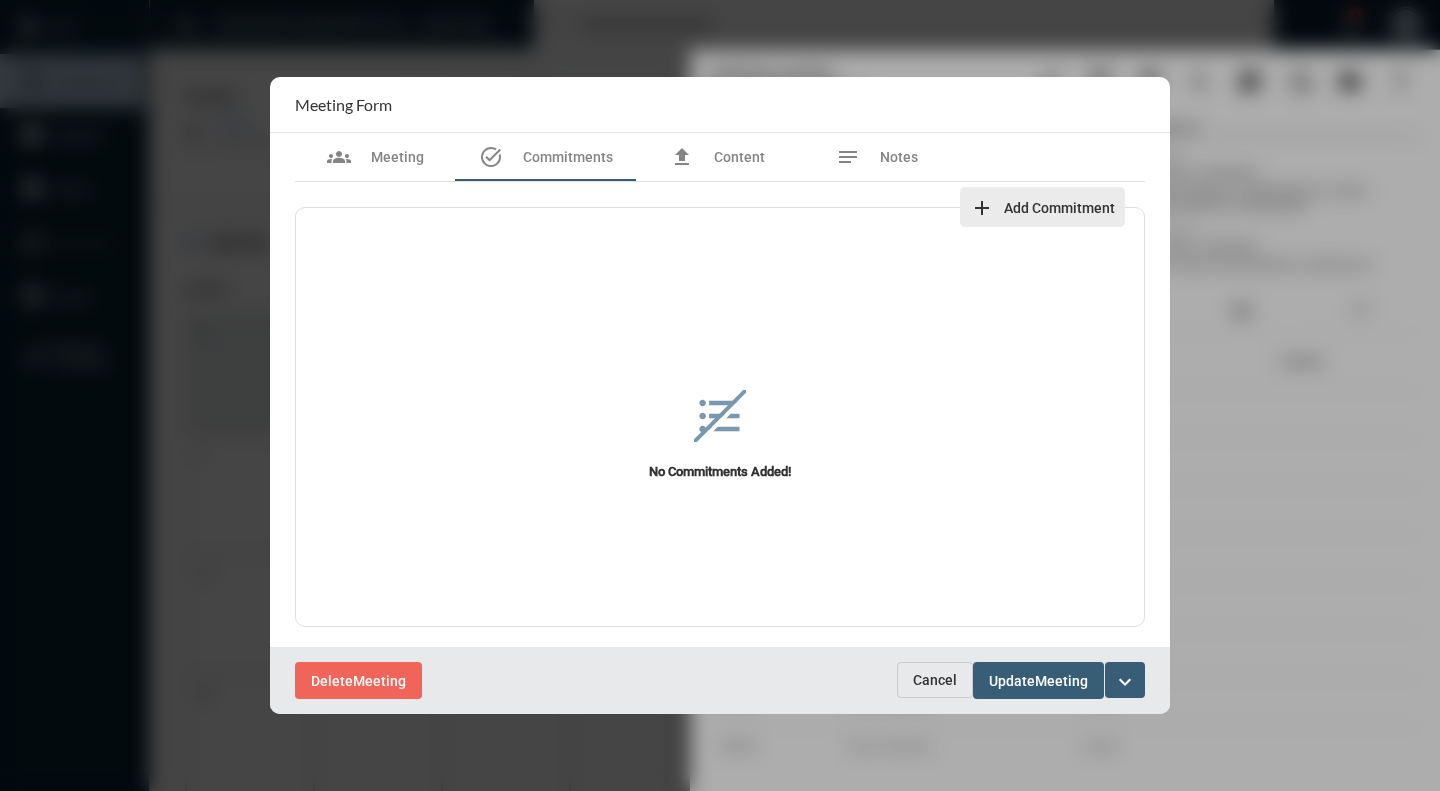 click on "Add Commitment" at bounding box center (1059, 208) 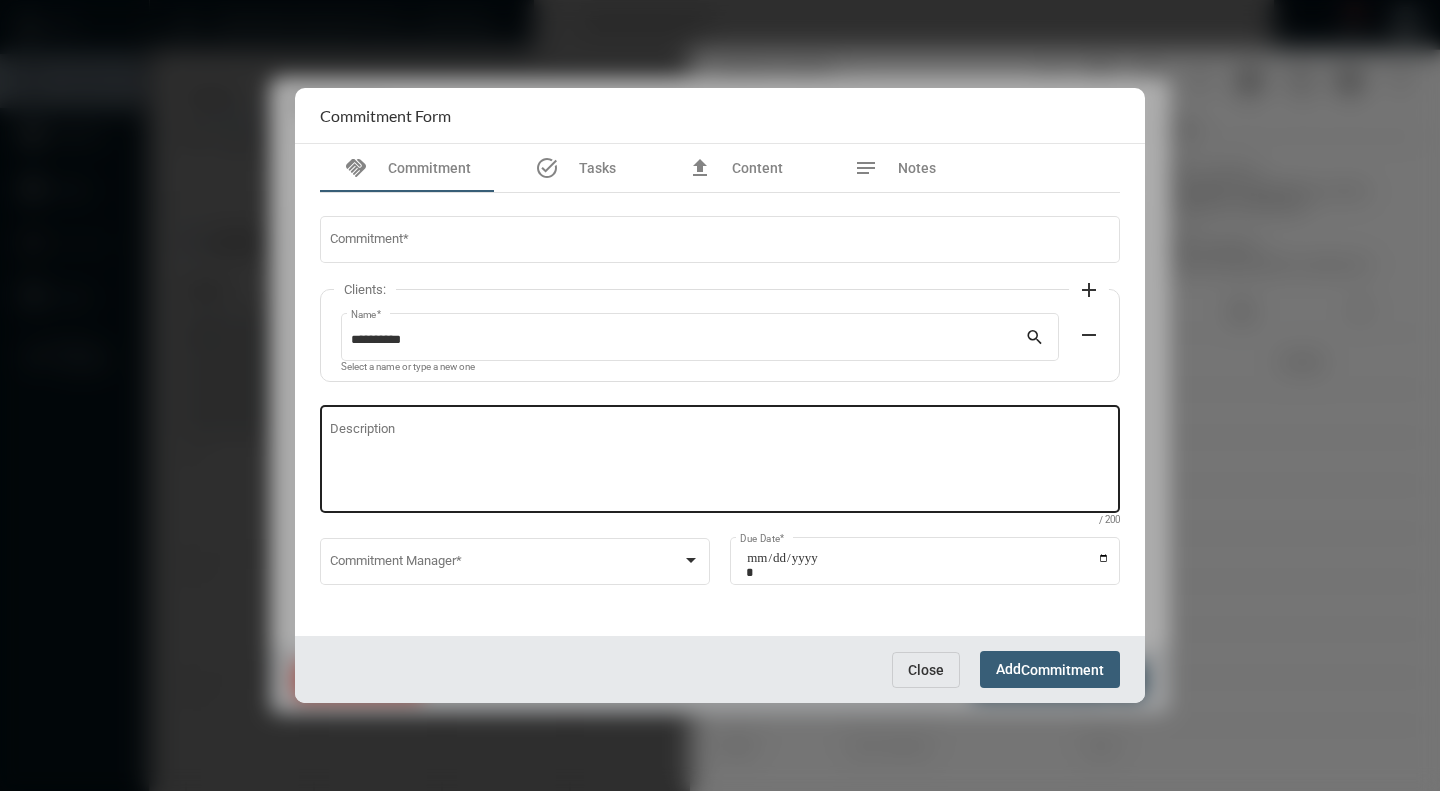 click on "Description" at bounding box center [720, 462] 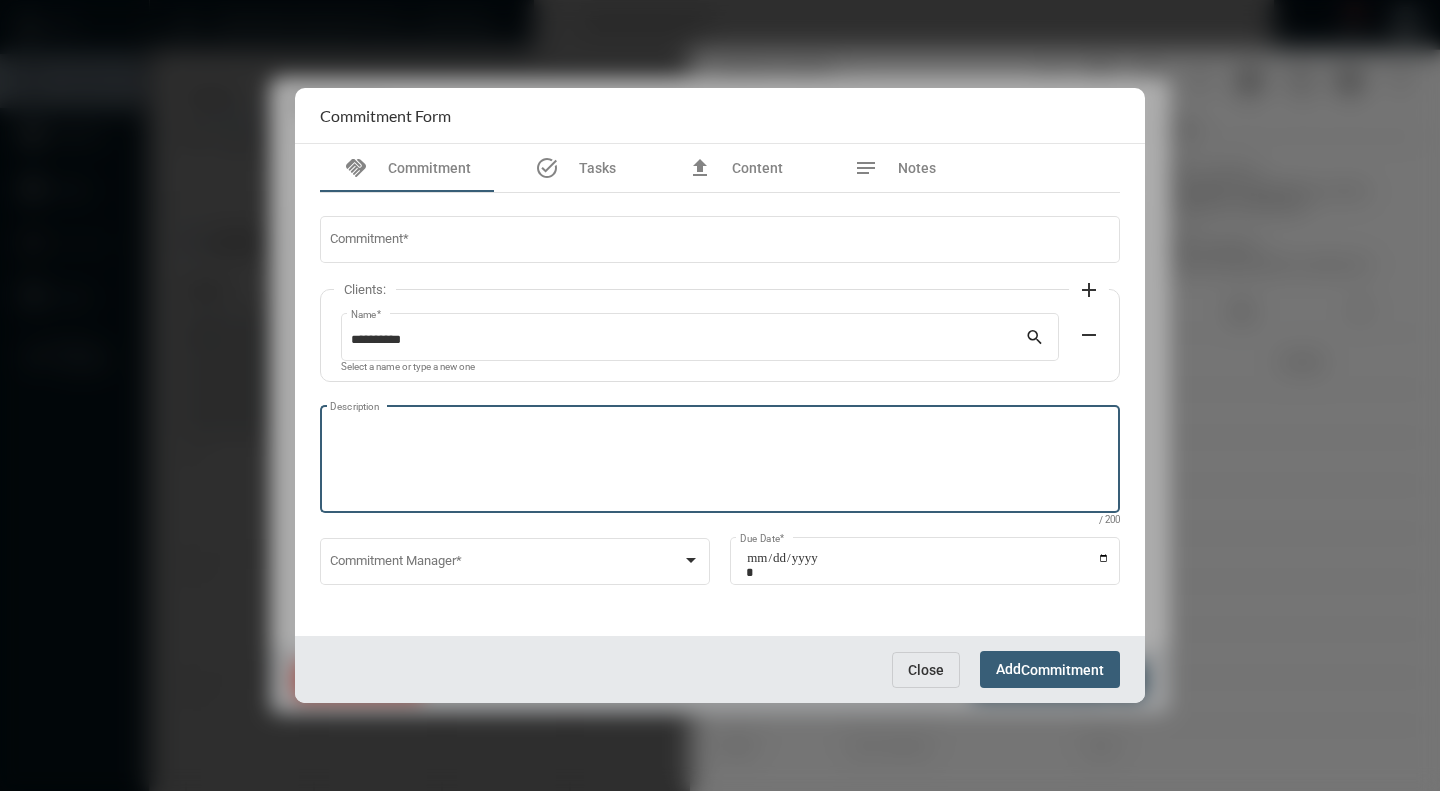 paste on "**********" 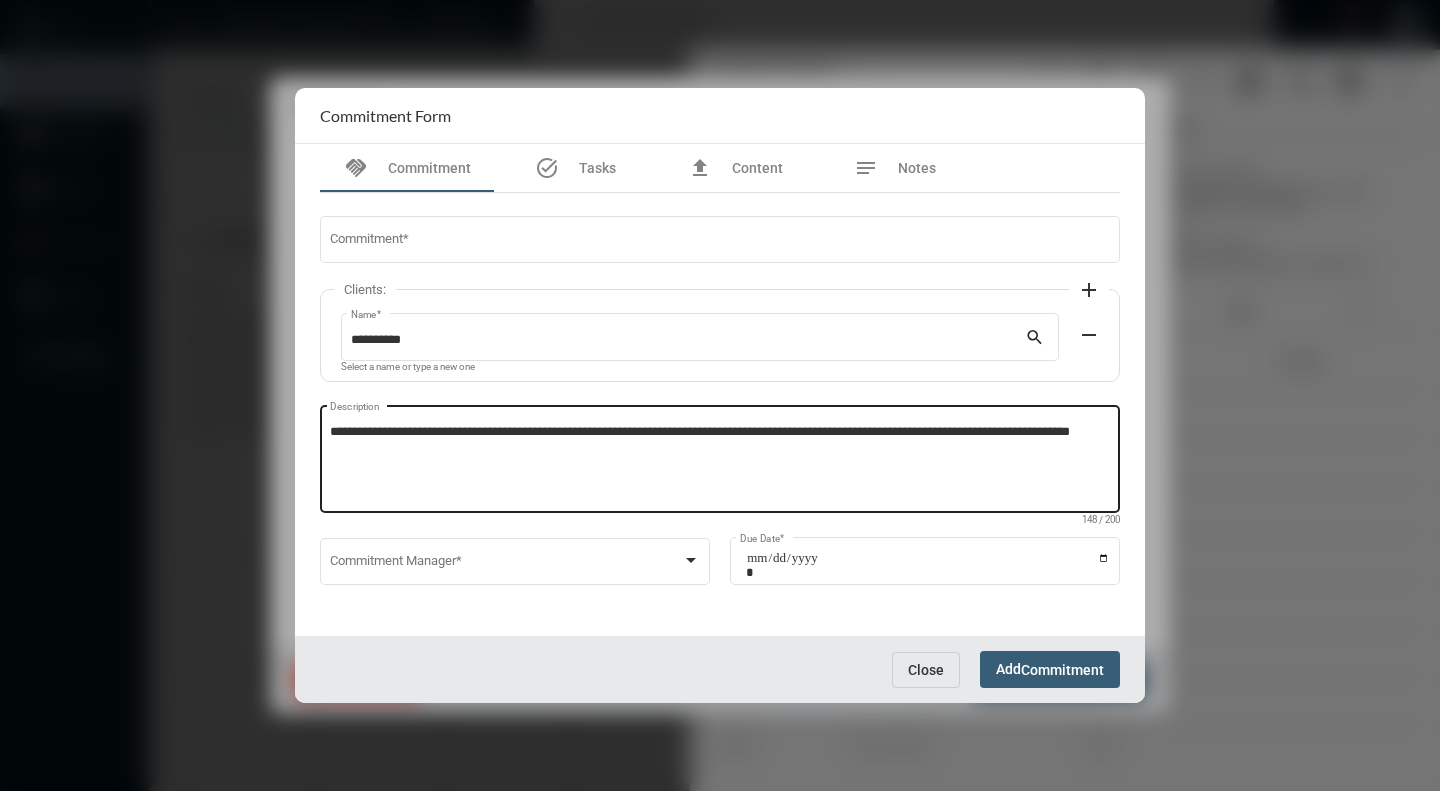 click on "**********" 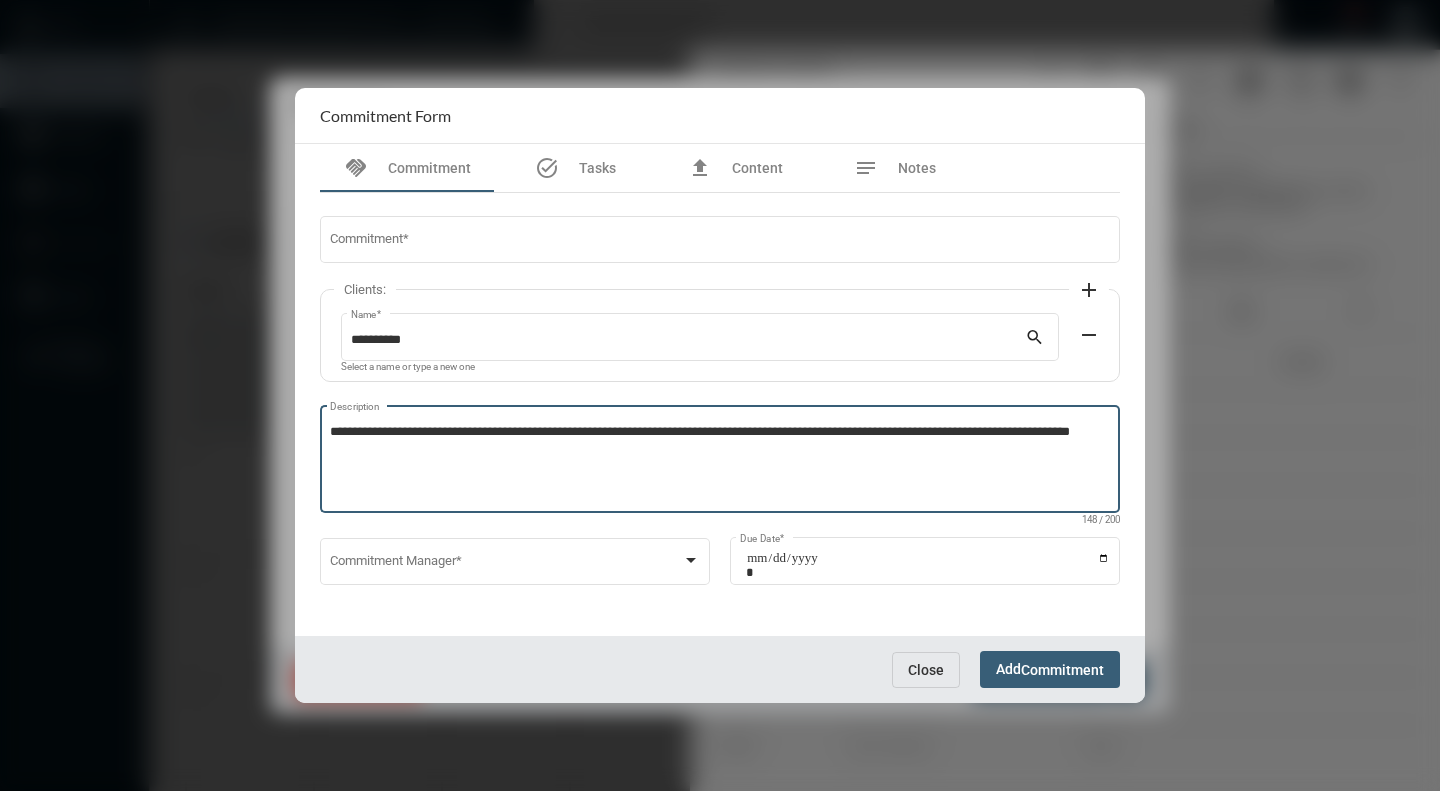 click on "**********" at bounding box center (720, 462) 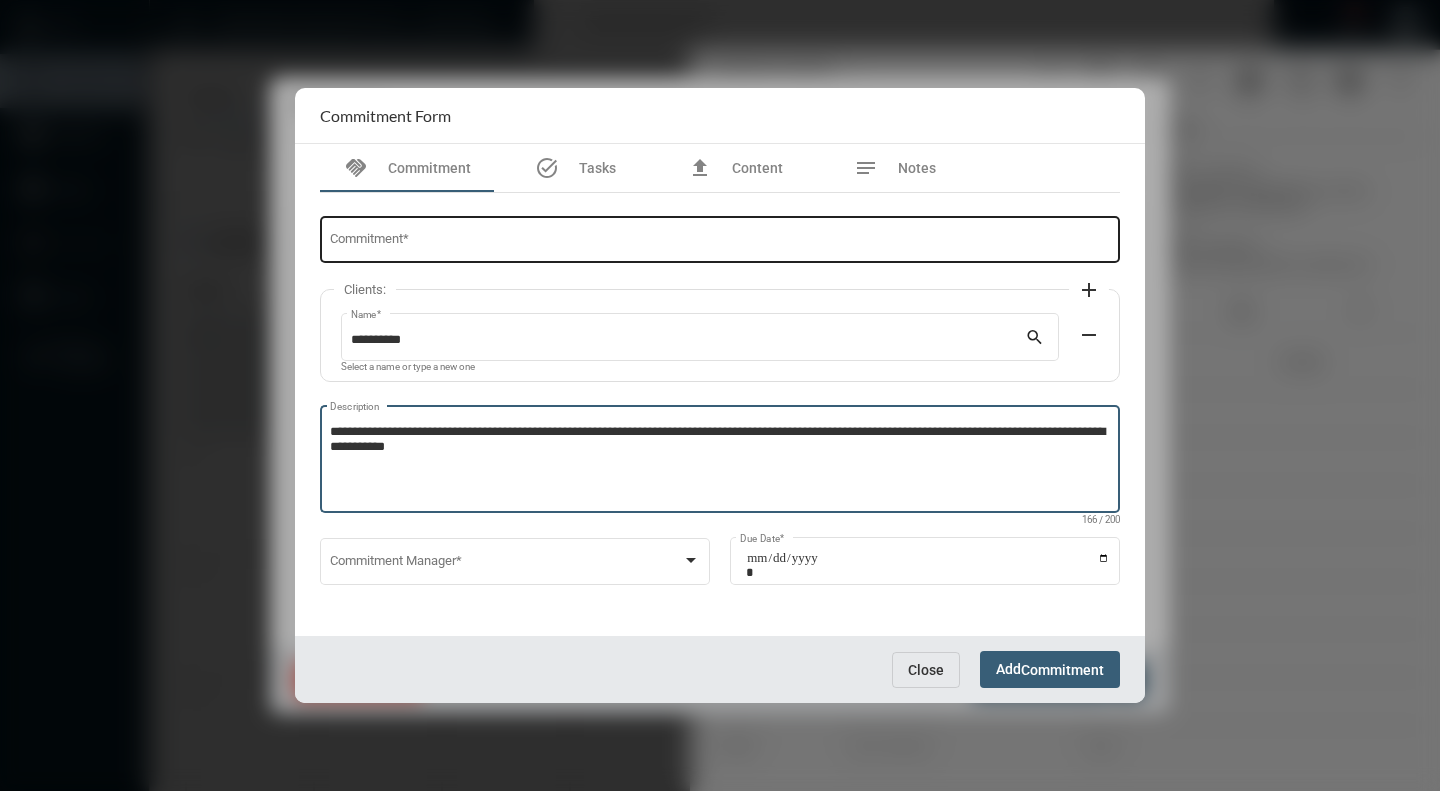 type on "**********" 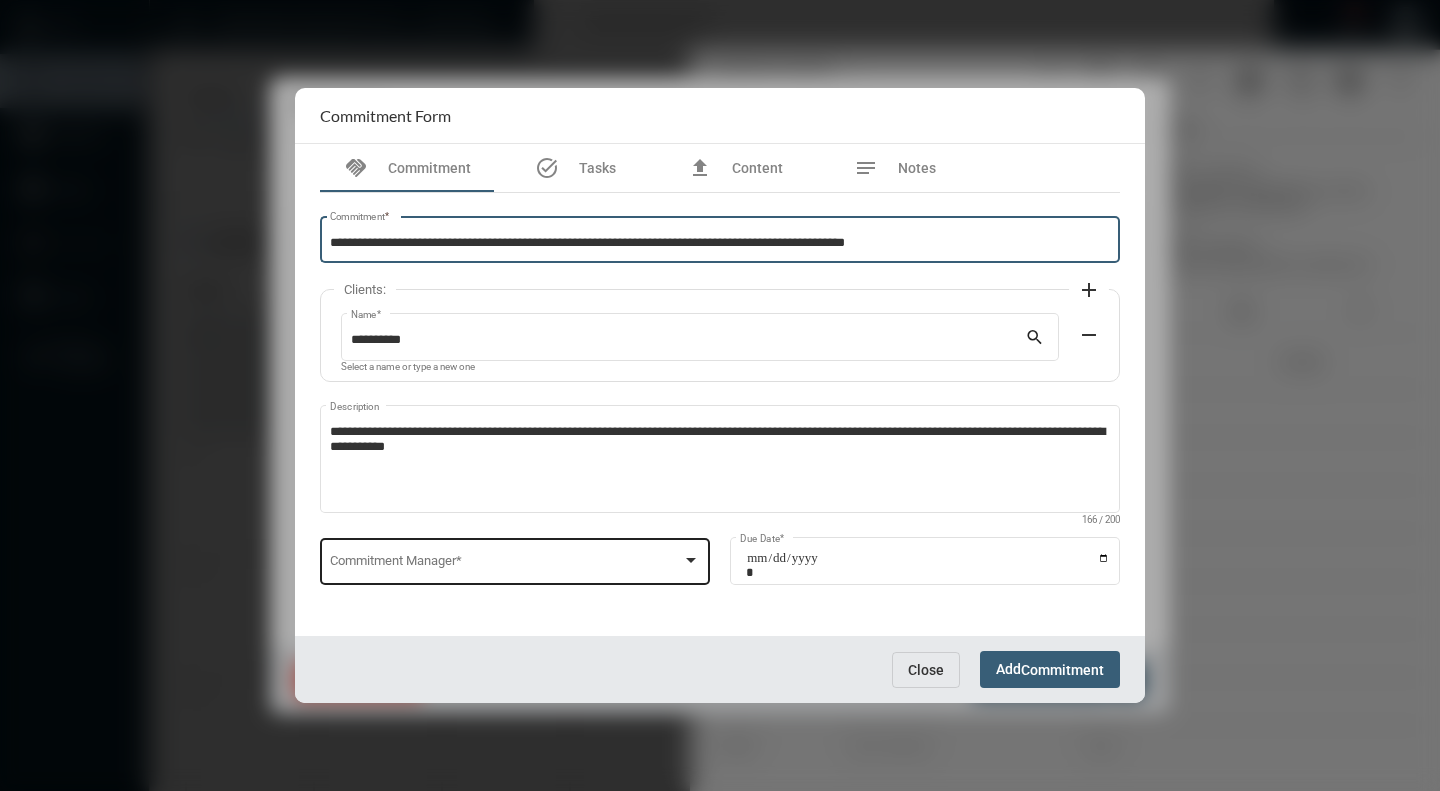 type on "**********" 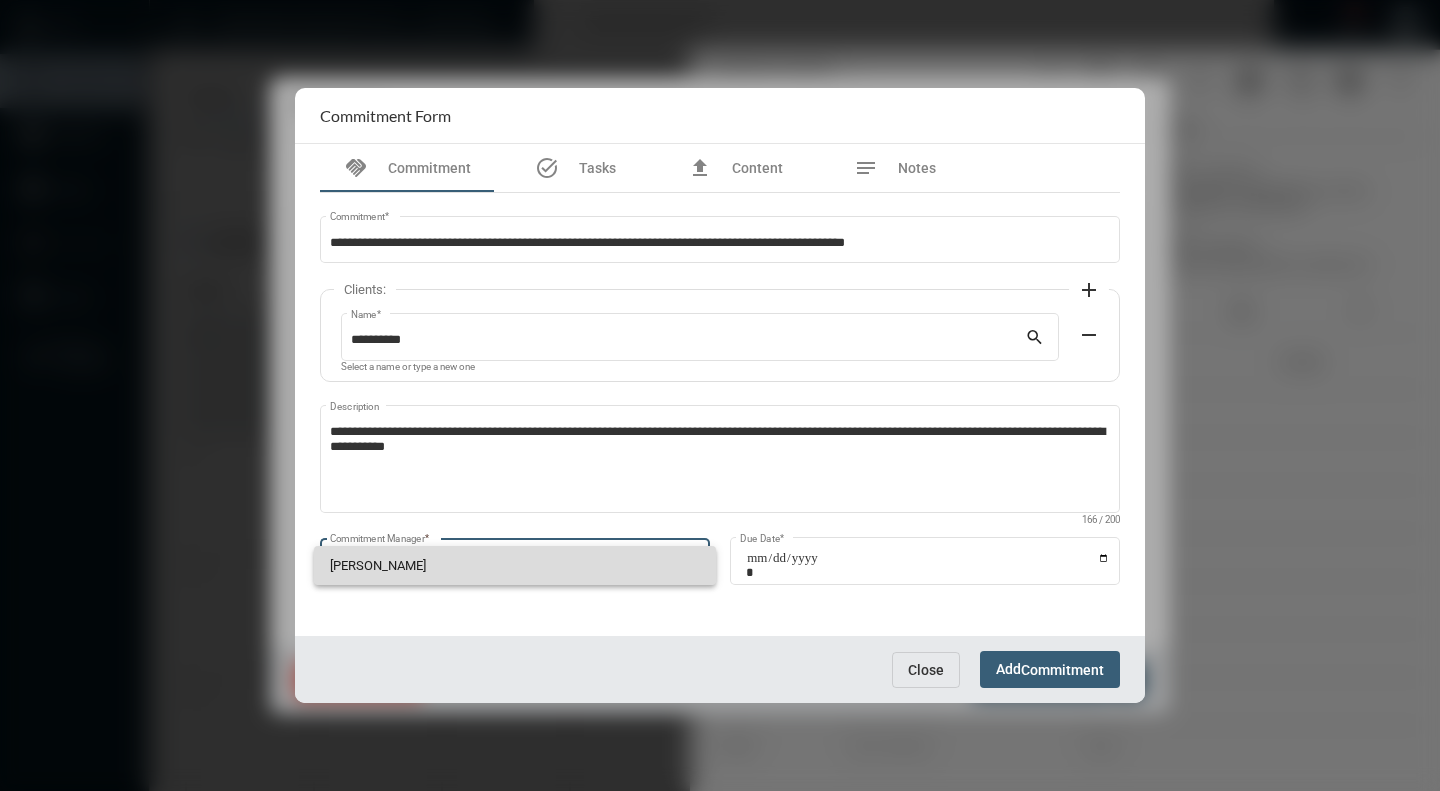 click on "Howard Cohen" at bounding box center [515, 565] 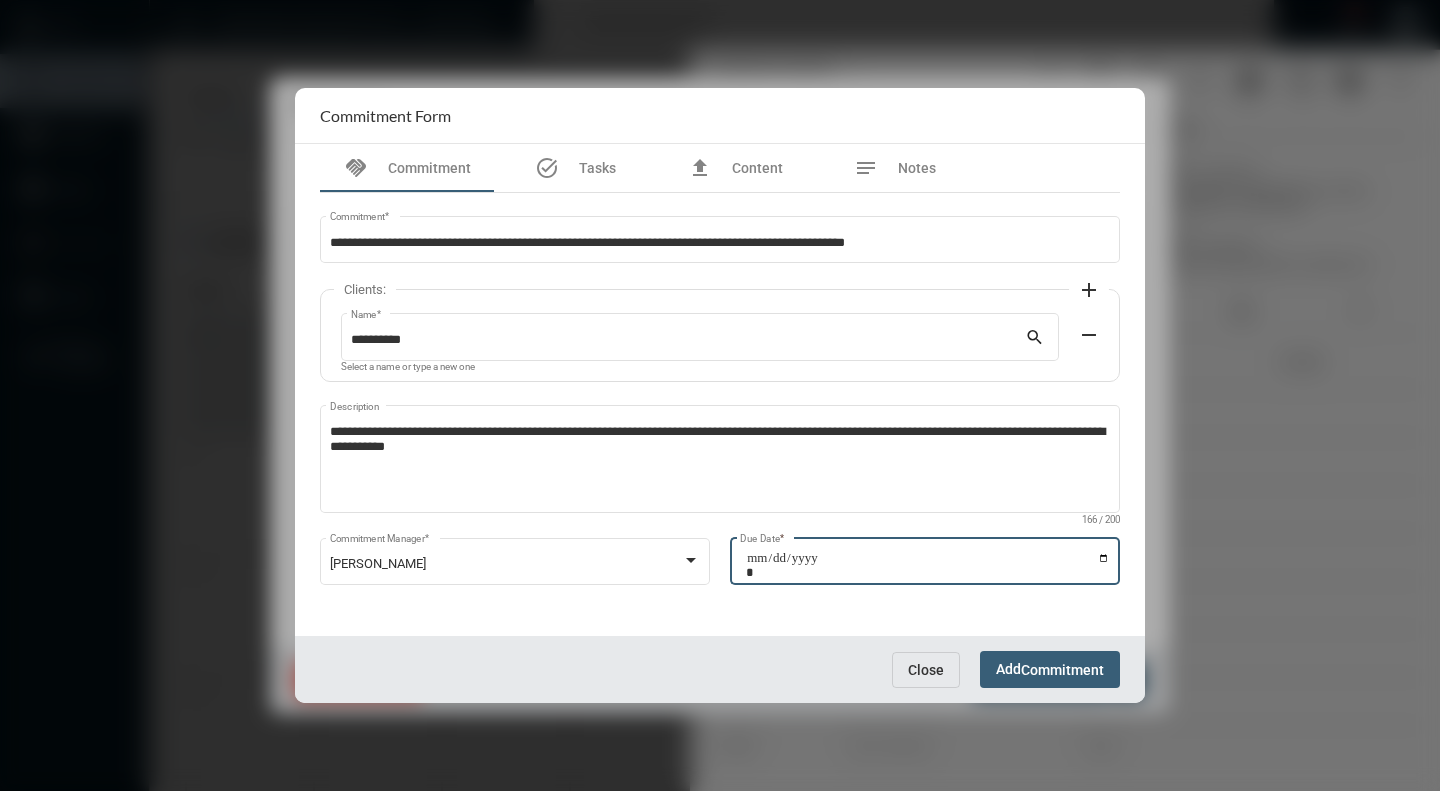 click on "Due Date  *" at bounding box center [928, 565] 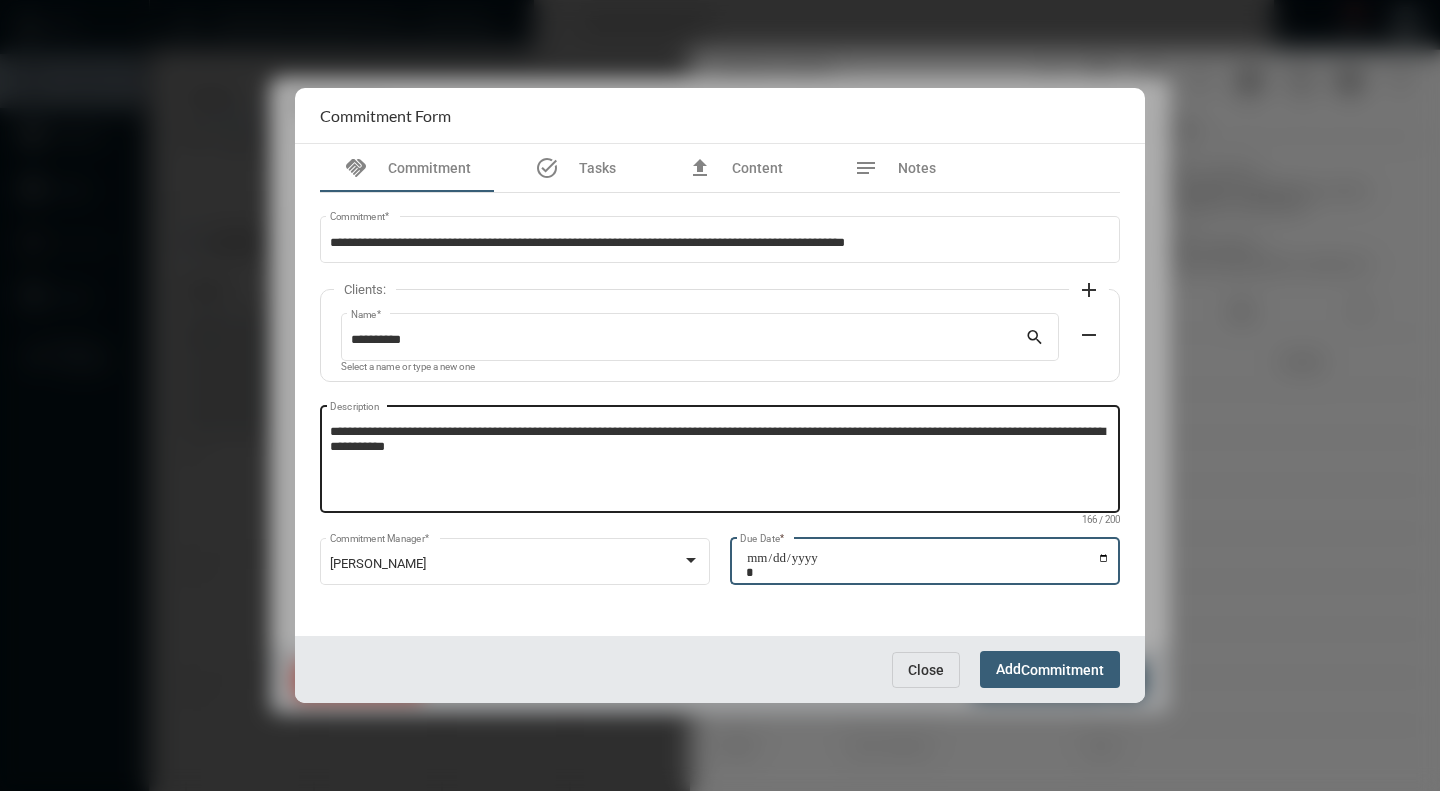 type on "**********" 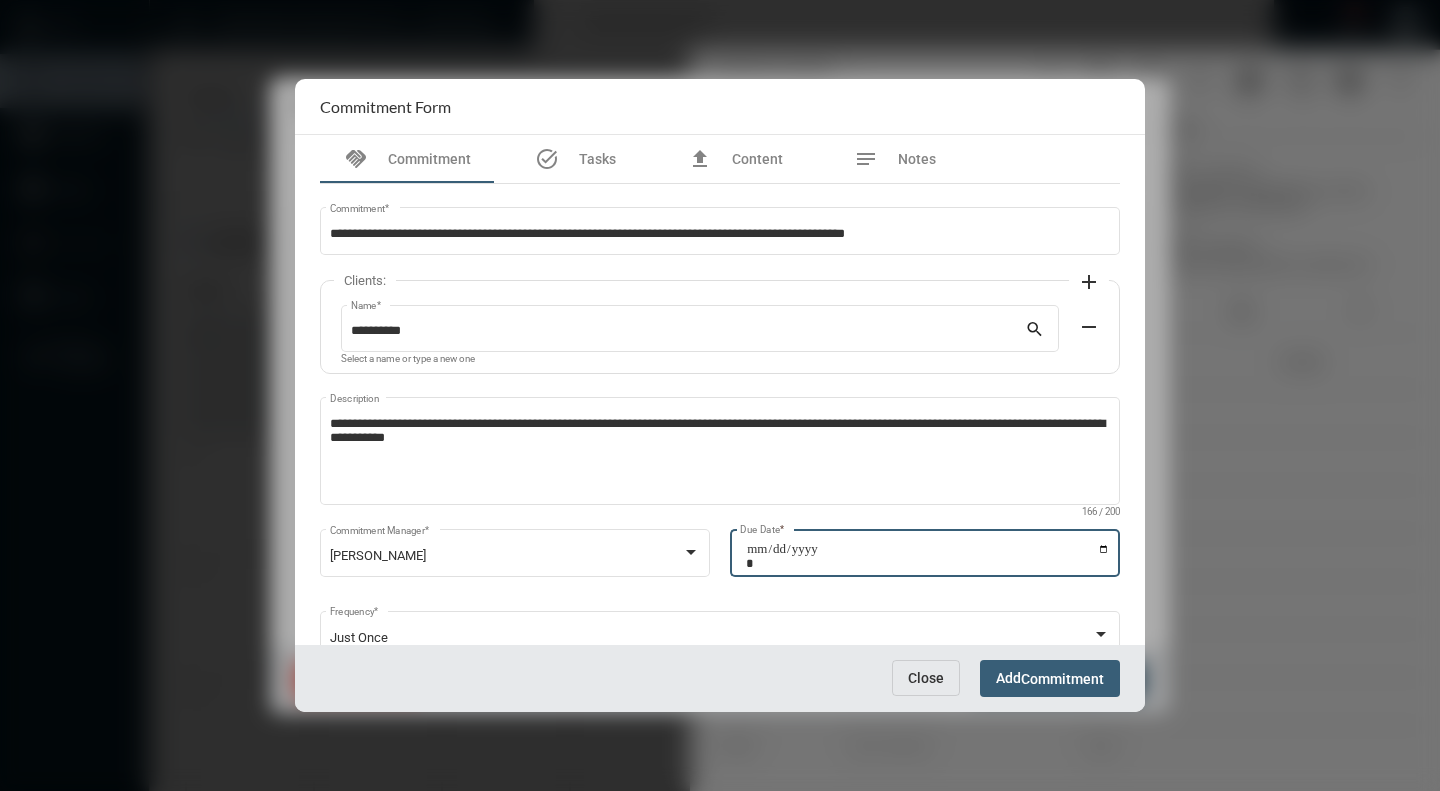 click on "Commitment" at bounding box center [1062, 679] 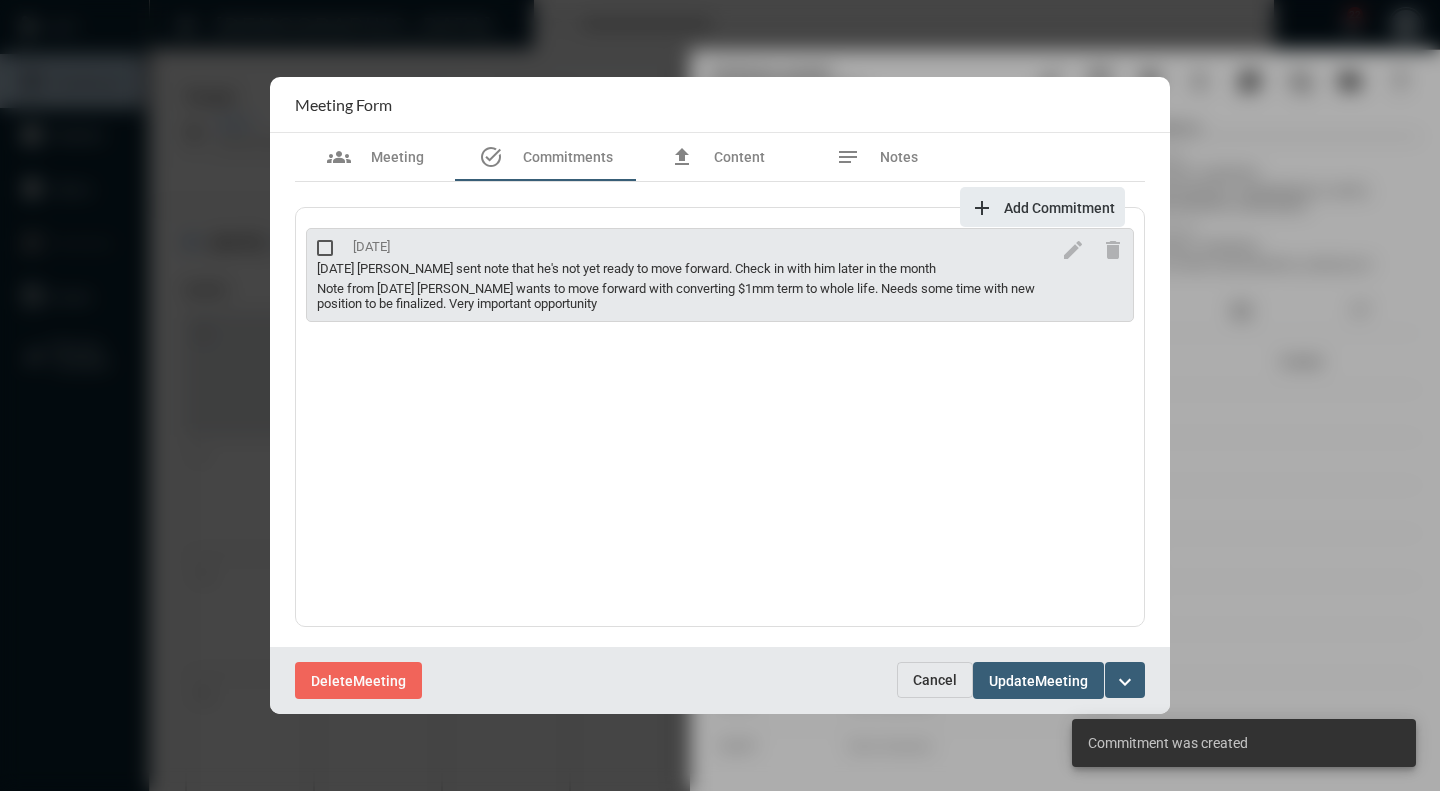 click on "Meeting" at bounding box center [1061, 681] 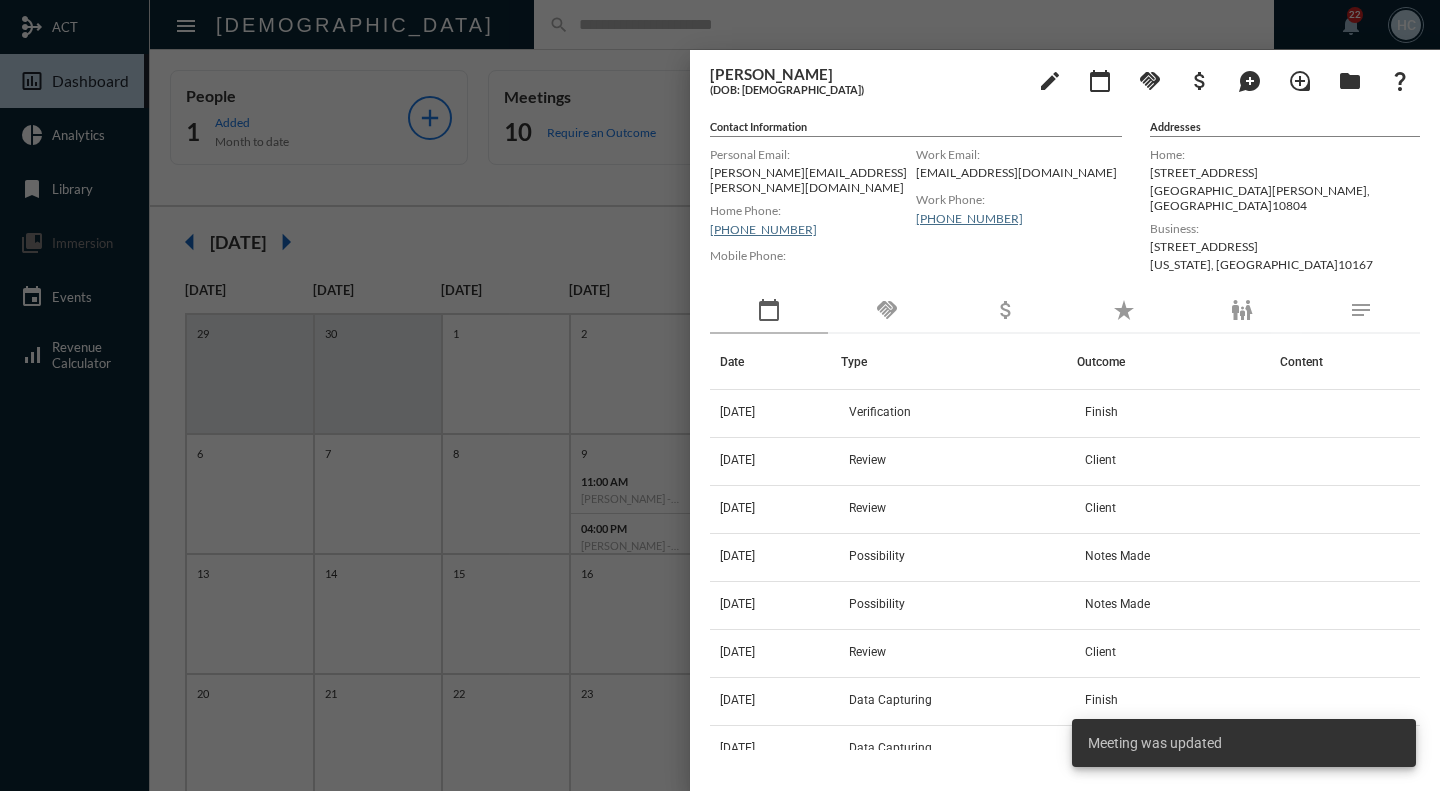 click at bounding box center [720, 395] 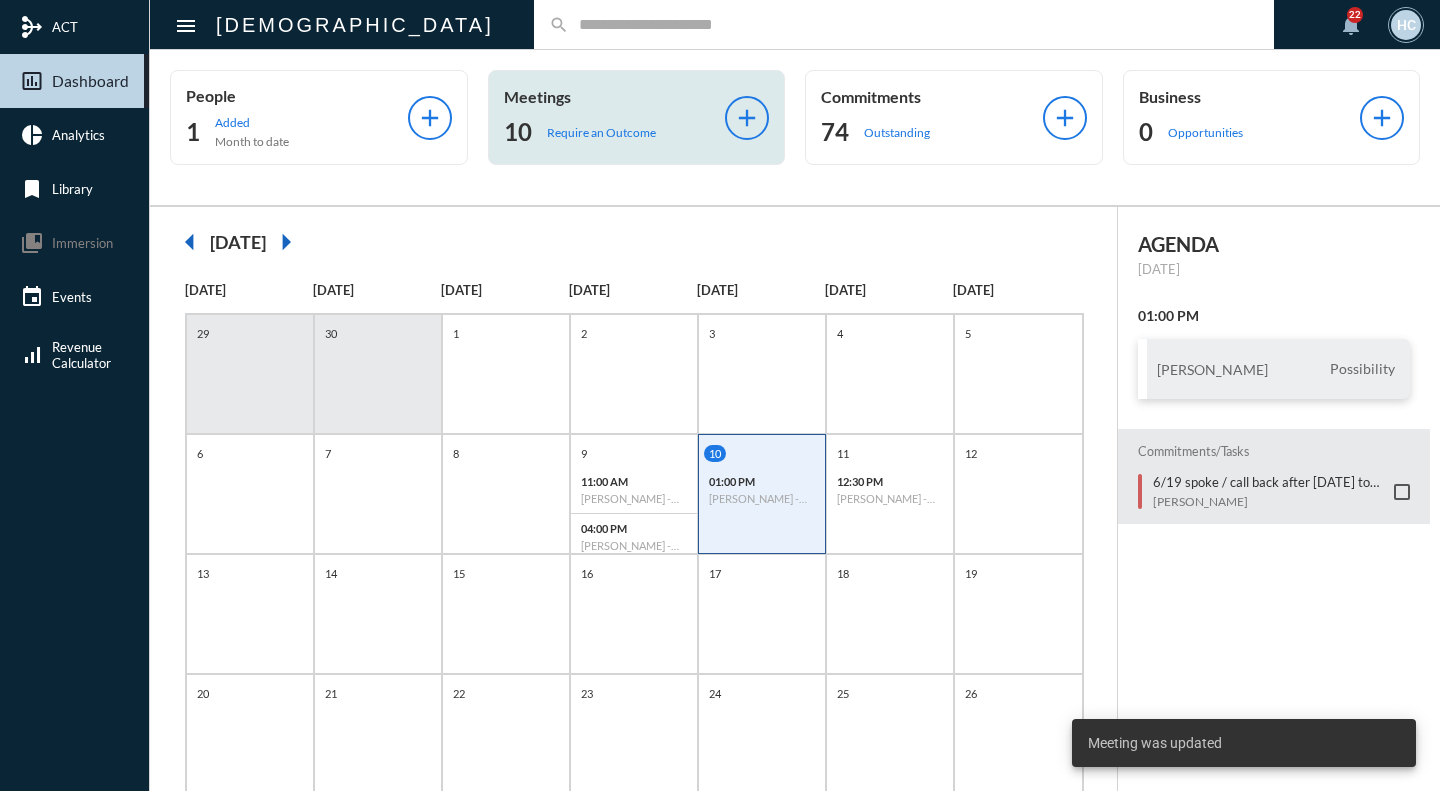 click on "Meetings 10 Require an Outcome" 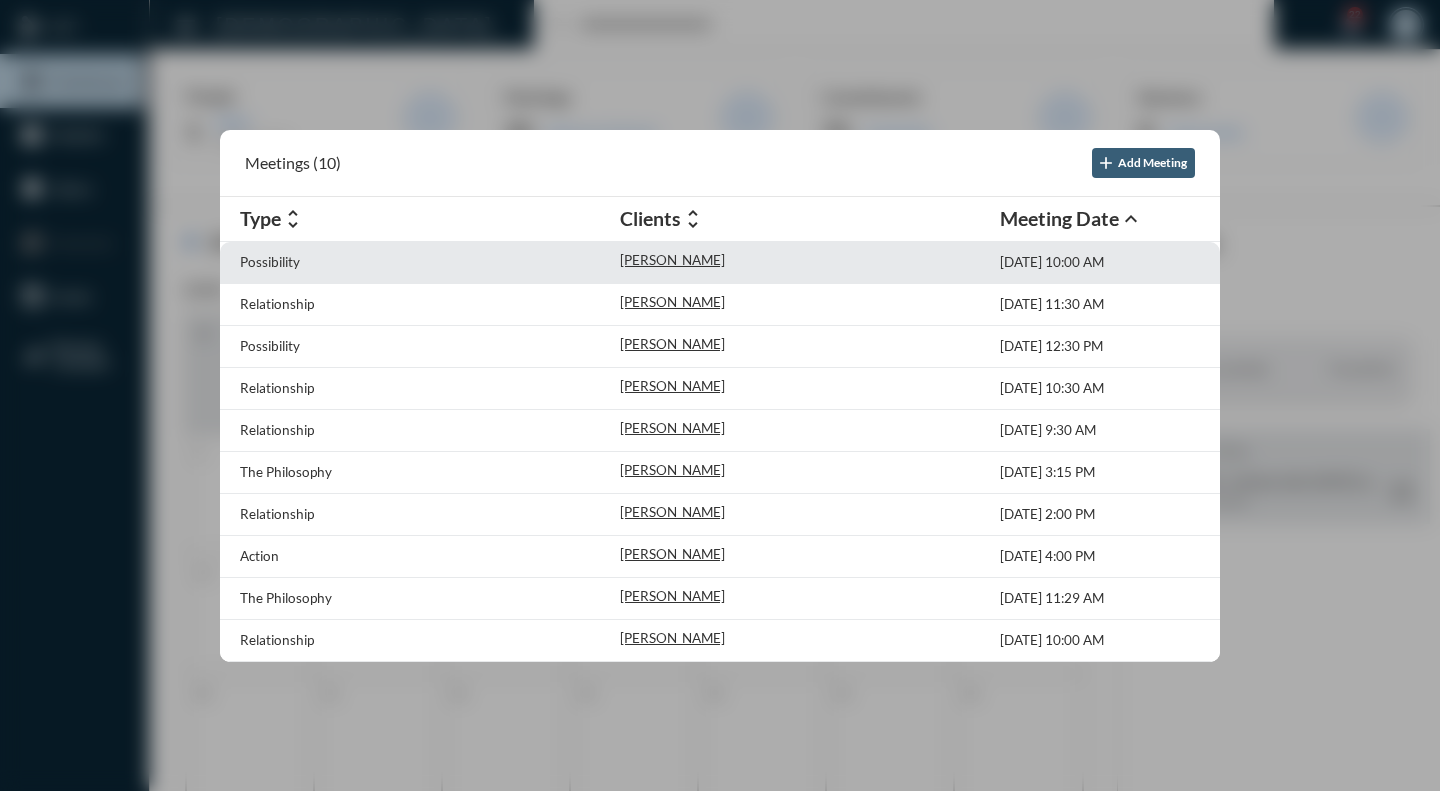 click on "Possibility" at bounding box center [430, 262] 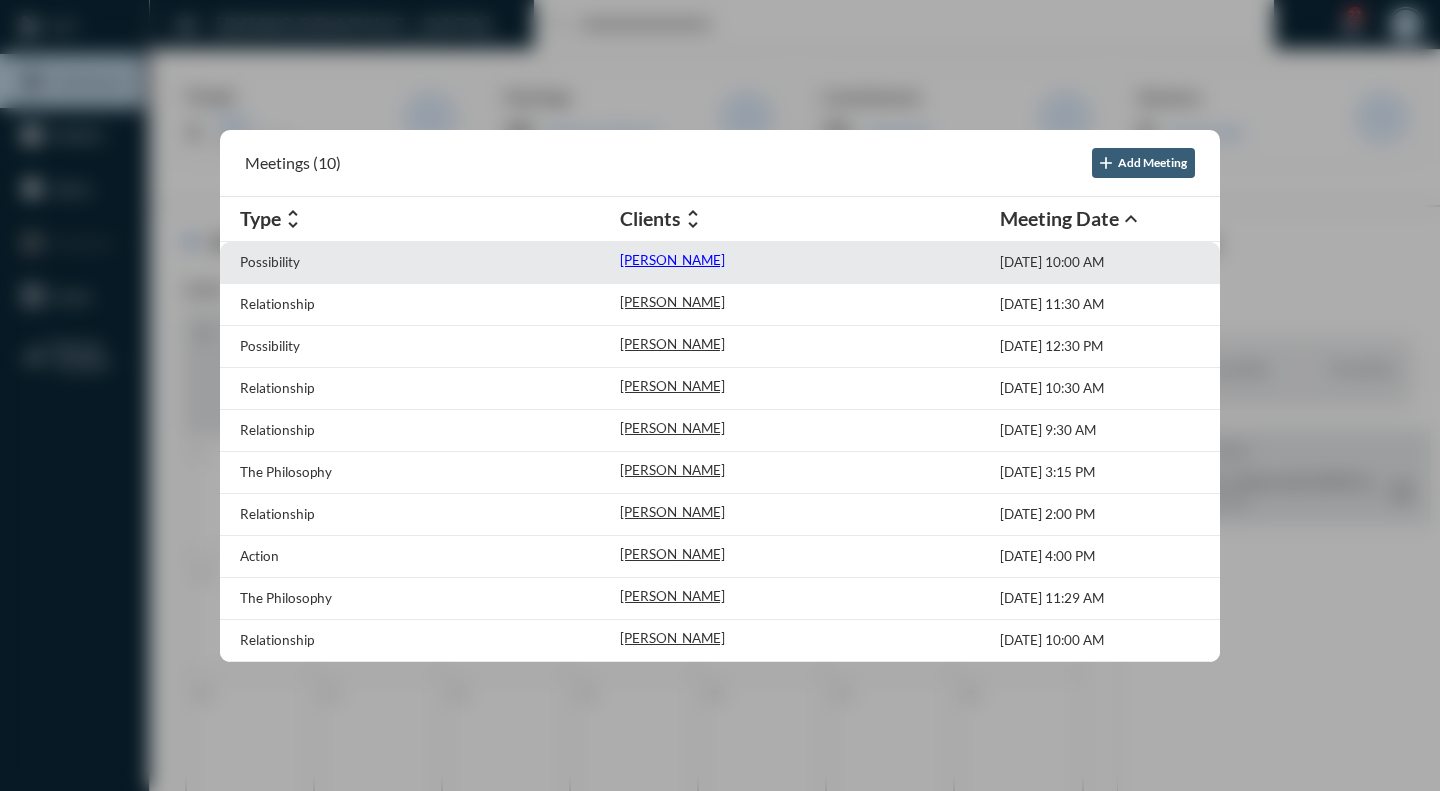 click on "James Stewart" at bounding box center (672, 260) 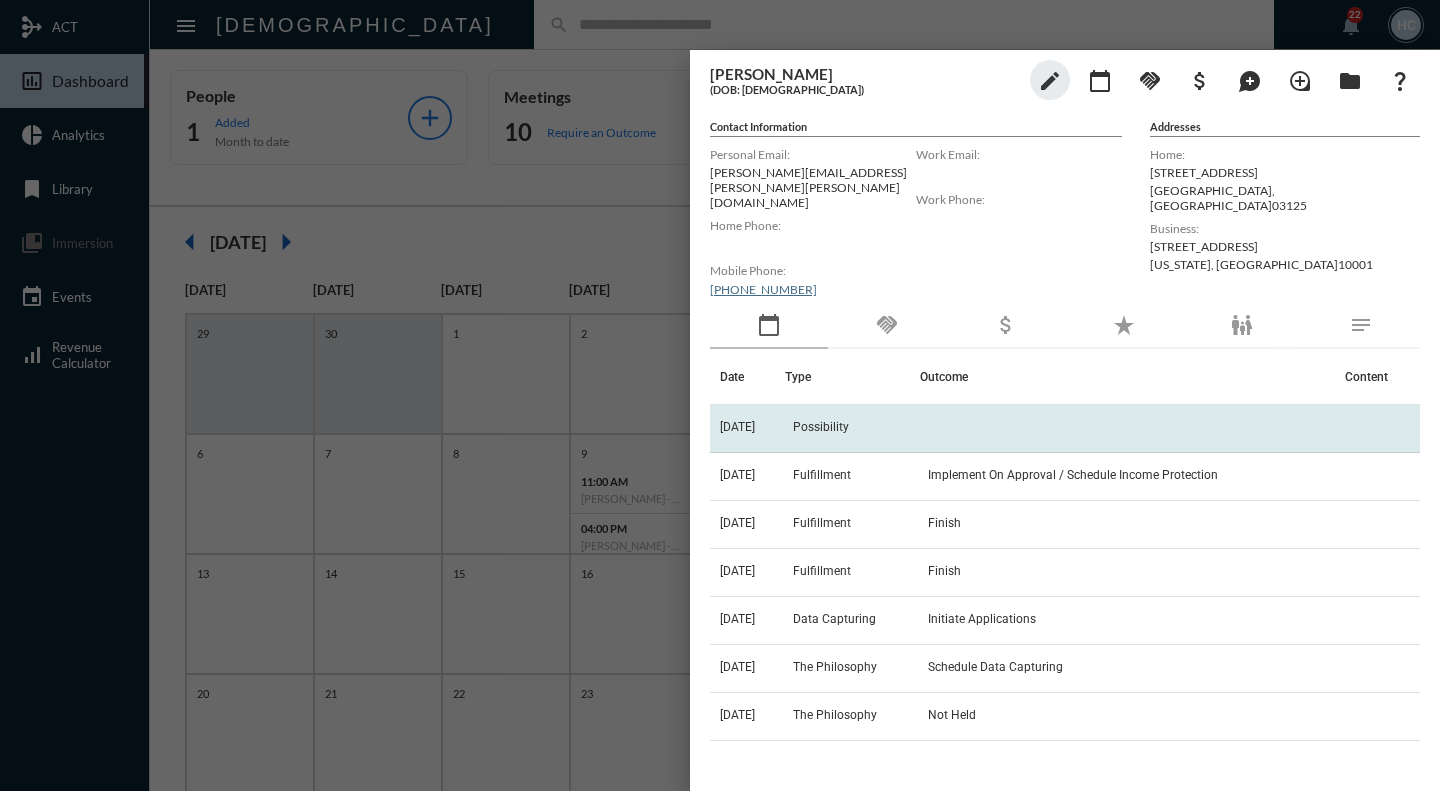 click 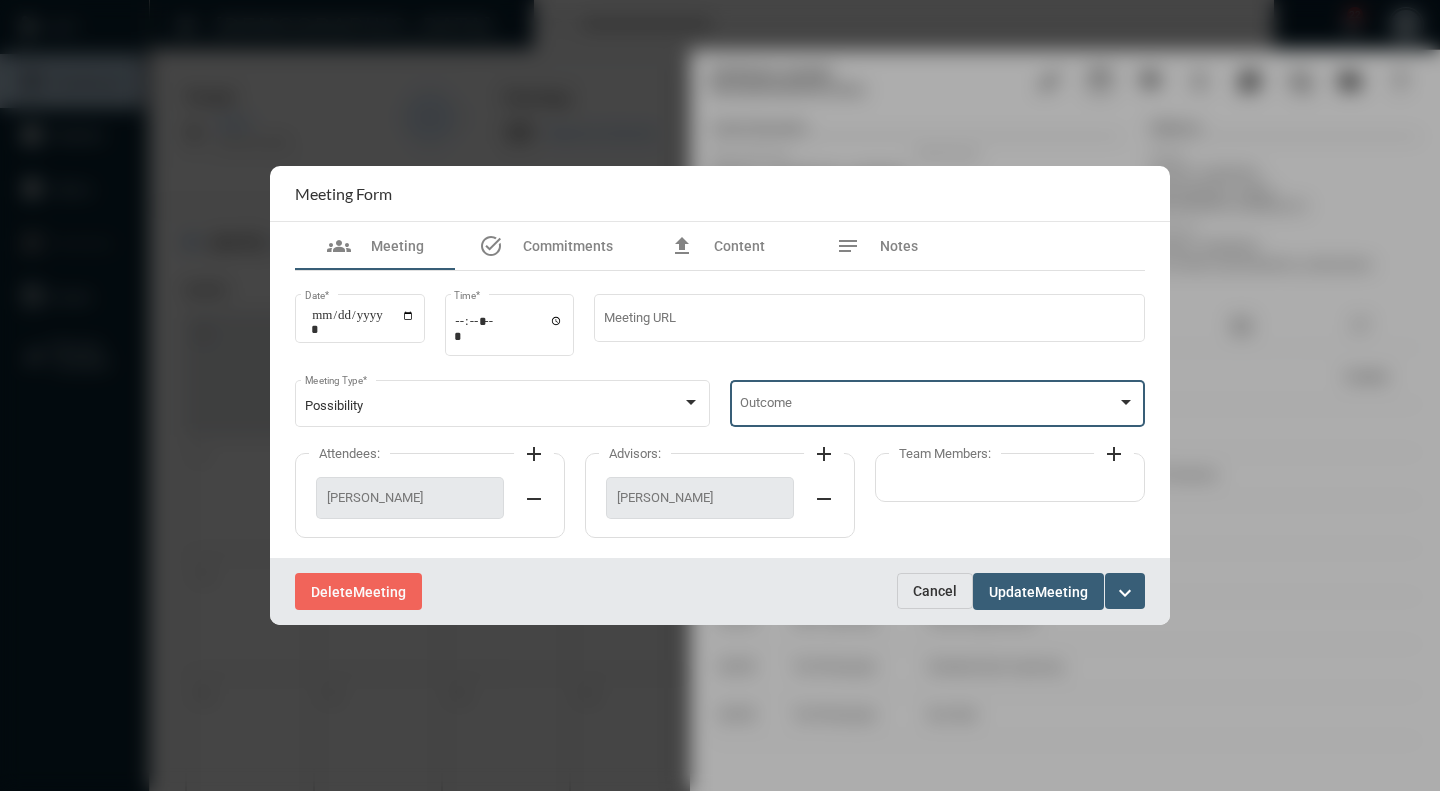 click at bounding box center [1126, 403] 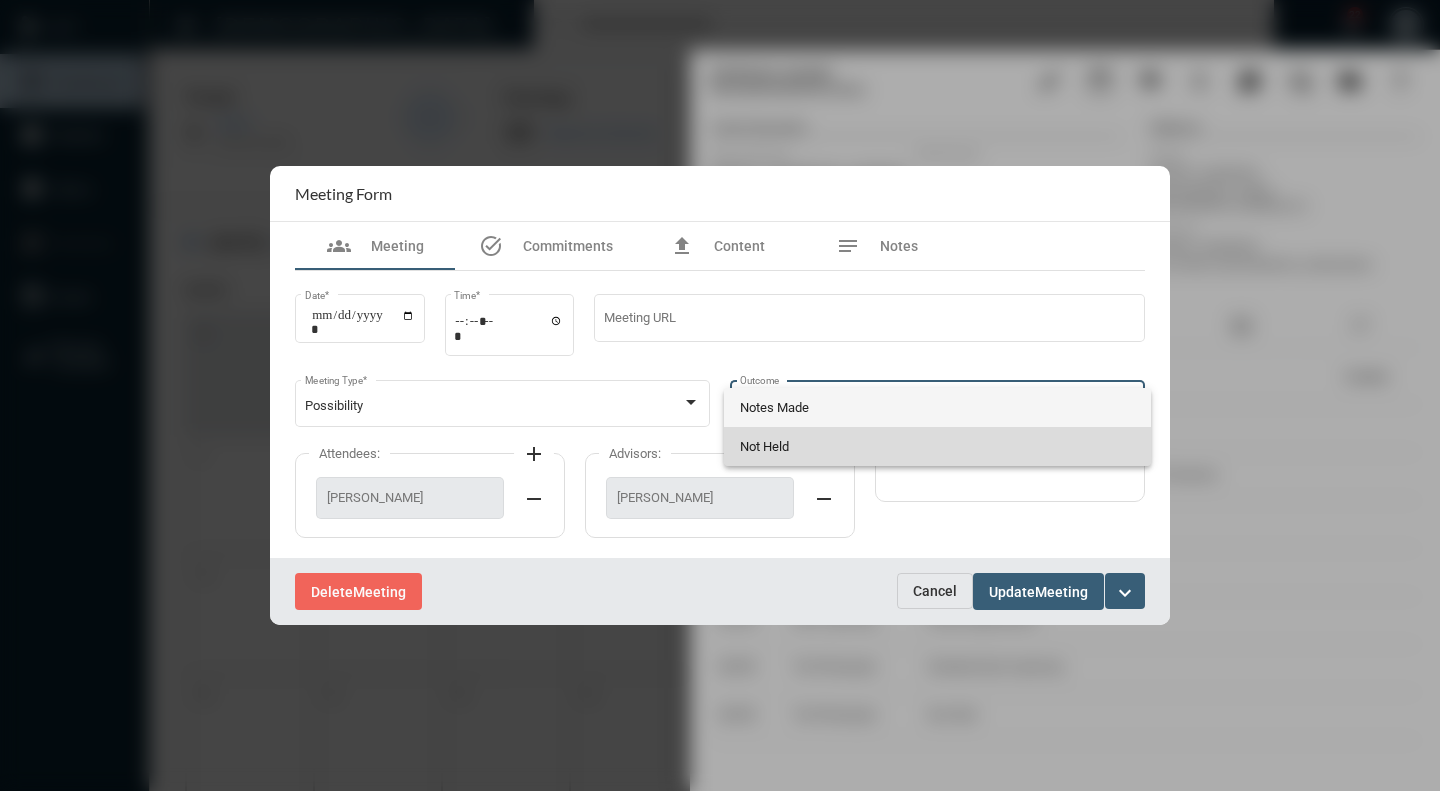 click on "Not Held" at bounding box center [938, 446] 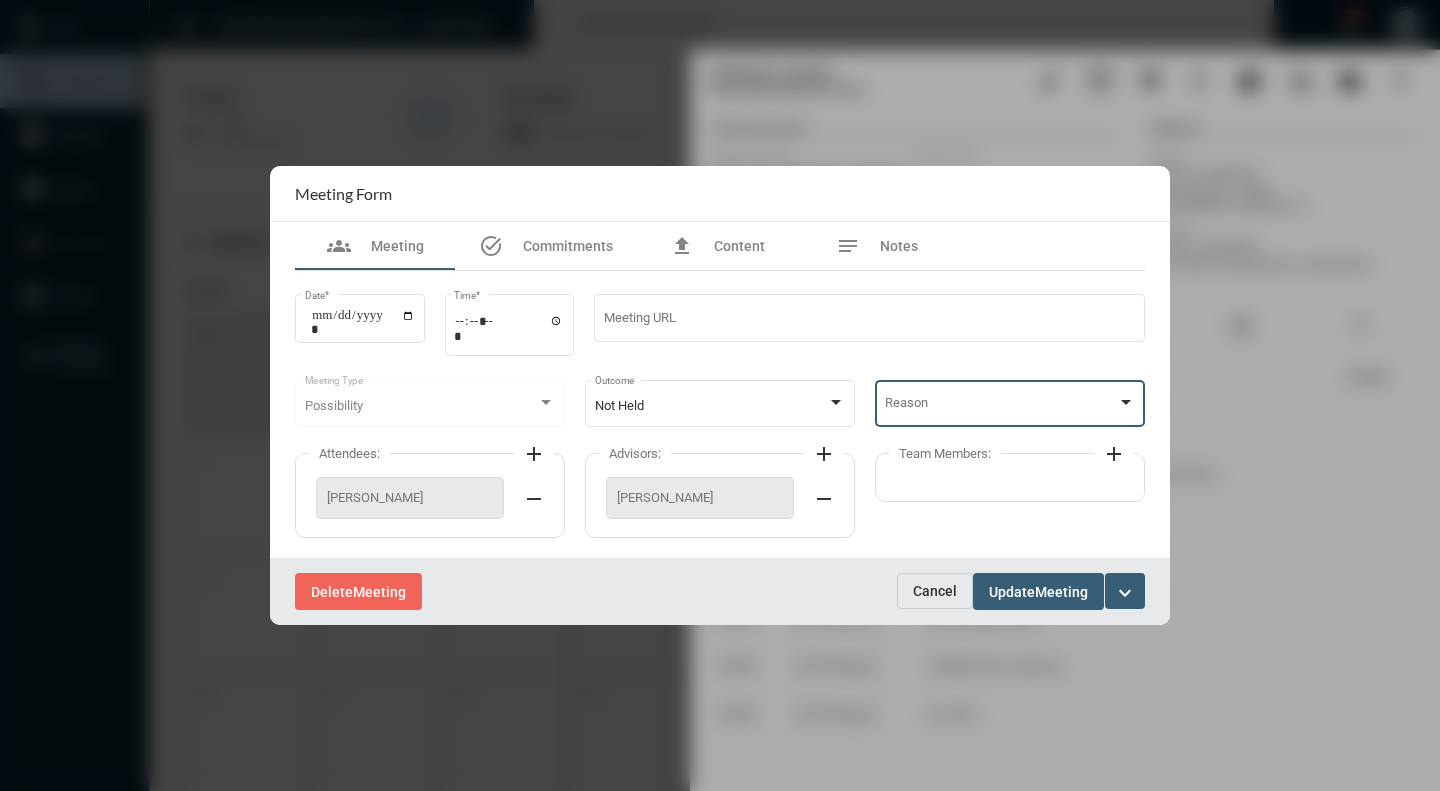 click at bounding box center [1126, 402] 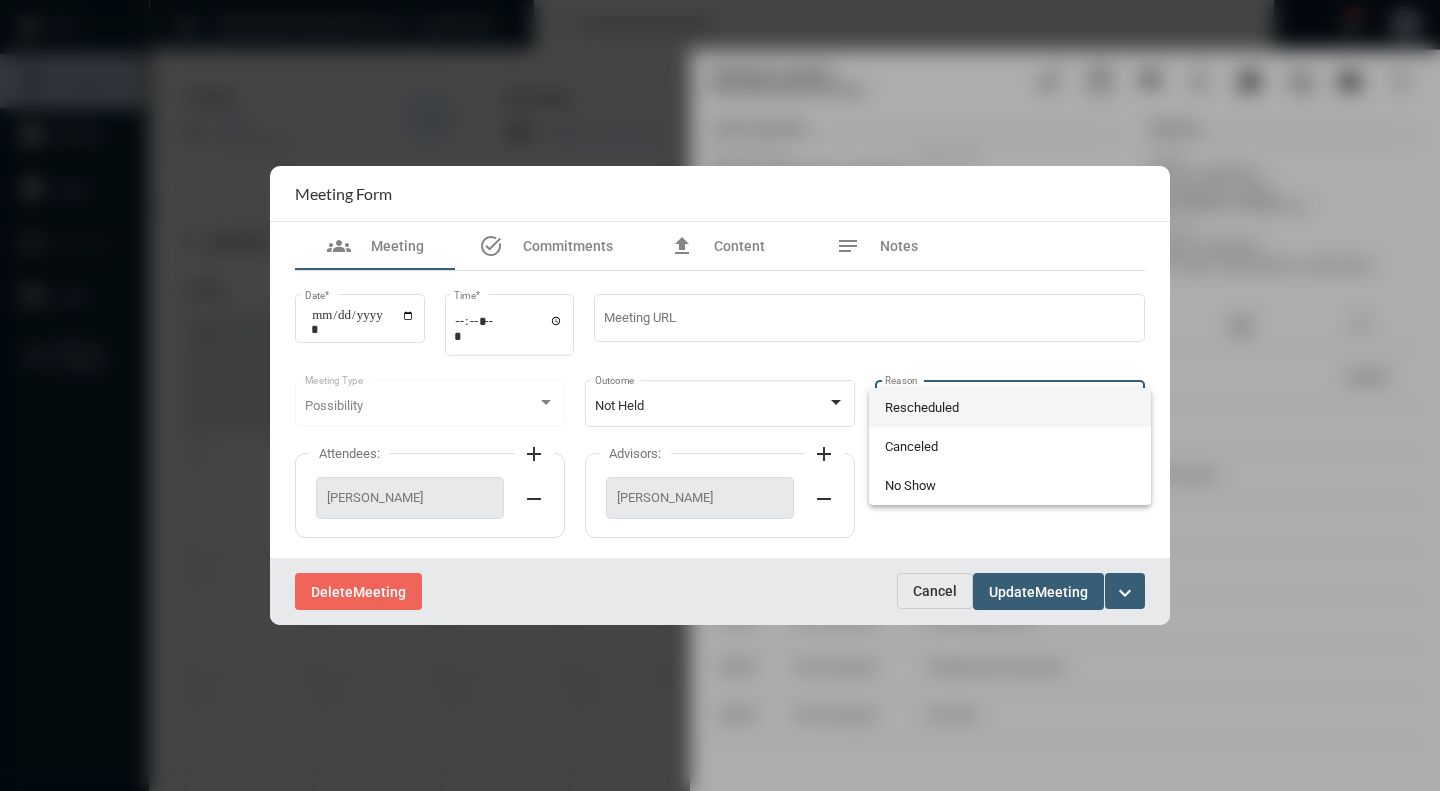 click on "Rescheduled" at bounding box center [1010, 407] 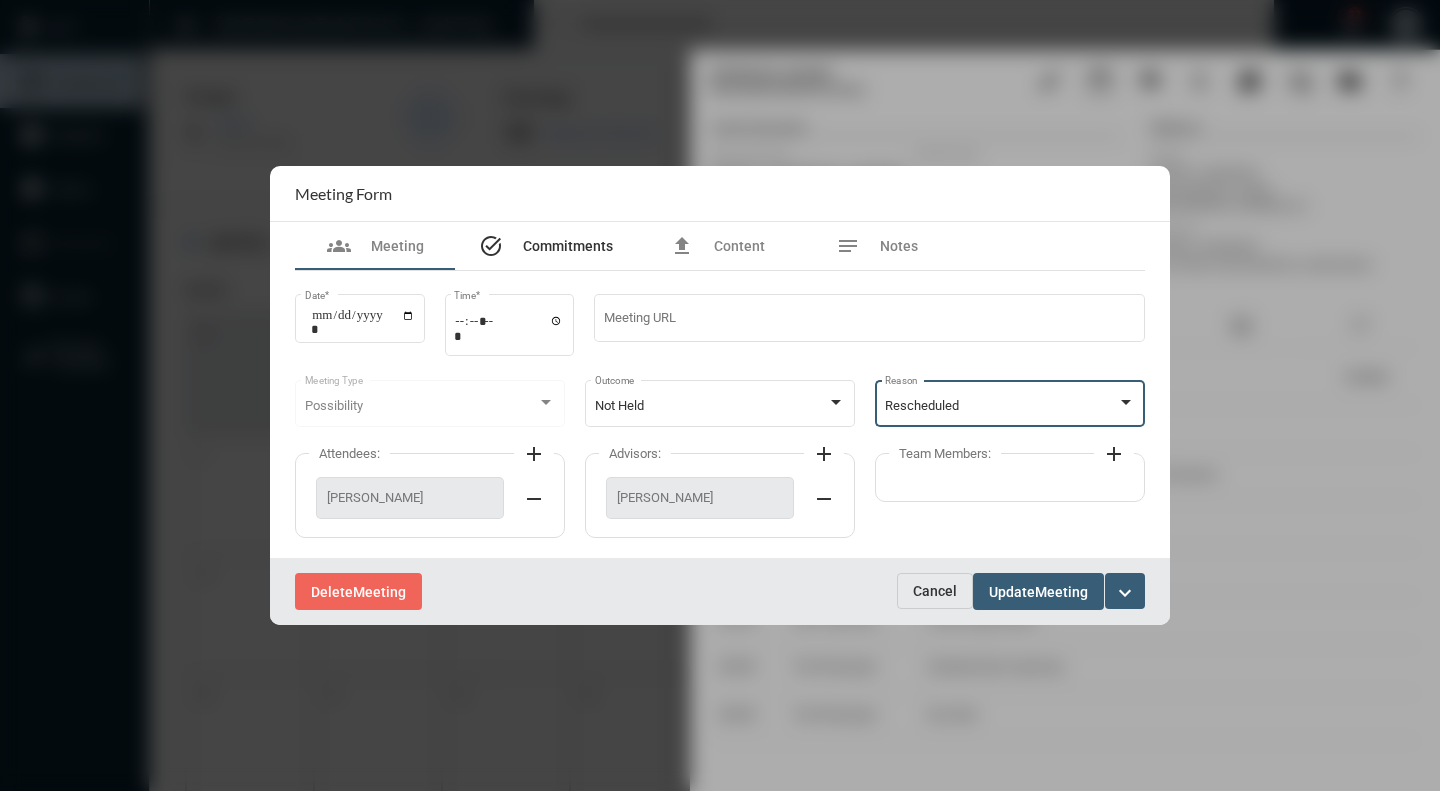 click on "Commitments" at bounding box center [568, 246] 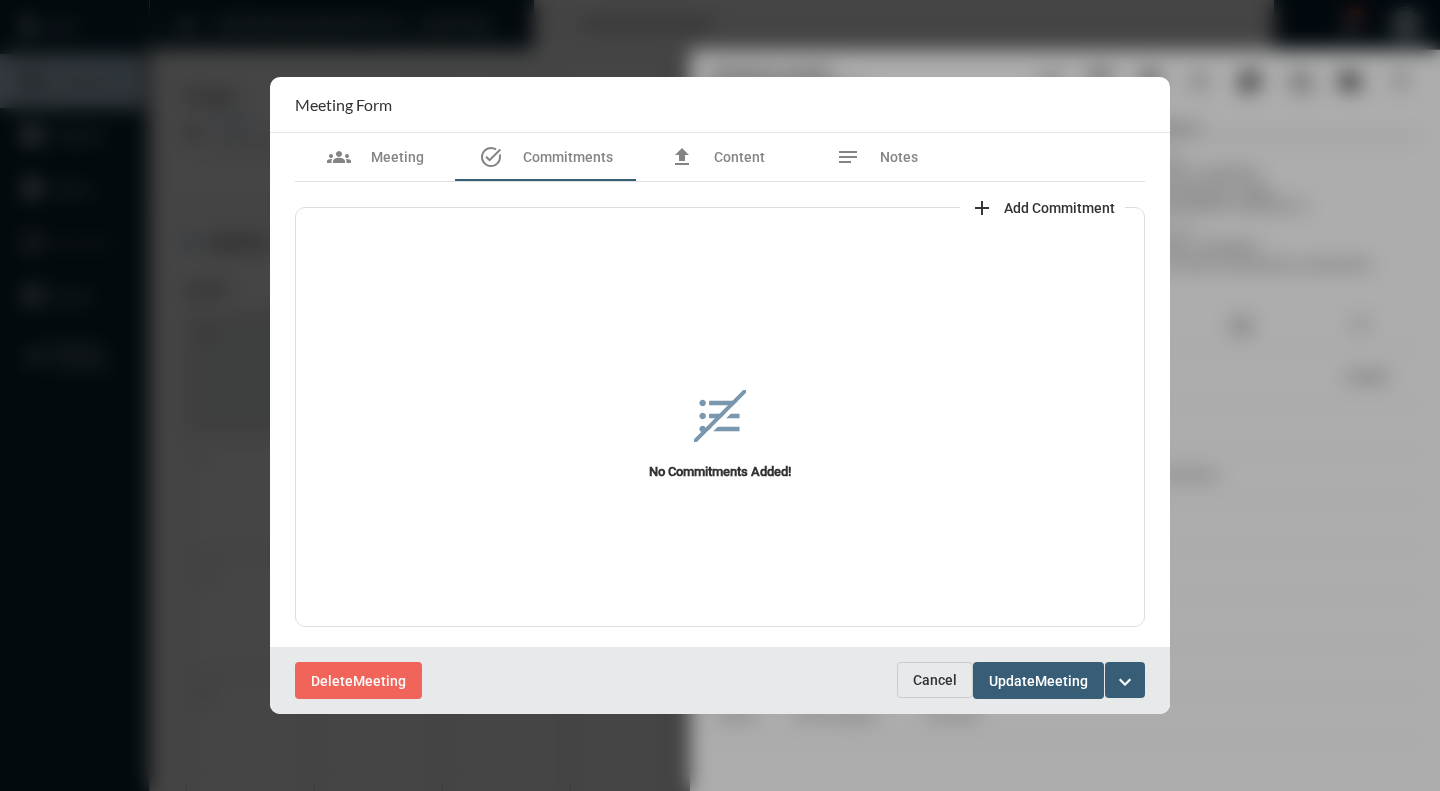 click on "Add Commitment" at bounding box center (1059, 208) 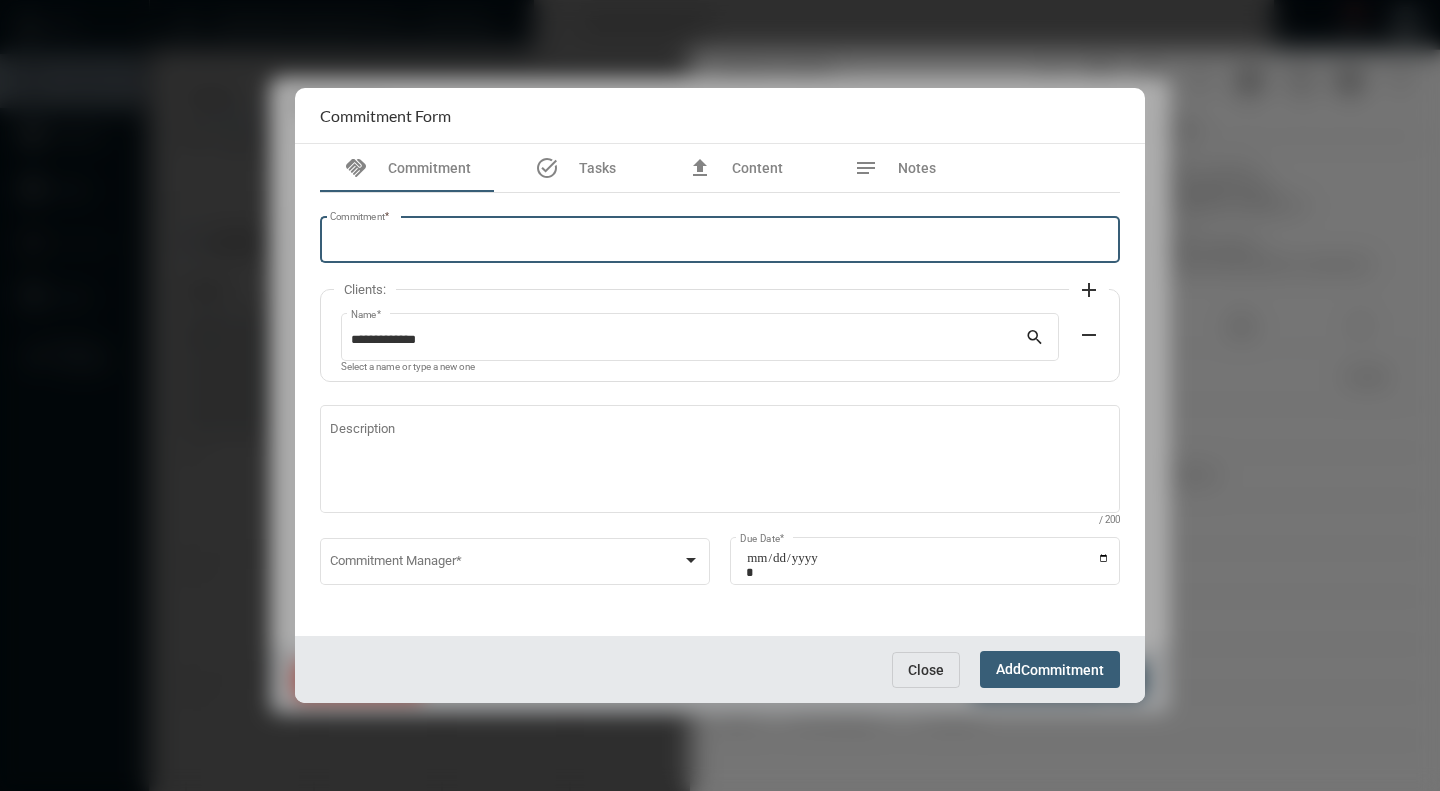 click on "Commitment  *" at bounding box center (720, 243) 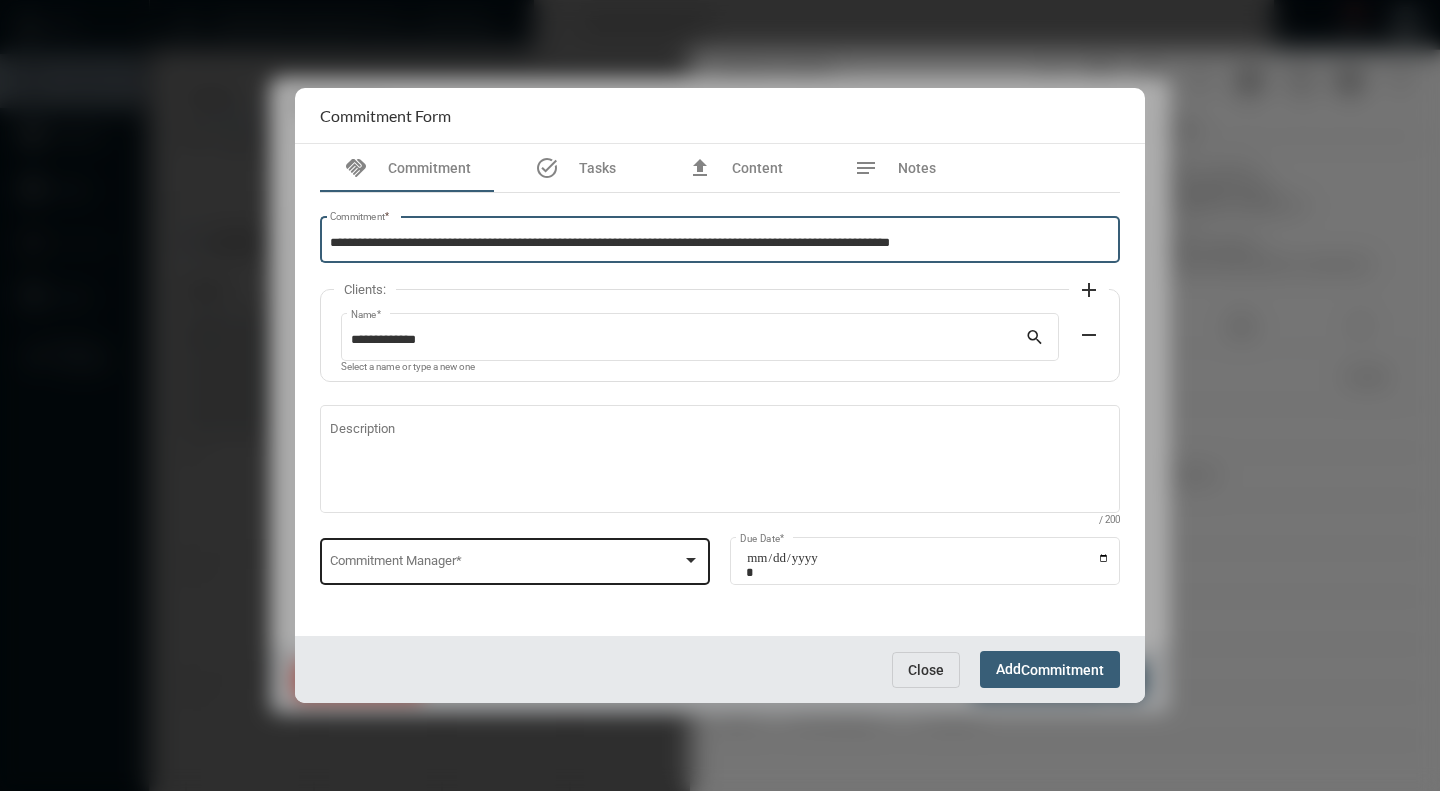 type on "**********" 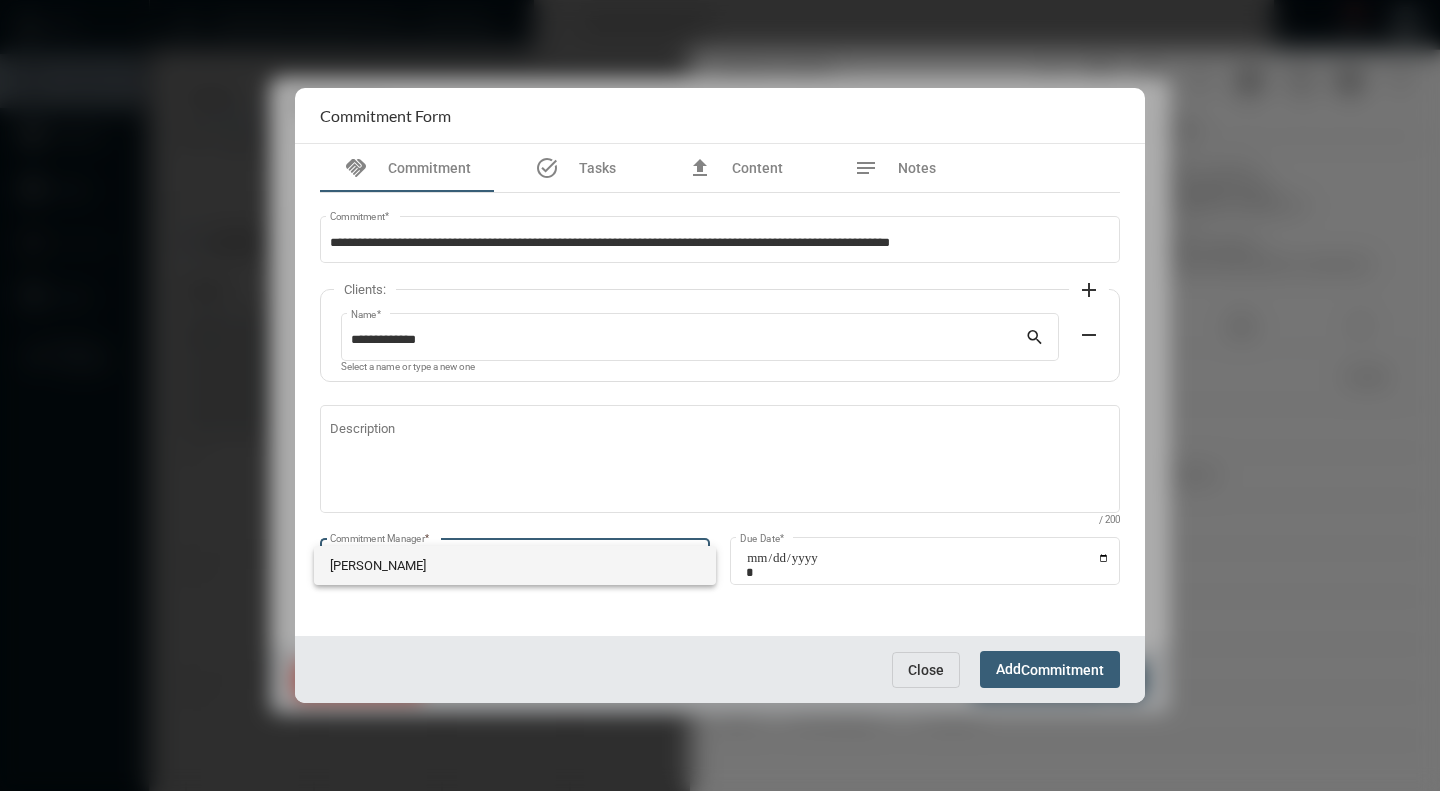 click on "Howard Cohen" at bounding box center [515, 565] 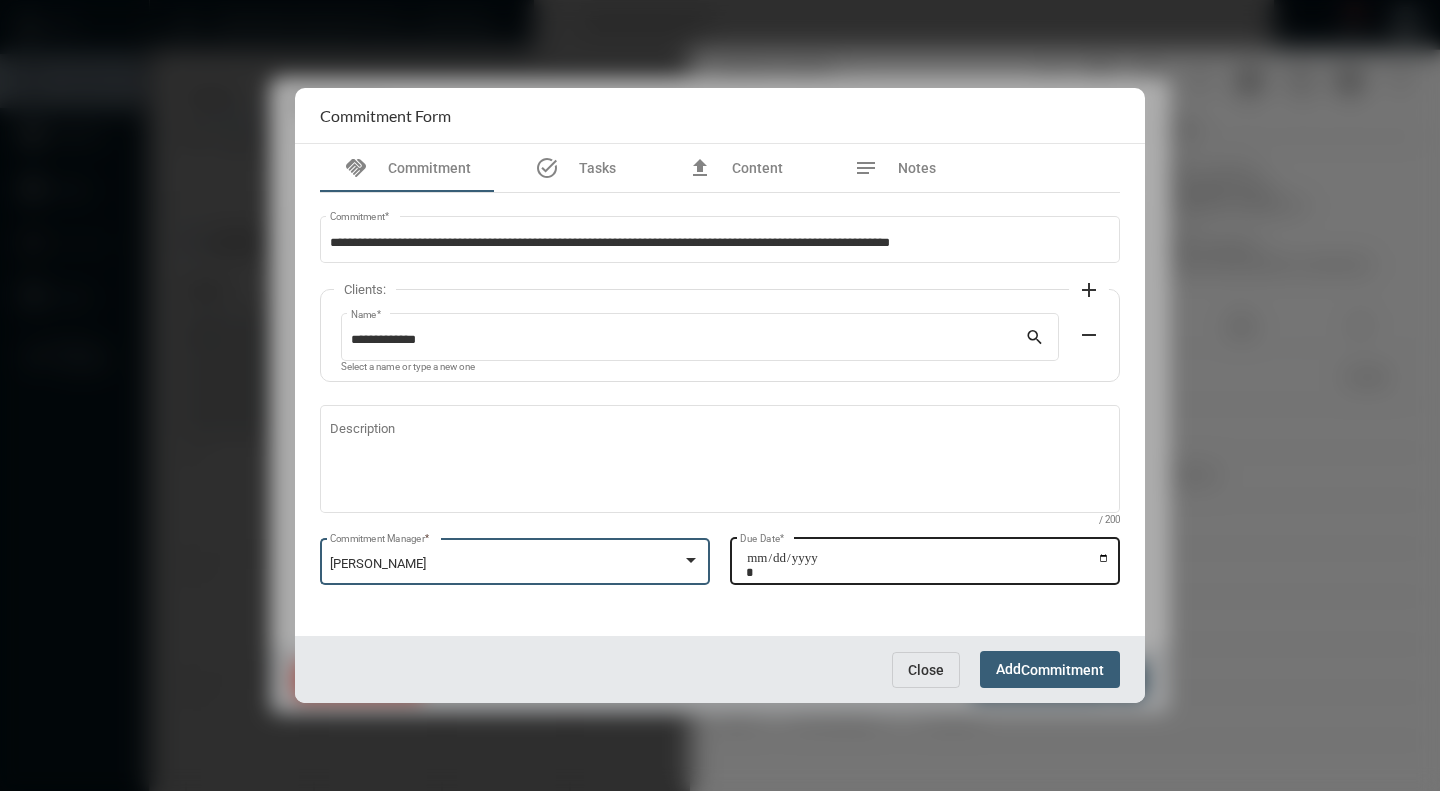 click on "Due Date  *" at bounding box center (928, 565) 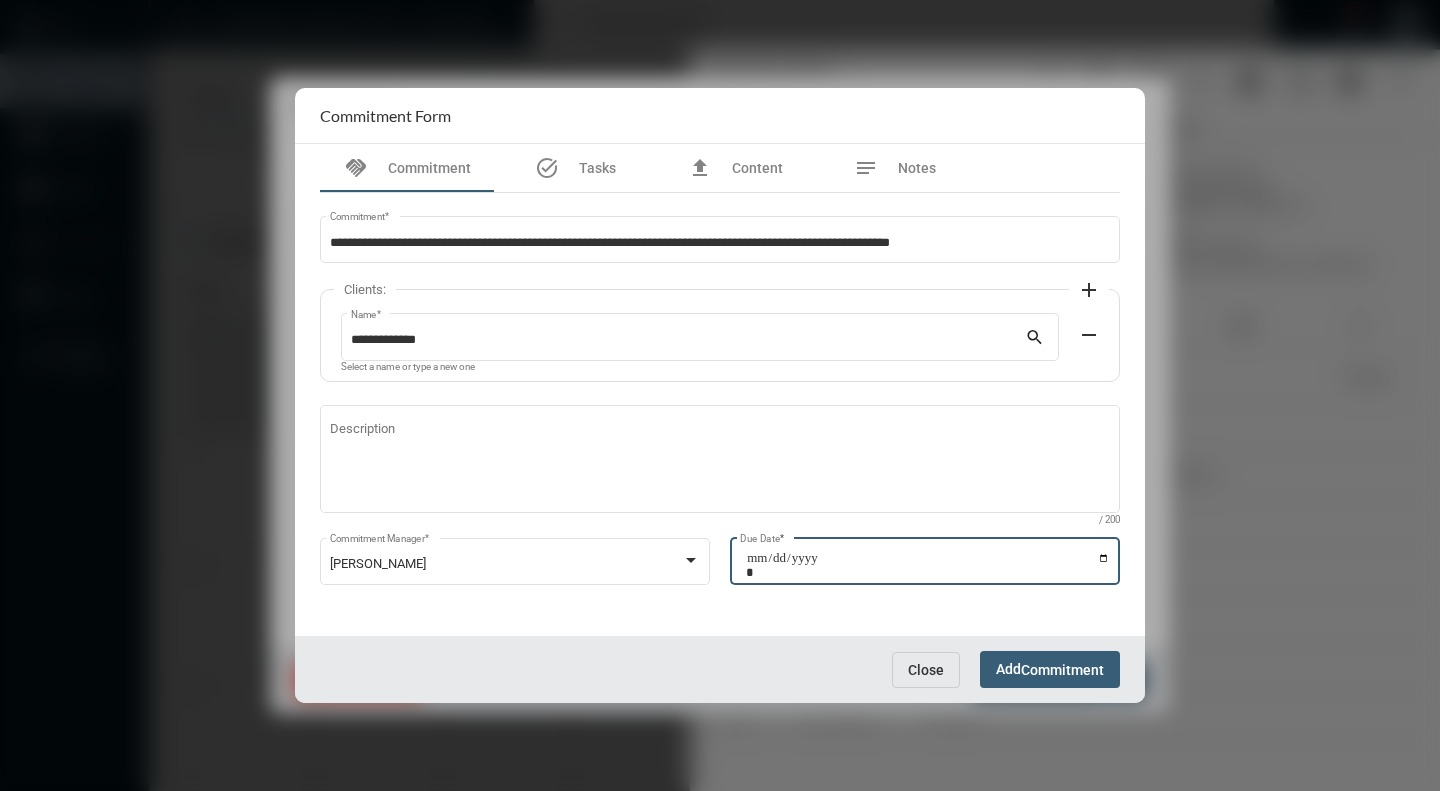type on "**********" 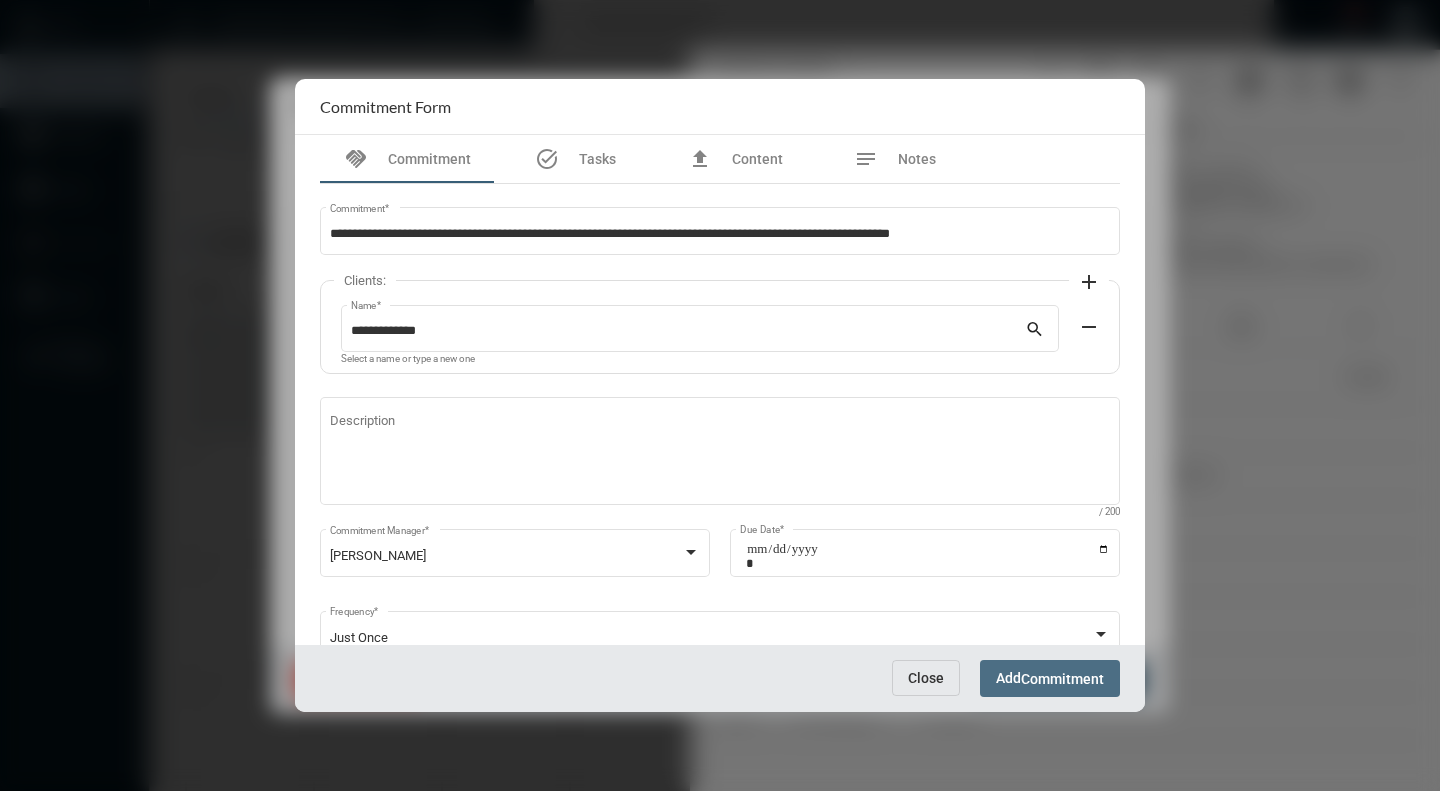 click on "Commitment" at bounding box center [1062, 679] 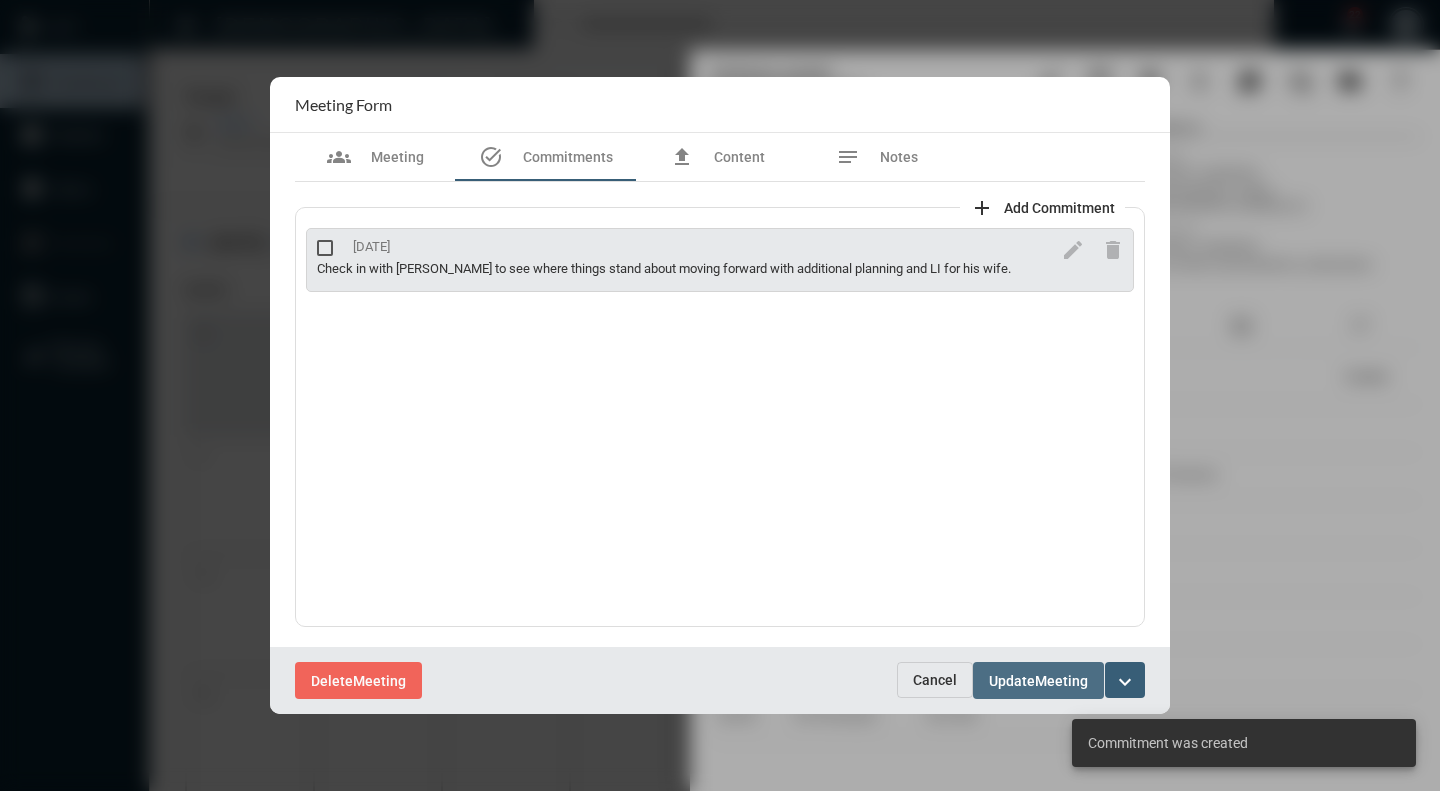 click on "Meeting" at bounding box center (1061, 681) 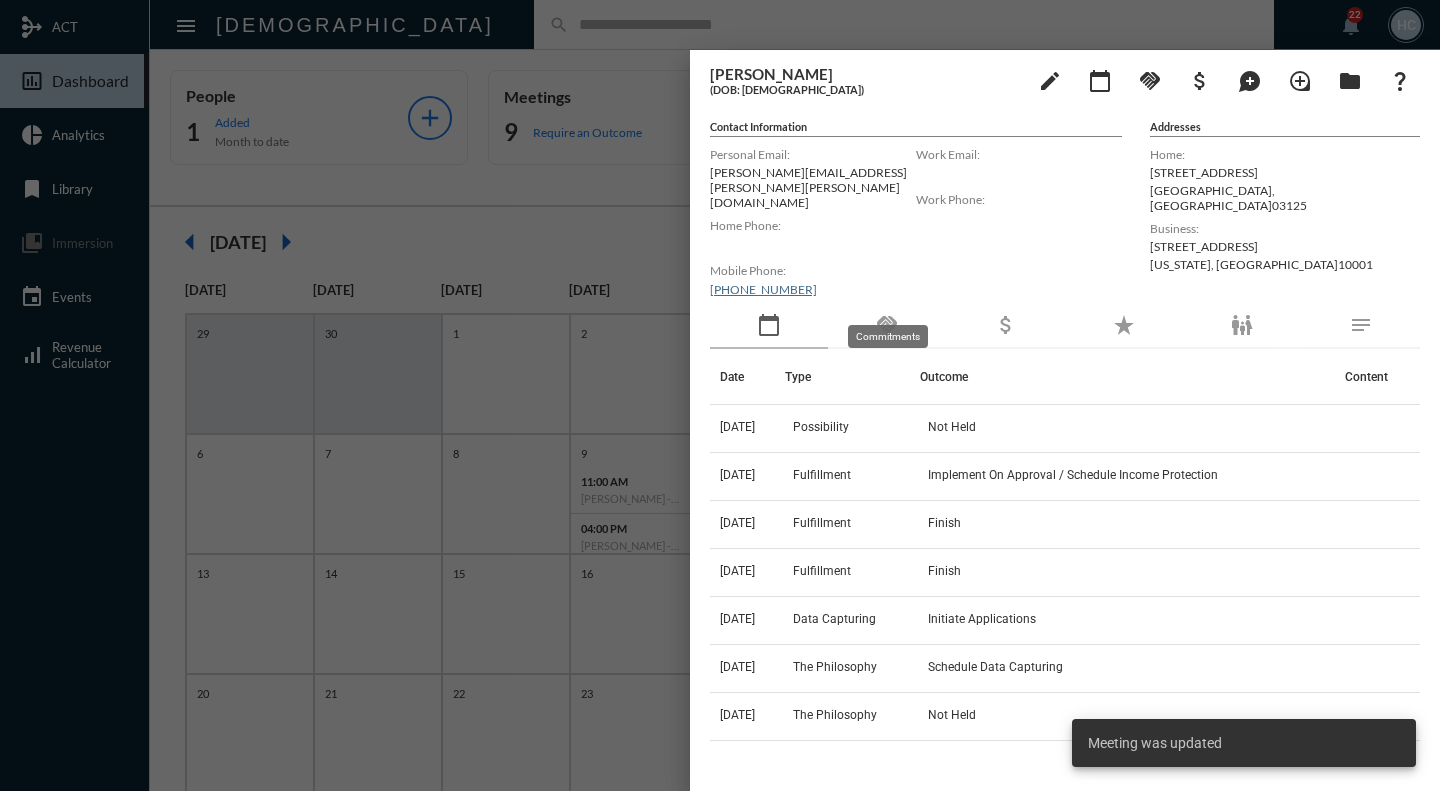 click on "handshake" 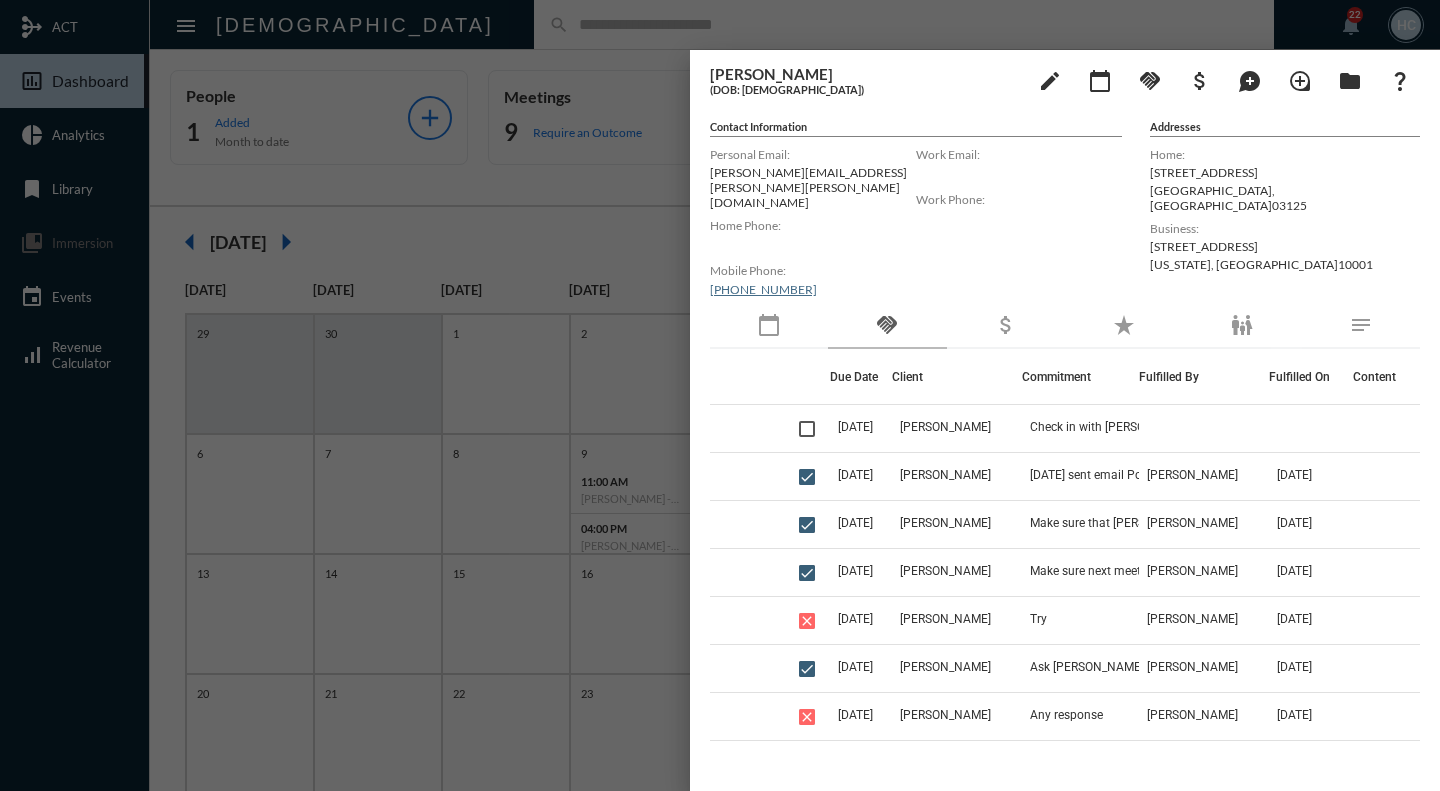 click at bounding box center [720, 395] 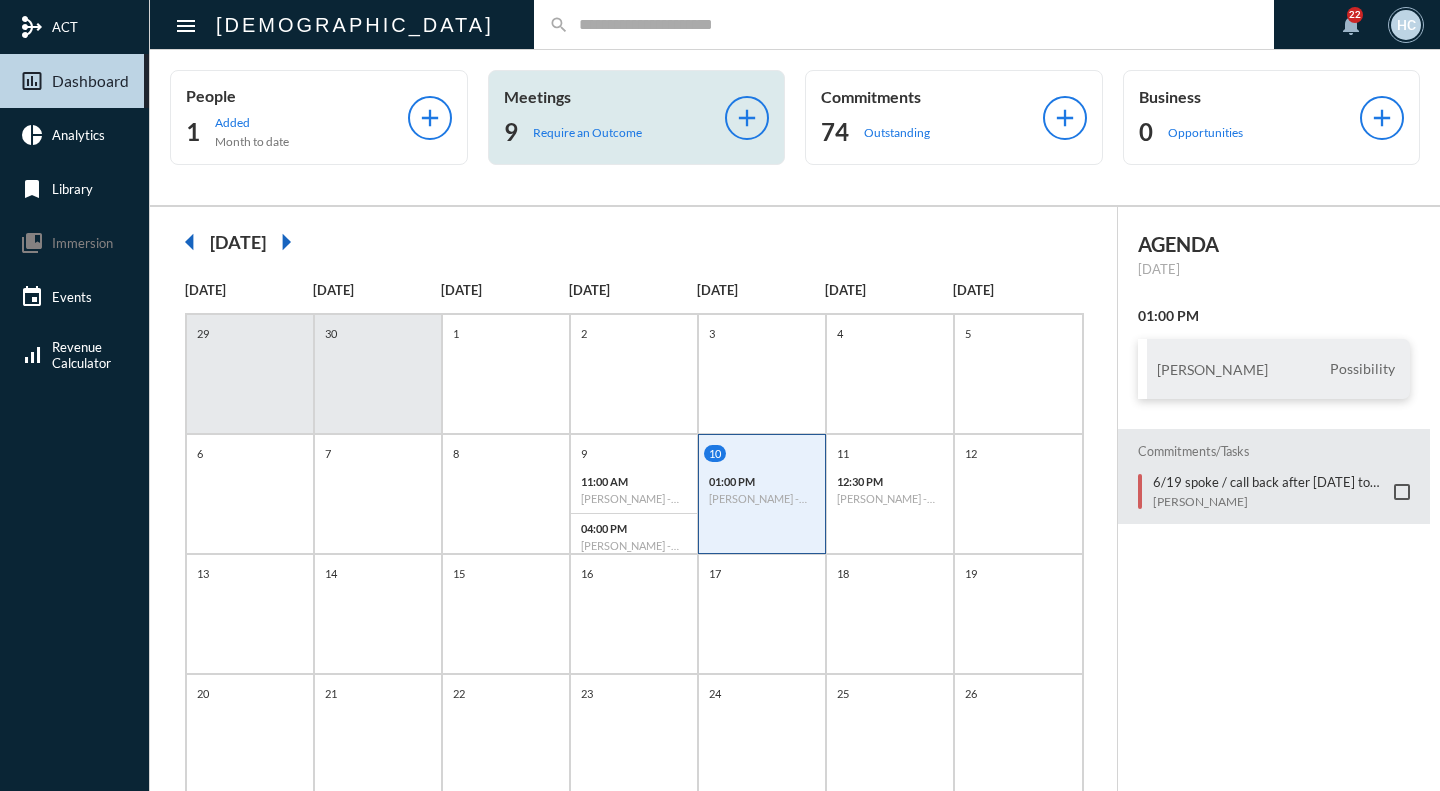 click on "Meetings 9 Require an Outcome" 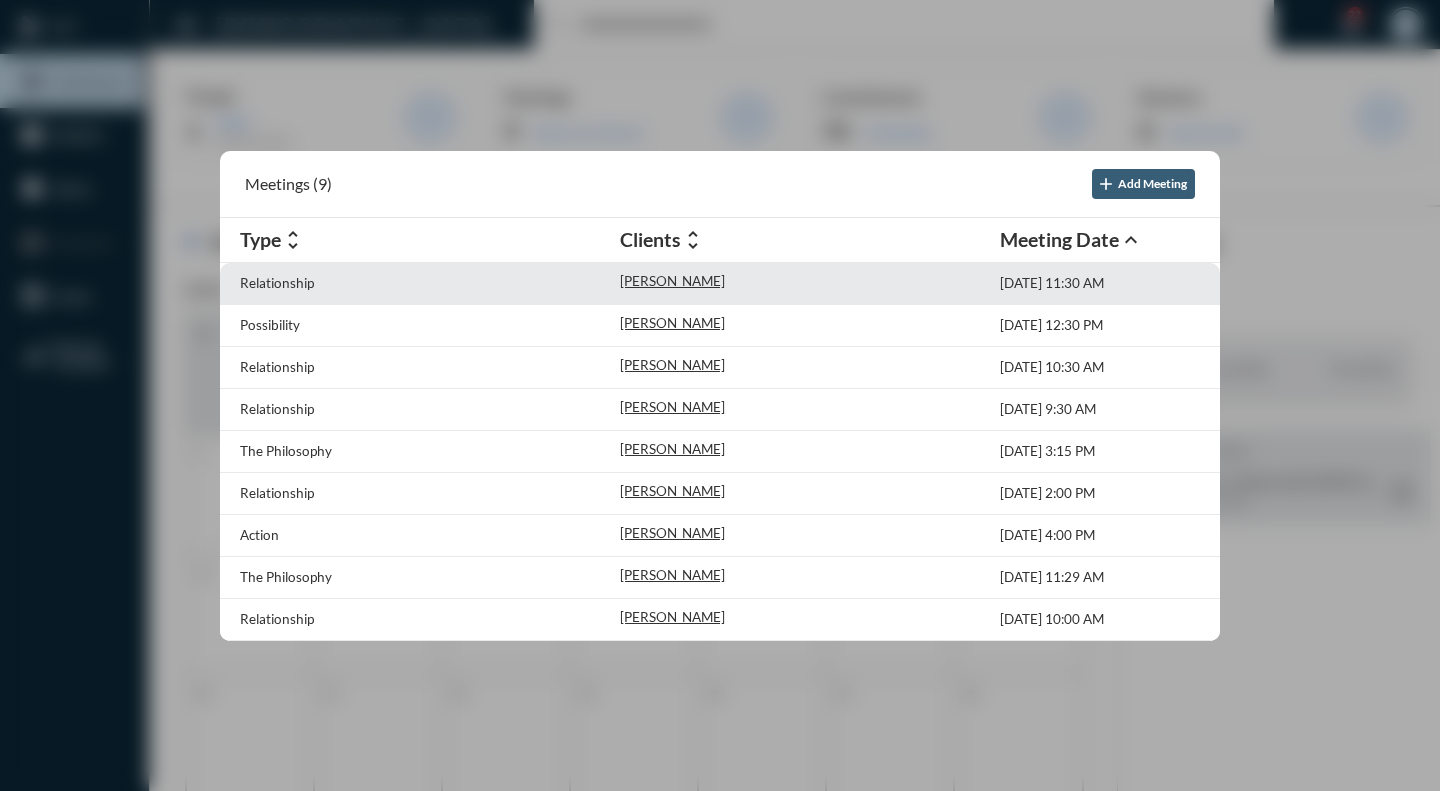 click on "Relationship" at bounding box center (430, 283) 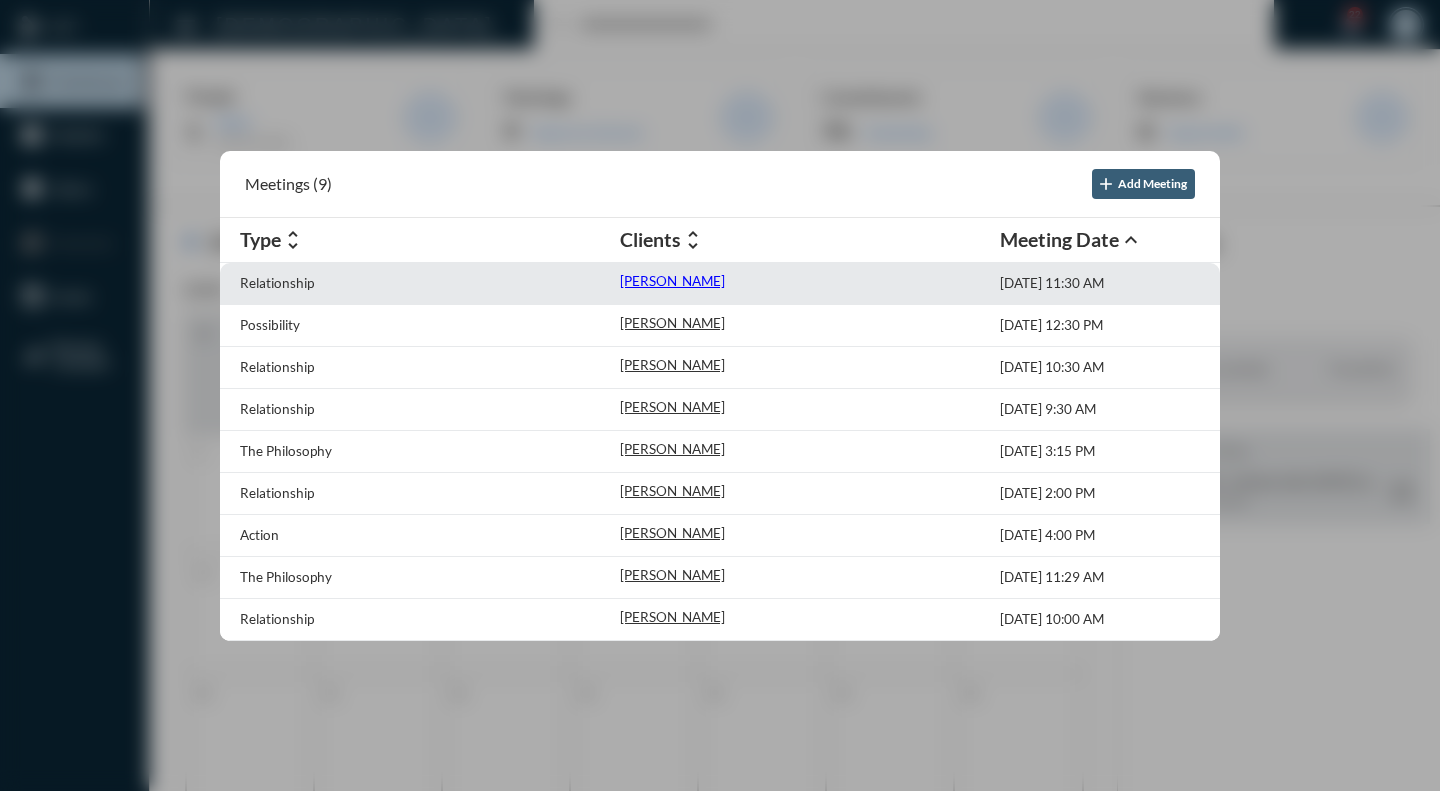 click on "Doron Abrahami" at bounding box center [672, 281] 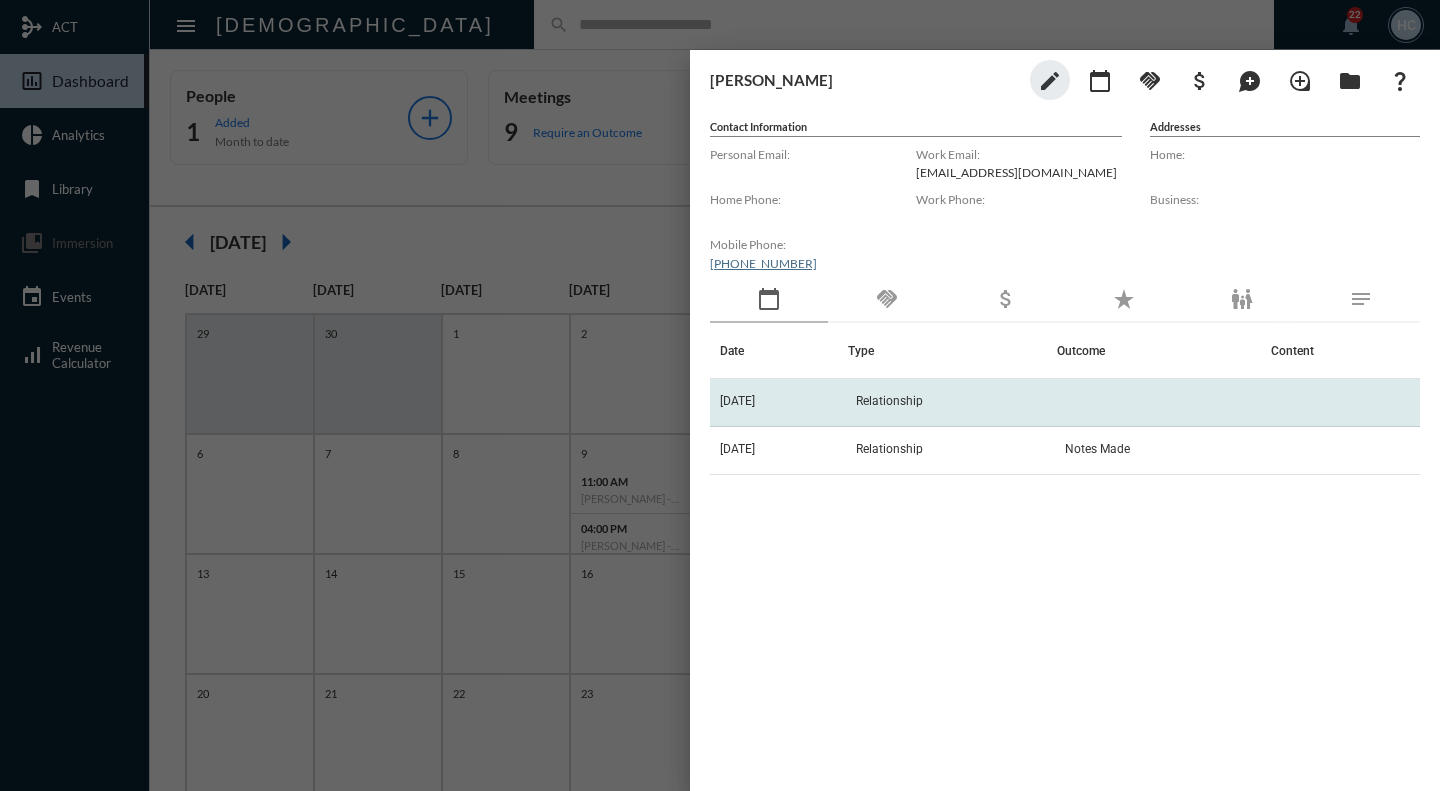 click 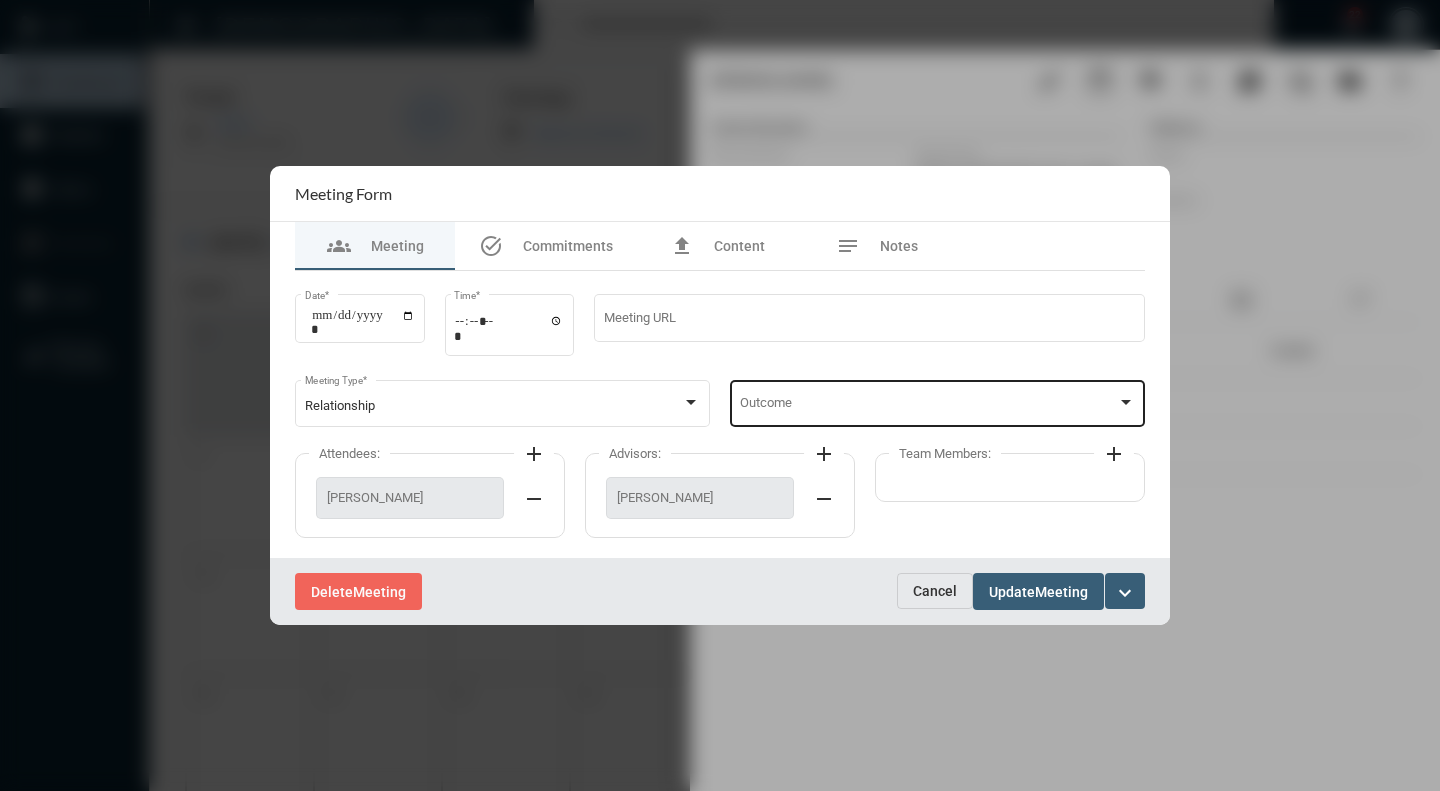 click at bounding box center [1126, 403] 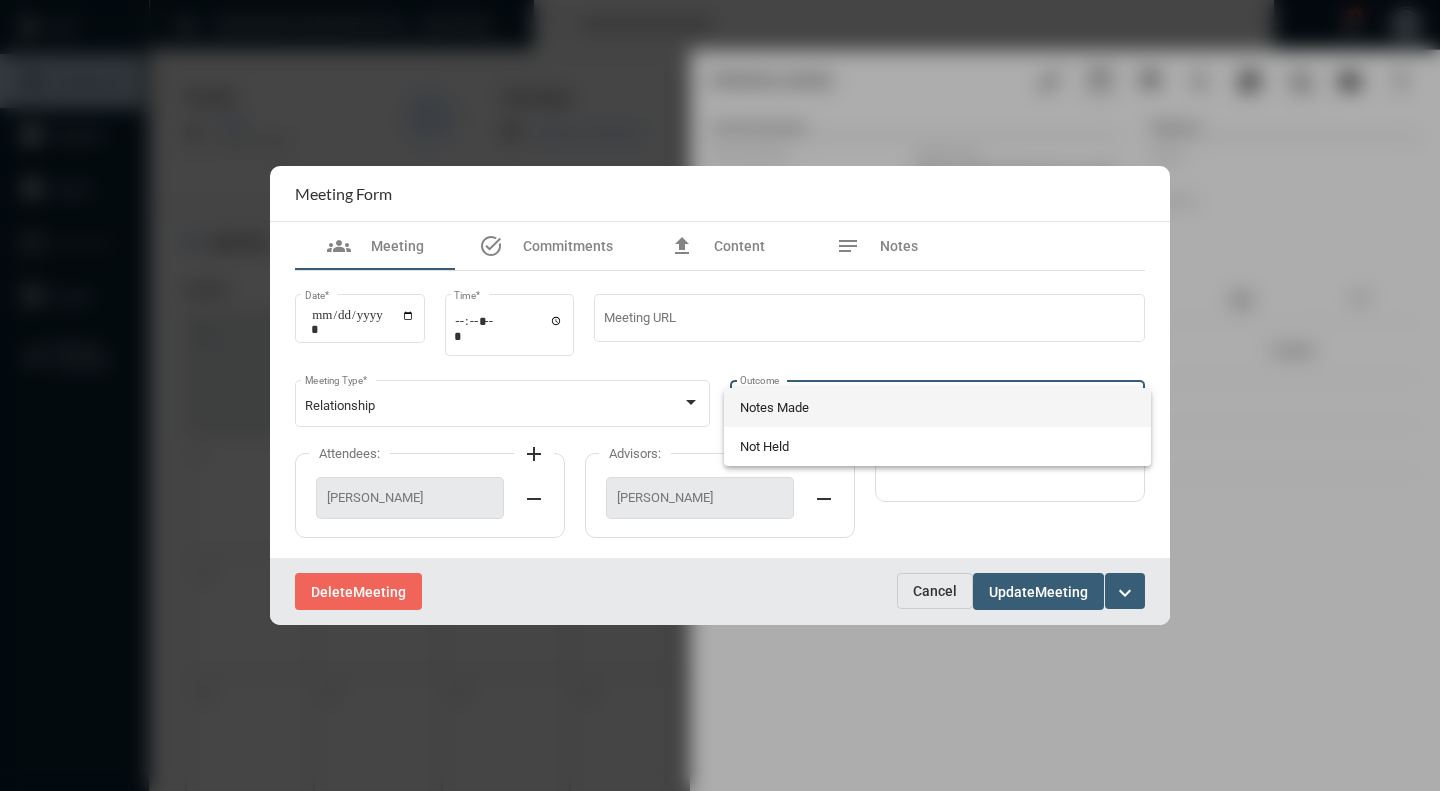 click on "Notes Made" at bounding box center [938, 407] 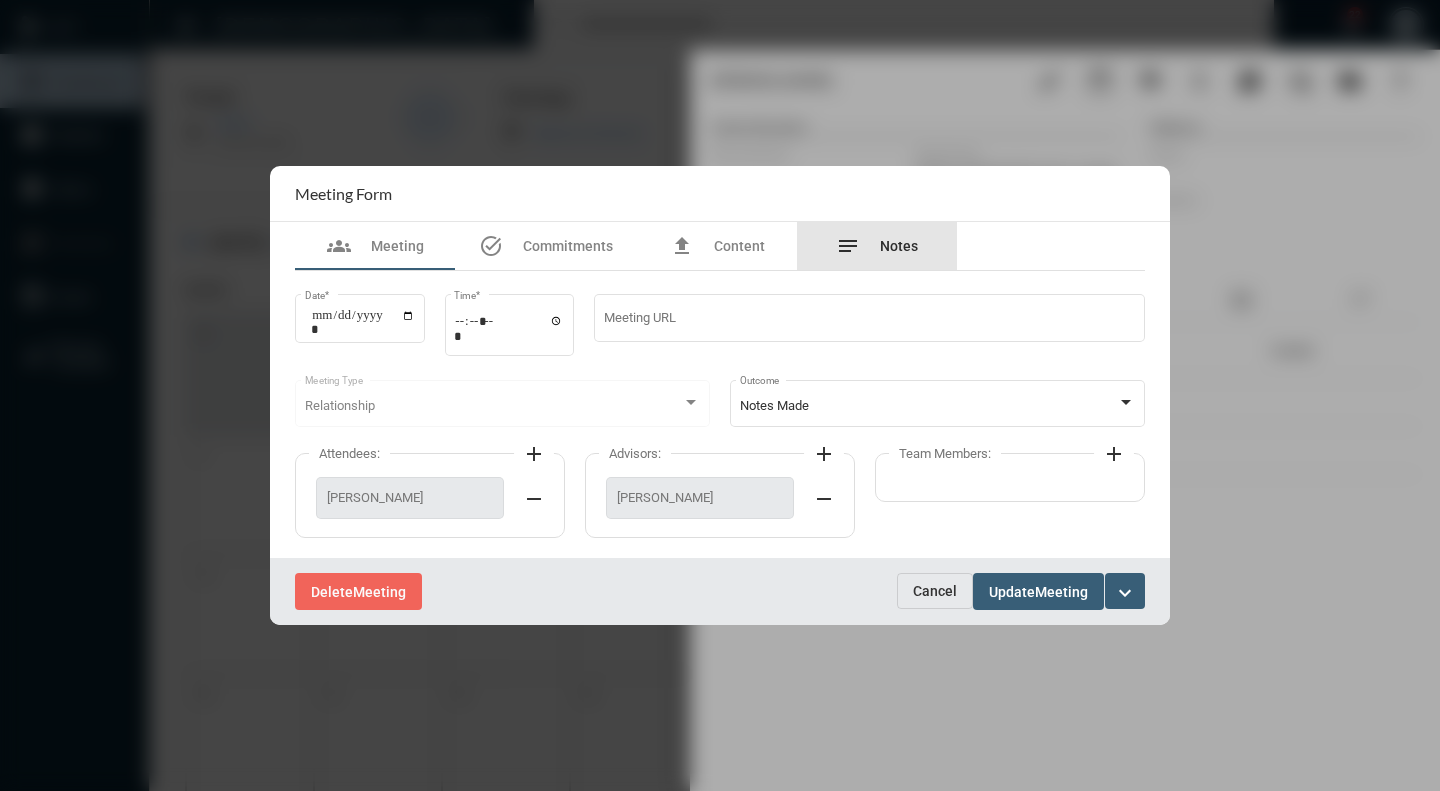 click on "Notes" at bounding box center [899, 246] 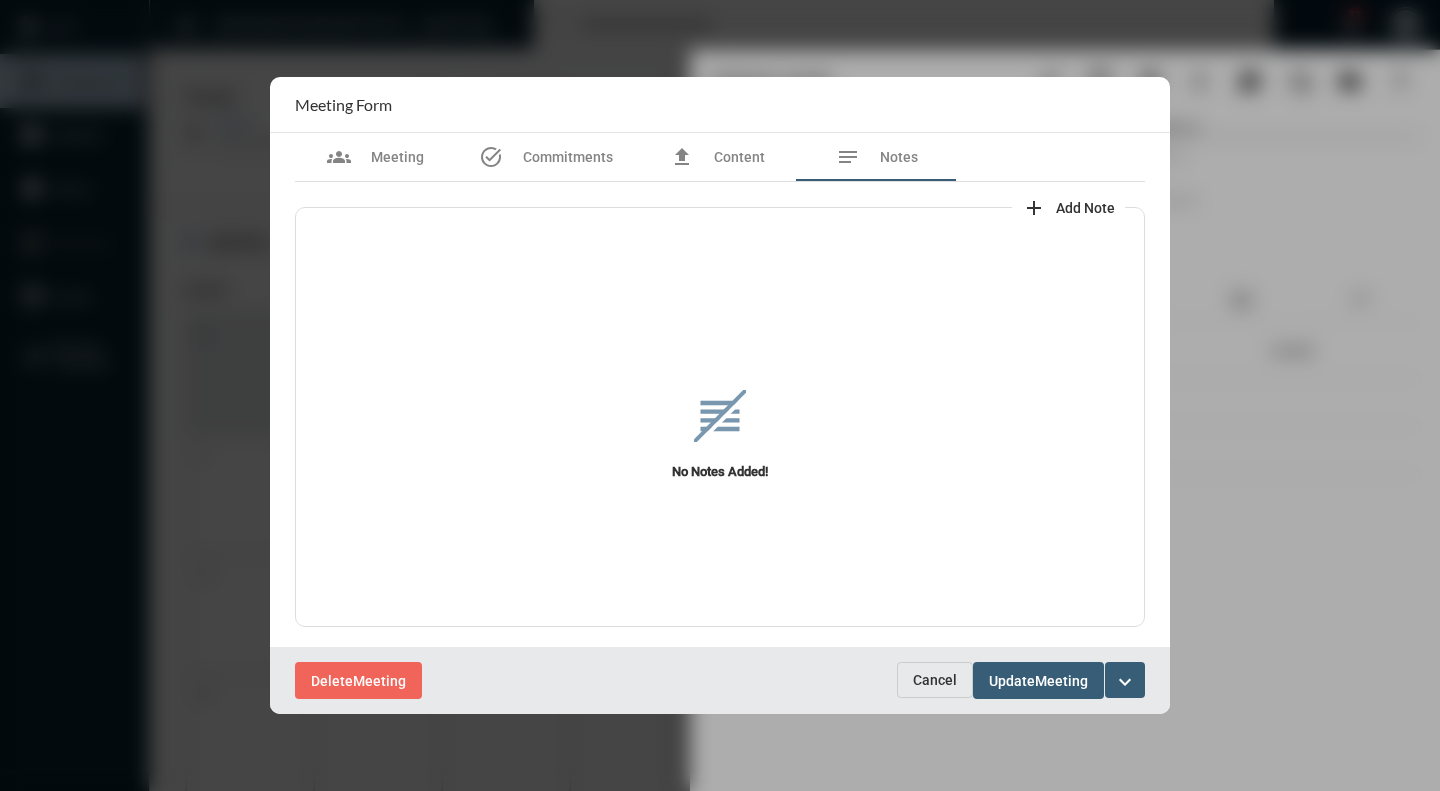 click on "Add Note" at bounding box center [1085, 208] 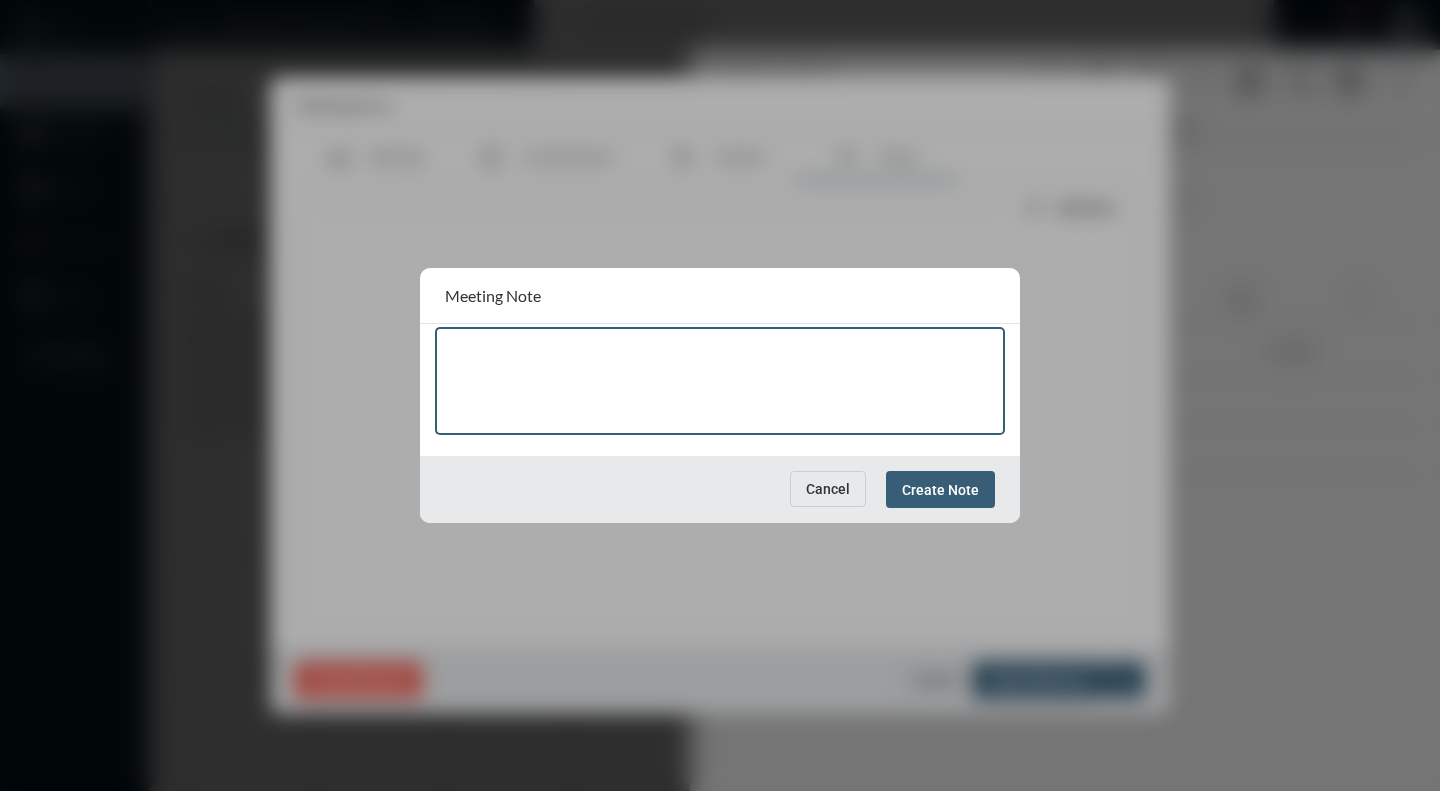 click at bounding box center (720, 384) 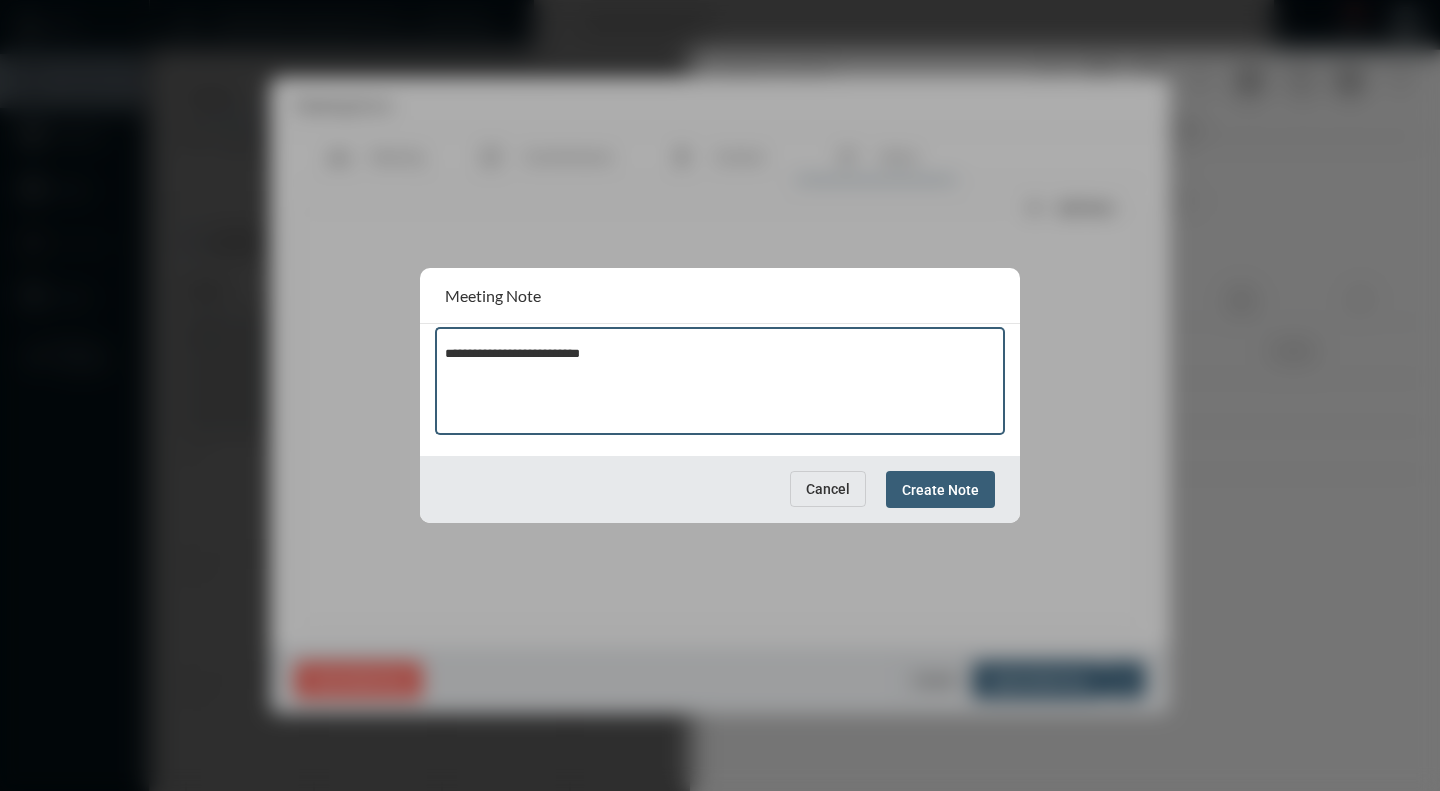 type on "**********" 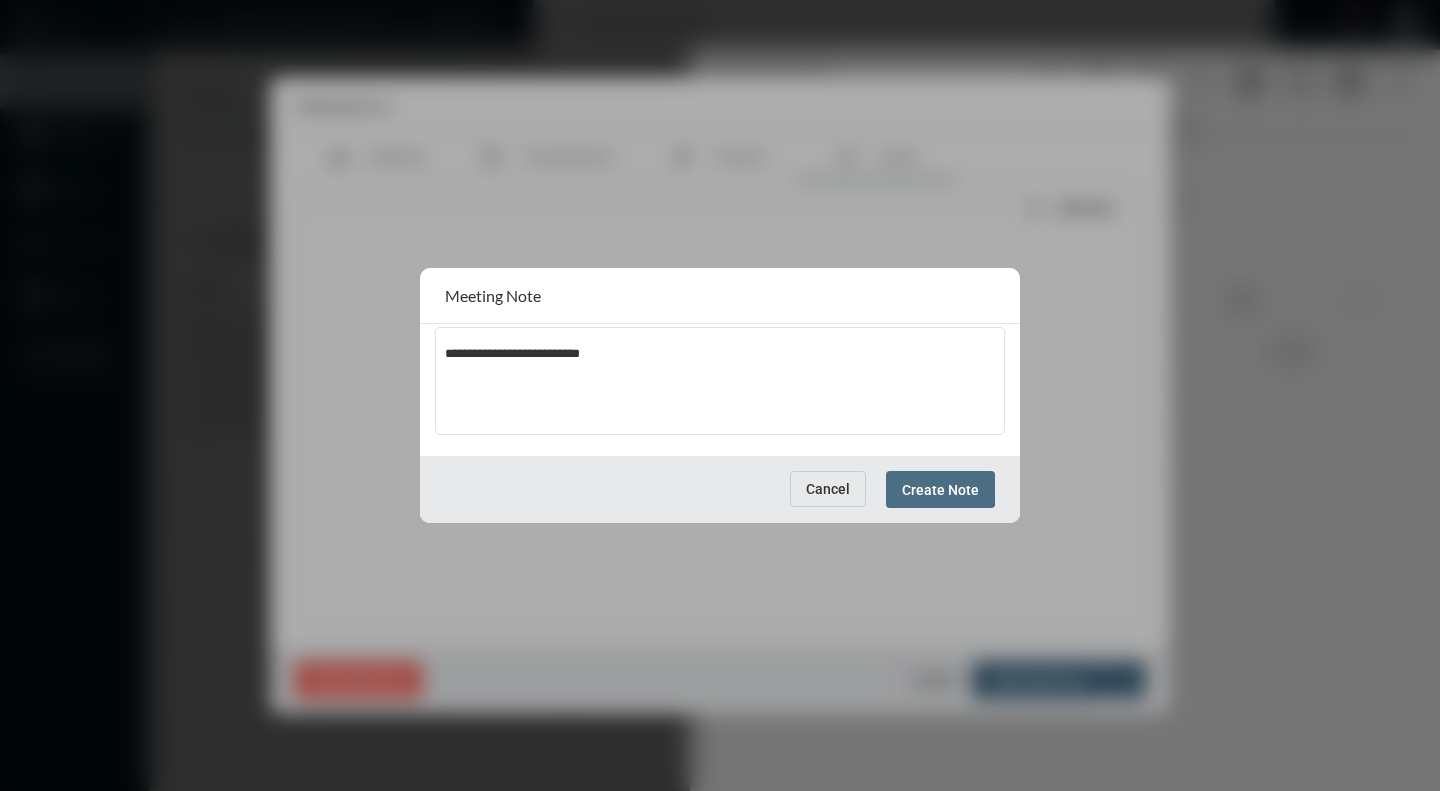 click on "Create Note" at bounding box center (940, 489) 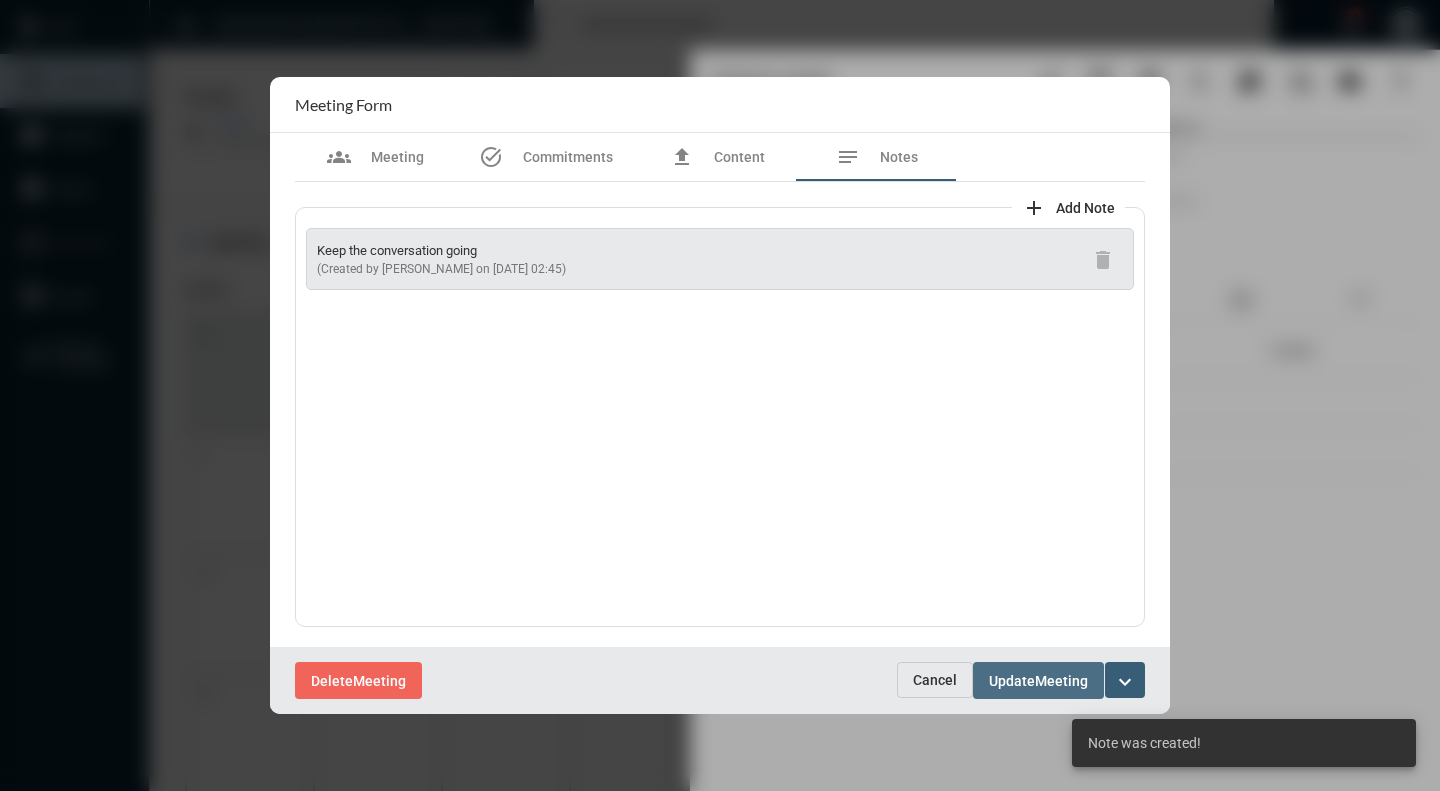 click on "Update" at bounding box center (1012, 681) 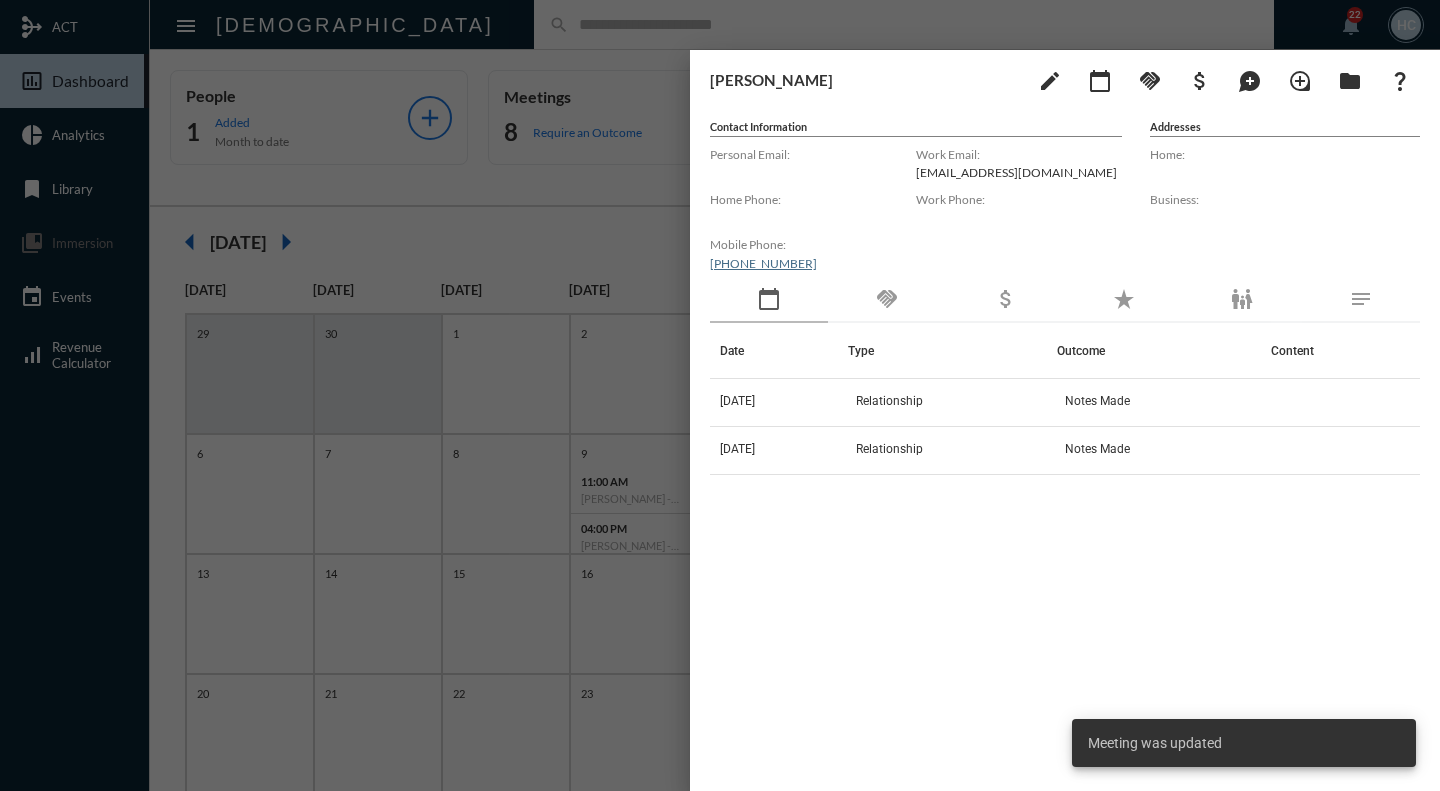 click at bounding box center (720, 395) 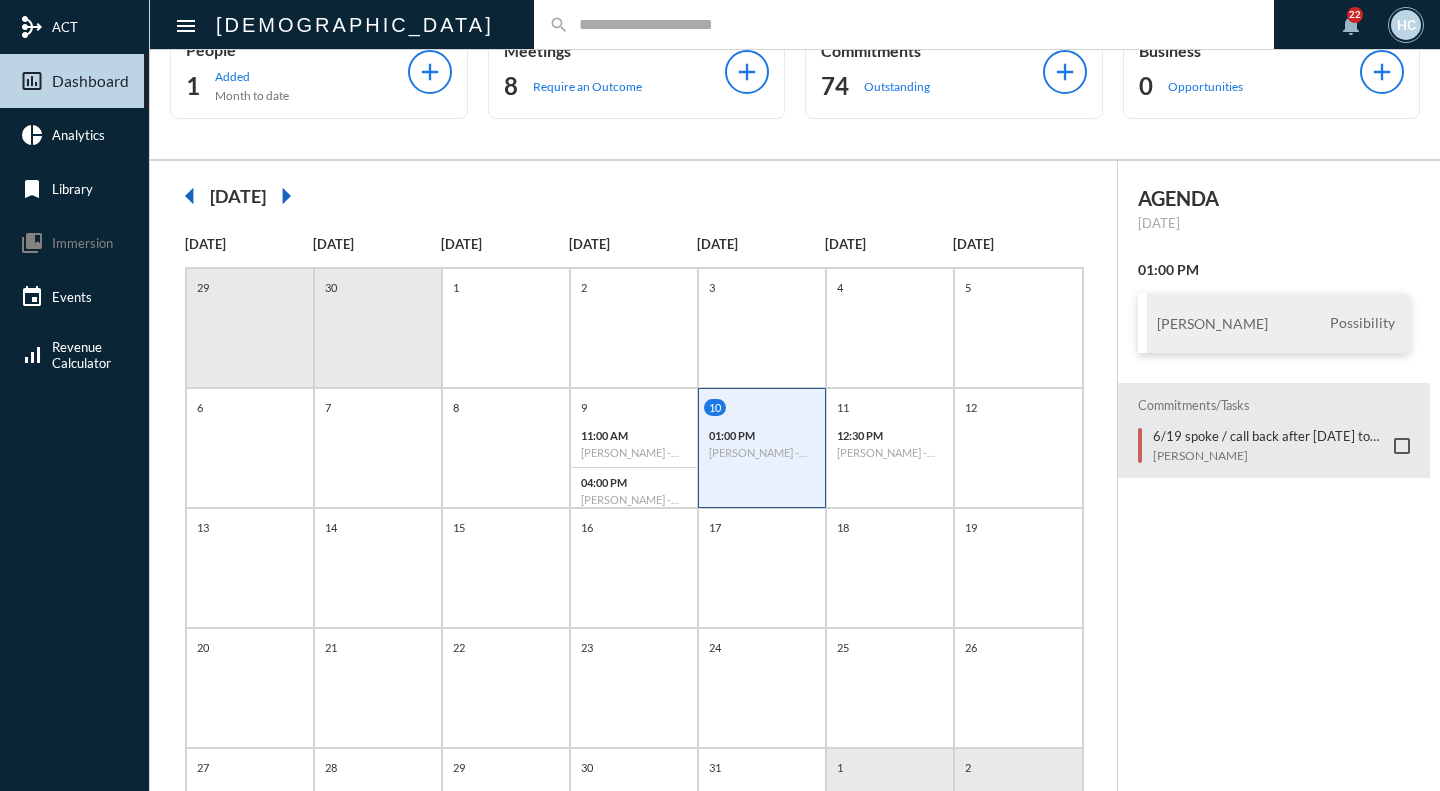 scroll, scrollTop: 0, scrollLeft: 0, axis: both 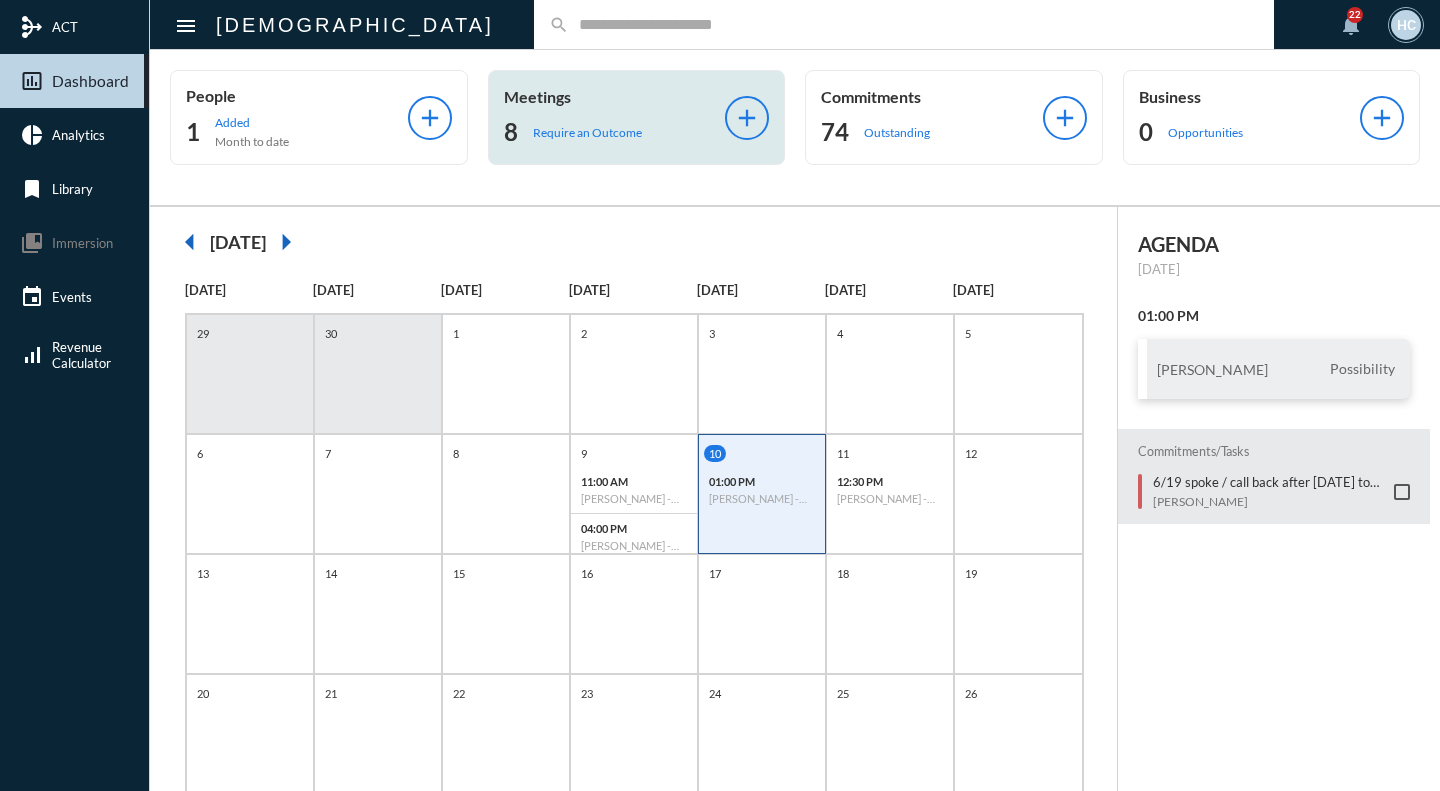 click on "Meetings 8 Require an Outcome" 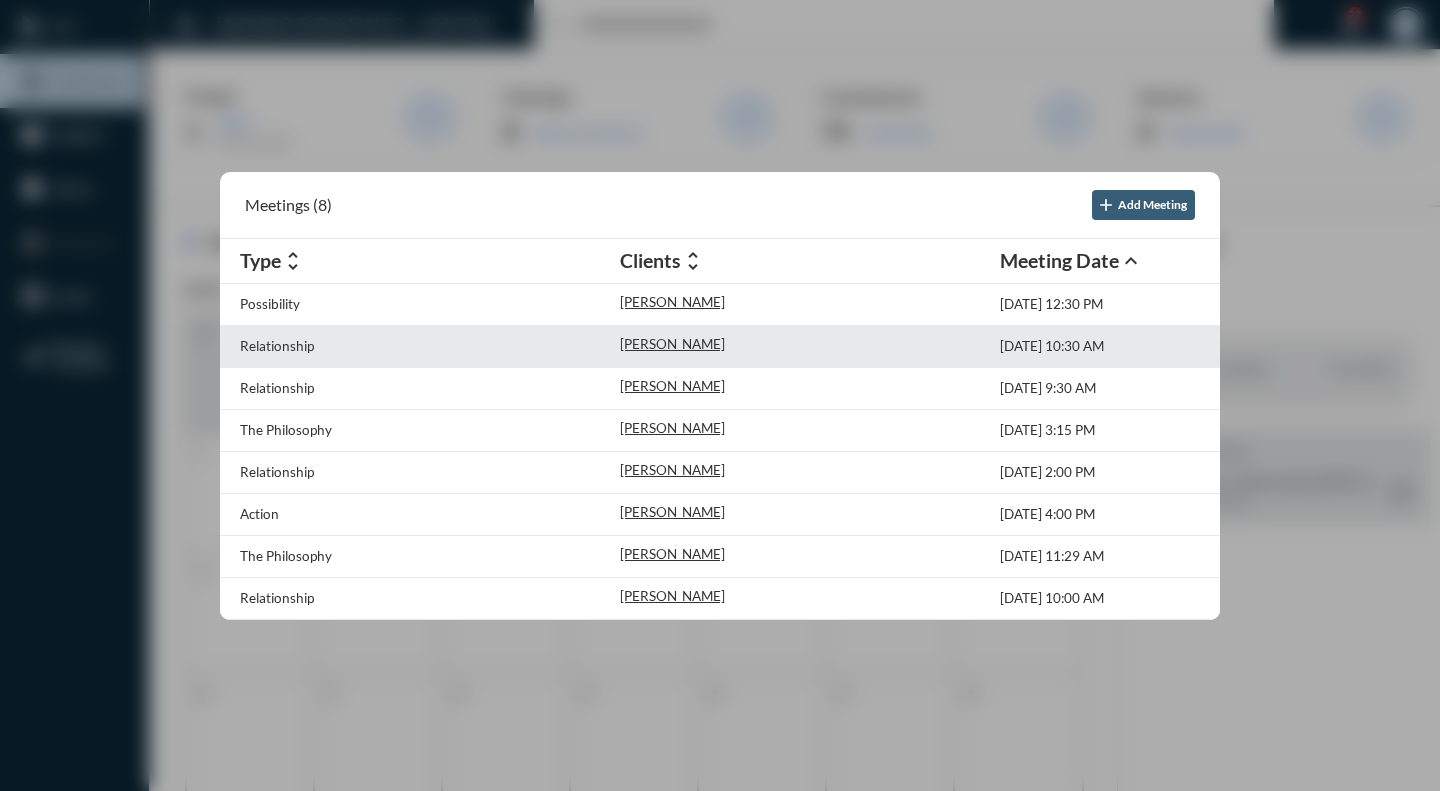 click on "Relationship" at bounding box center (430, 346) 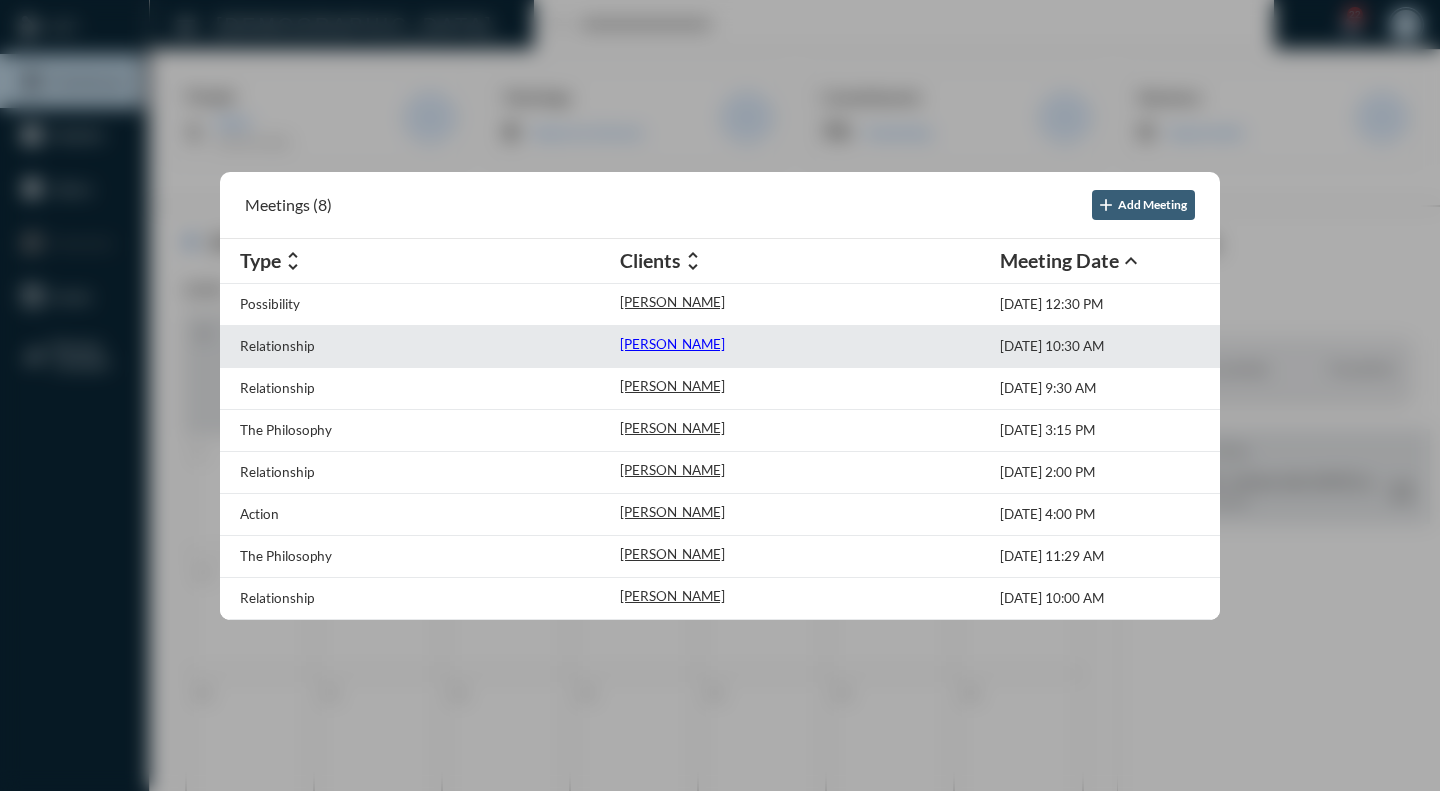 click on "Sam Curcio" at bounding box center (672, 344) 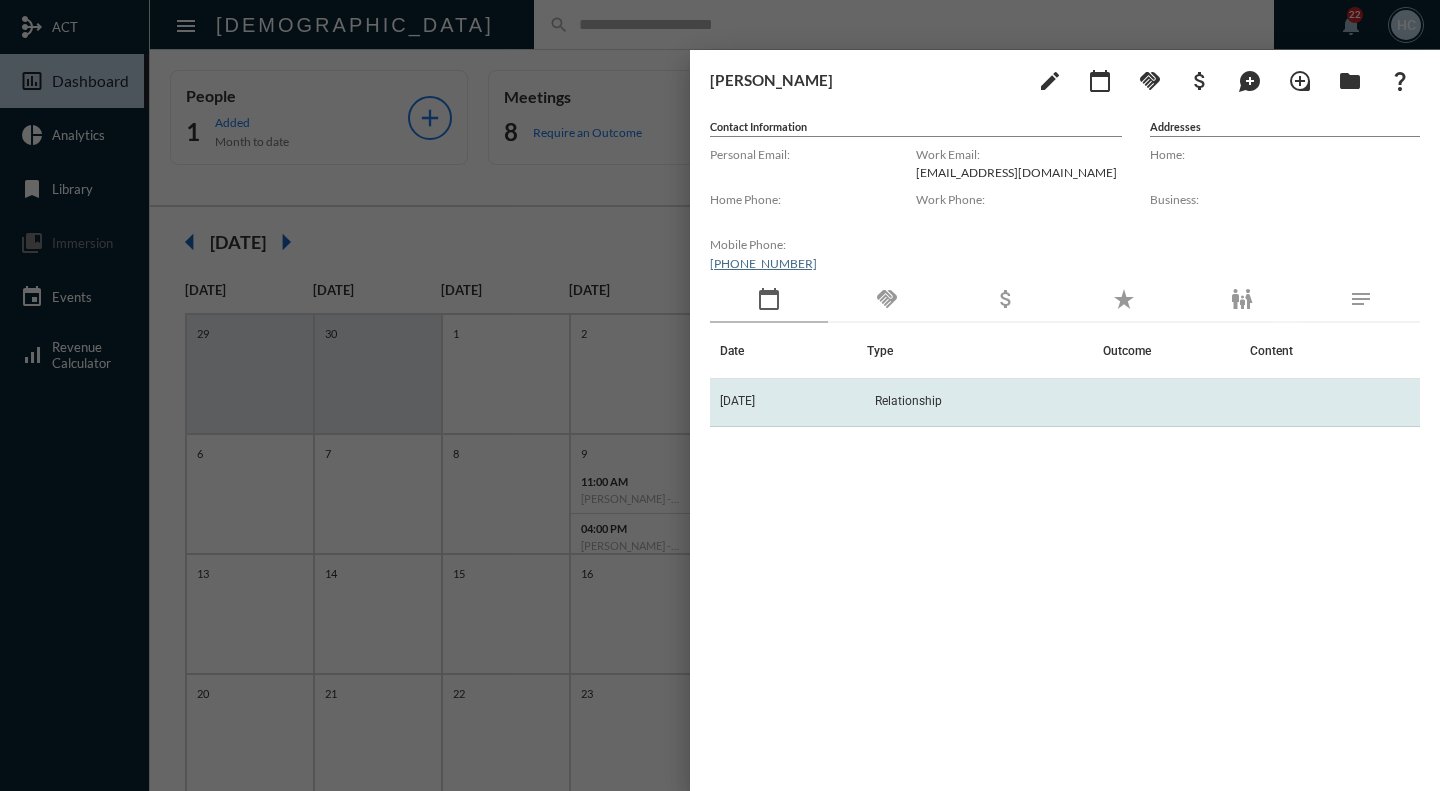 click on "6/18/25" 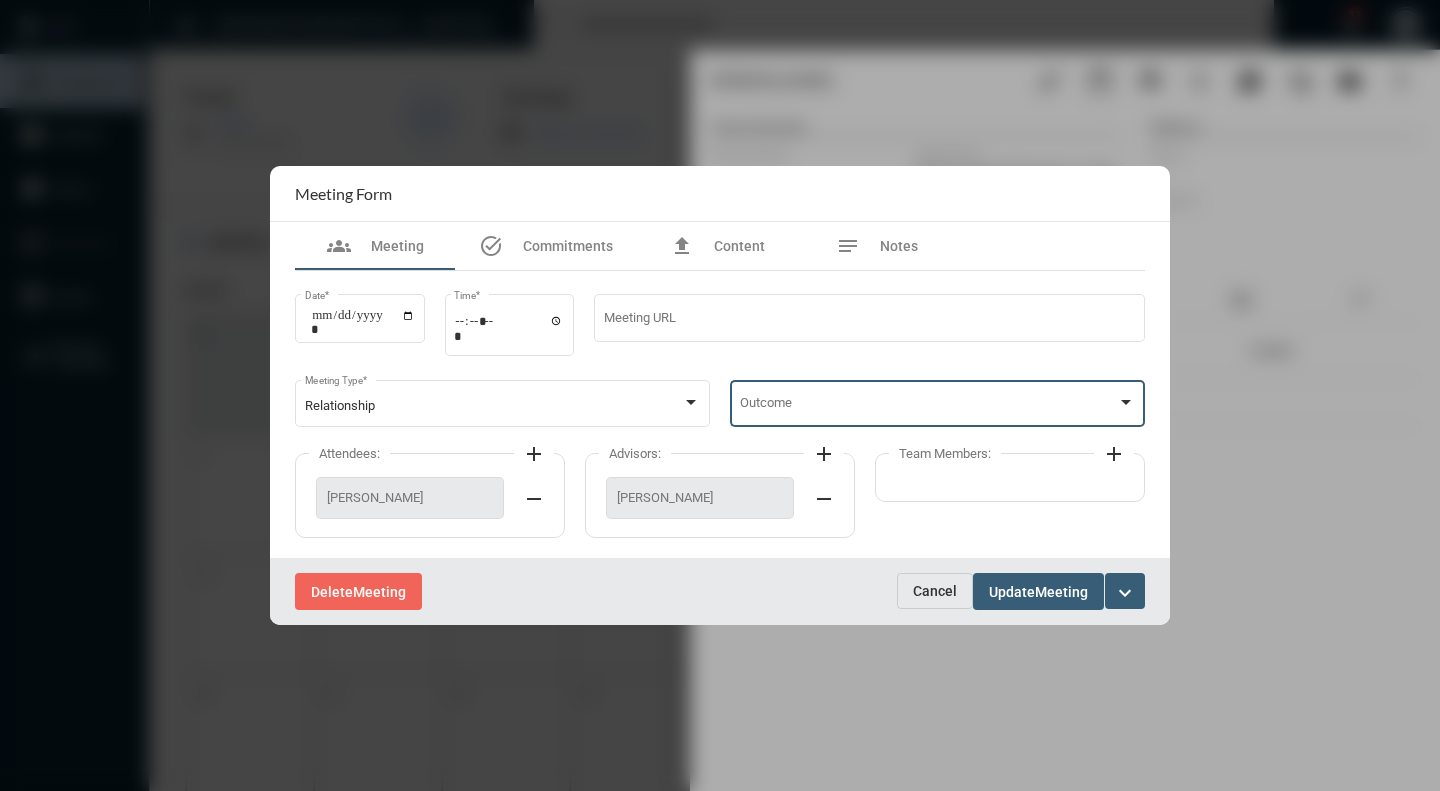 click at bounding box center (1126, 402) 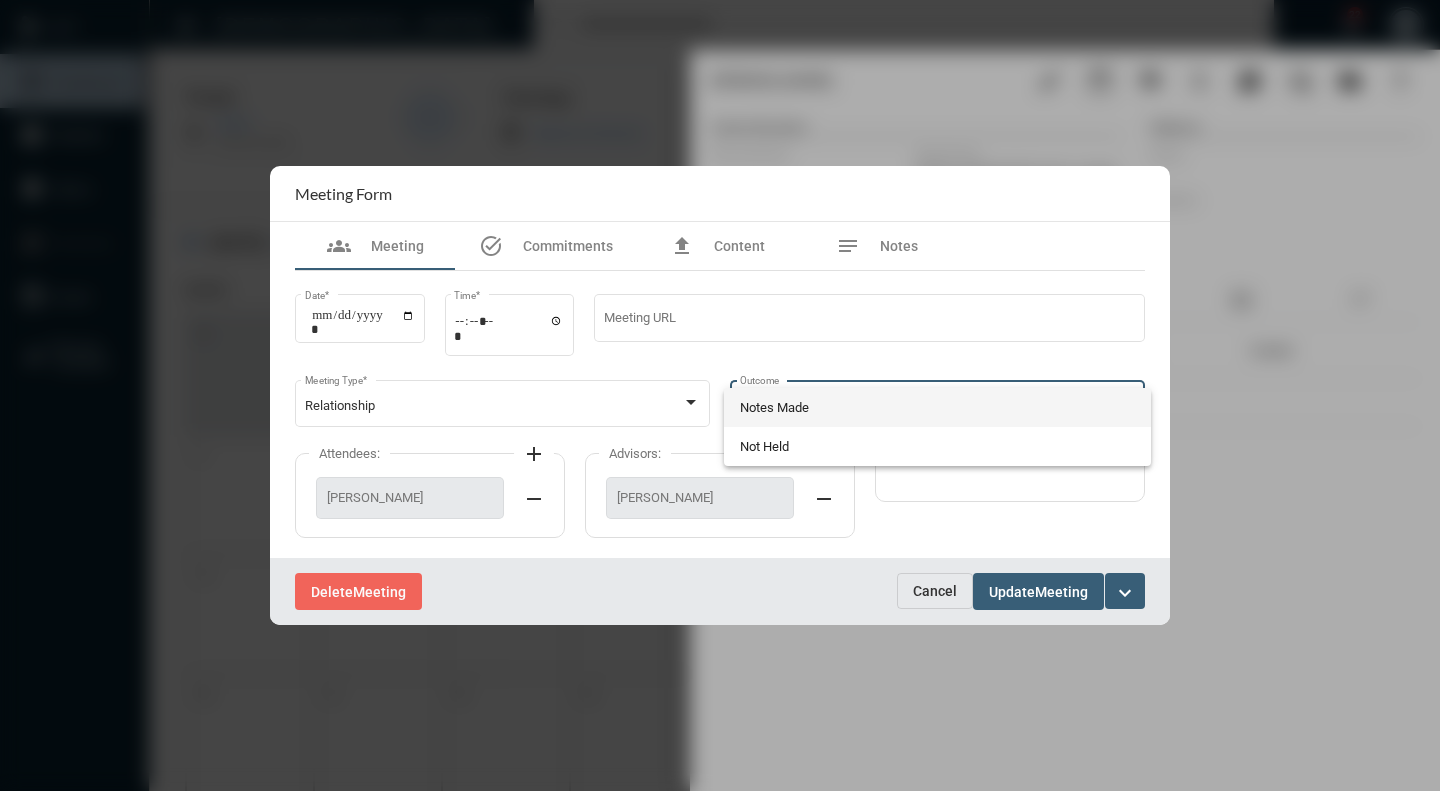 click on "Notes Made" at bounding box center [938, 407] 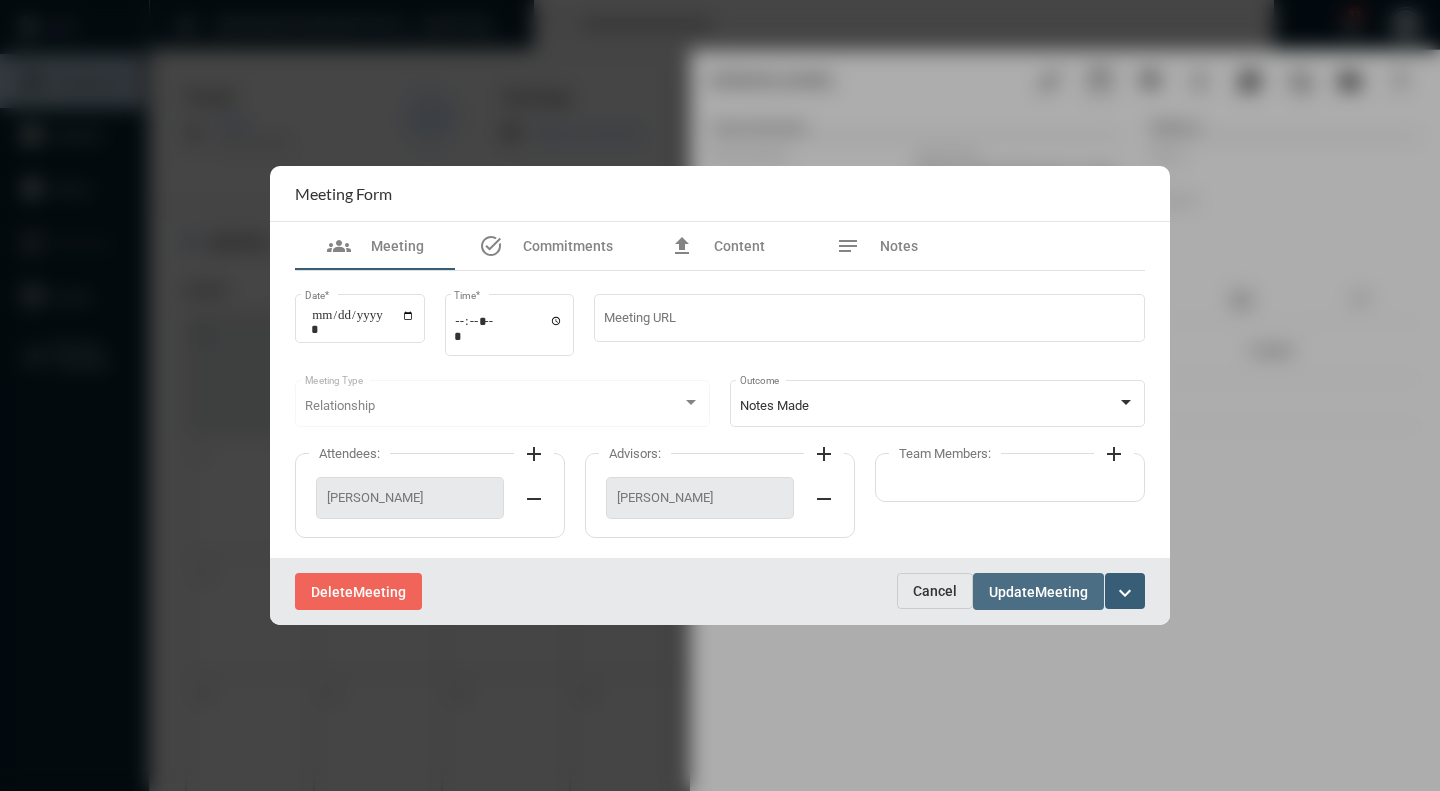 click on "Meeting" at bounding box center (1061, 592) 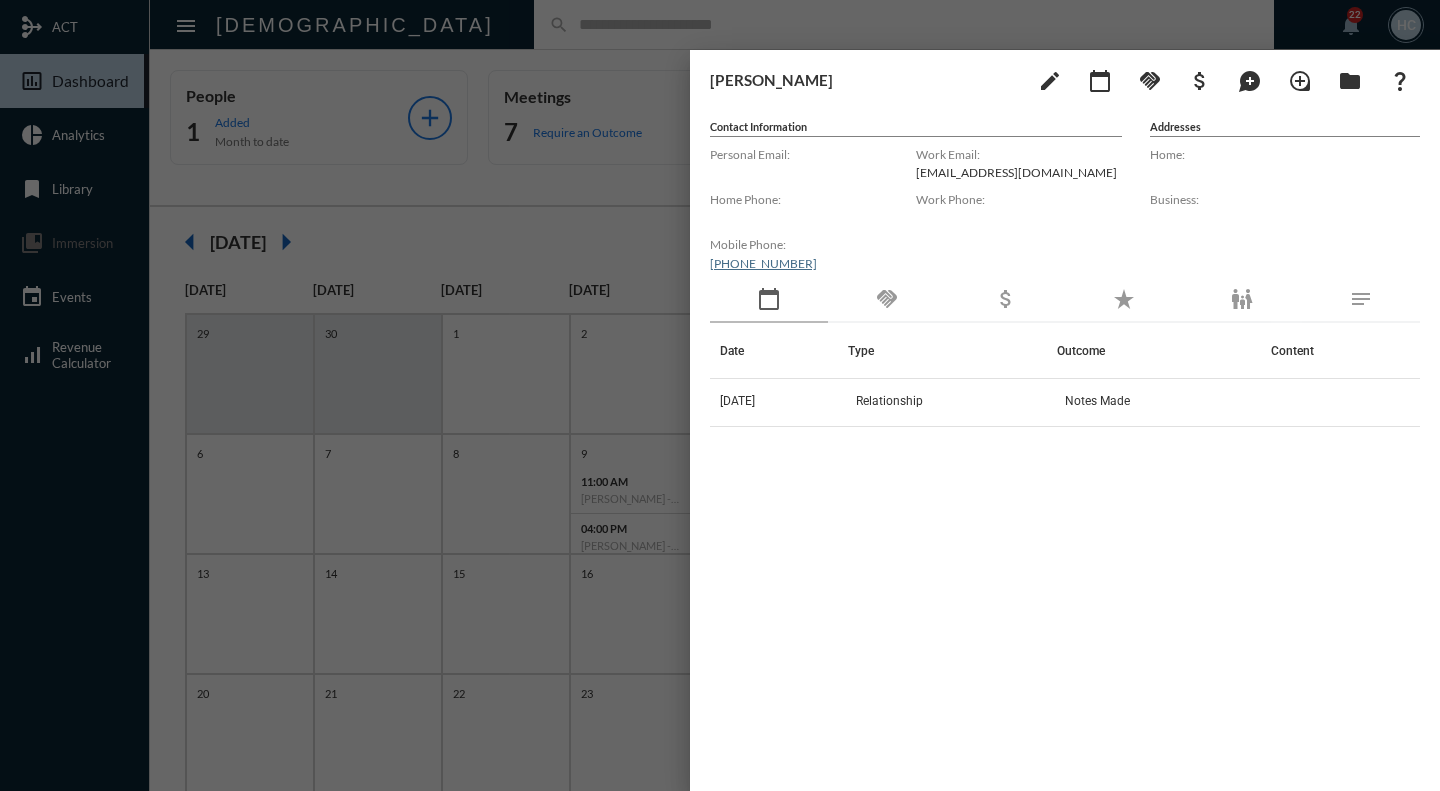 drag, startPoint x: 911, startPoint y: 104, endPoint x: 836, endPoint y: 118, distance: 76.29548 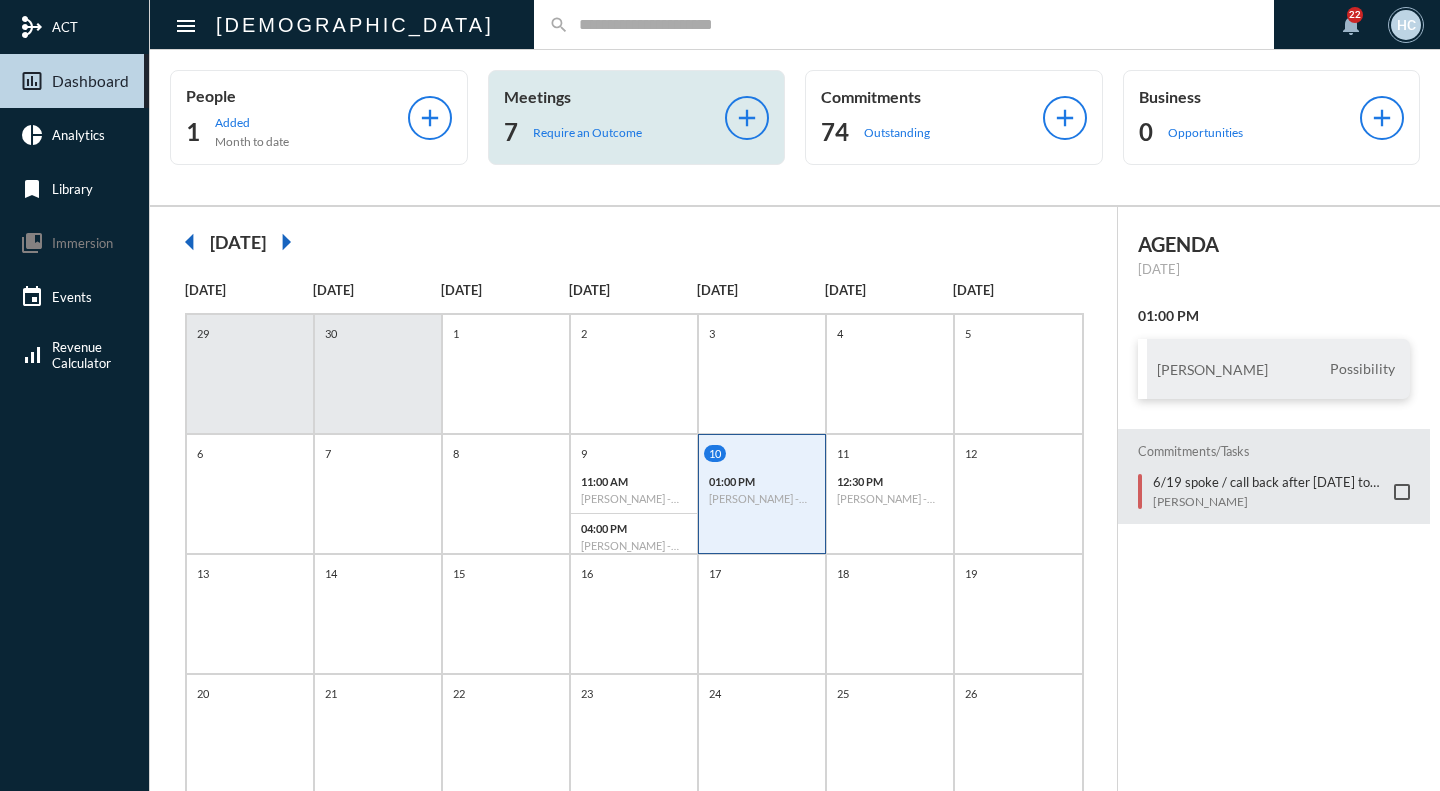 click on "Meetings" 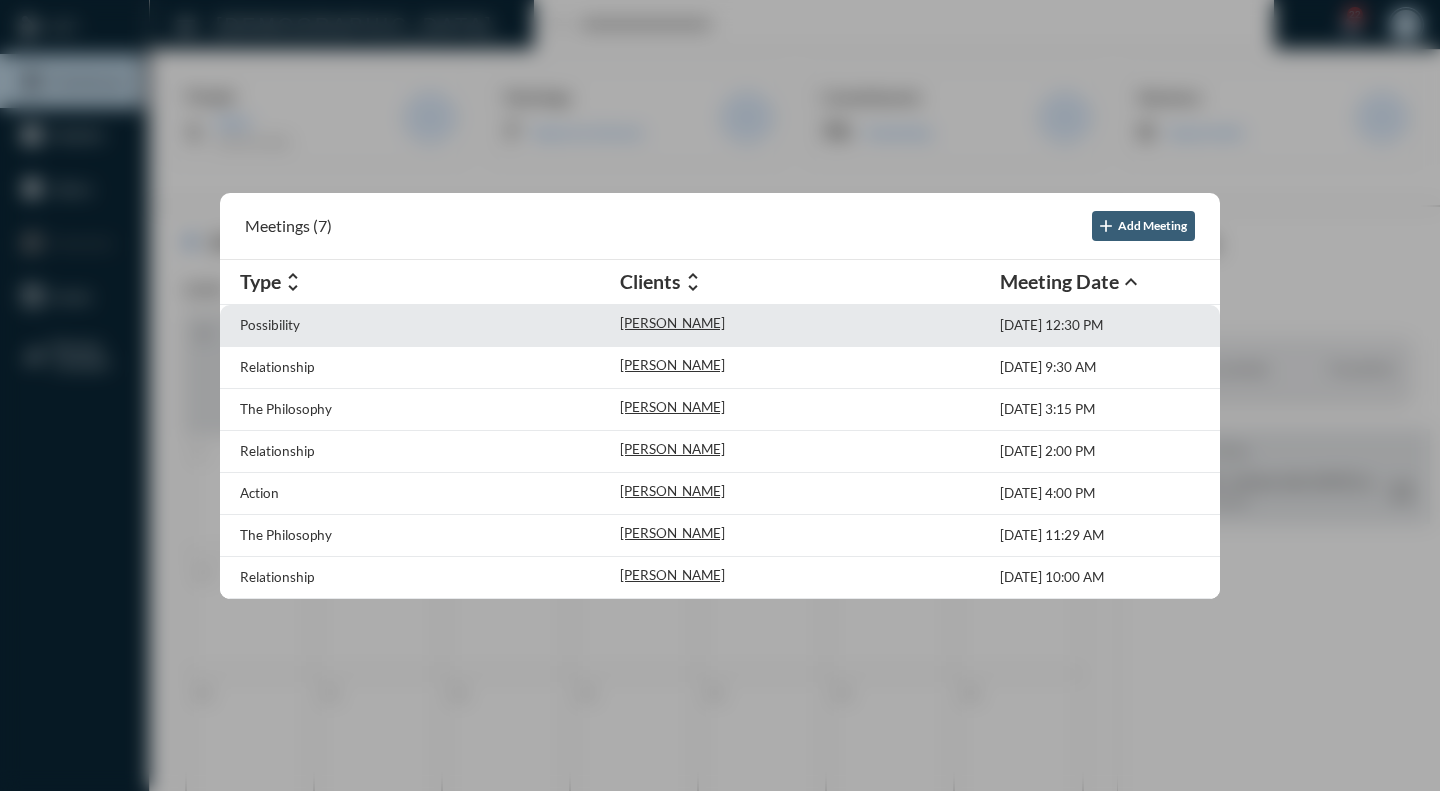 click on "Possibility" at bounding box center (430, 325) 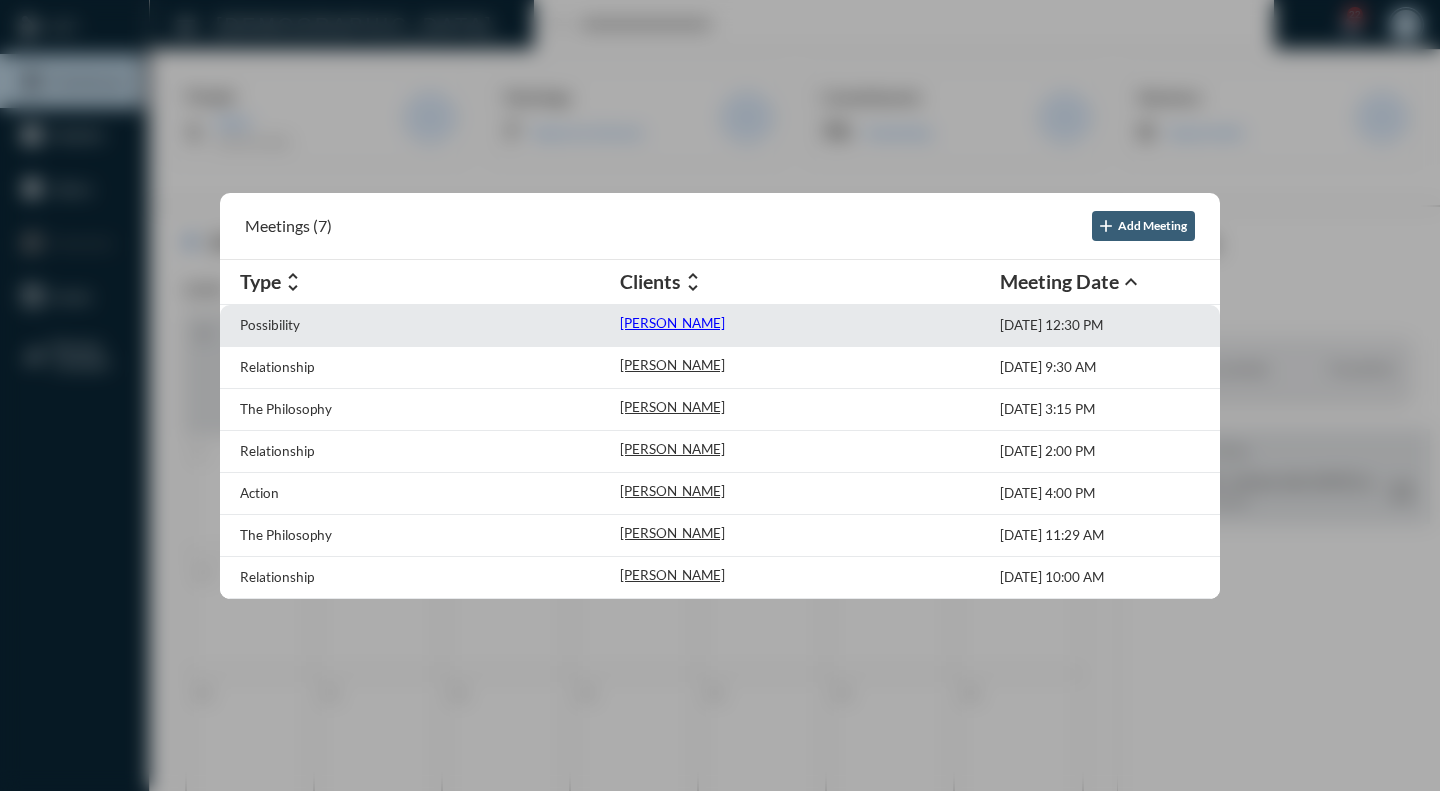 click on "Eliad Benari" at bounding box center [672, 323] 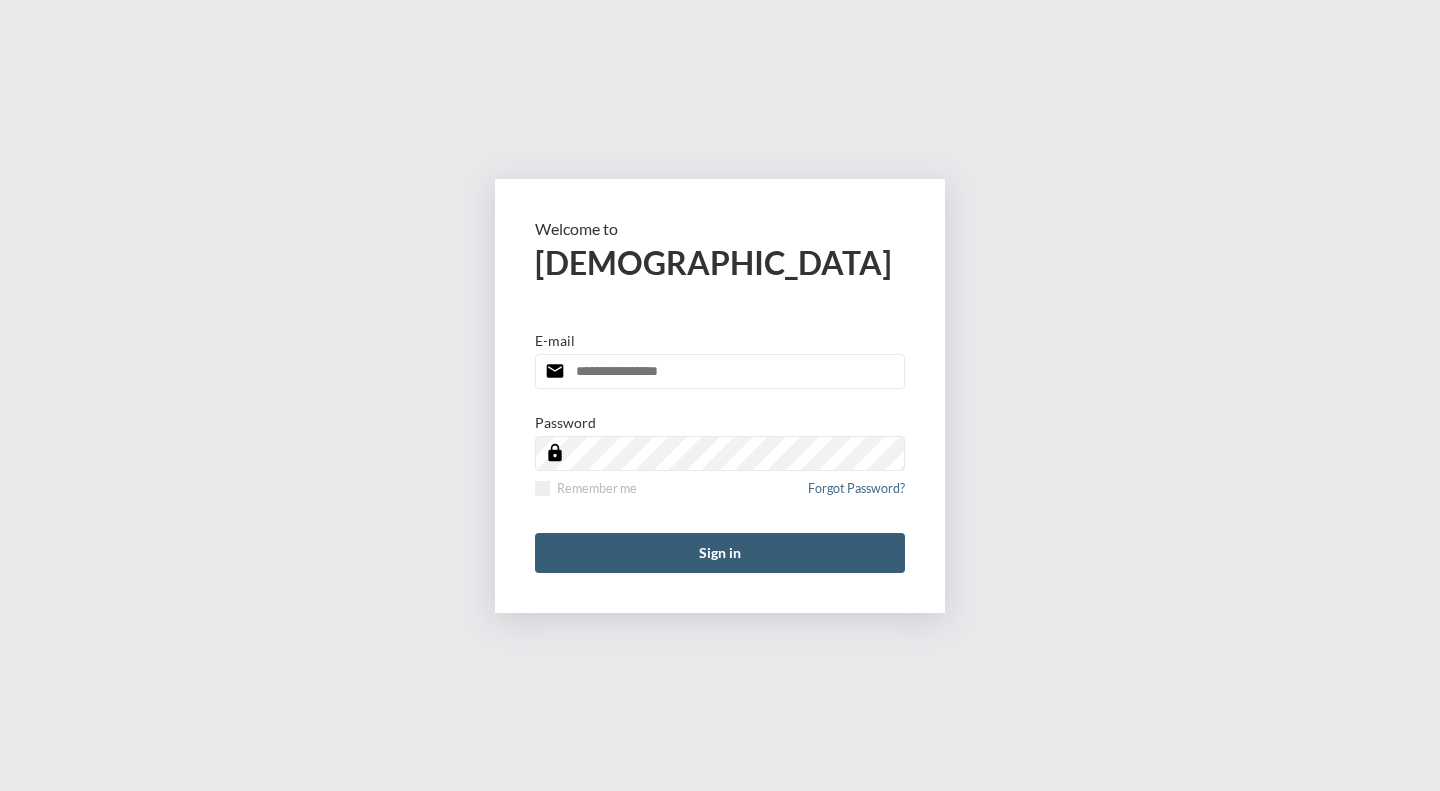 scroll, scrollTop: 0, scrollLeft: 0, axis: both 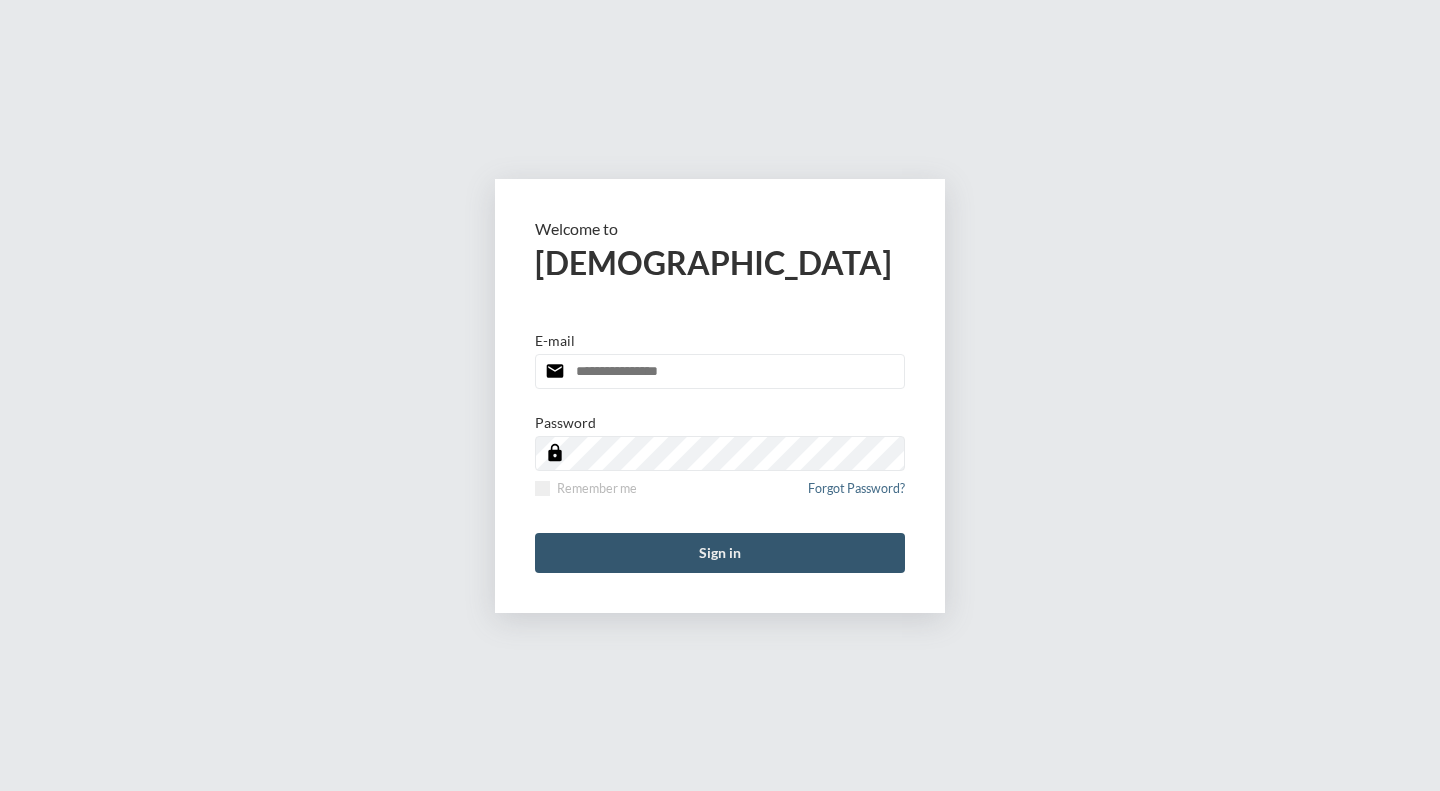 type on "**********" 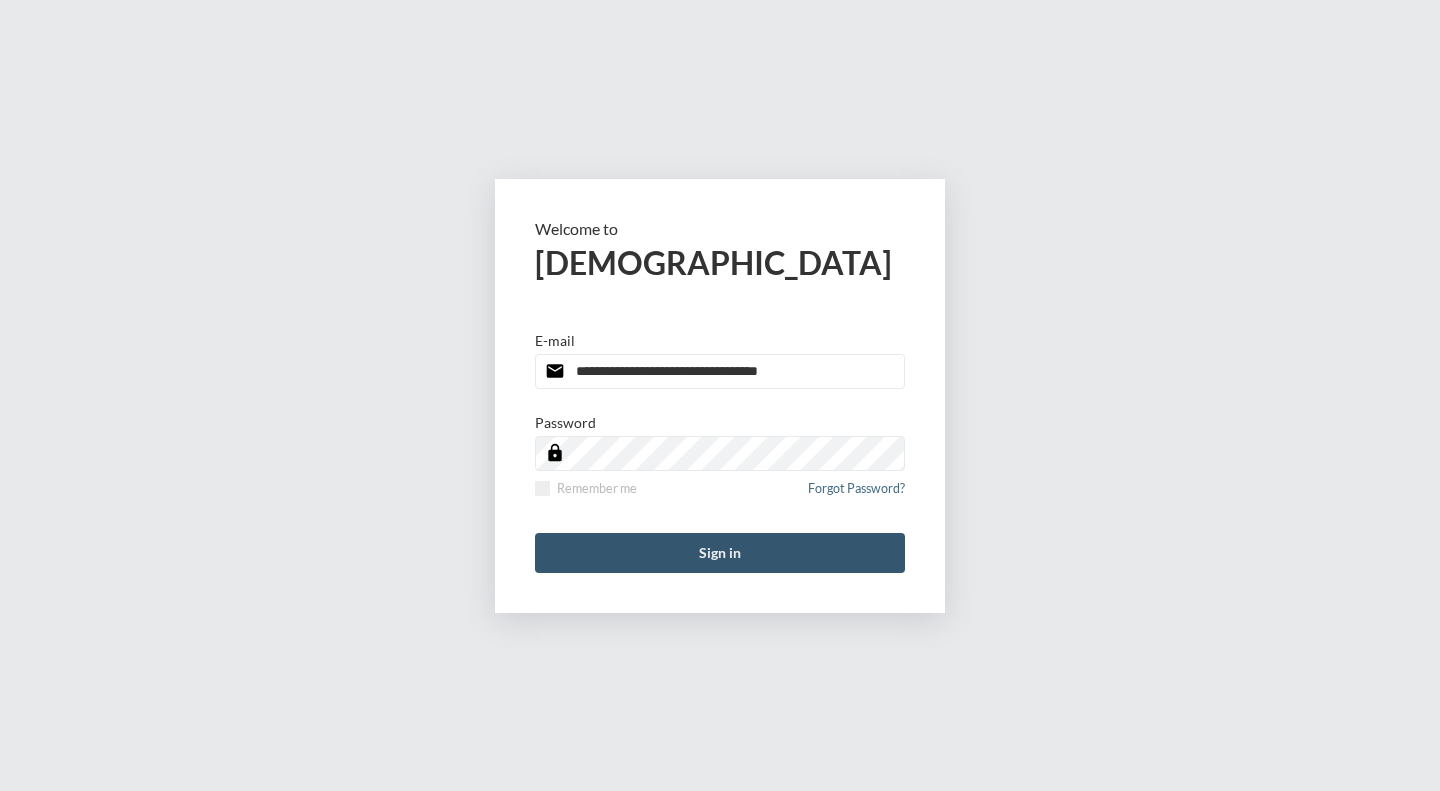 click on "Sign in" at bounding box center (720, 553) 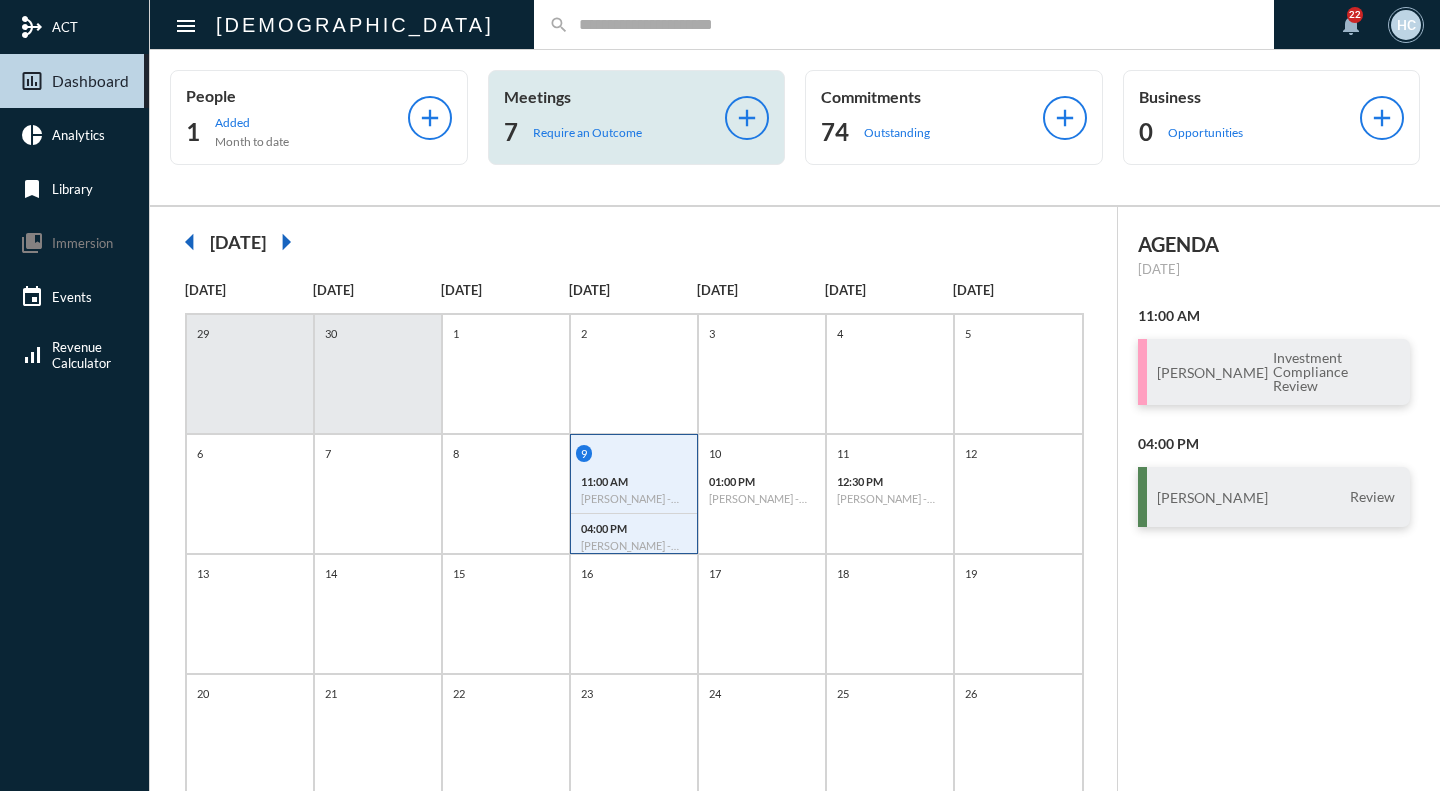 click on "Meetings 7 Require an Outcome" 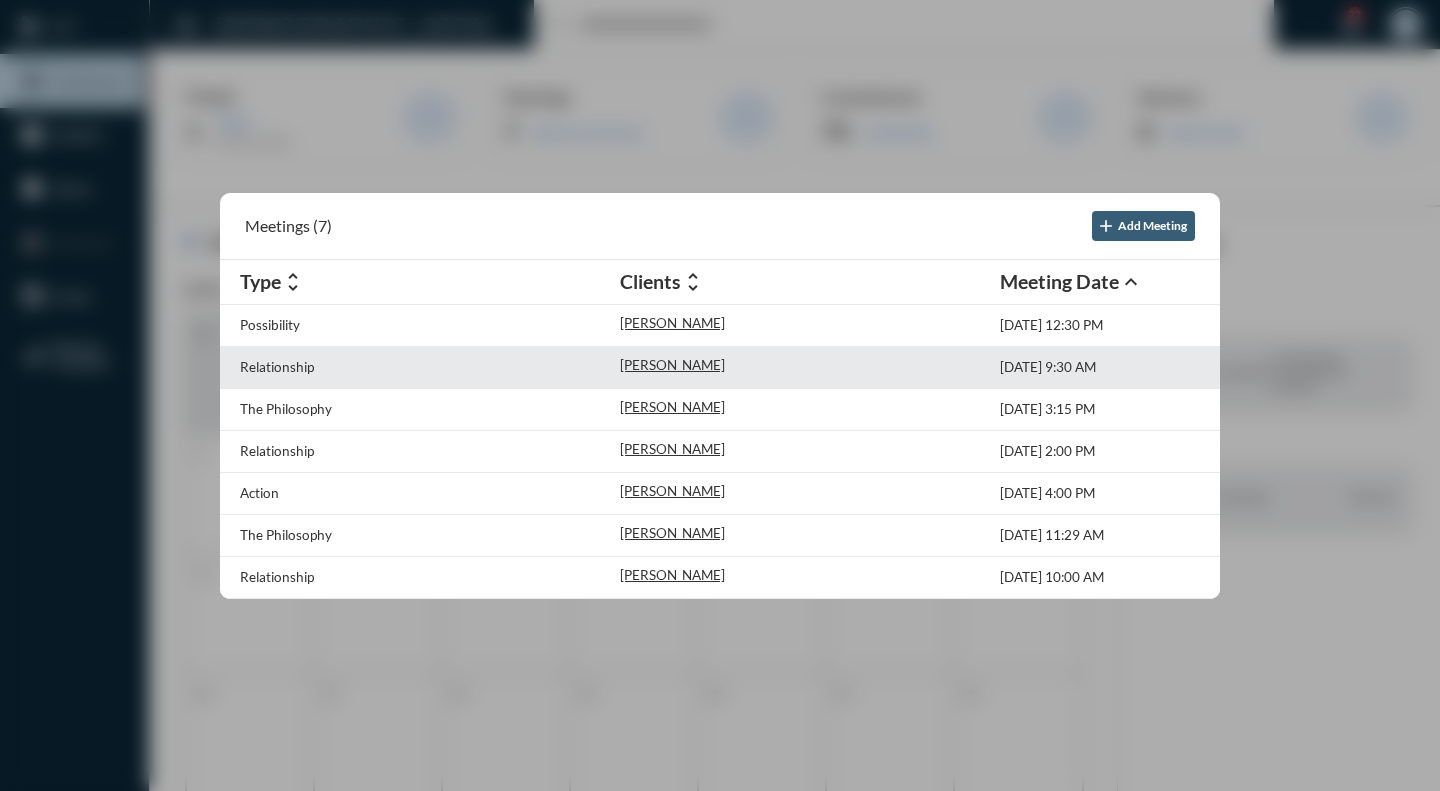 click on "Relationship" at bounding box center [430, 367] 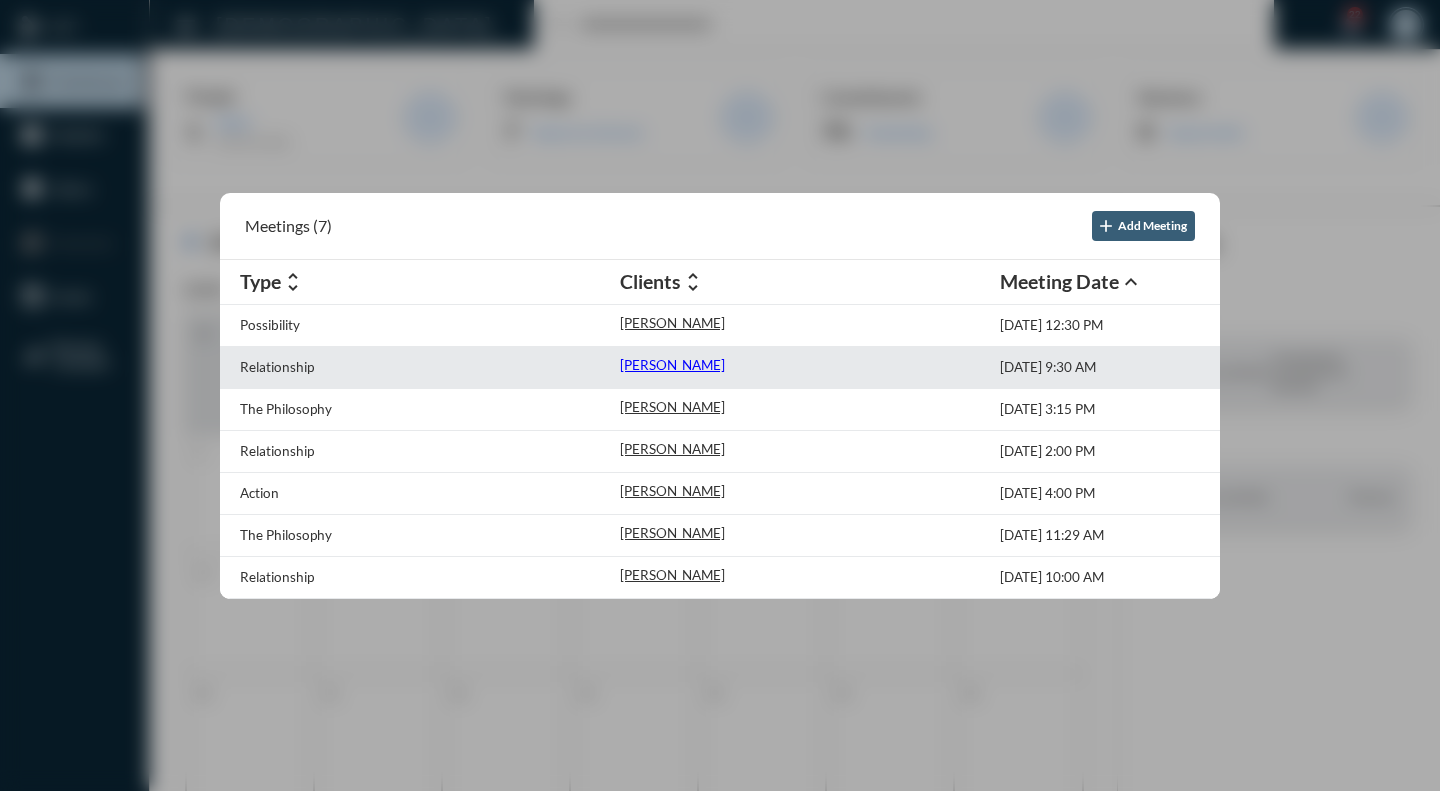 click on "[PERSON_NAME]" at bounding box center [672, 365] 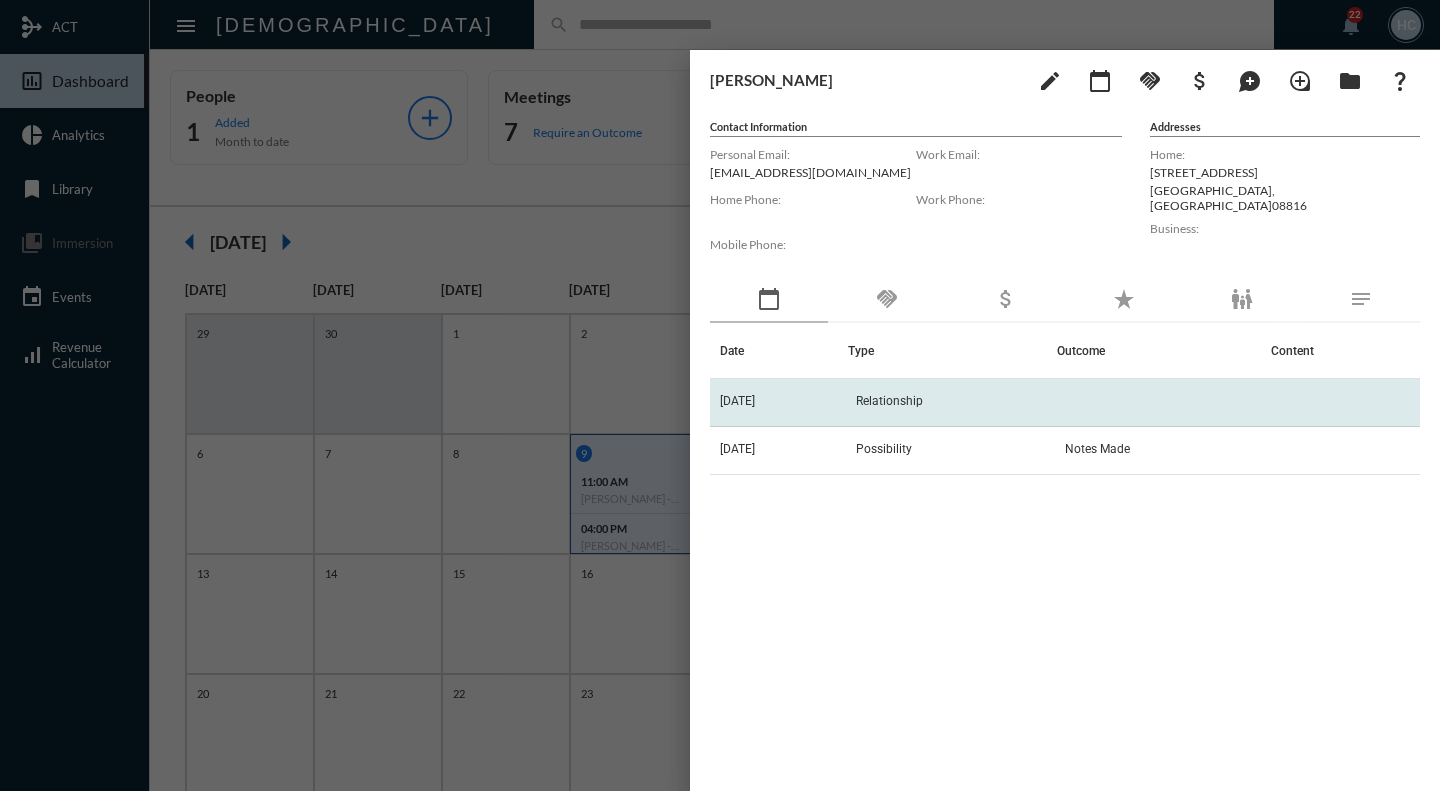 click 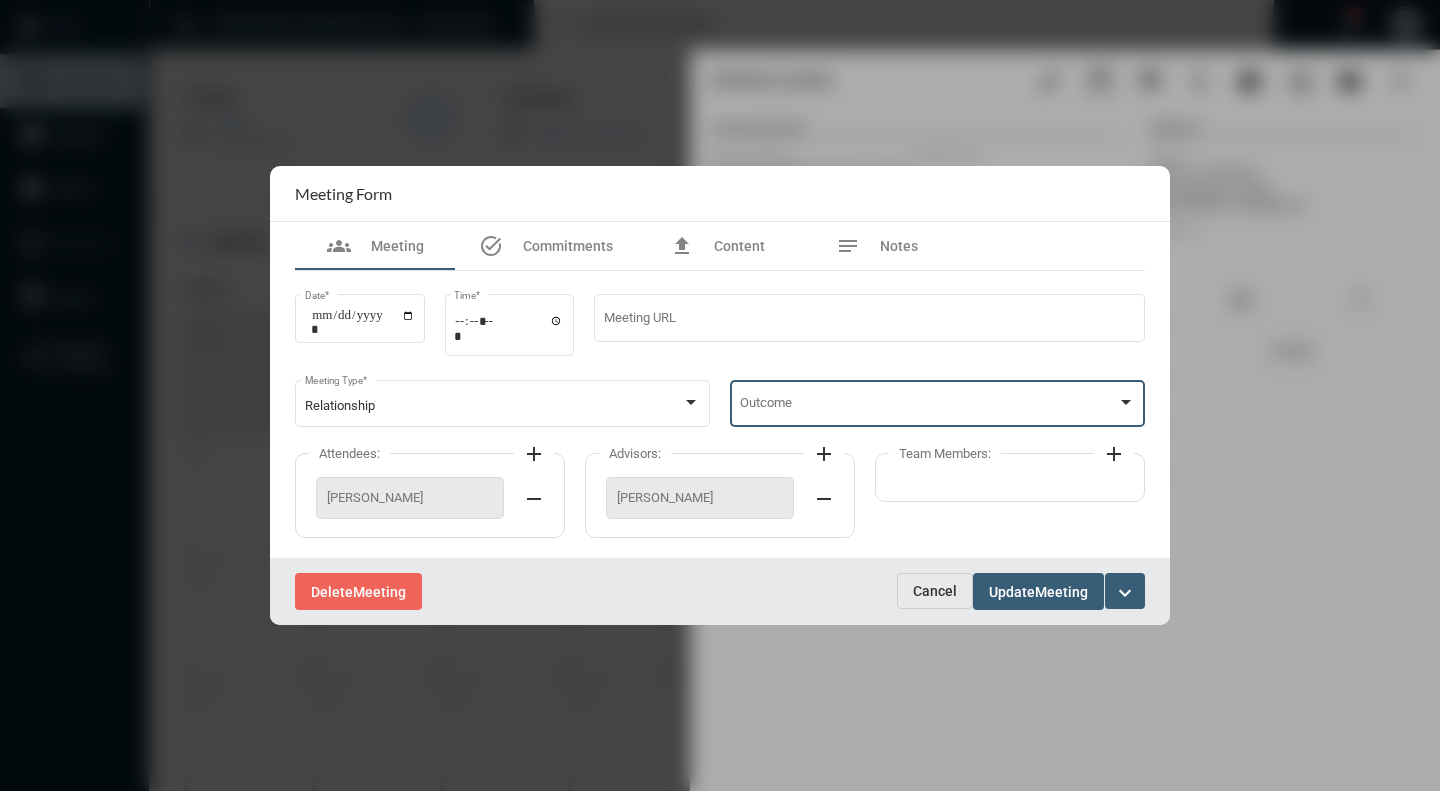 click at bounding box center (1126, 403) 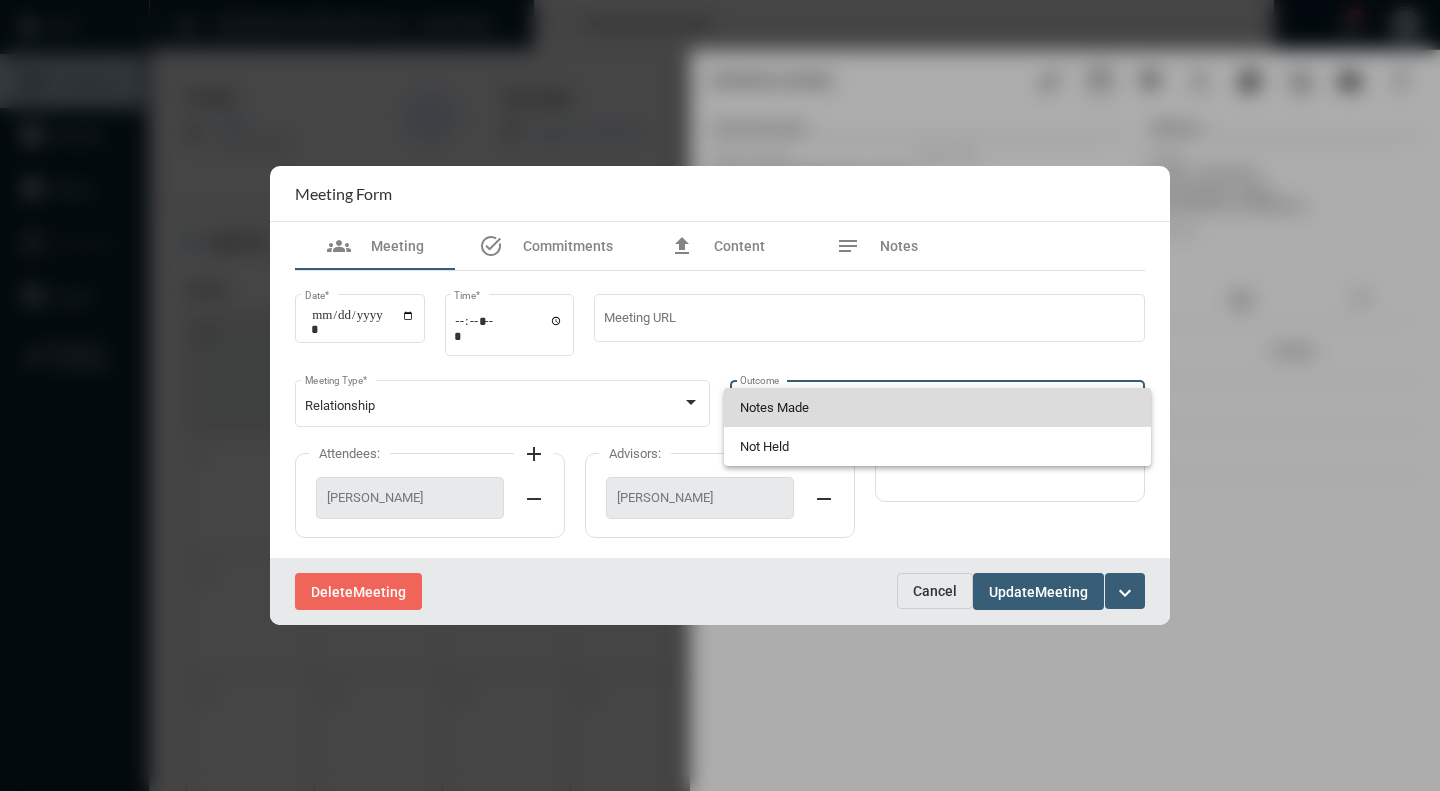 click on "Notes Made" at bounding box center (938, 407) 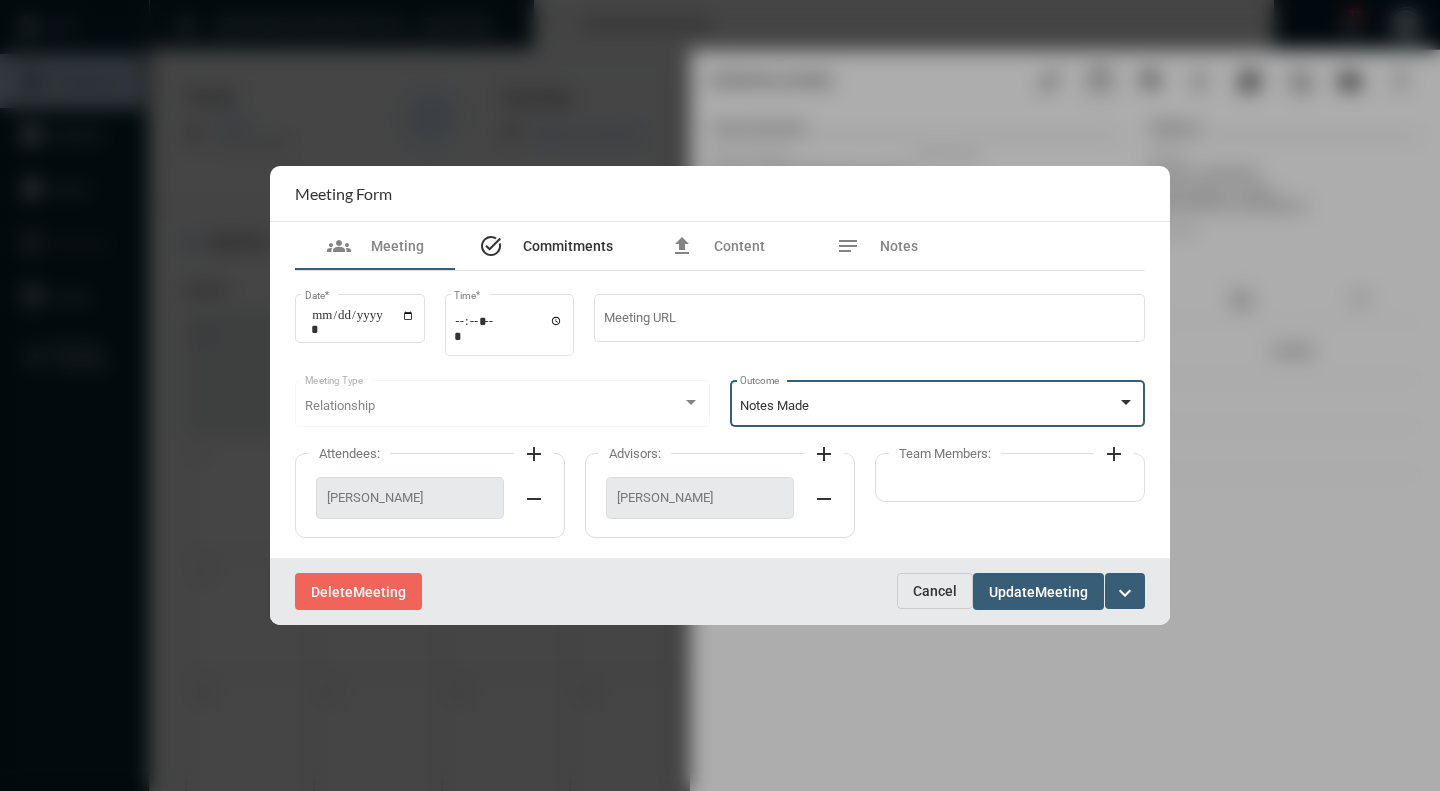 click on "Commitments" at bounding box center [568, 246] 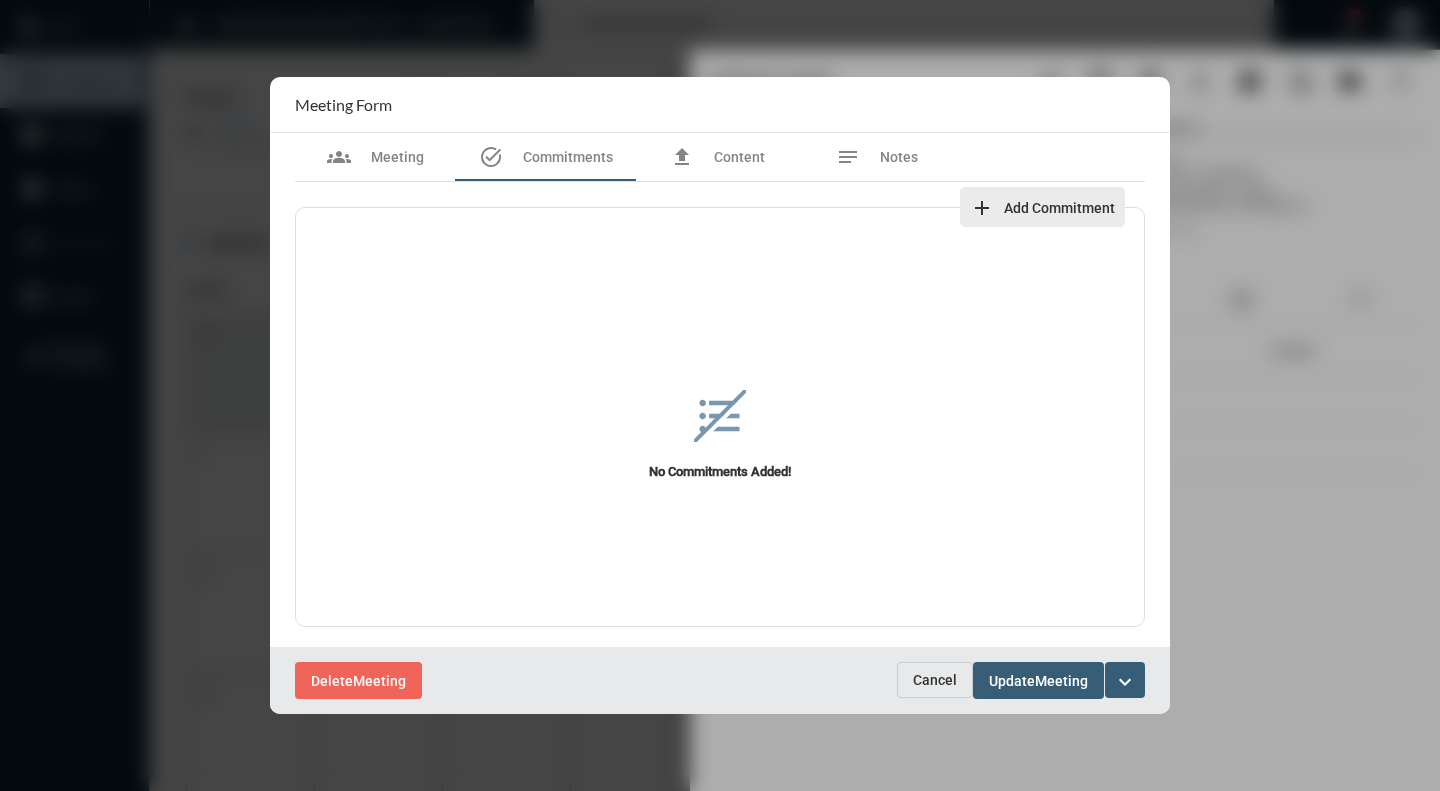 click on "Add Commitment" at bounding box center (1059, 208) 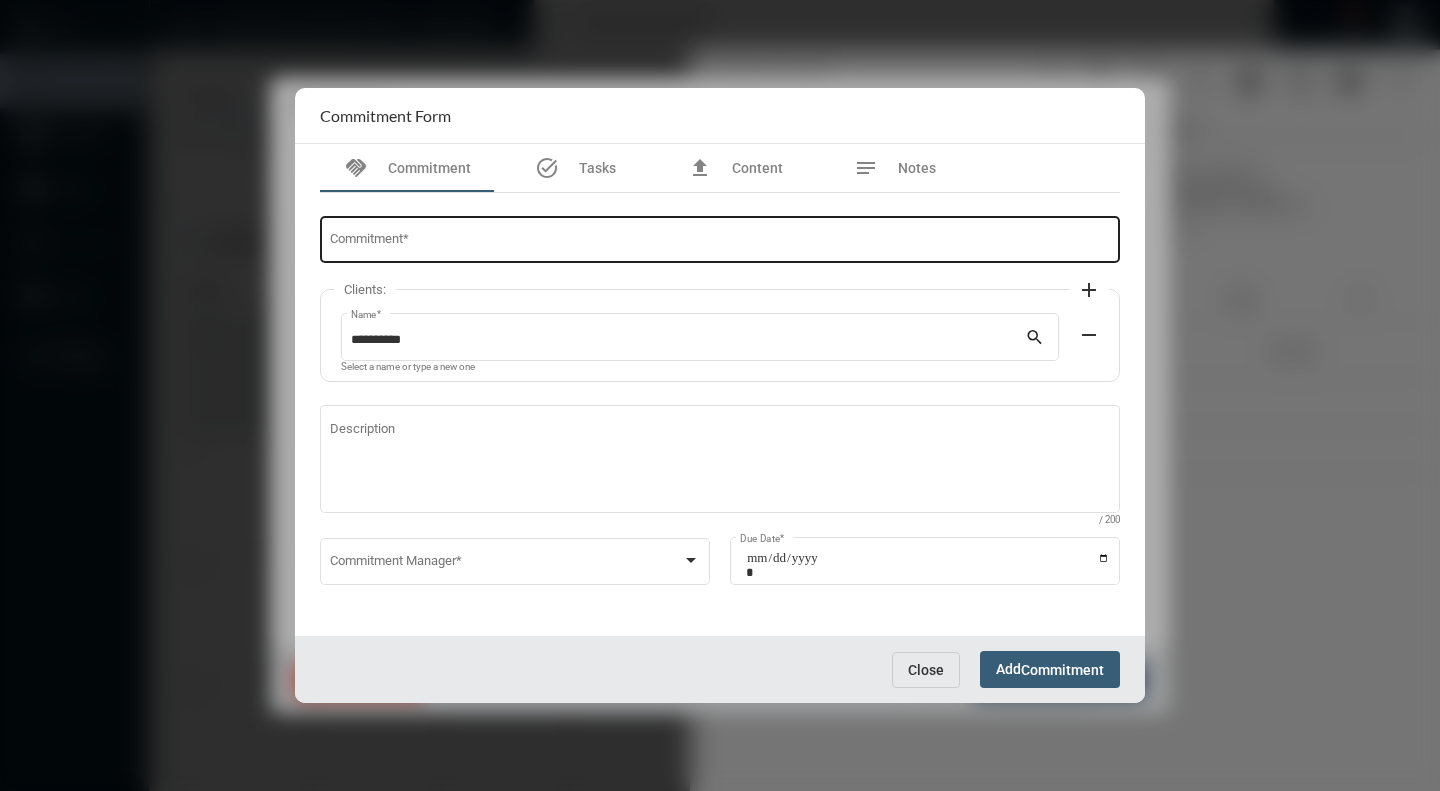 drag, startPoint x: 415, startPoint y: 239, endPoint x: 471, endPoint y: 250, distance: 57.070133 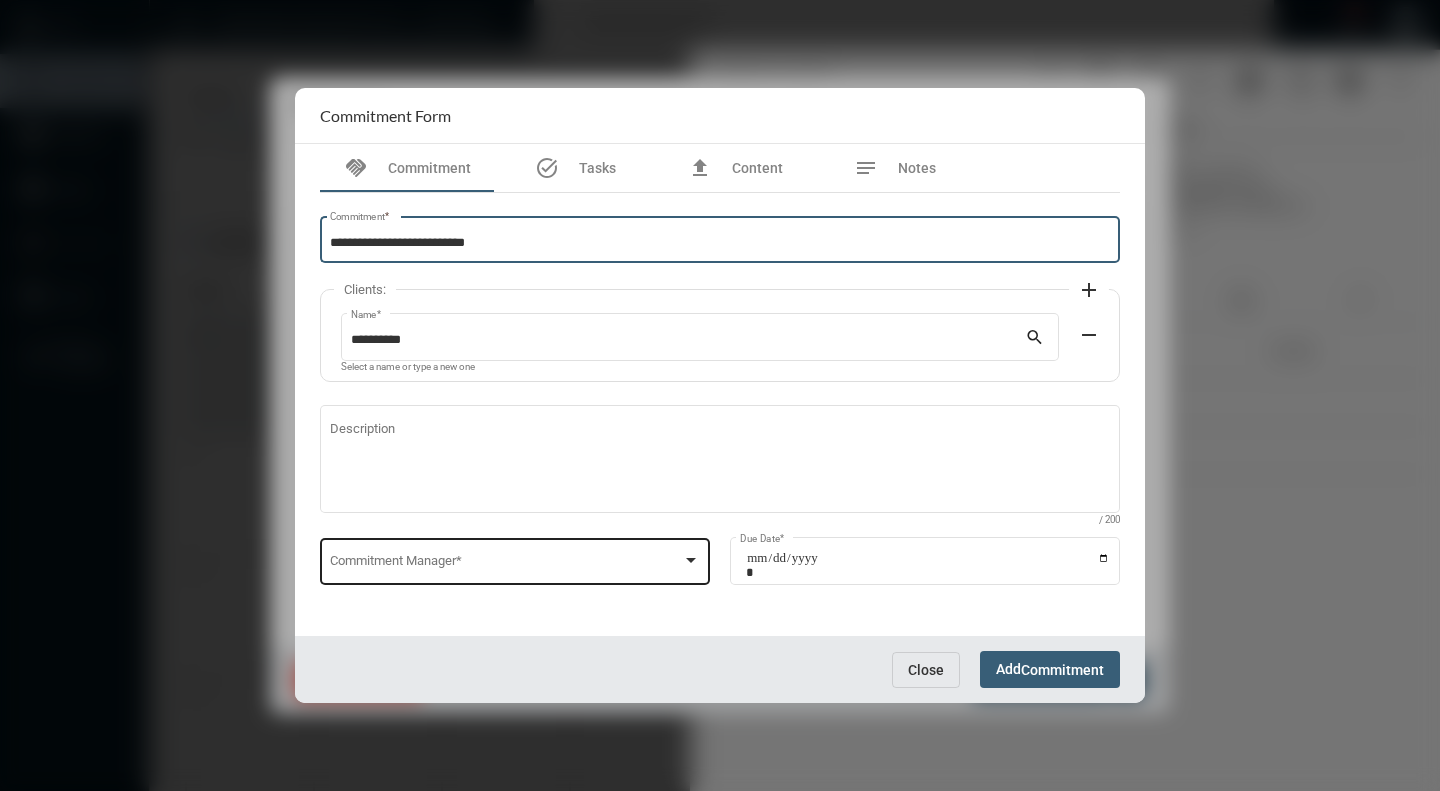 type on "**********" 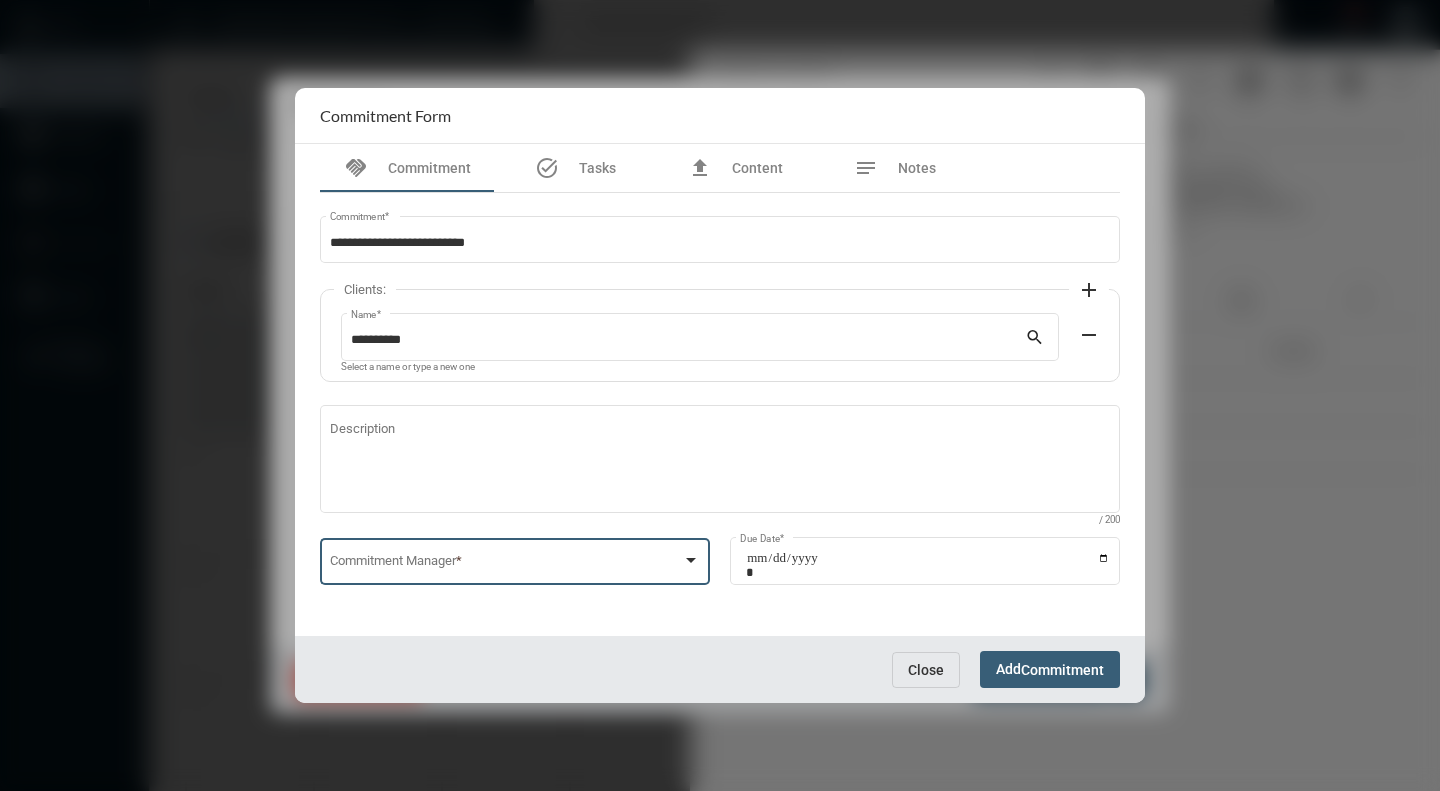 click at bounding box center [691, 560] 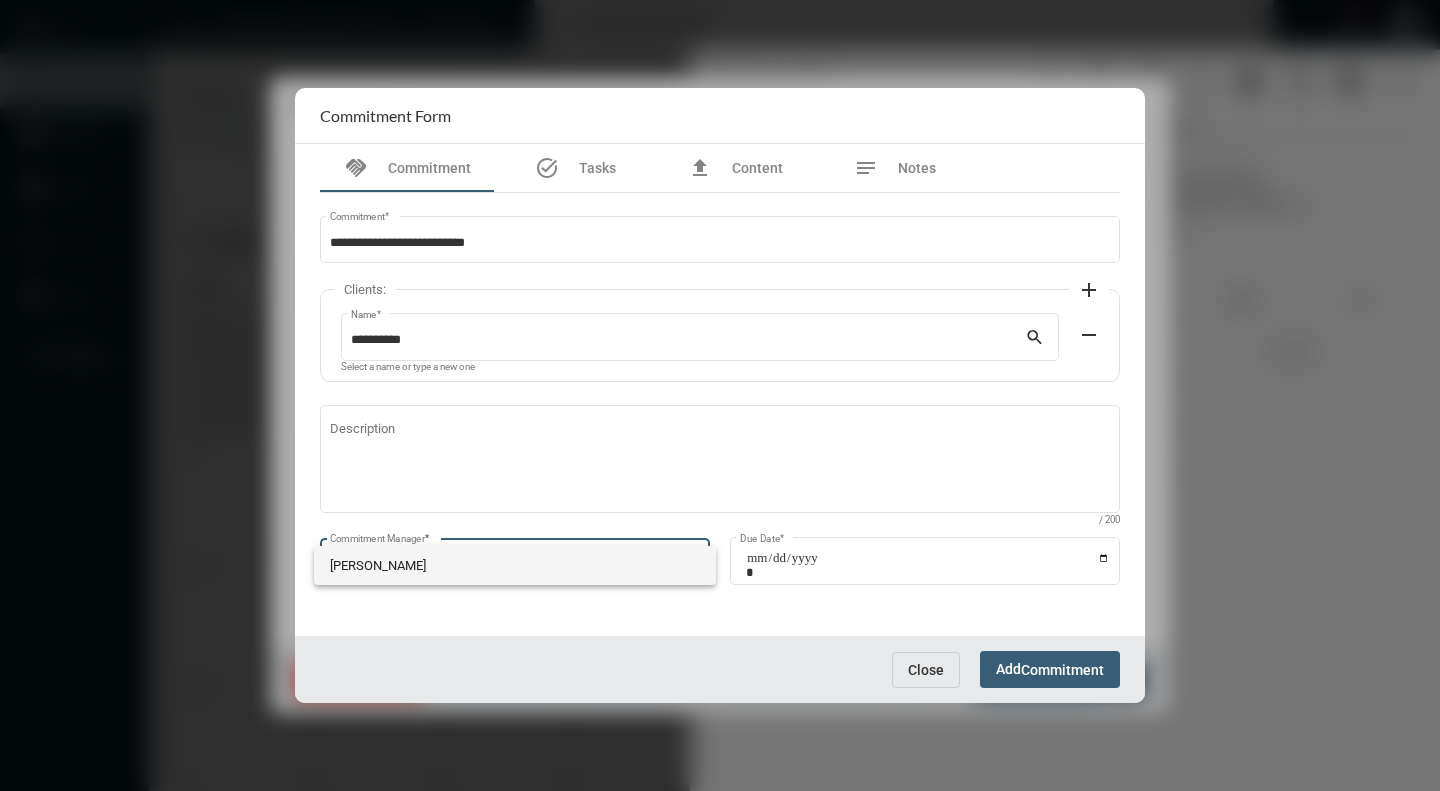 click on "Howard Cohen" at bounding box center (515, 565) 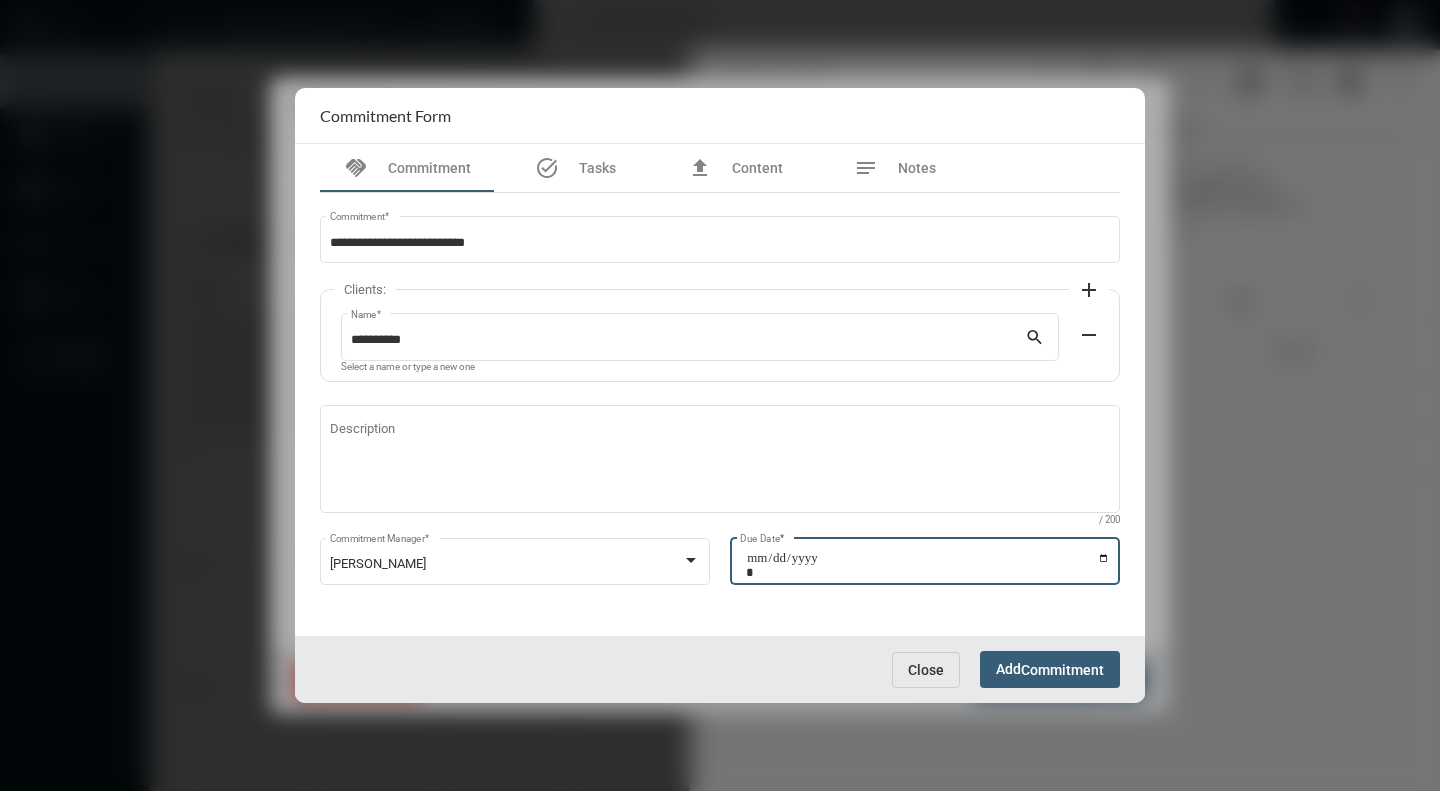 drag, startPoint x: 1108, startPoint y: 558, endPoint x: 1096, endPoint y: 557, distance: 12.0415945 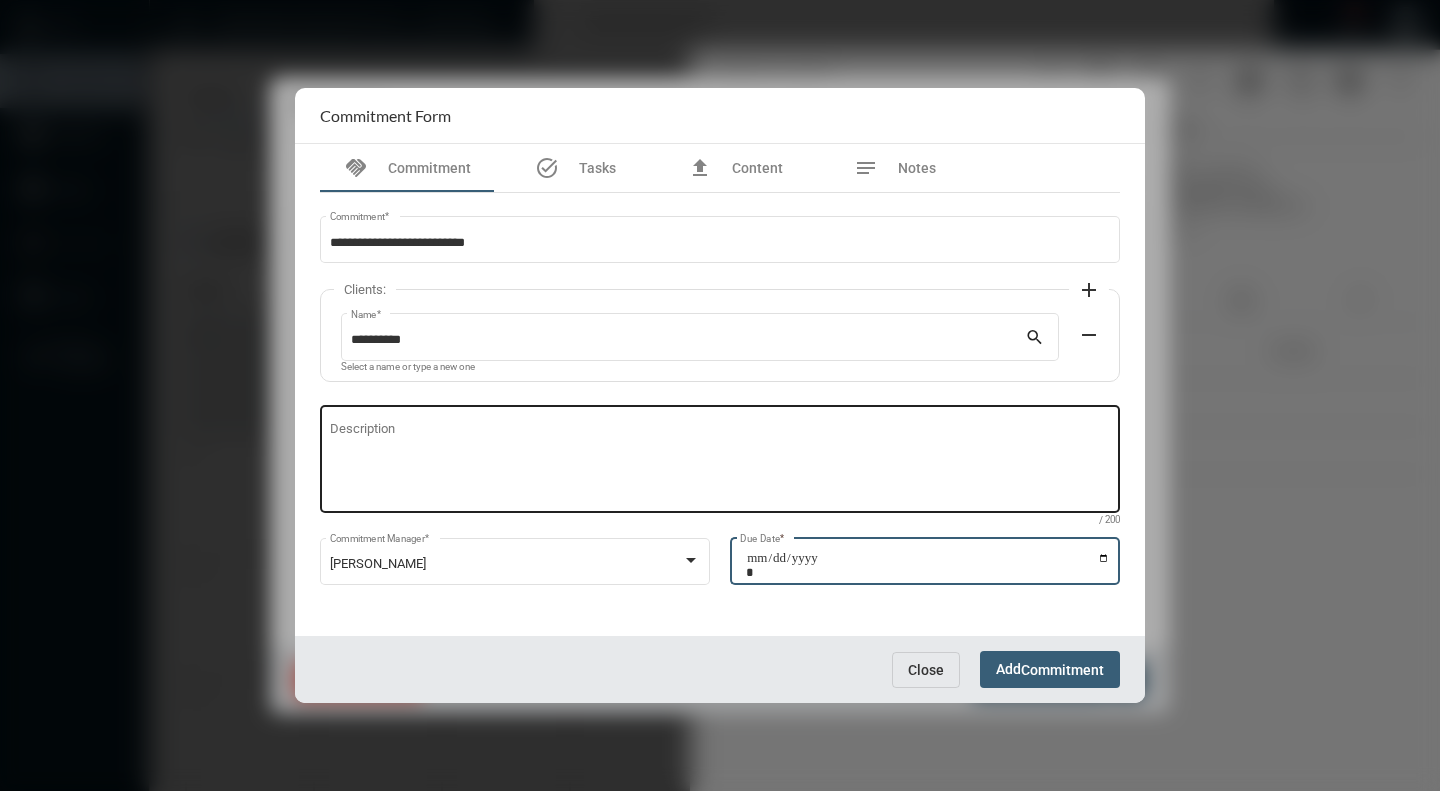 type on "**********" 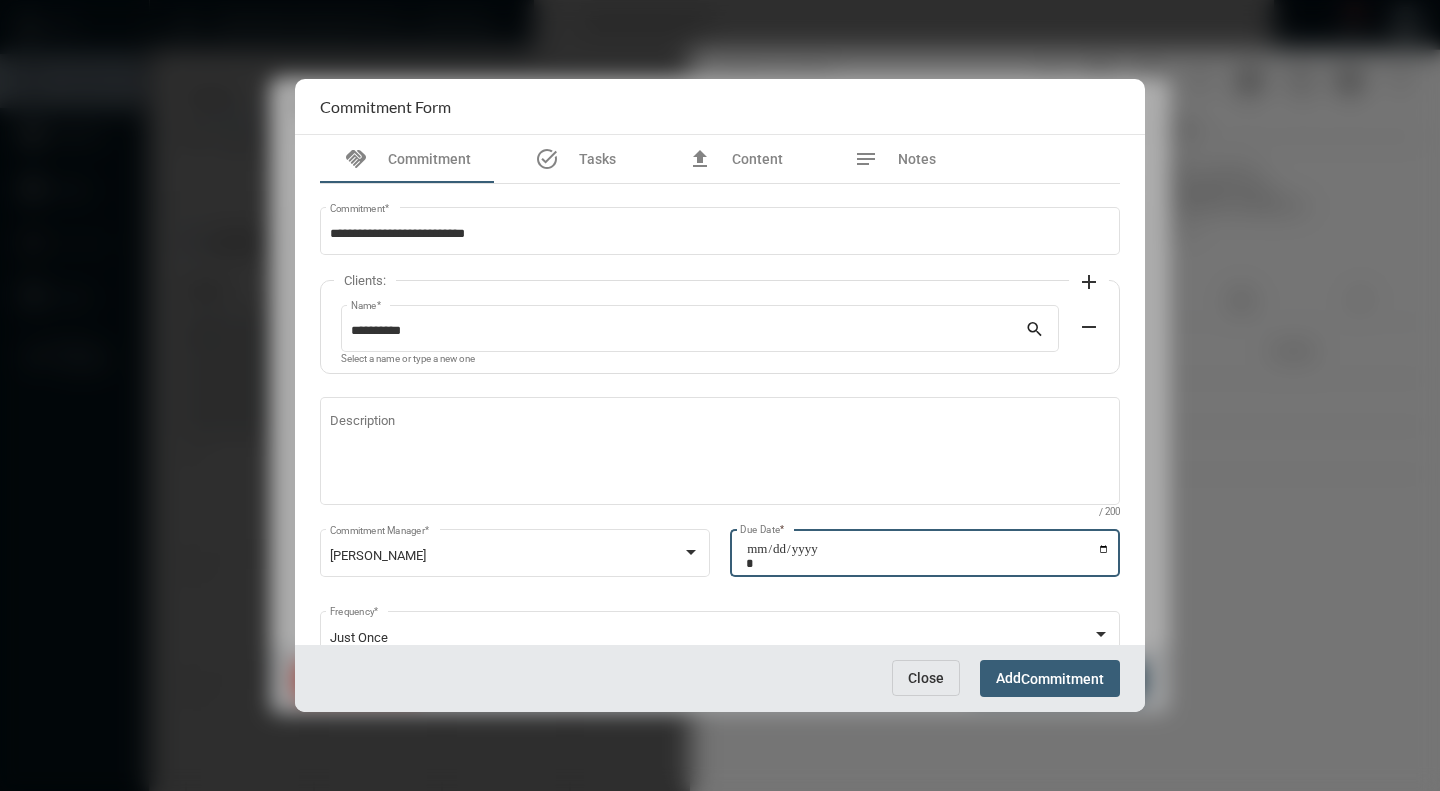 click on "Commitment" at bounding box center [1062, 679] 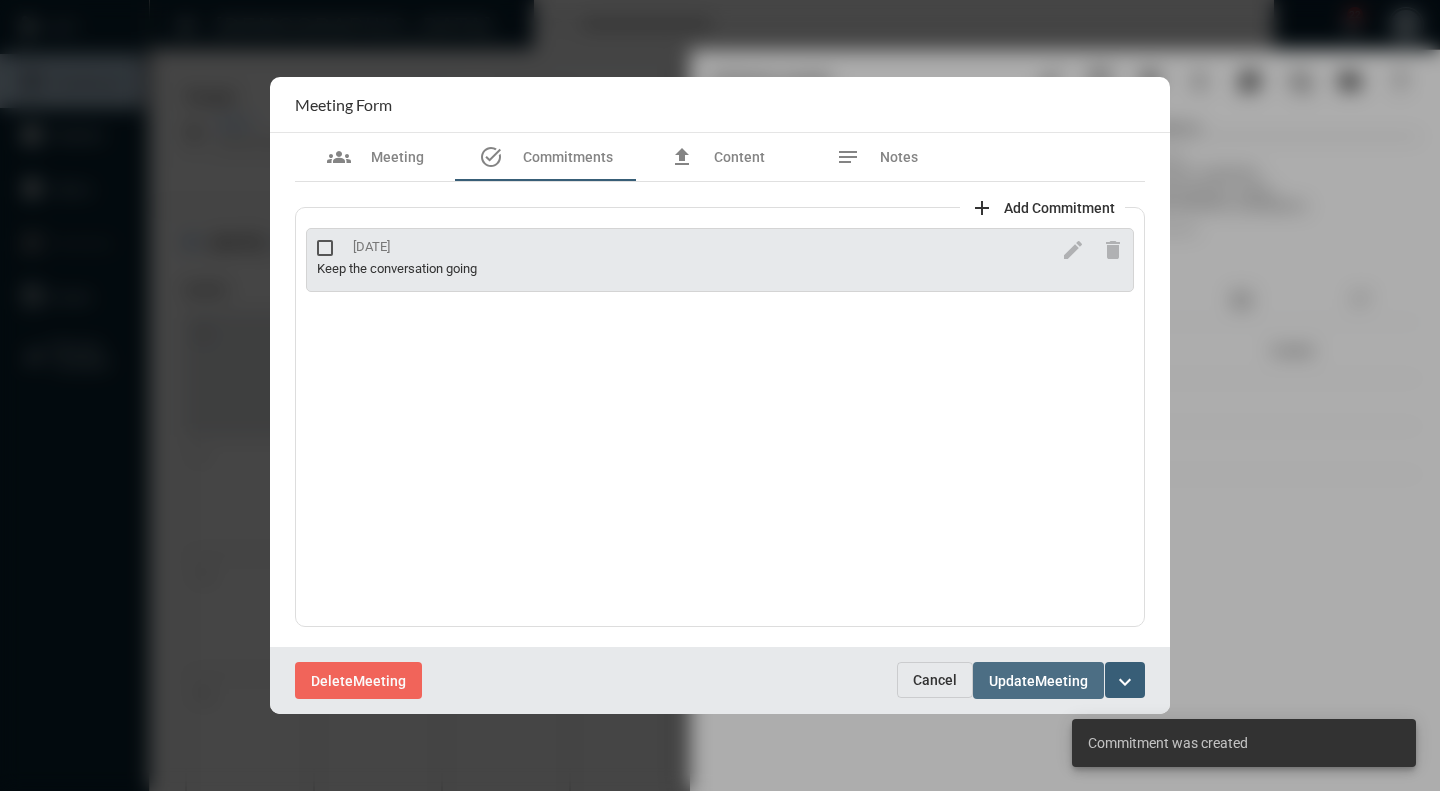 click on "Meeting" at bounding box center (1061, 681) 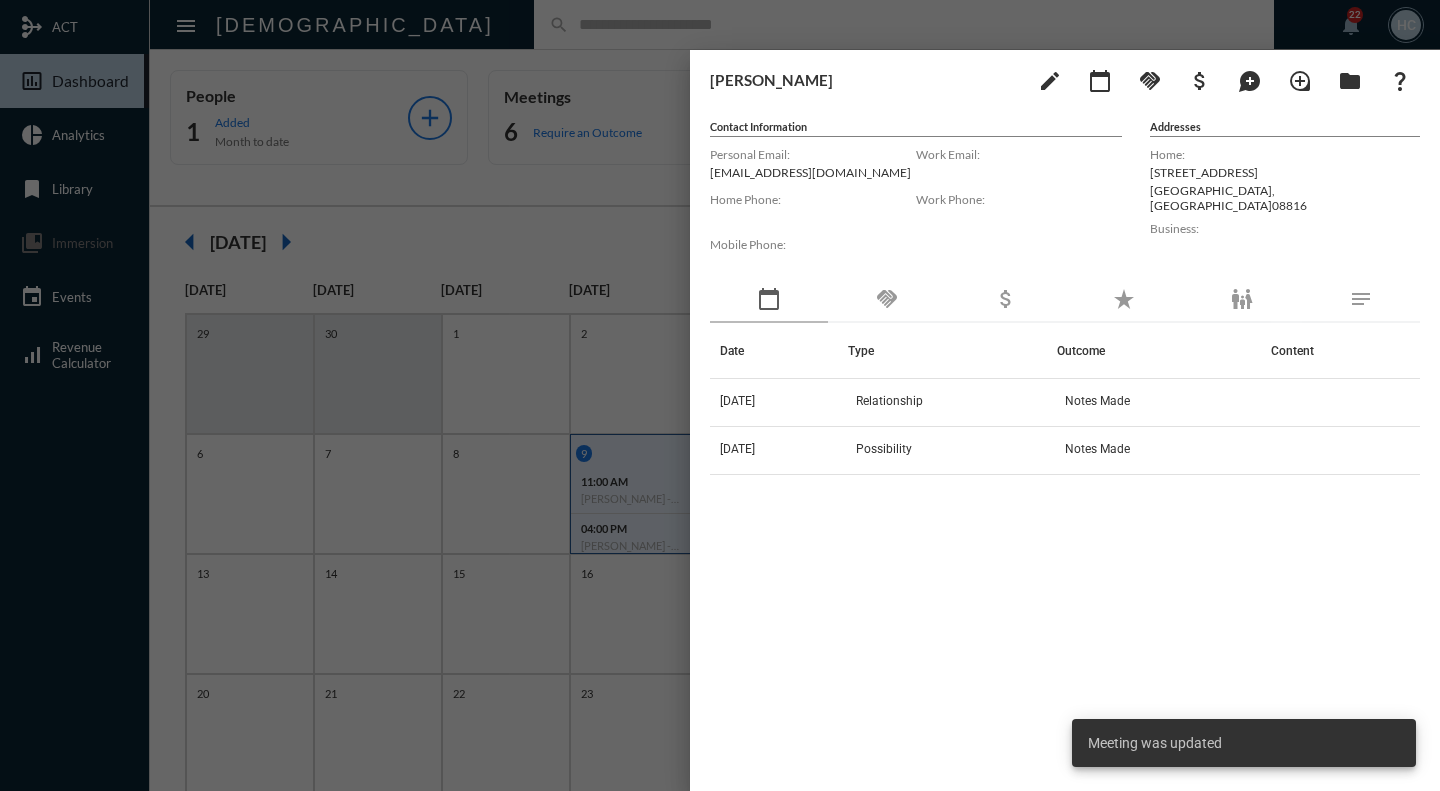 click at bounding box center [720, 395] 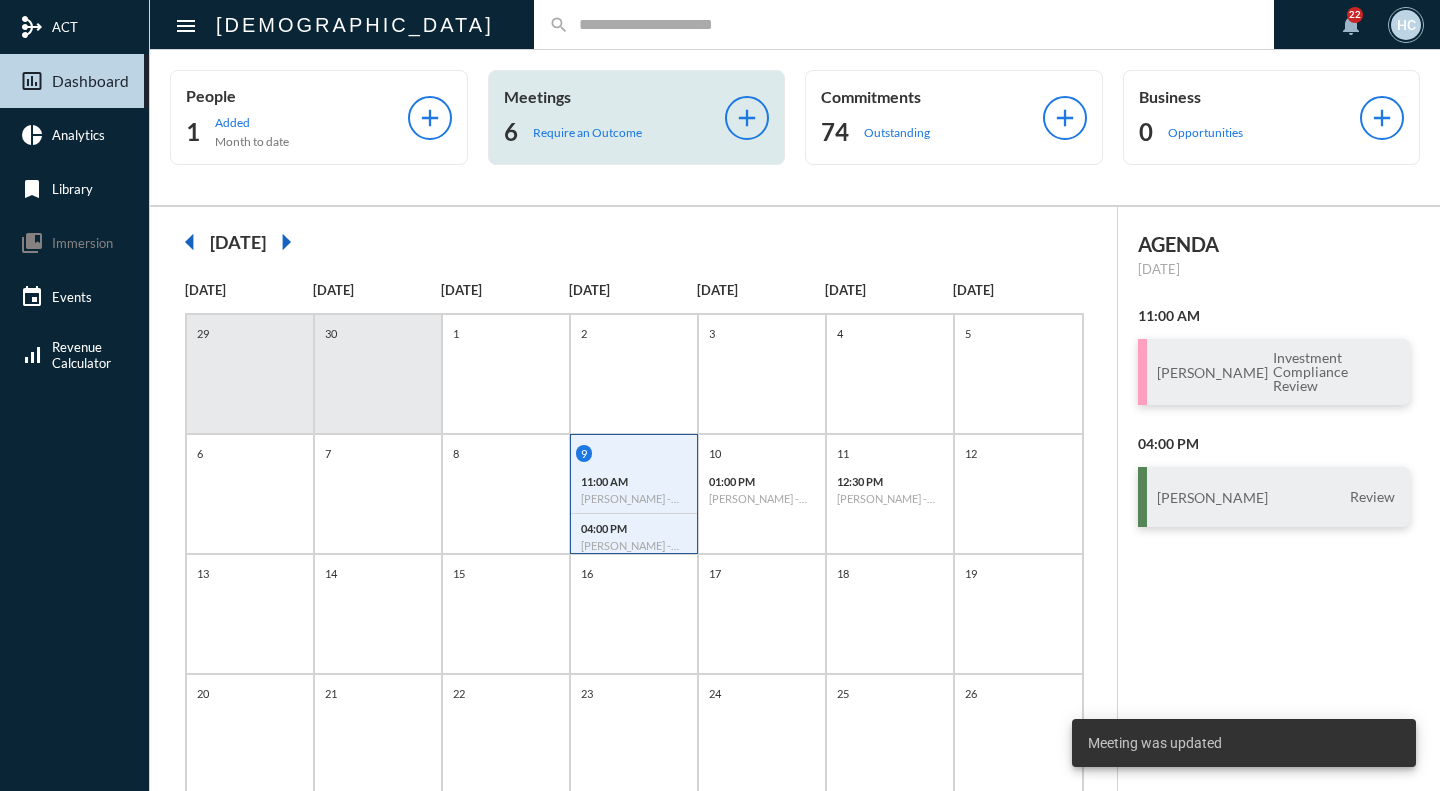 click on "Meetings 6 Require an Outcome" 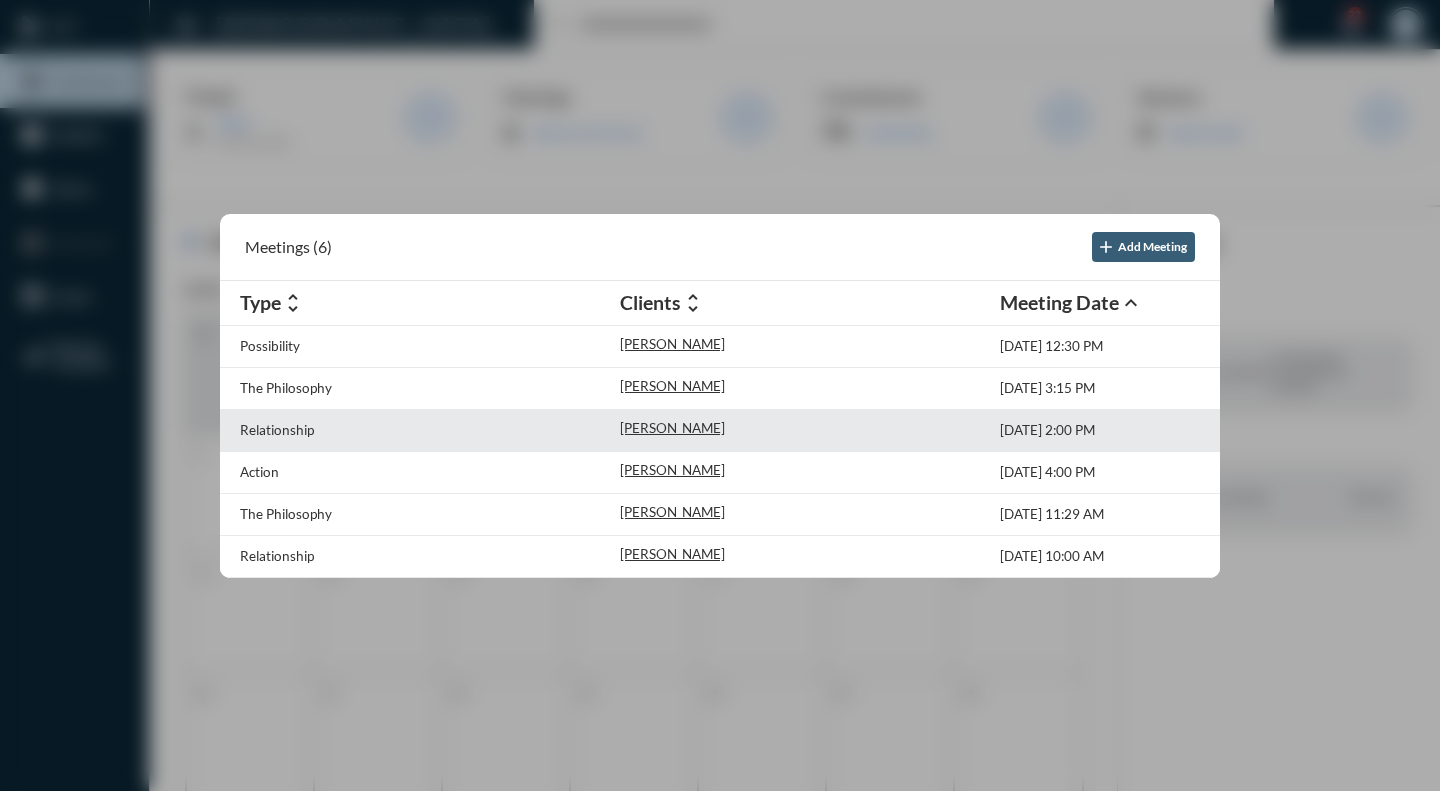 click on "Dan Amouyal" at bounding box center [810, 430] 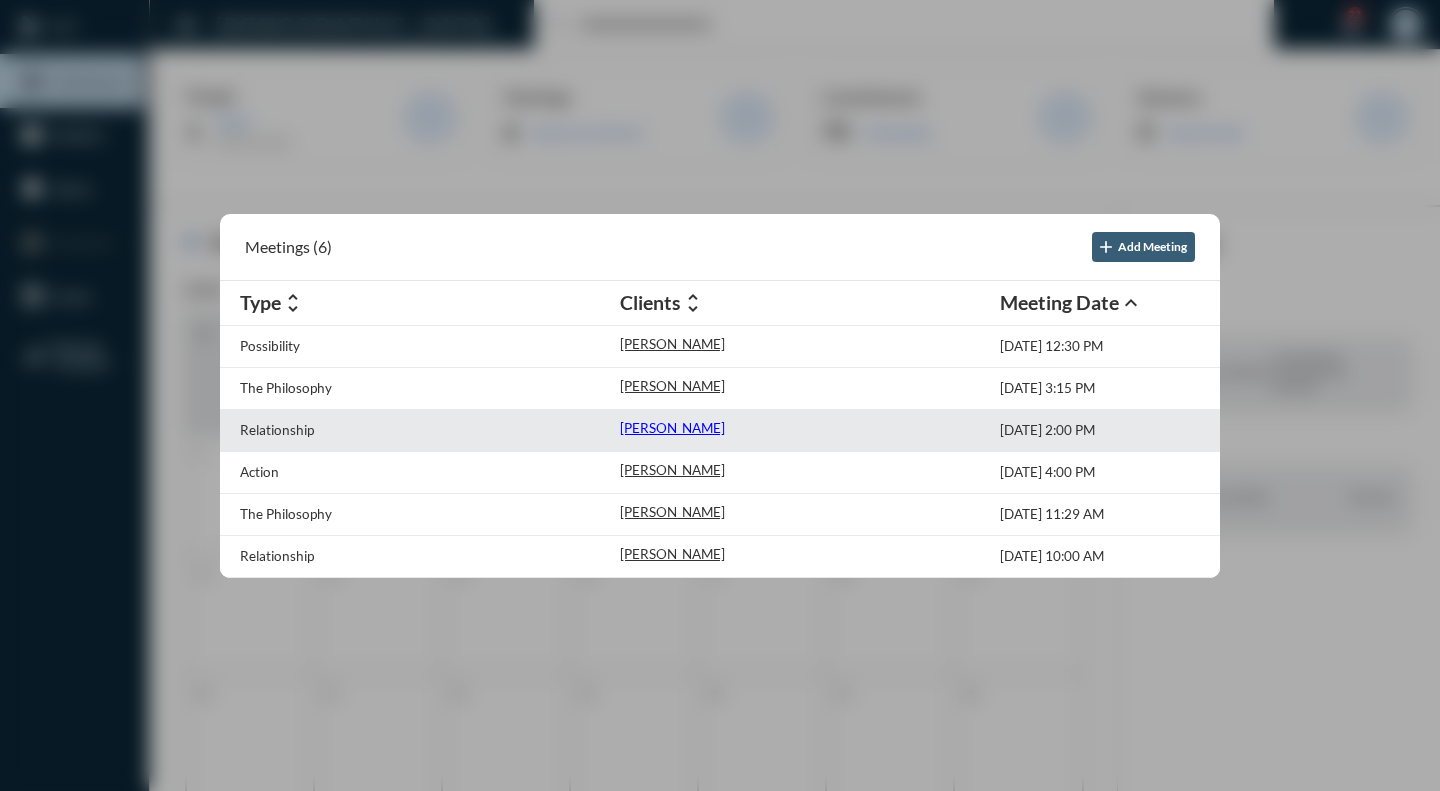 click on "Dan Amouyal" at bounding box center (672, 428) 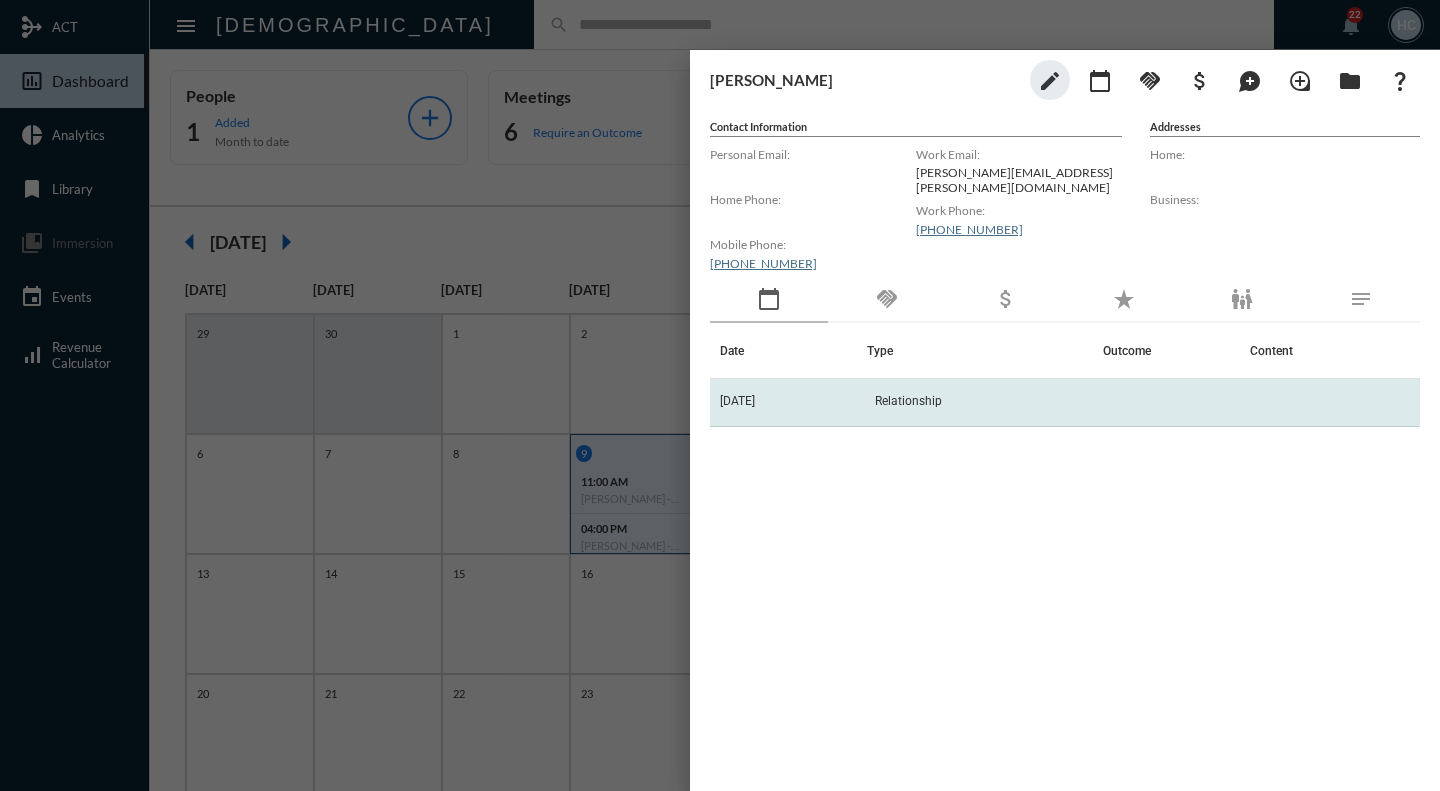 drag, startPoint x: 815, startPoint y: 363, endPoint x: 816, endPoint y: 382, distance: 19.026299 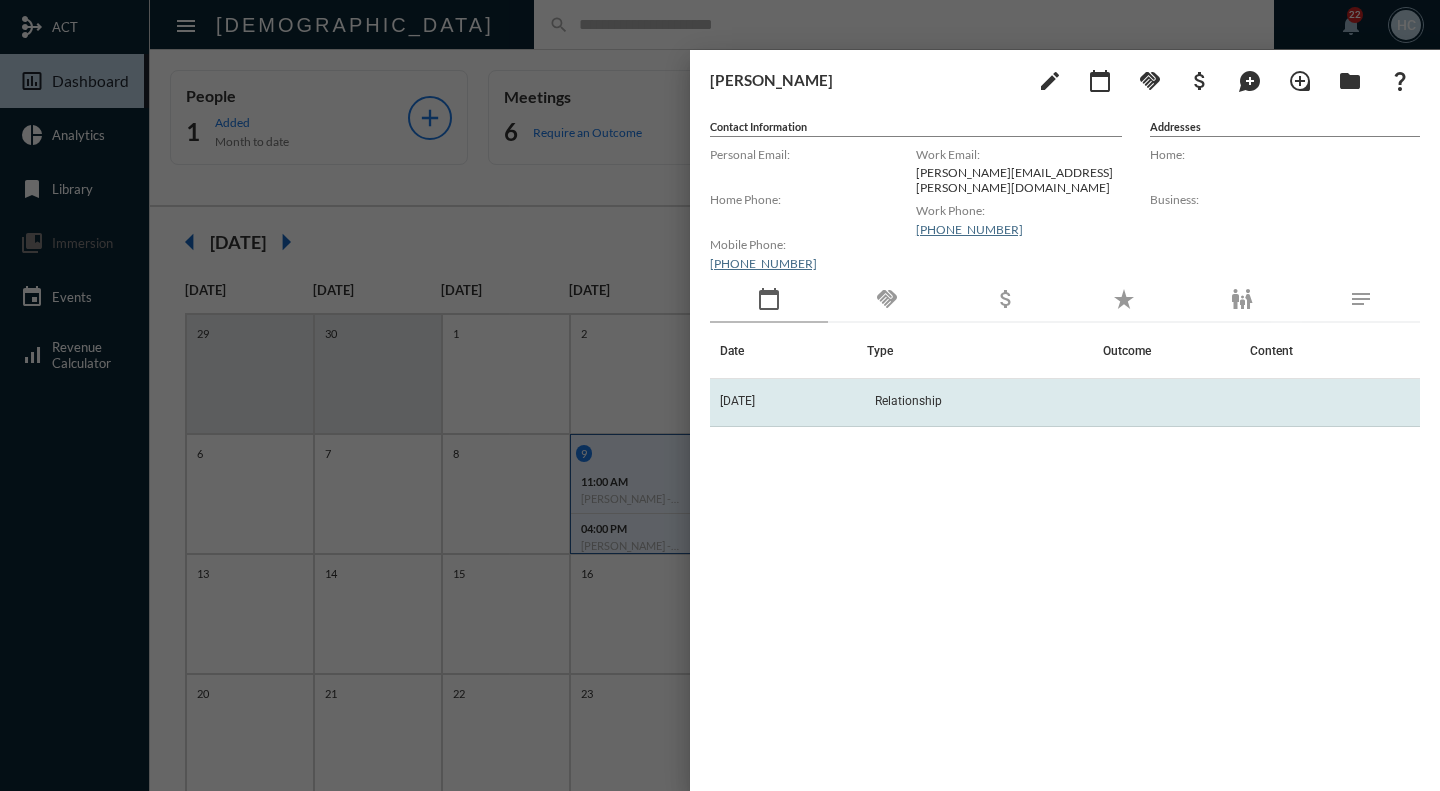 click on "4/29/25" 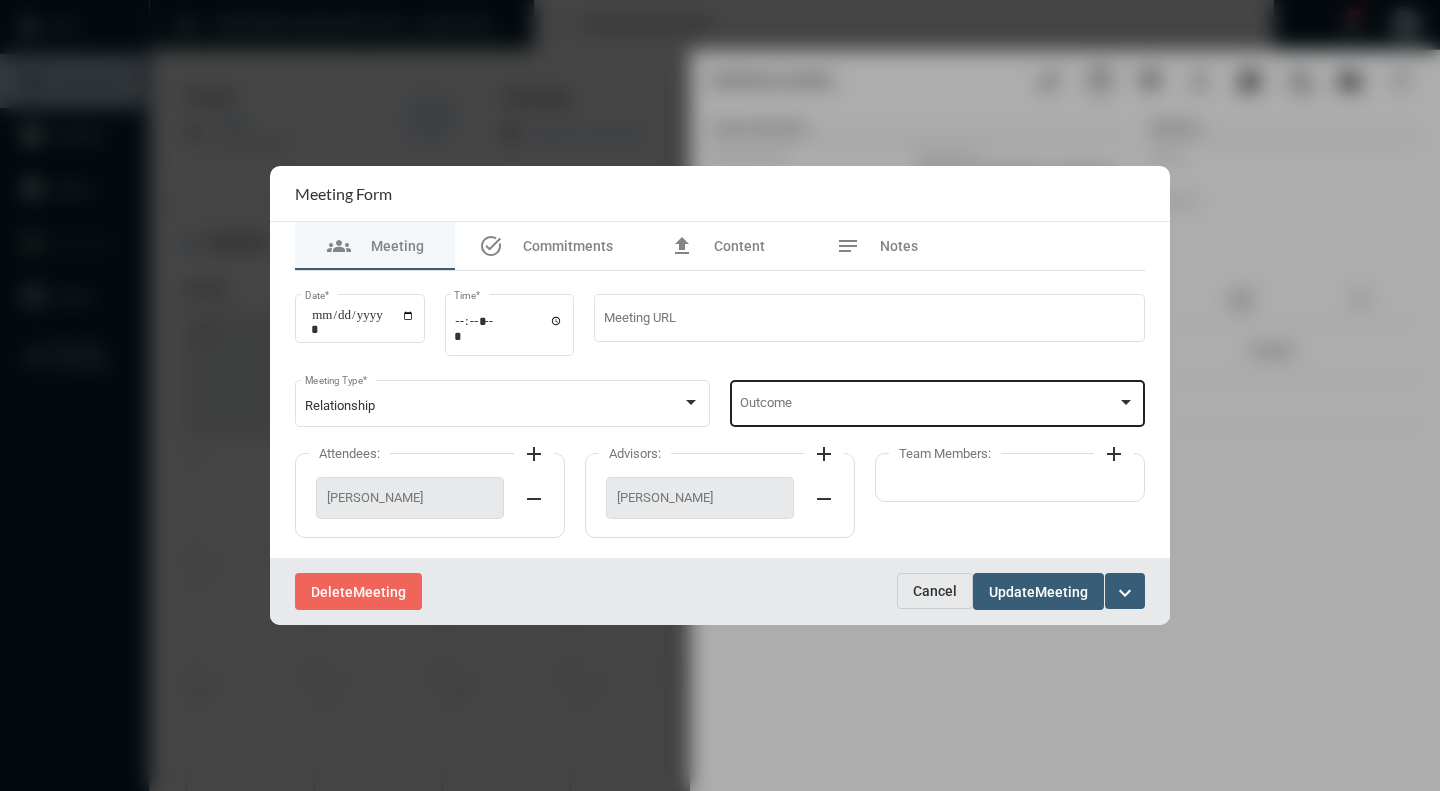 click at bounding box center (1126, 403) 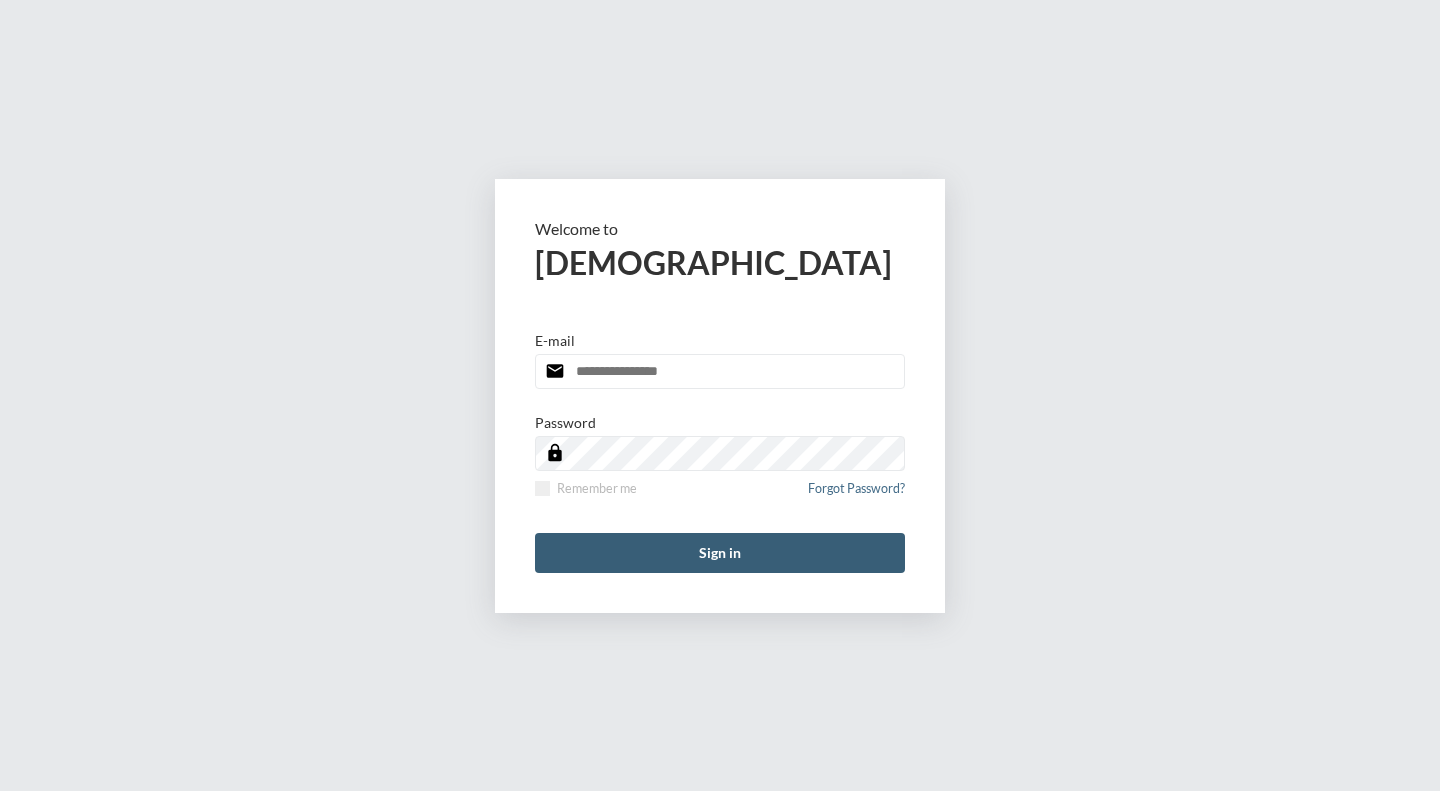scroll, scrollTop: 0, scrollLeft: 0, axis: both 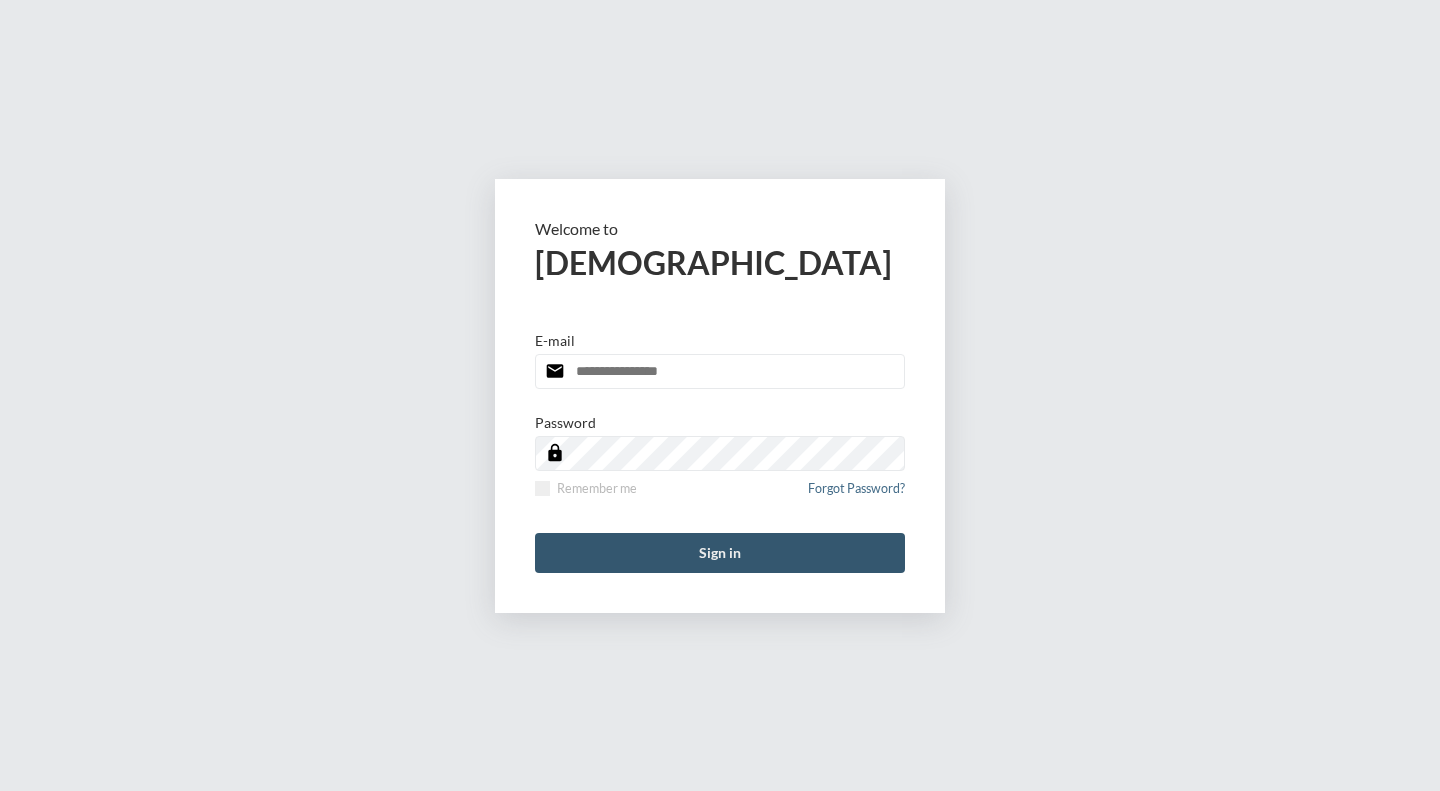 type on "**********" 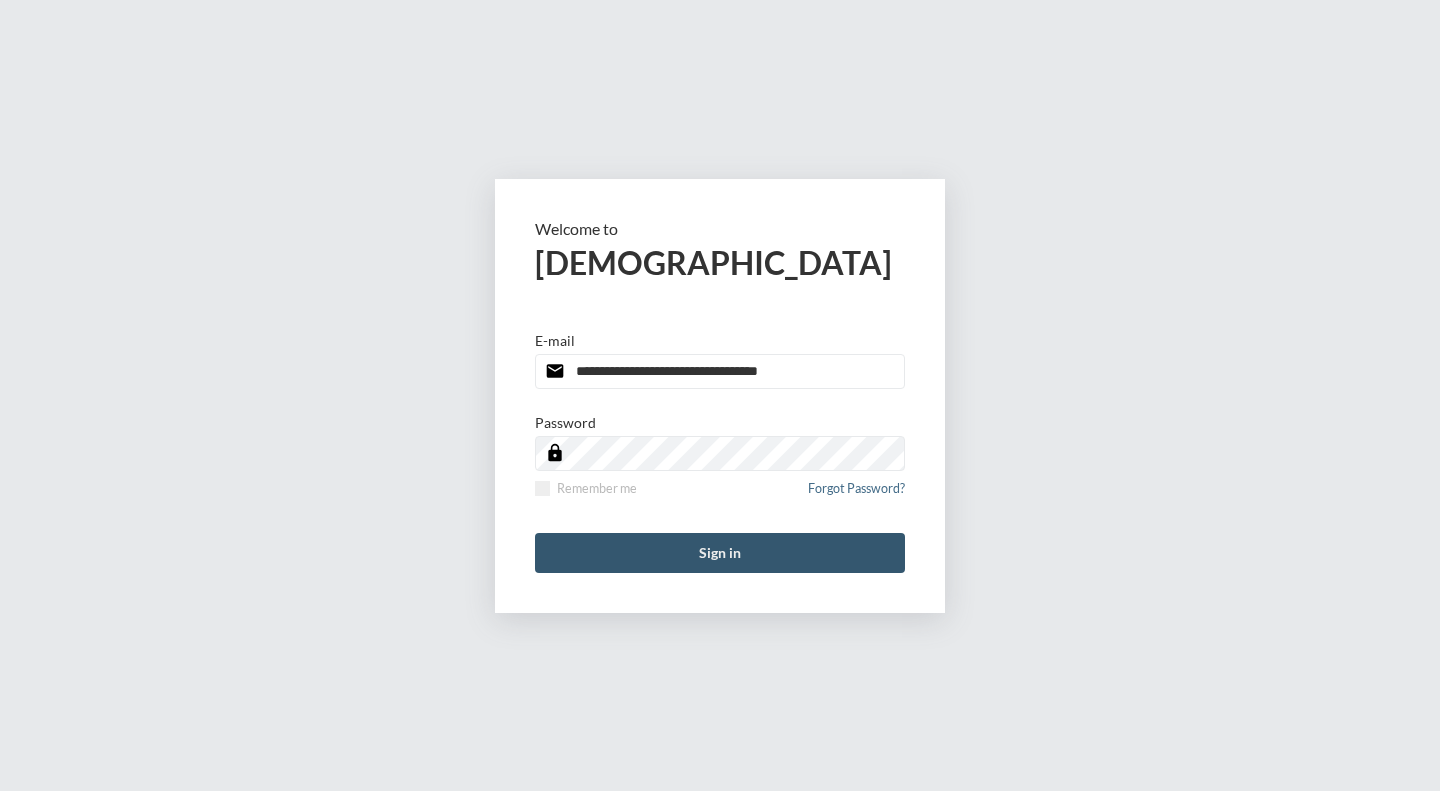 click on "Sign in" at bounding box center [720, 553] 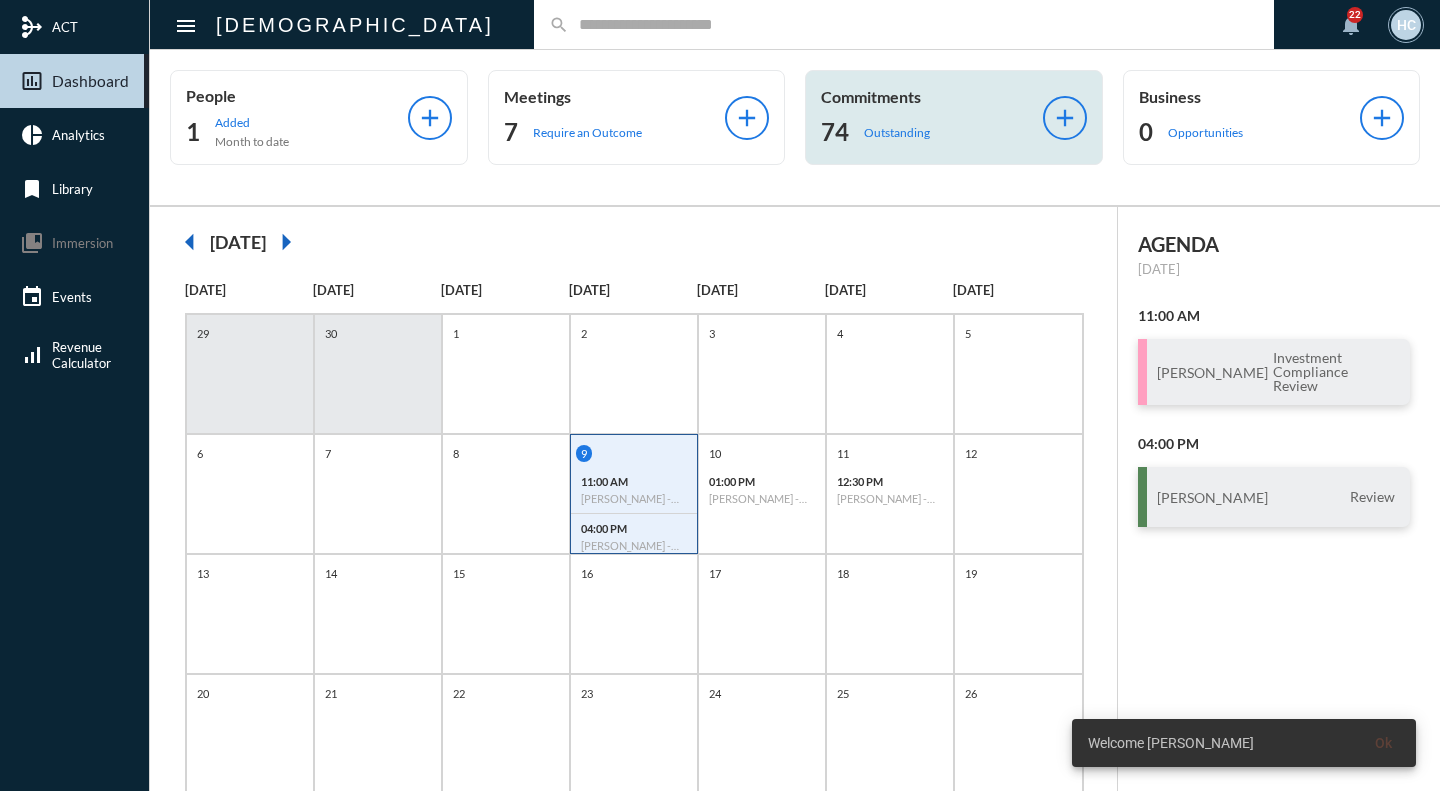 click on "74 Outstanding" 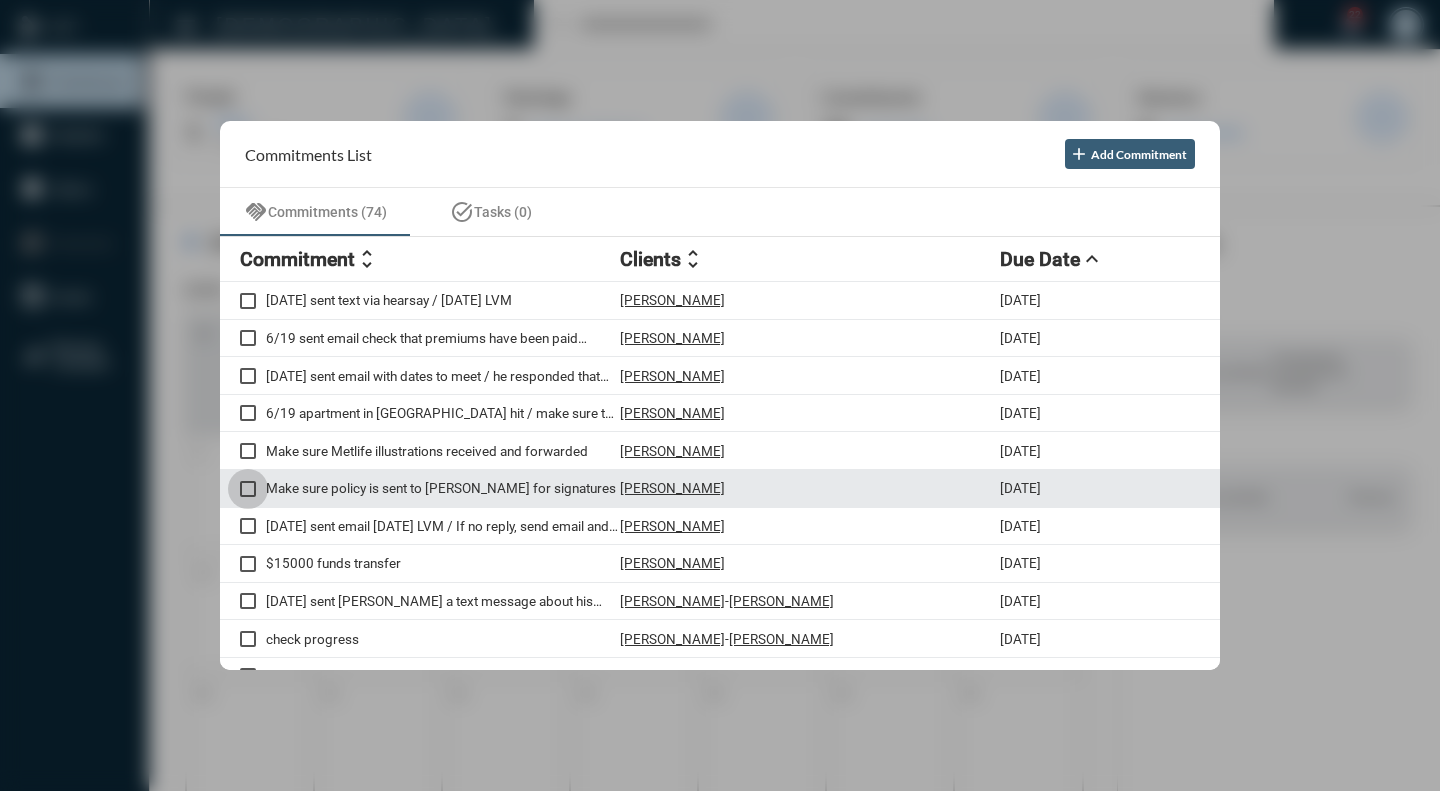 click at bounding box center [248, 489] 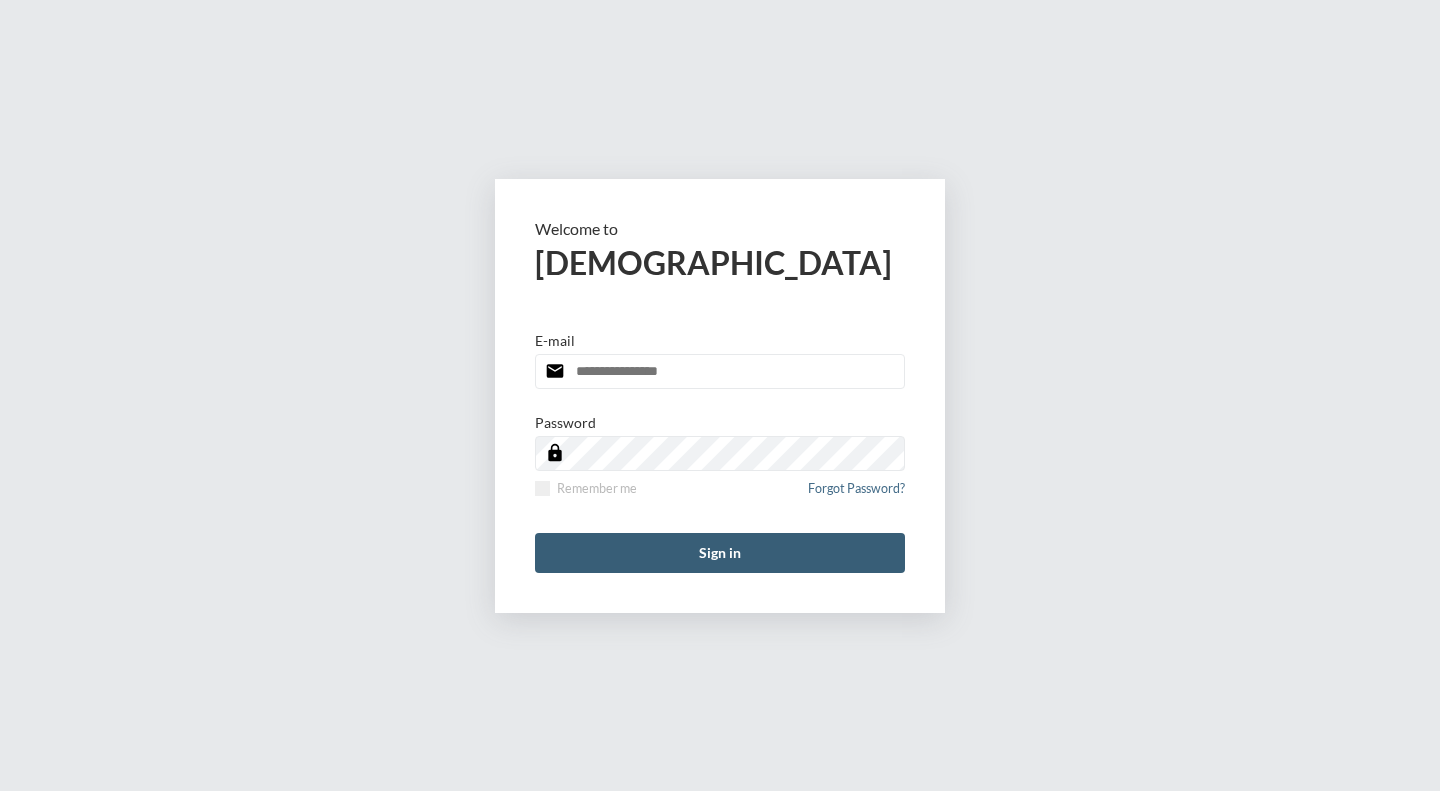 scroll, scrollTop: 0, scrollLeft: 0, axis: both 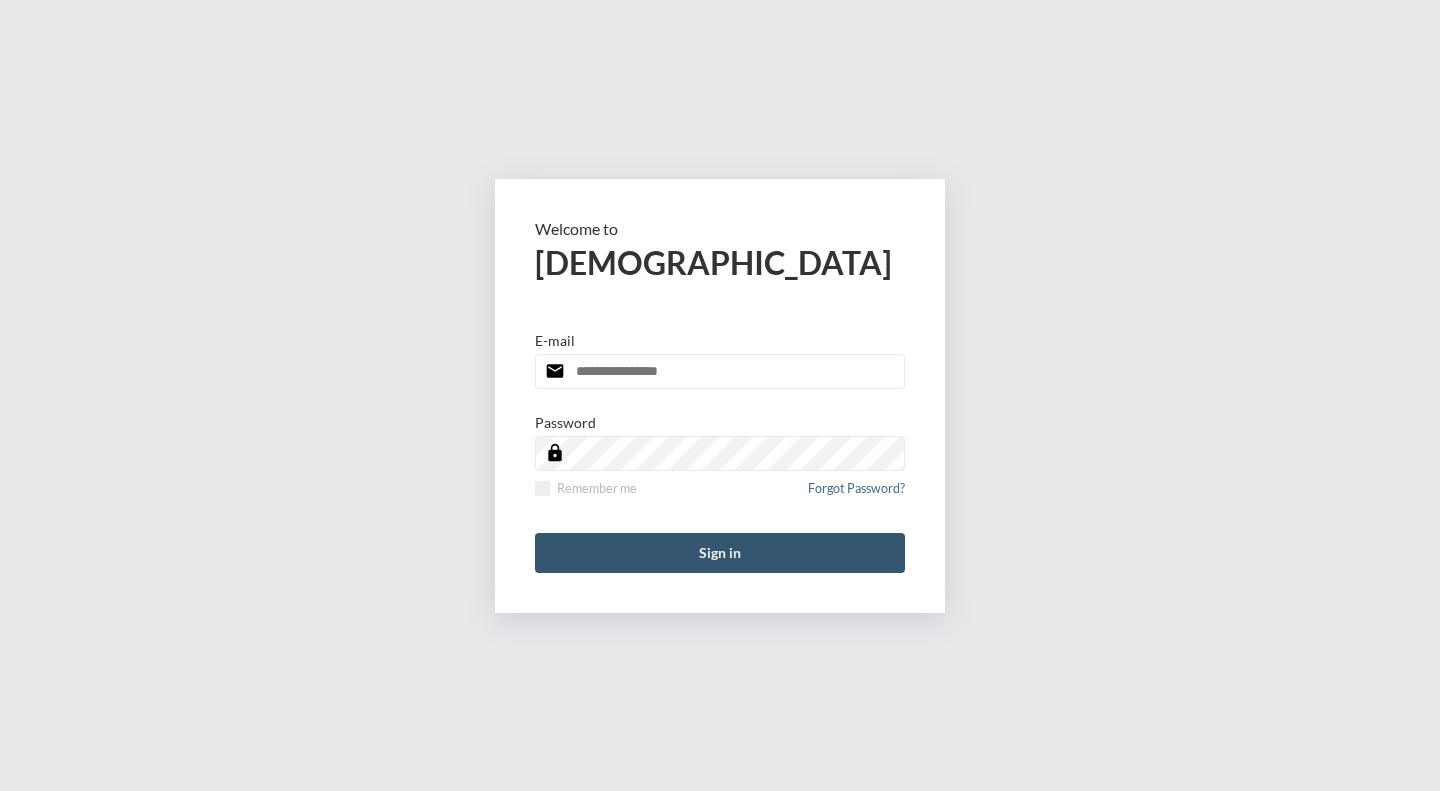 type on "**********" 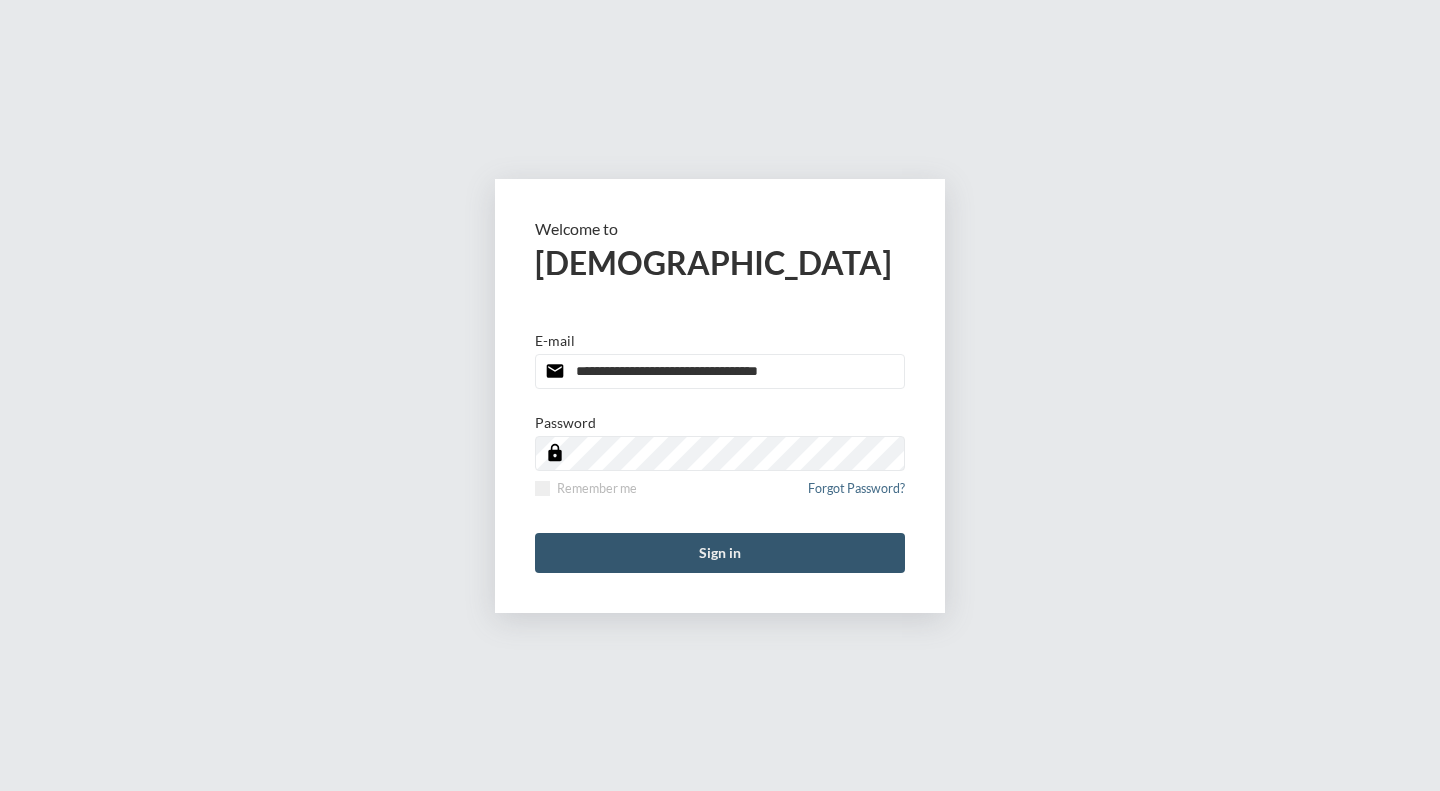 click on "Sign in" at bounding box center (720, 553) 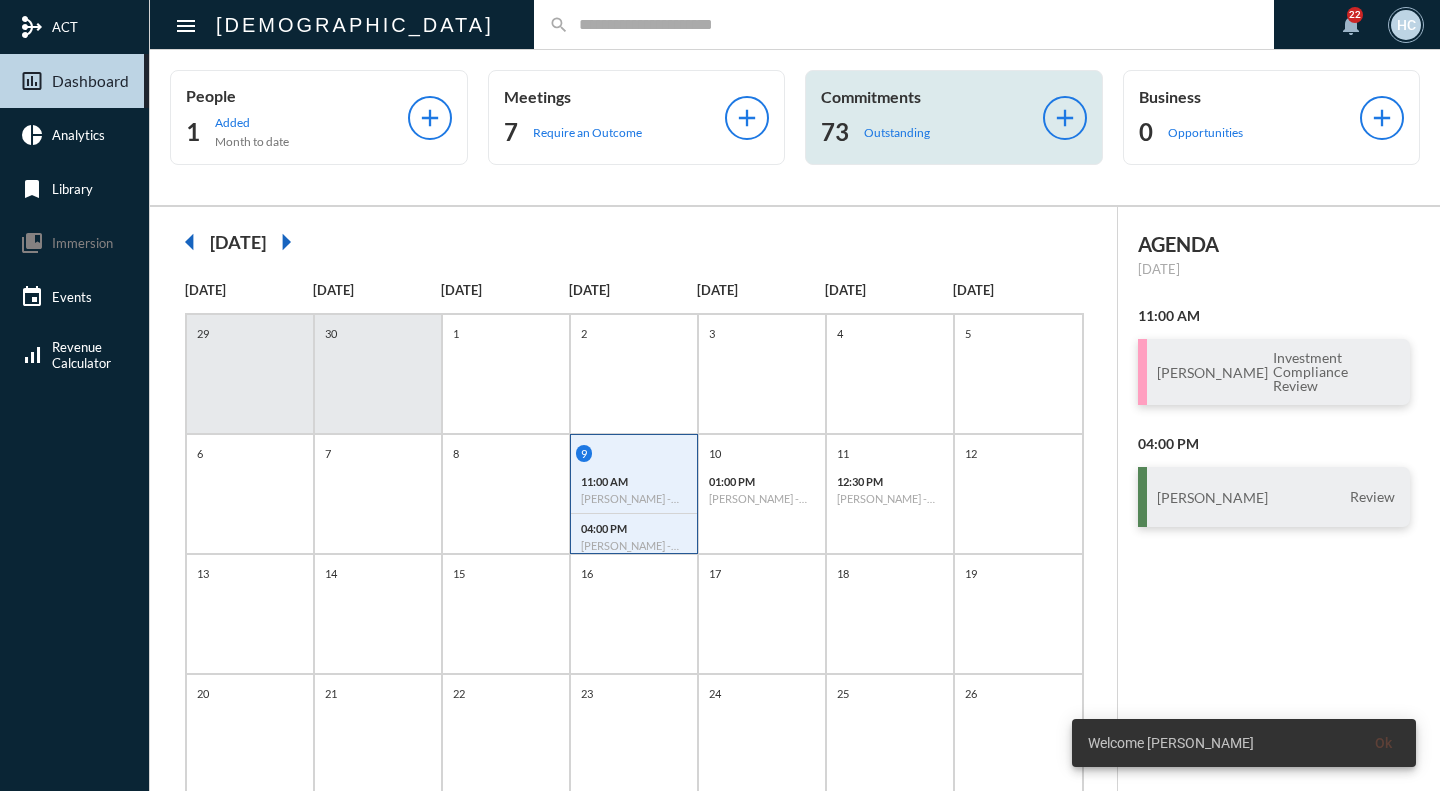 click on "Commitments 73 Outstanding" 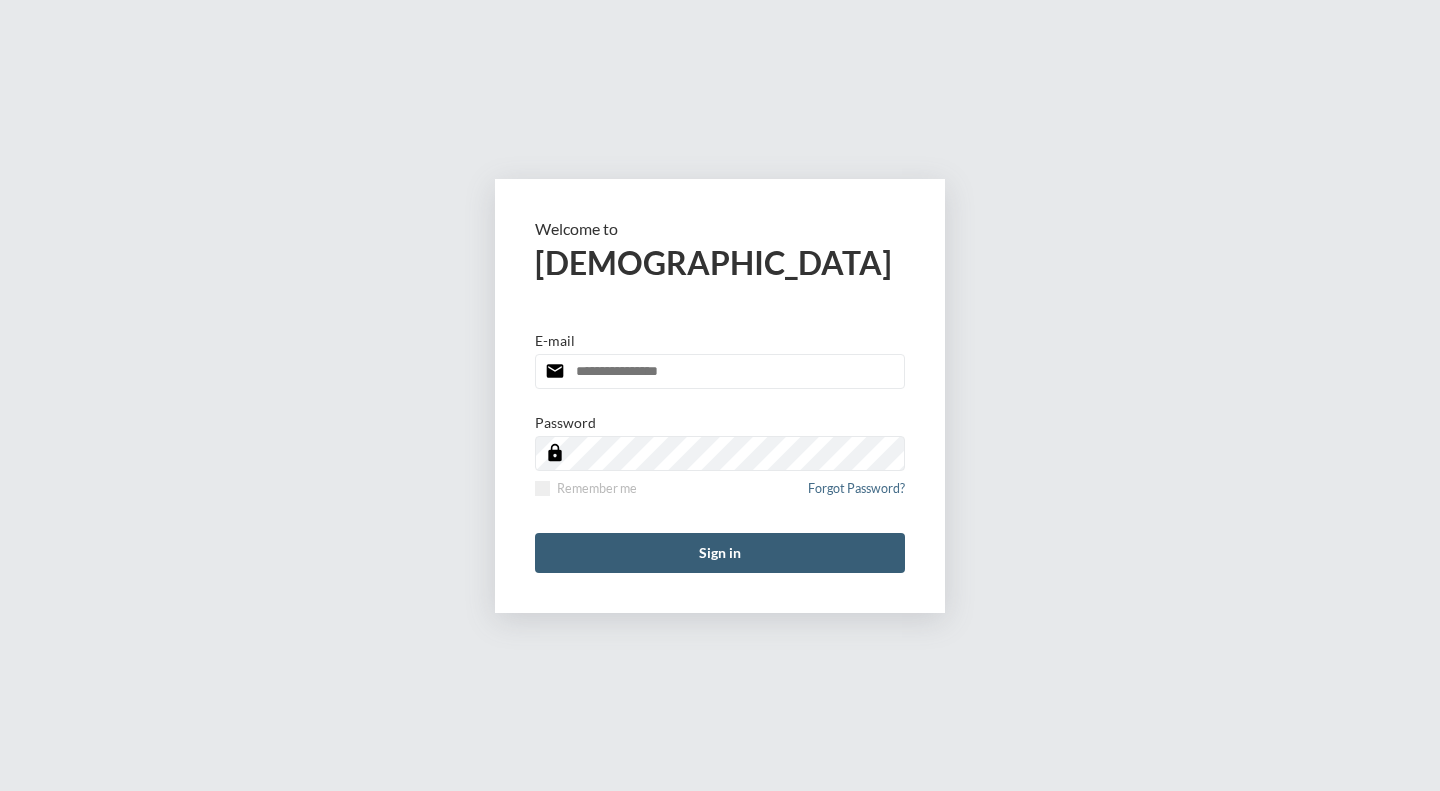 scroll, scrollTop: 0, scrollLeft: 0, axis: both 